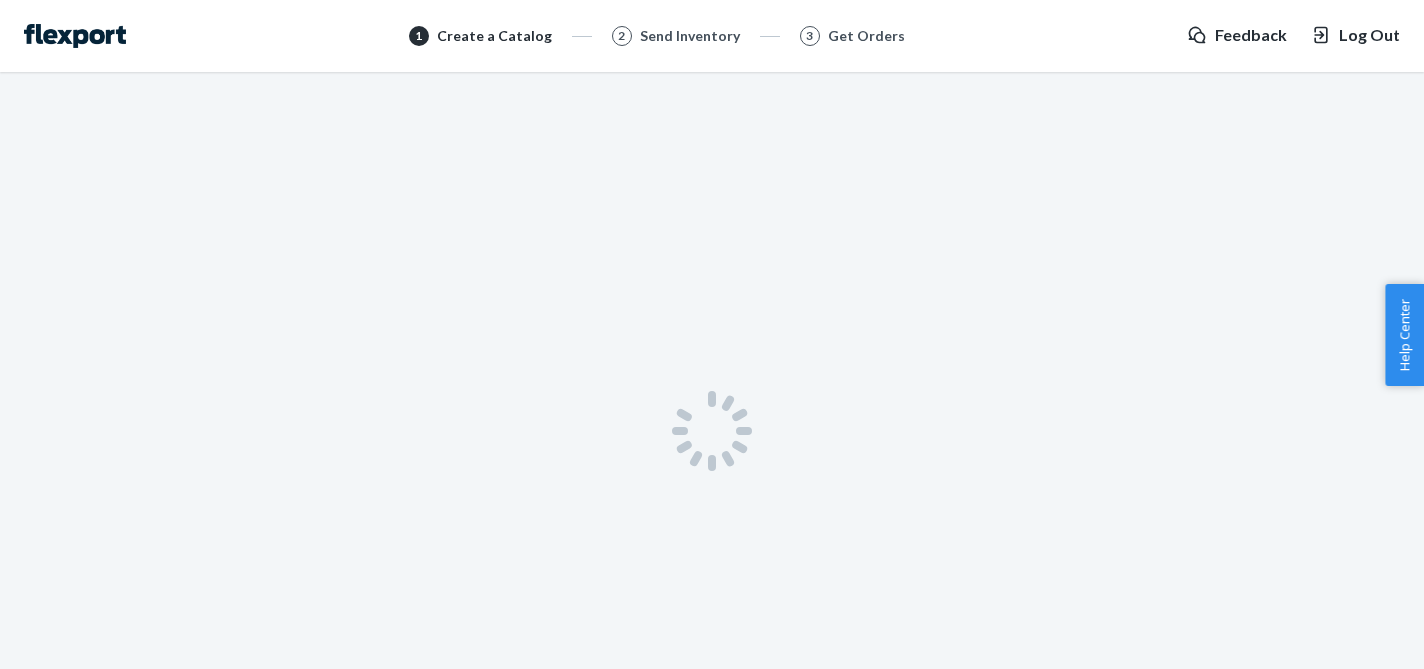 scroll, scrollTop: 0, scrollLeft: 0, axis: both 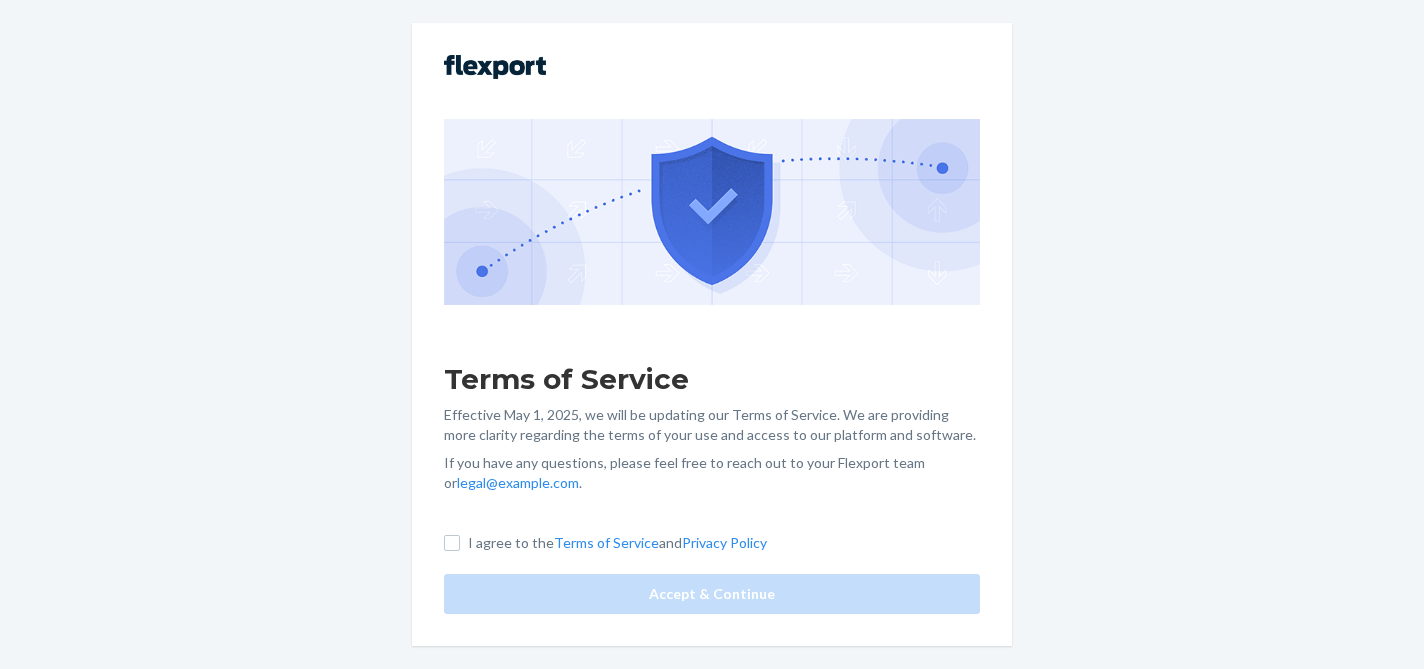 click on "I agree to the  Terms of Service  and  Privacy Policy" at bounding box center [605, 543] 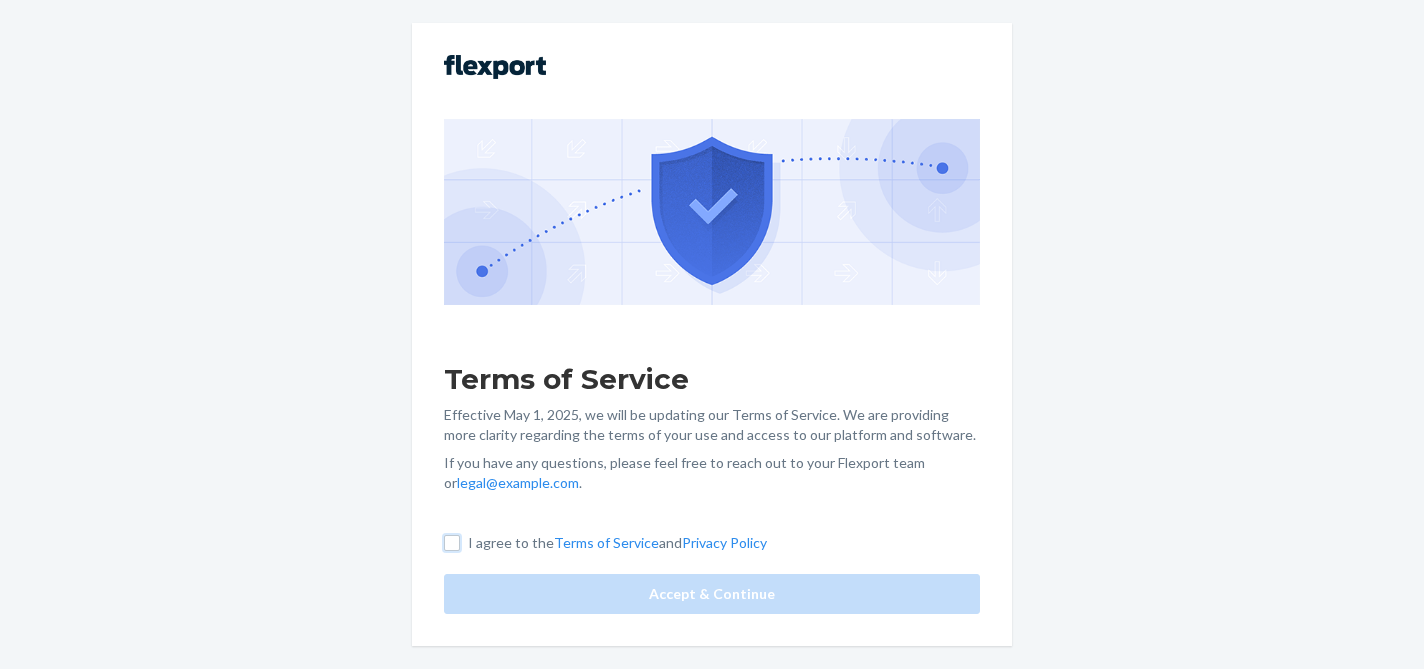 click on "I agree to the  Terms of Service  and  Privacy Policy" at bounding box center [452, 543] 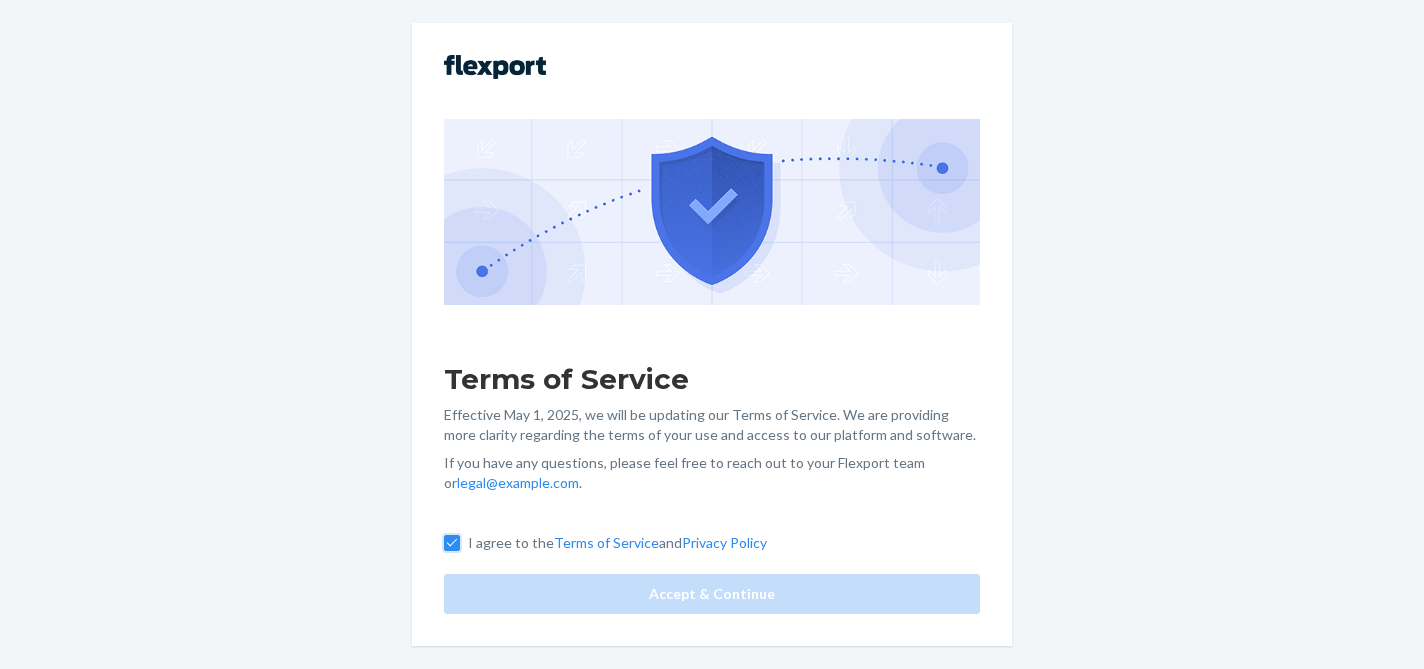 checkbox on "true" 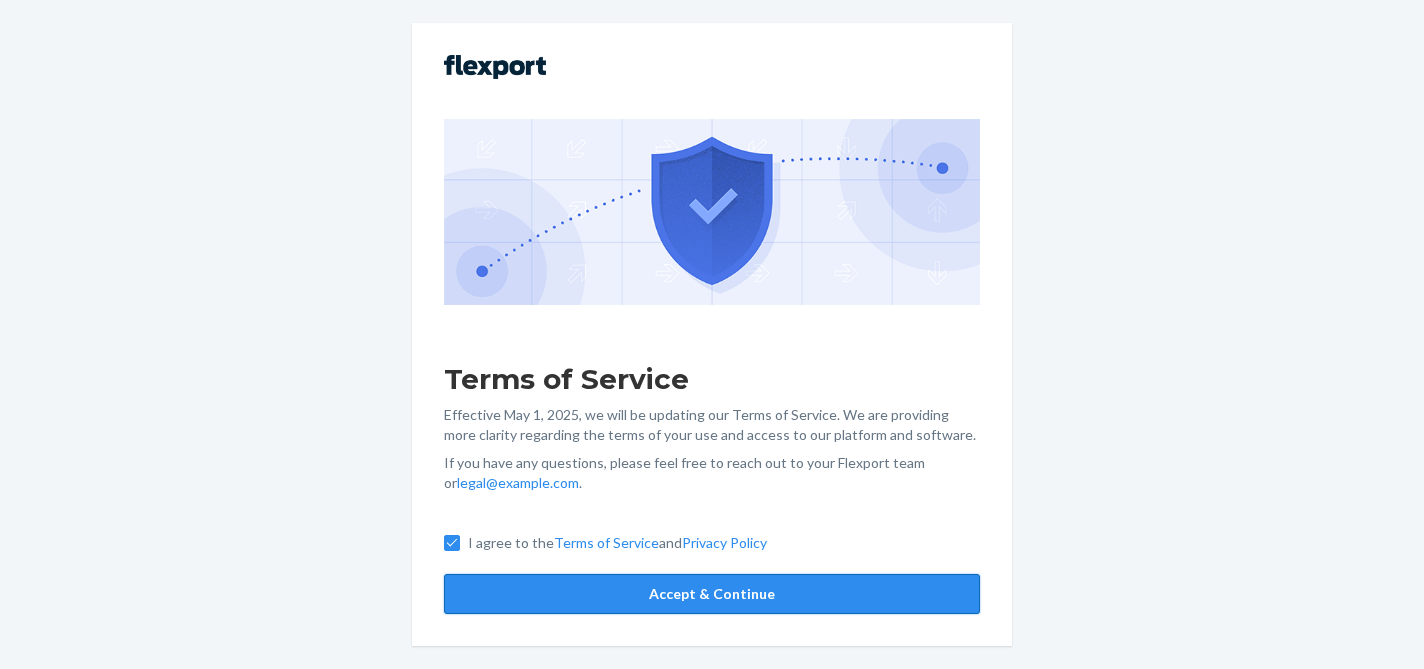 click on "Accept & Continue" at bounding box center (712, 594) 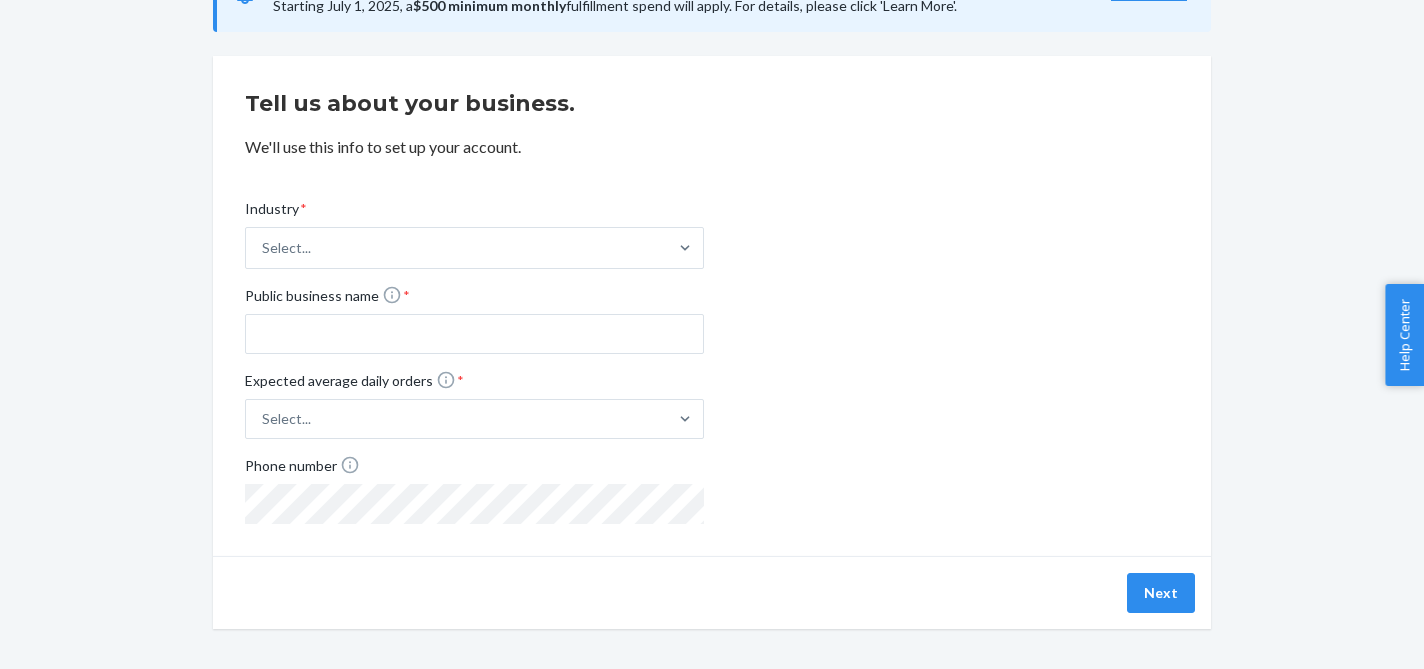 scroll, scrollTop: 173, scrollLeft: 0, axis: vertical 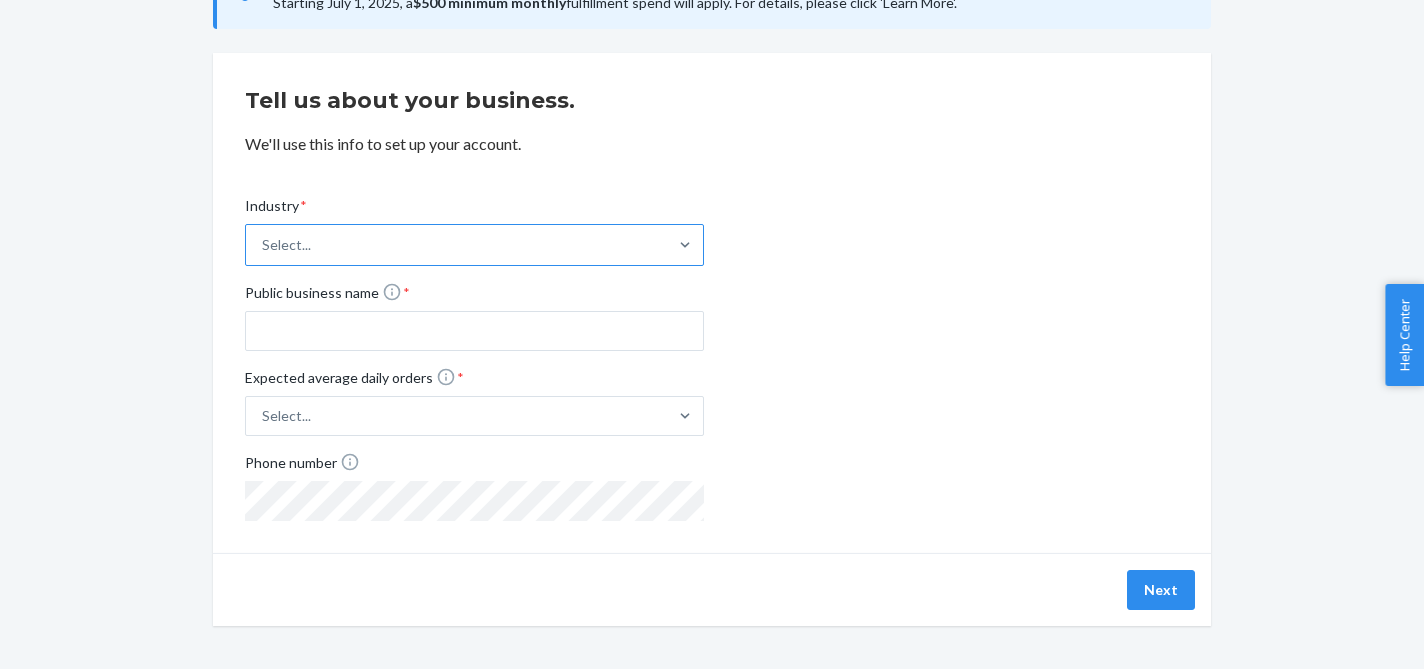 click on "Select..." at bounding box center (456, 245) 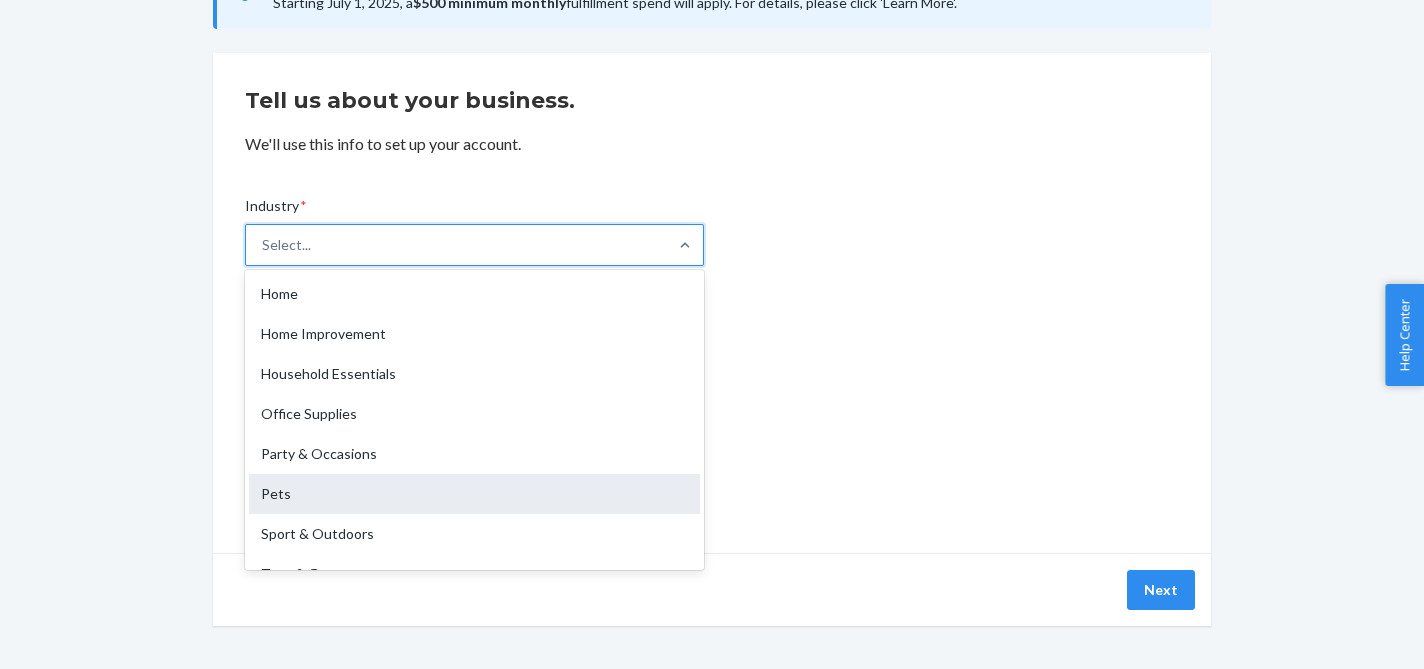 scroll, scrollTop: 319, scrollLeft: 0, axis: vertical 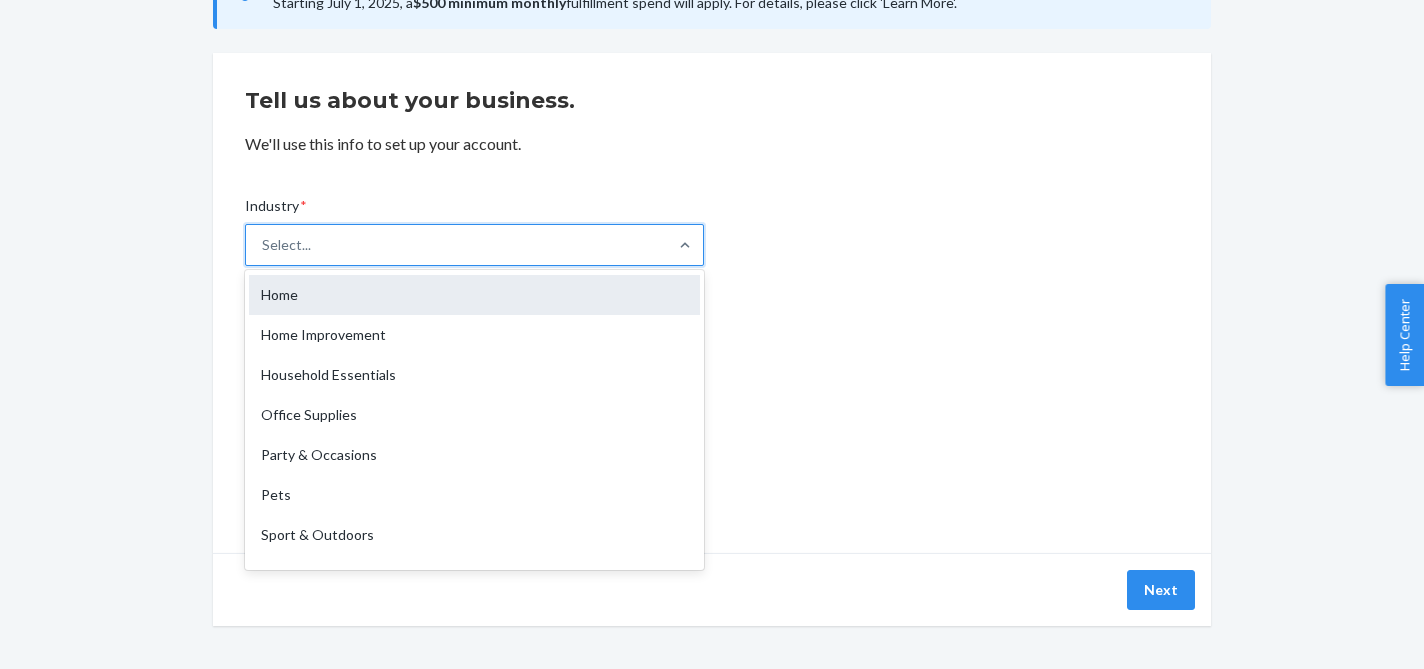 click on "Home" at bounding box center (474, 295) 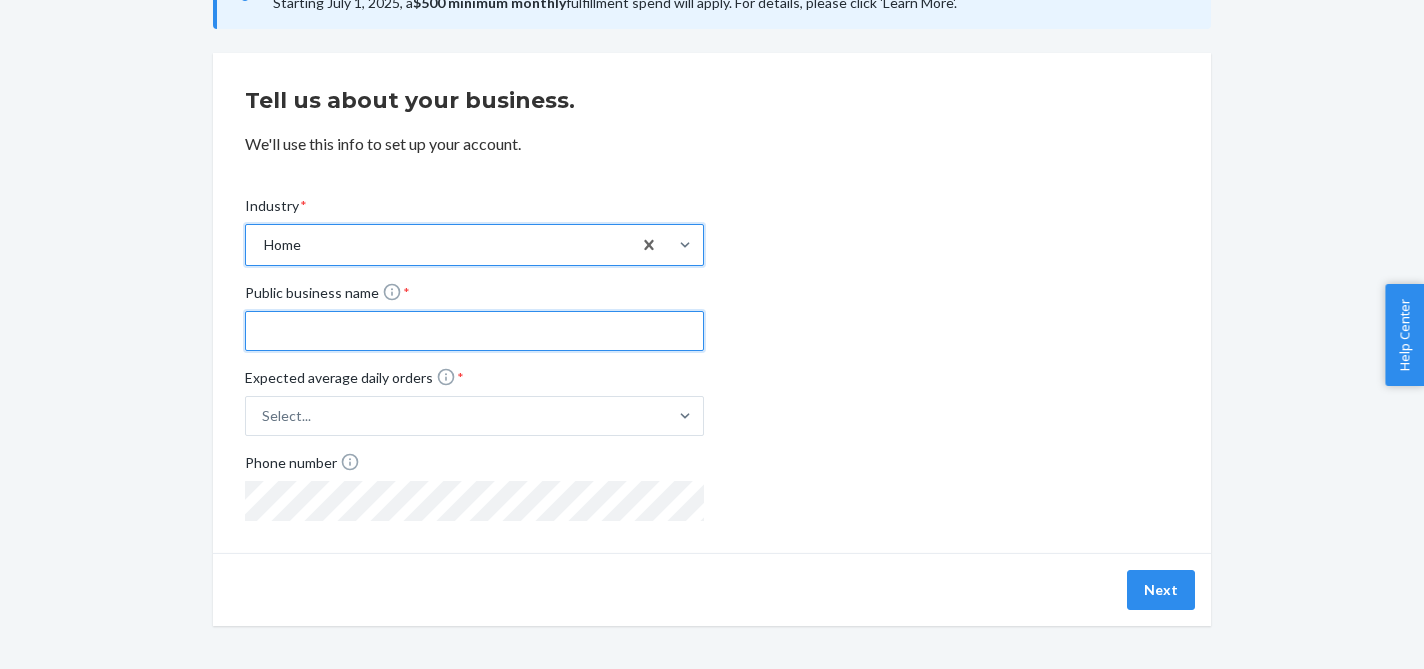 click on "Public business name    *" at bounding box center [474, 331] 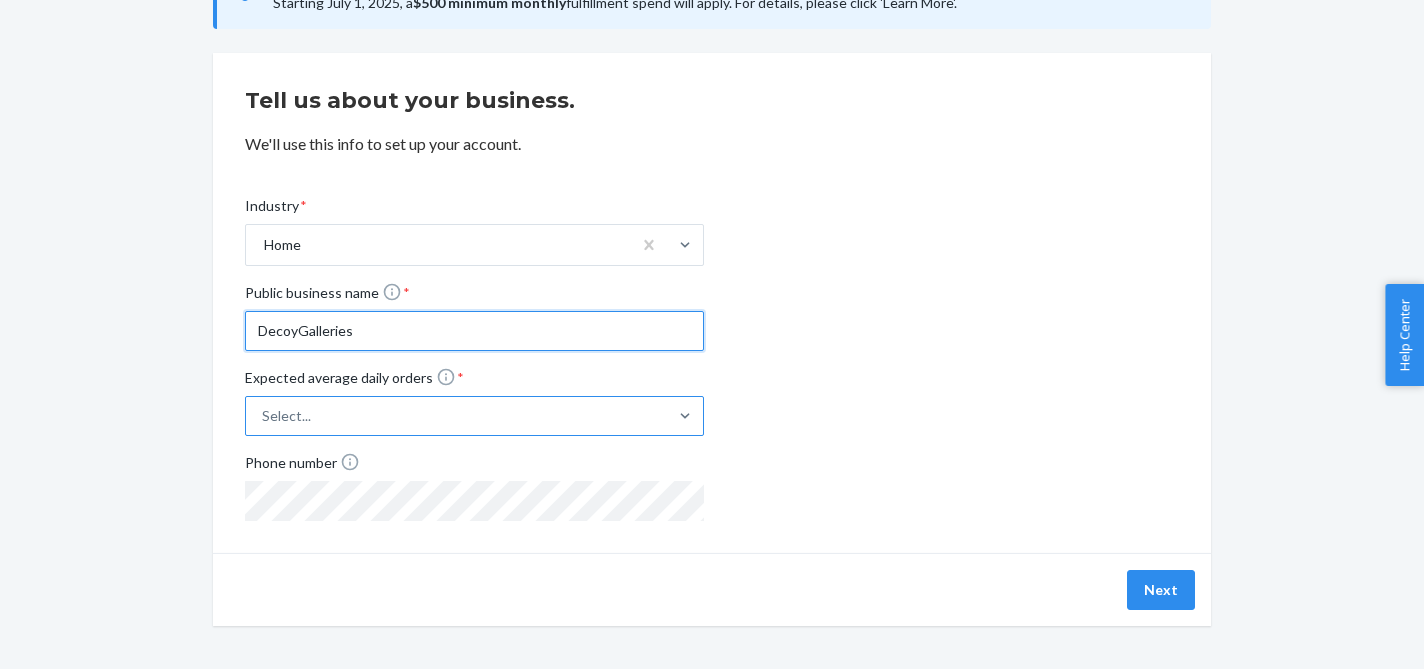 type on "DecoyGalleries" 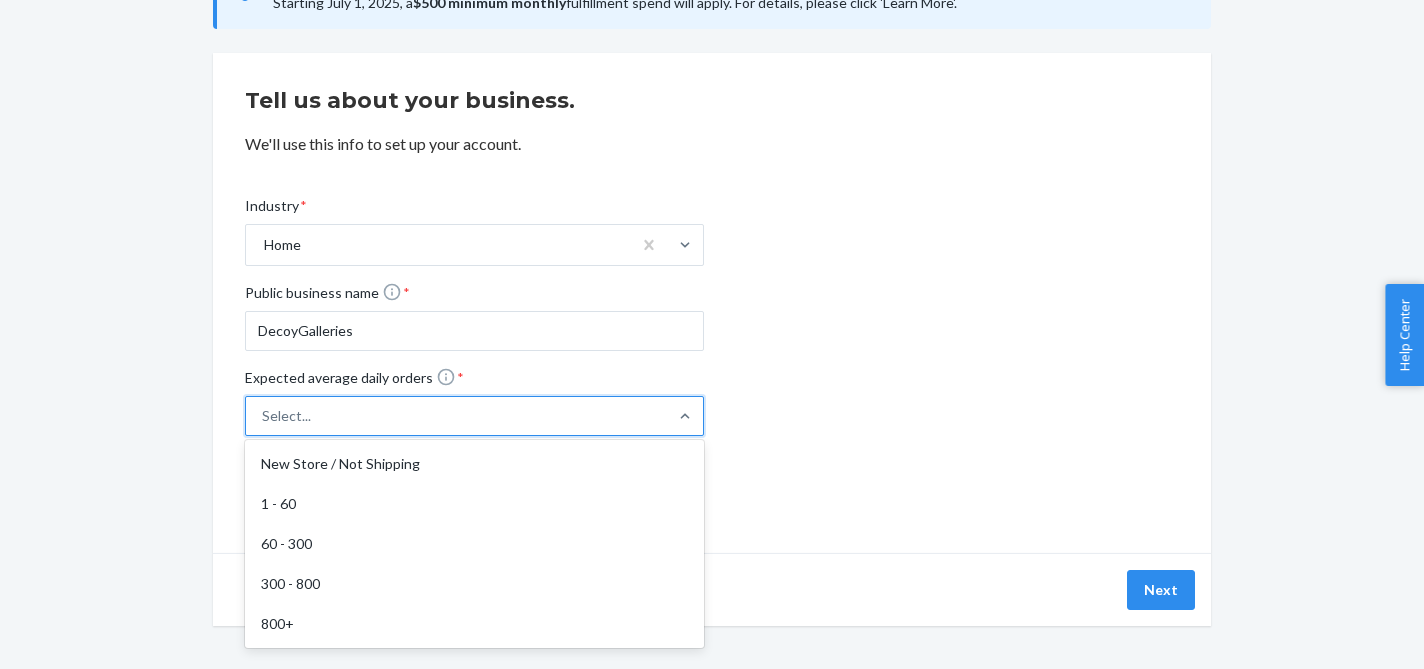 click on "Select..." at bounding box center (456, 416) 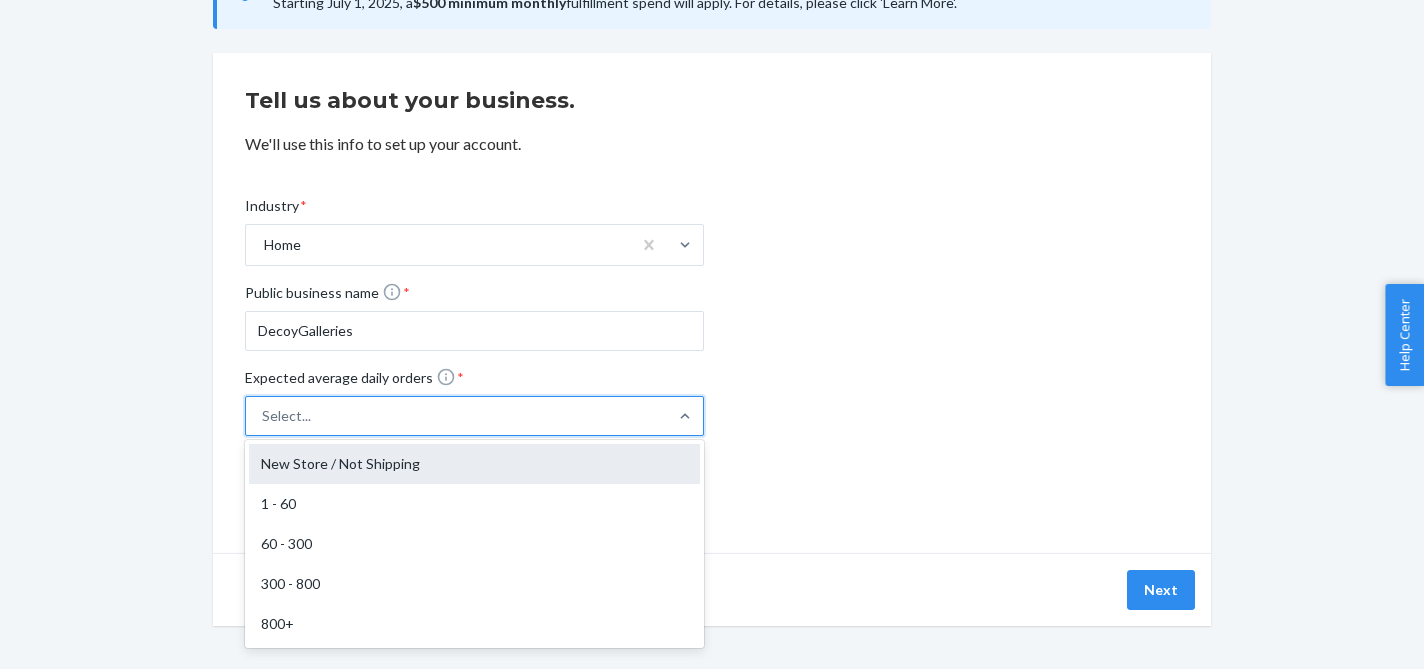 click on "New Store / Not Shipping" at bounding box center [474, 464] 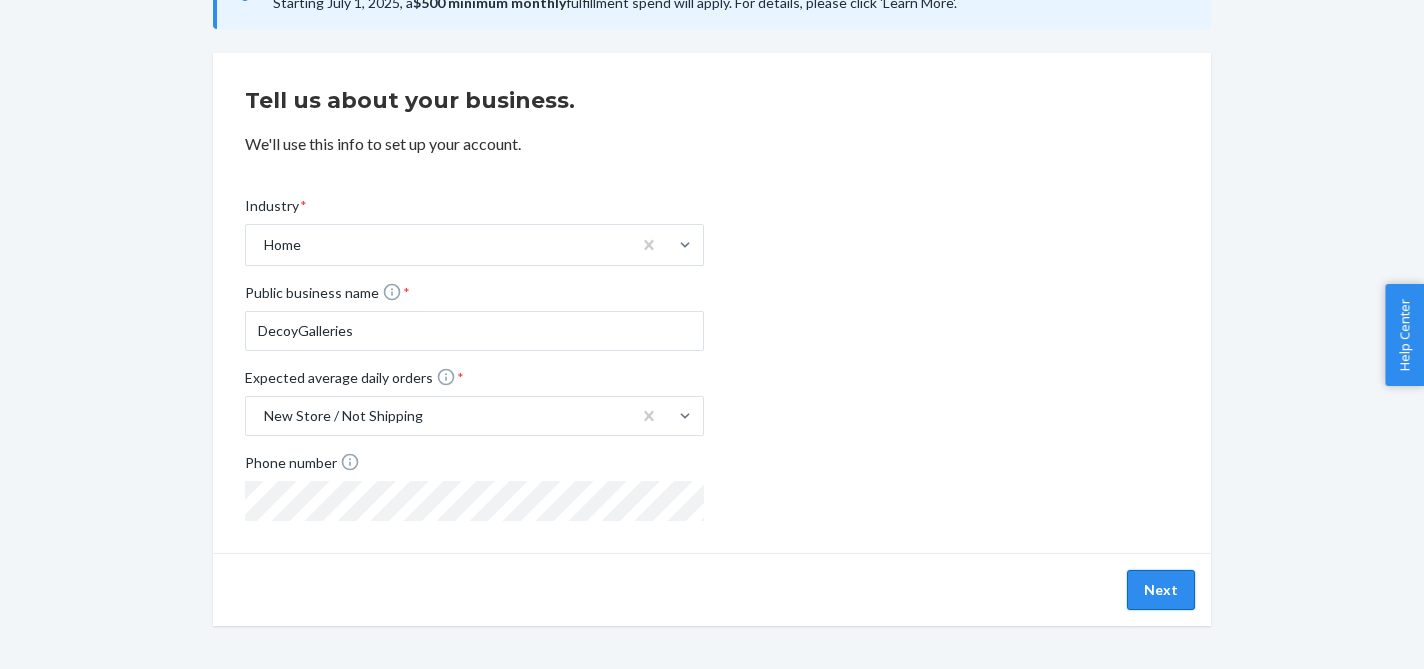 click on "Next" at bounding box center (1161, 590) 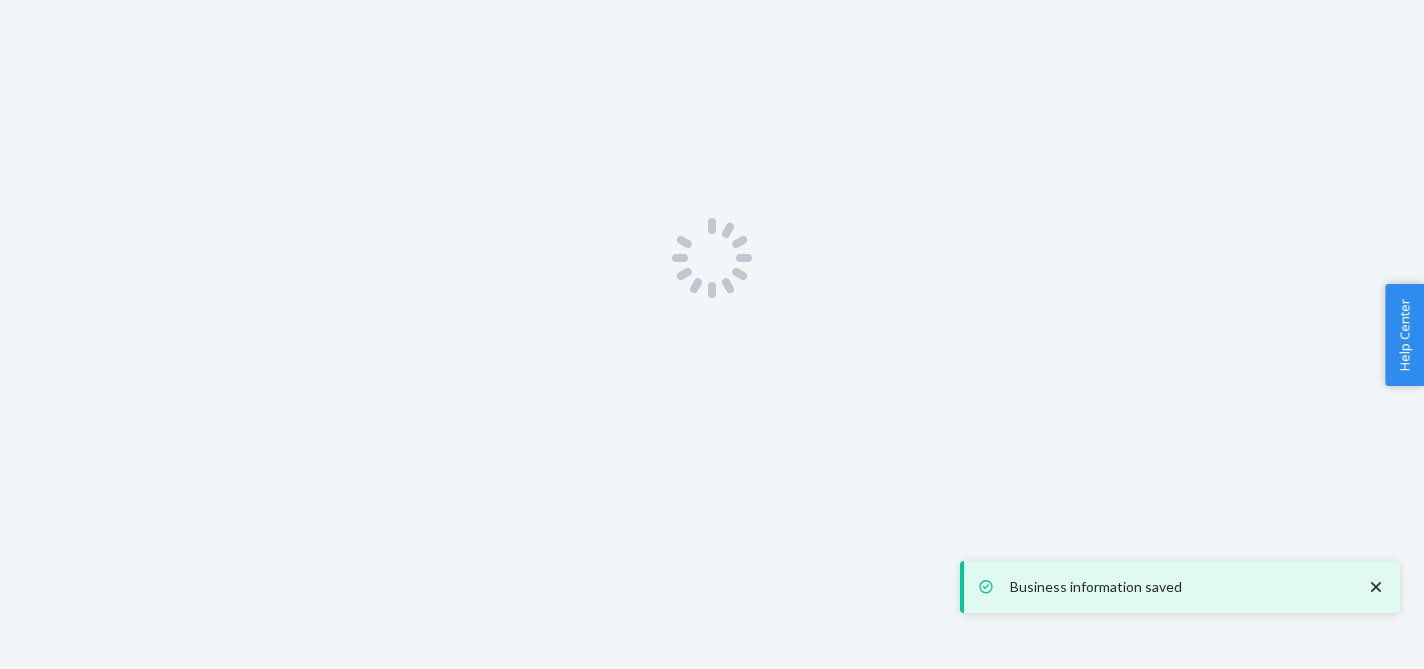 scroll, scrollTop: 0, scrollLeft: 0, axis: both 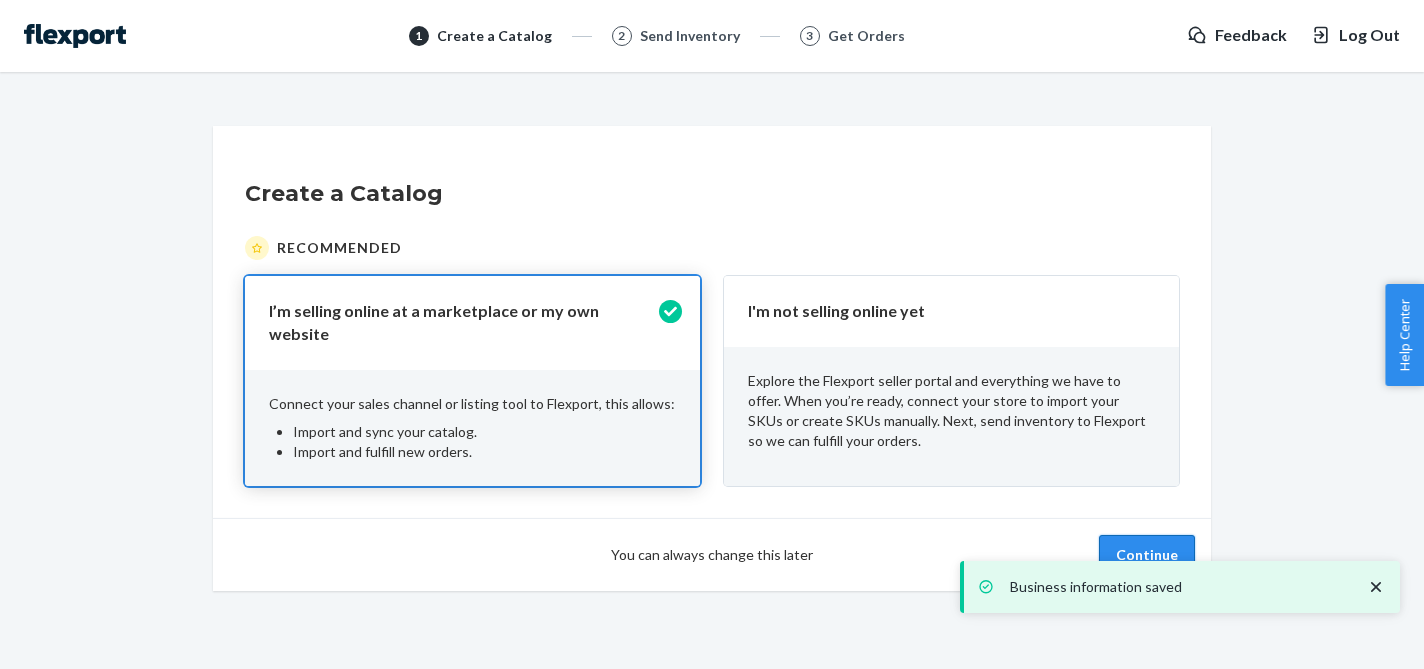 click on "Continue" at bounding box center (1147, 555) 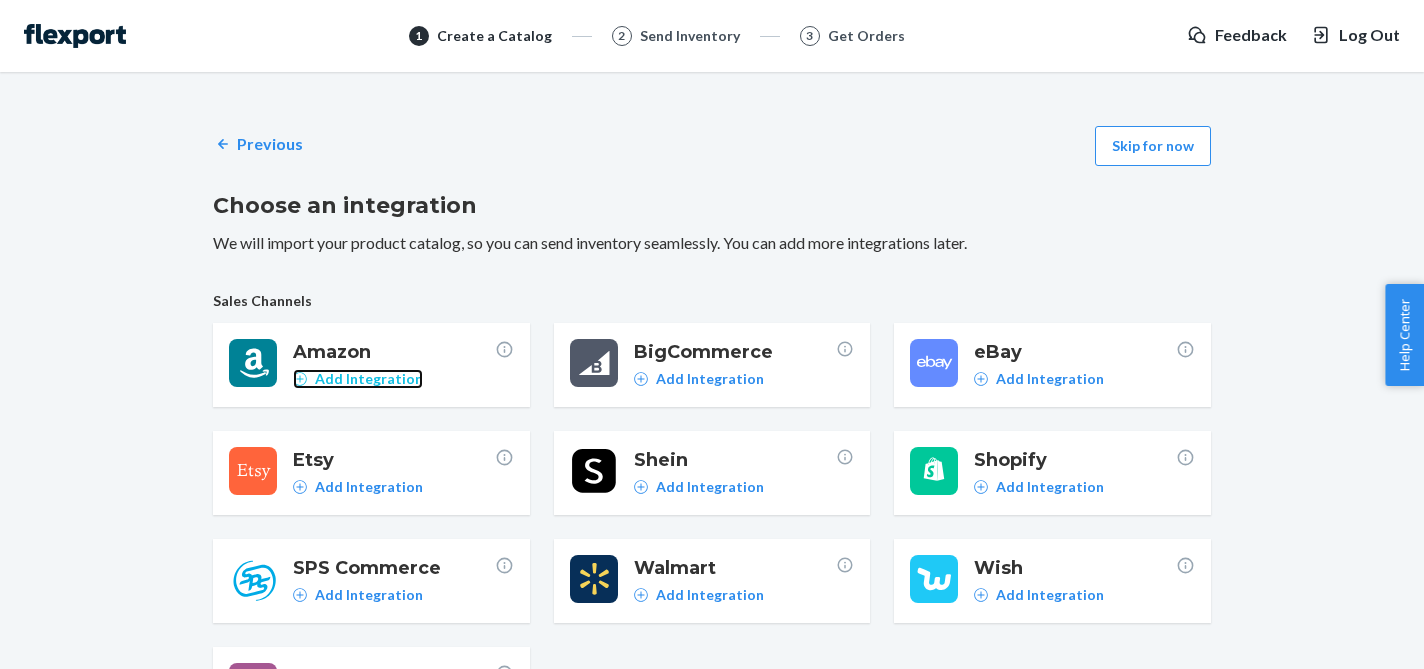 click on "Add Integration" at bounding box center (369, 379) 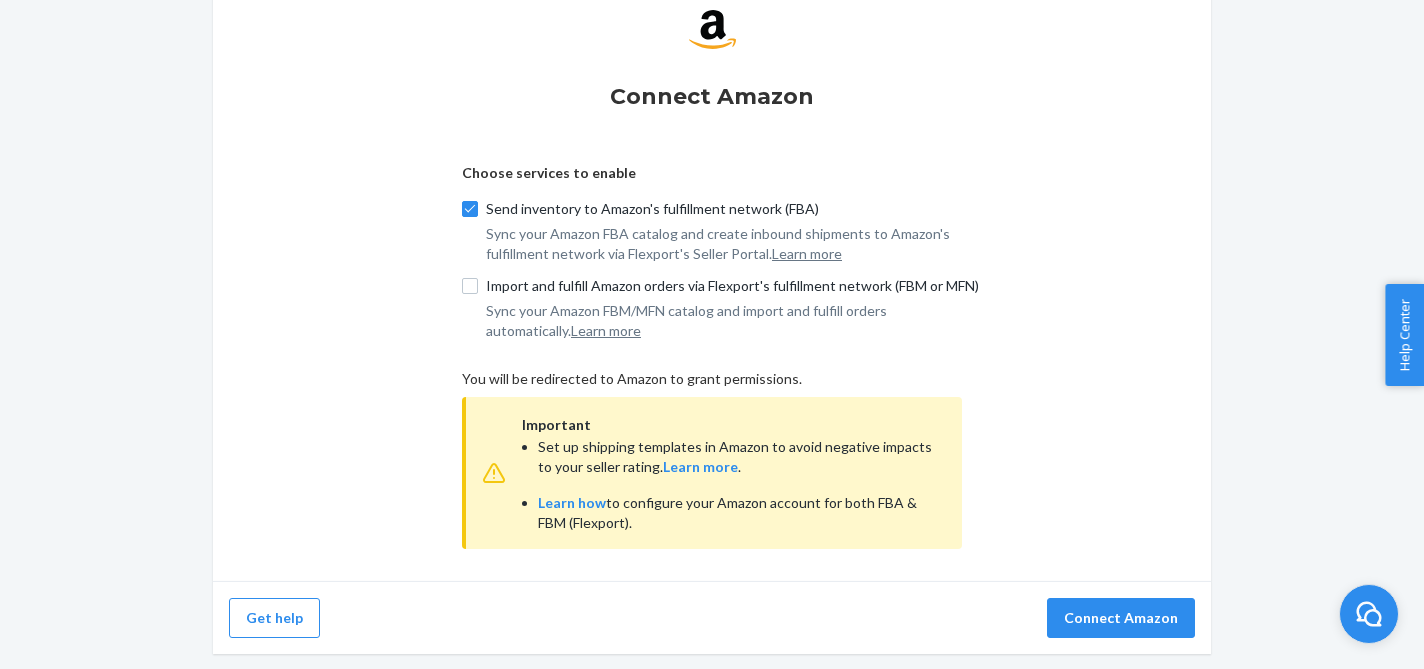scroll, scrollTop: 265, scrollLeft: 0, axis: vertical 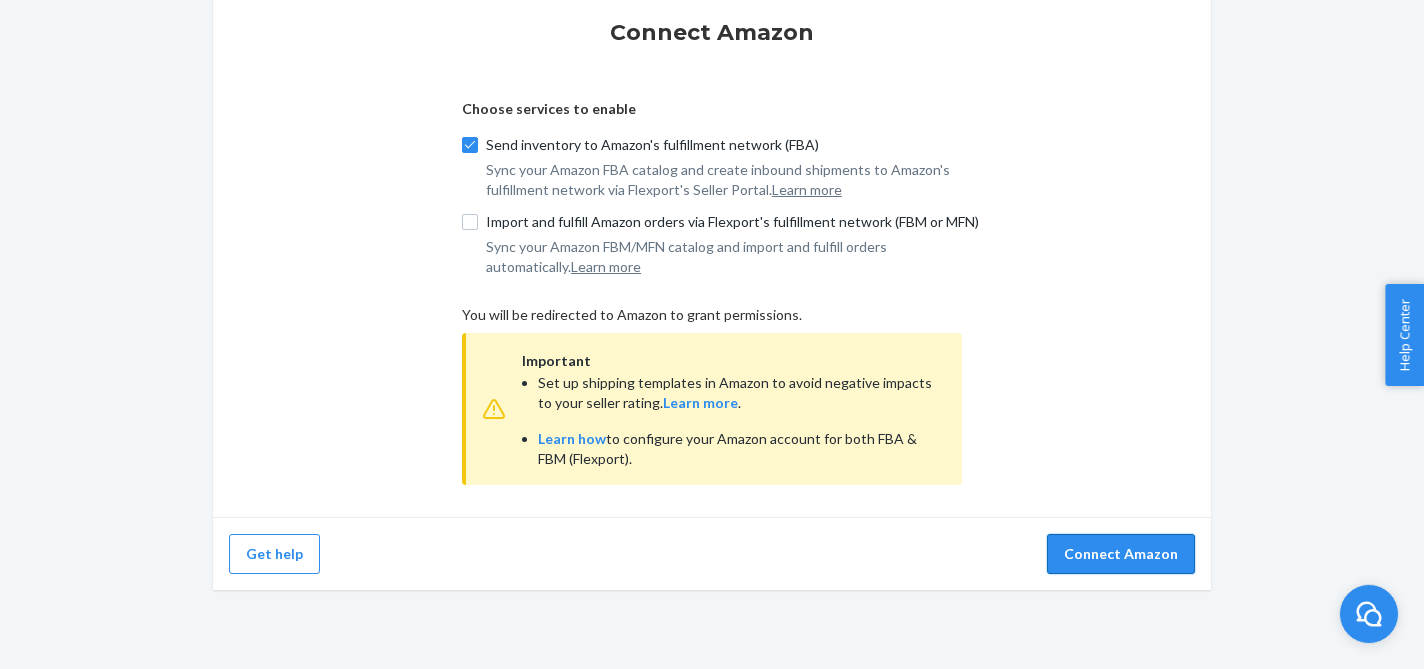 click on "Connect Amazon" at bounding box center [1121, 554] 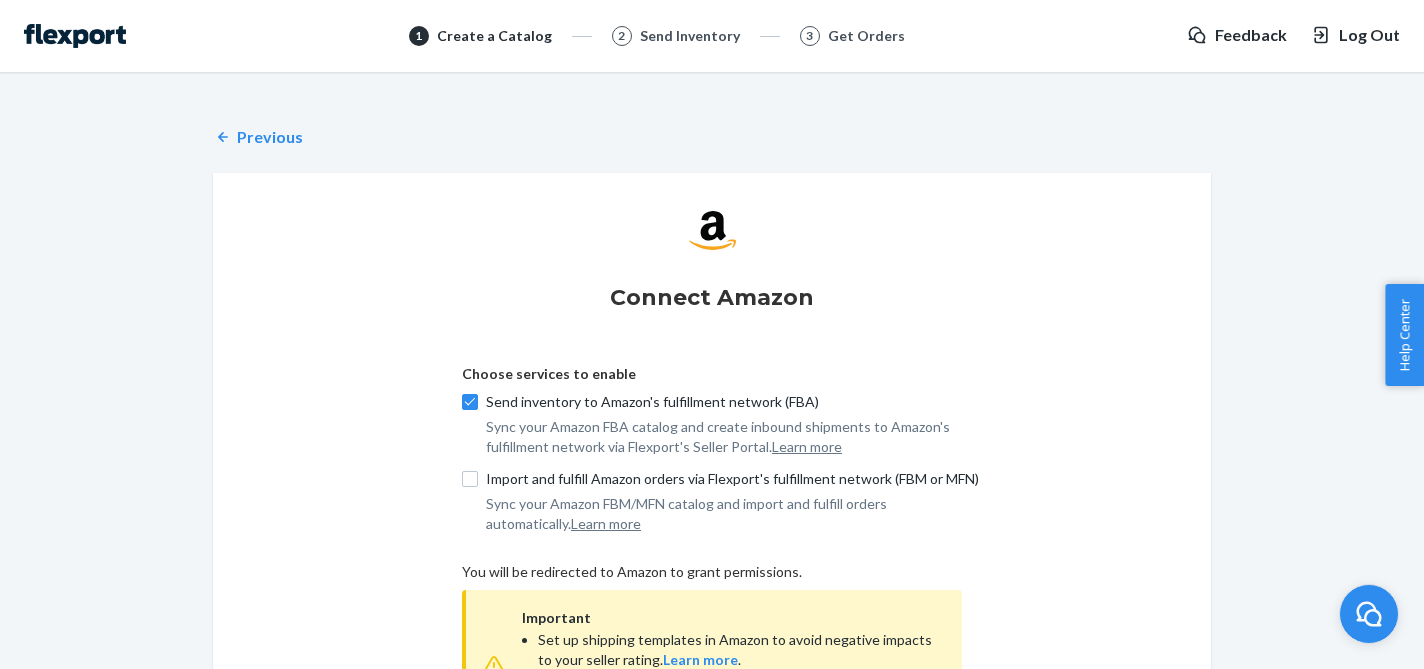scroll, scrollTop: 0, scrollLeft: 0, axis: both 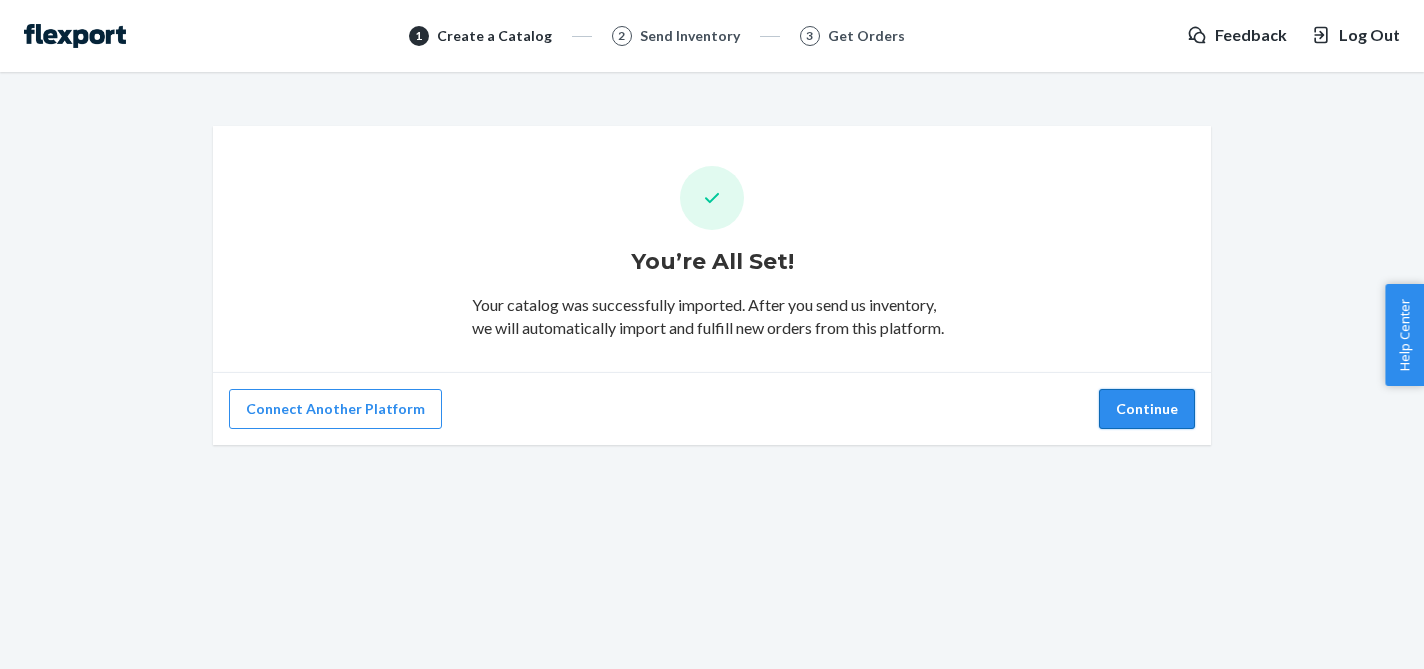 click on "Continue" at bounding box center (1147, 409) 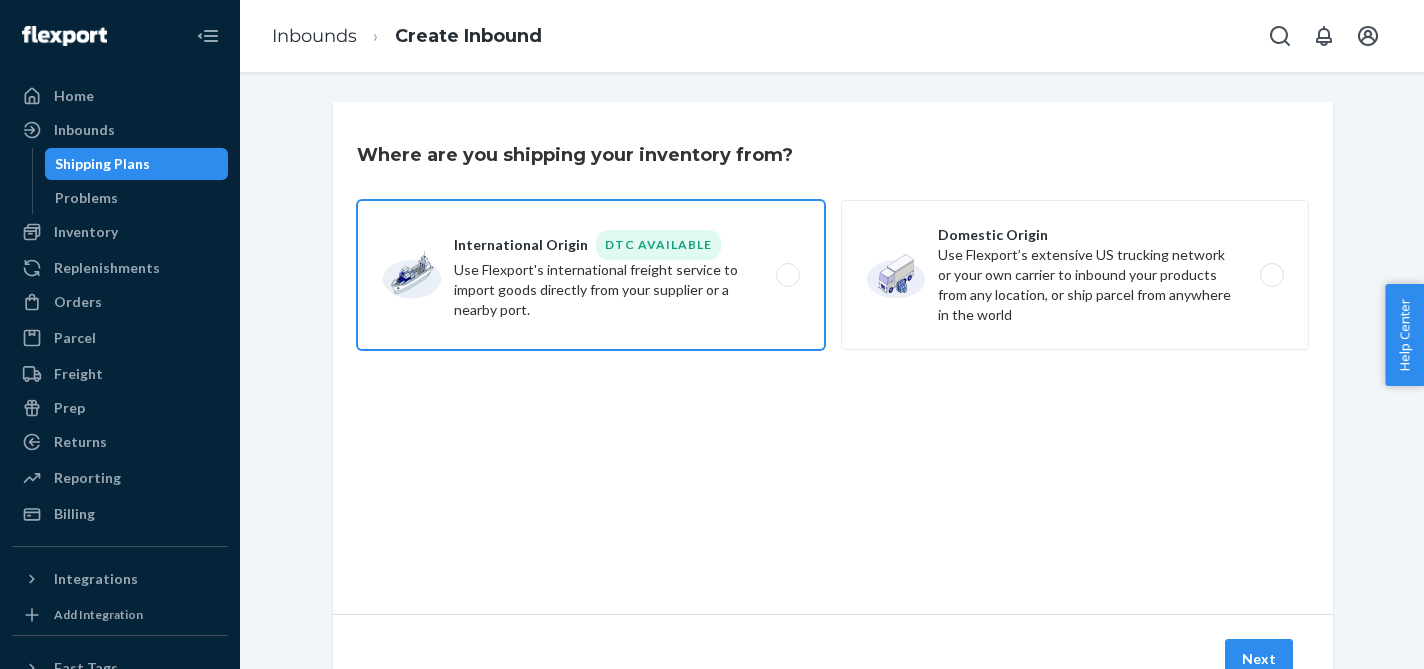 click on "International Origin DTC Available Use Flexport's international freight service to import goods directly from your supplier or a nearby port." at bounding box center [591, 275] 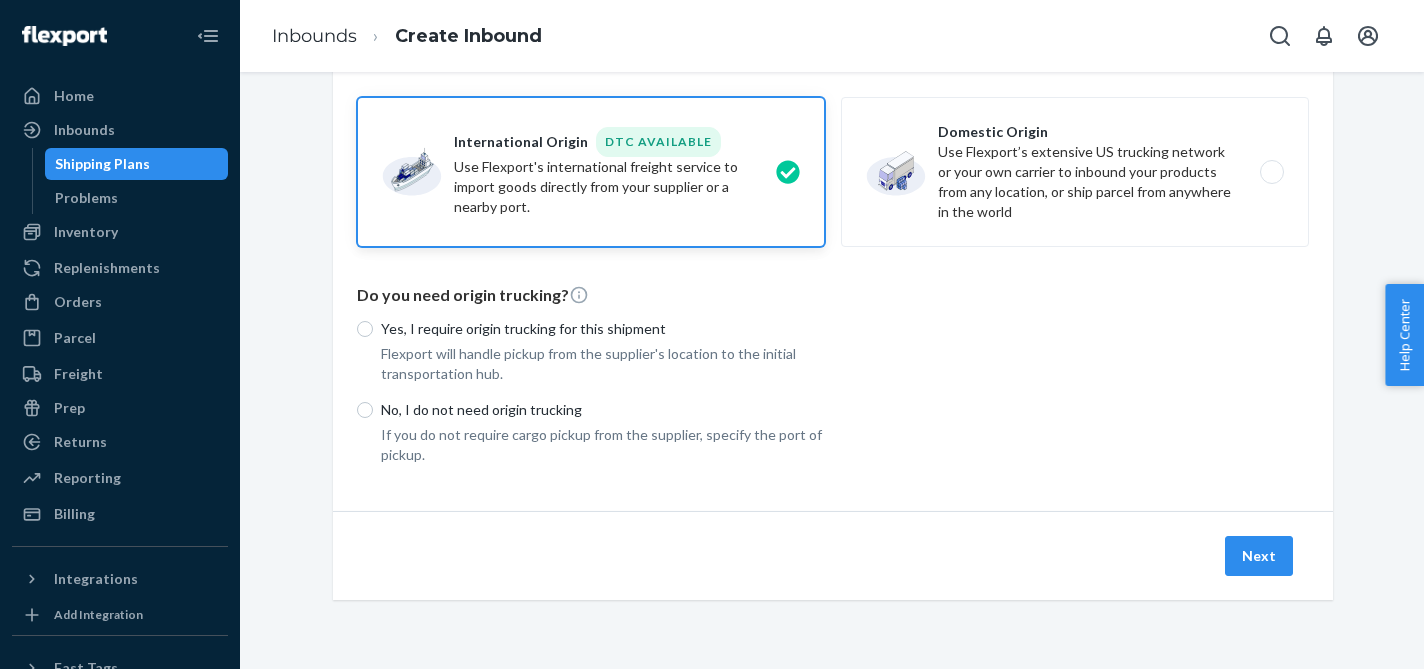 scroll, scrollTop: 105, scrollLeft: 0, axis: vertical 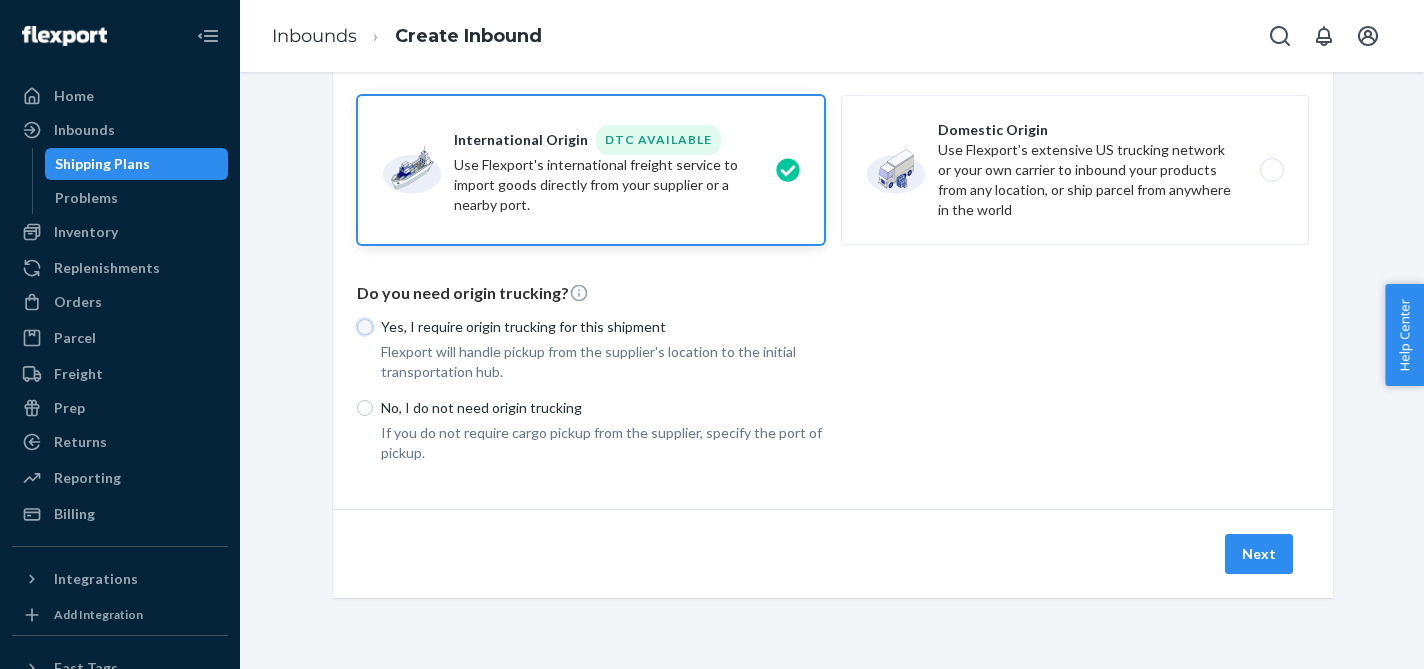 click on "Yes, I require origin trucking for this shipment" at bounding box center [365, 327] 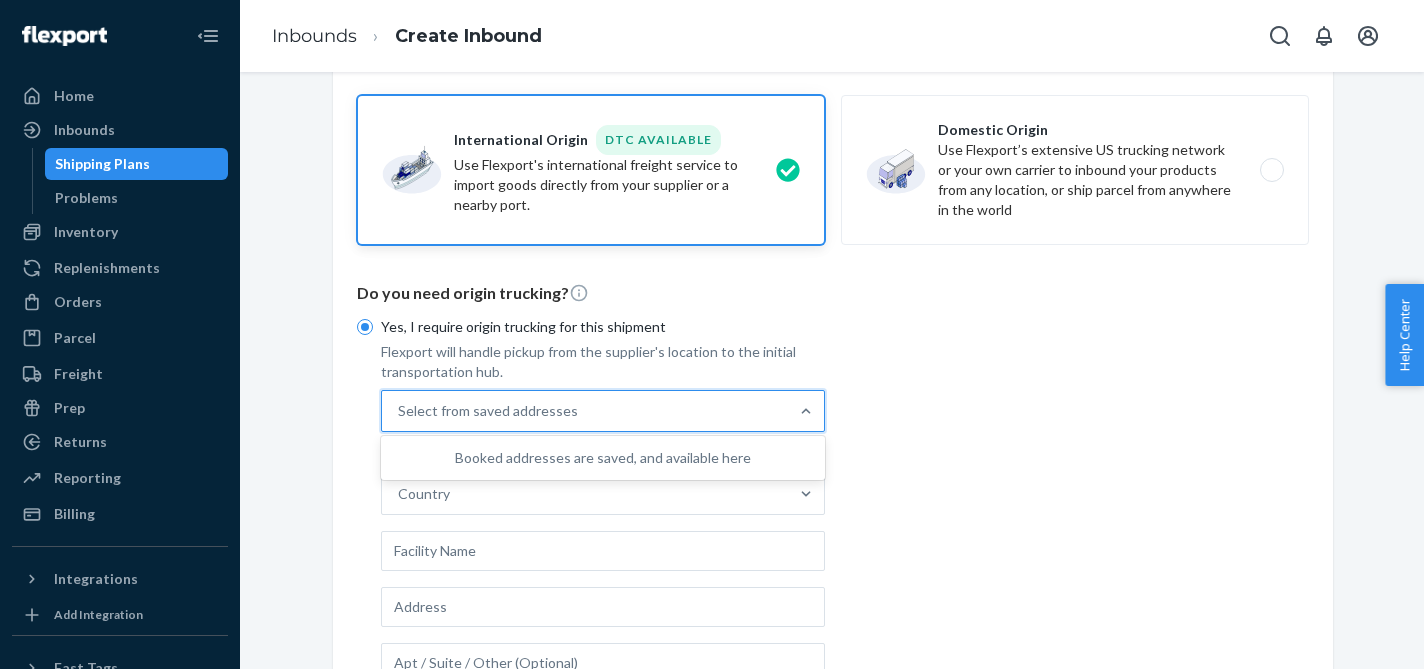 click on "Select from saved addresses" at bounding box center (585, 411) 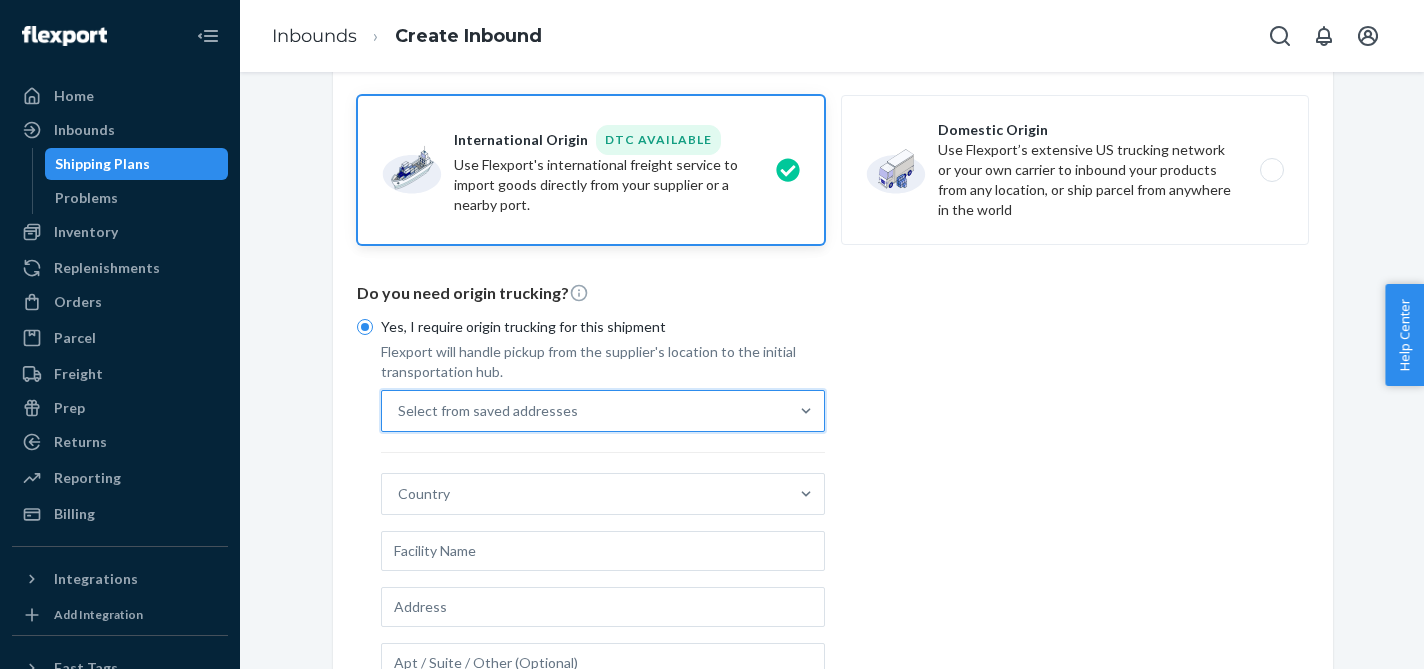 click on "Select from saved addresses" at bounding box center [585, 411] 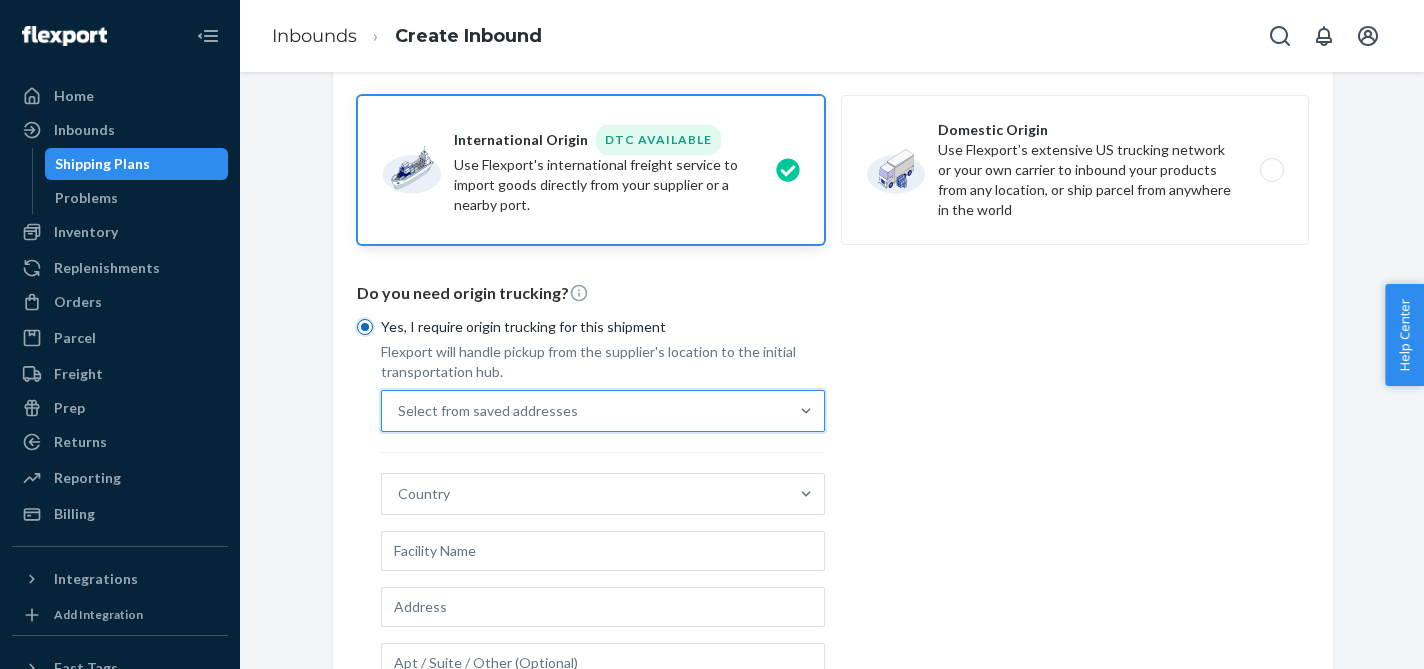 click on "Yes, I require origin trucking for this shipment" at bounding box center [365, 327] 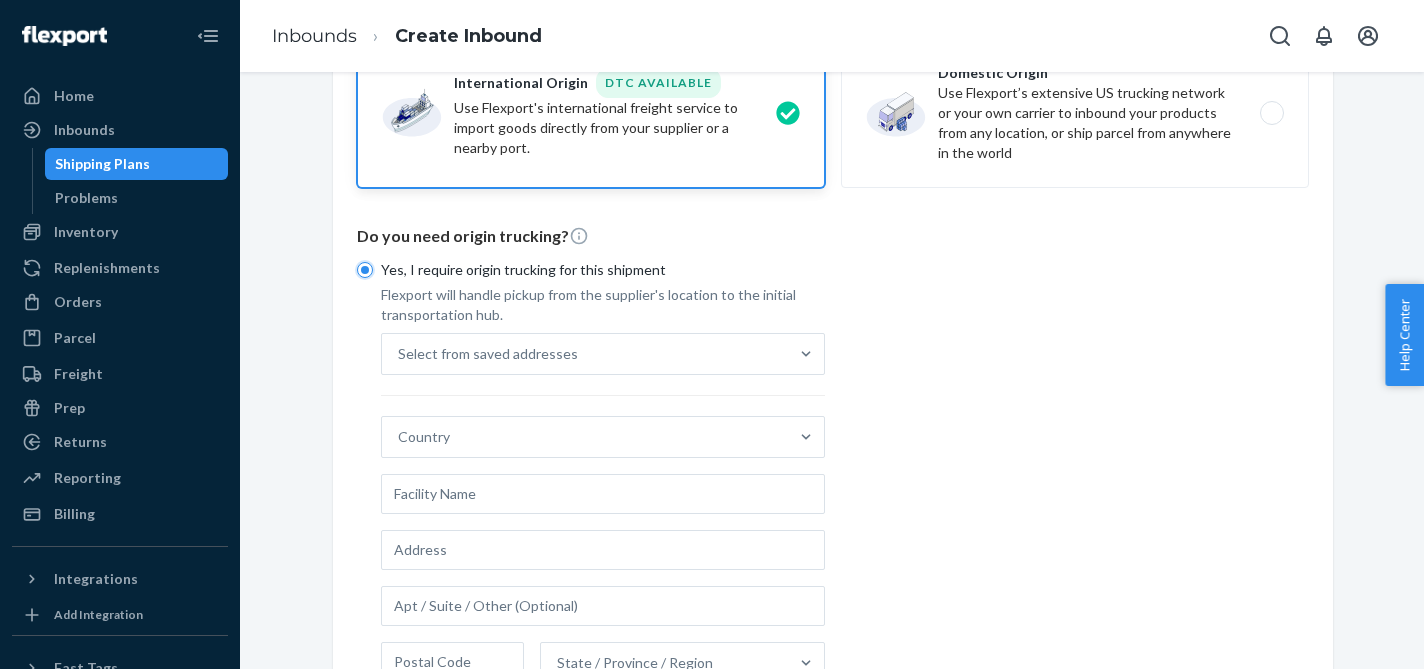 scroll, scrollTop: 461, scrollLeft: 0, axis: vertical 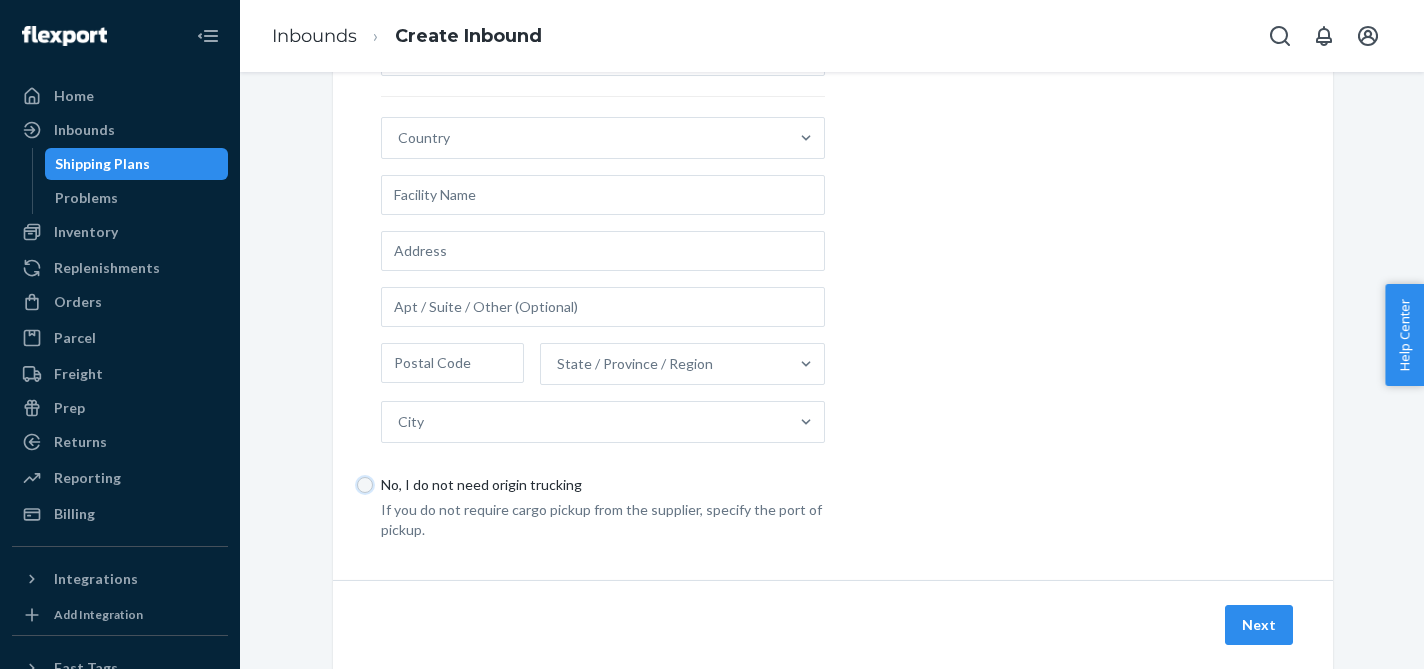 click on "No, I do not need origin trucking" at bounding box center (365, 485) 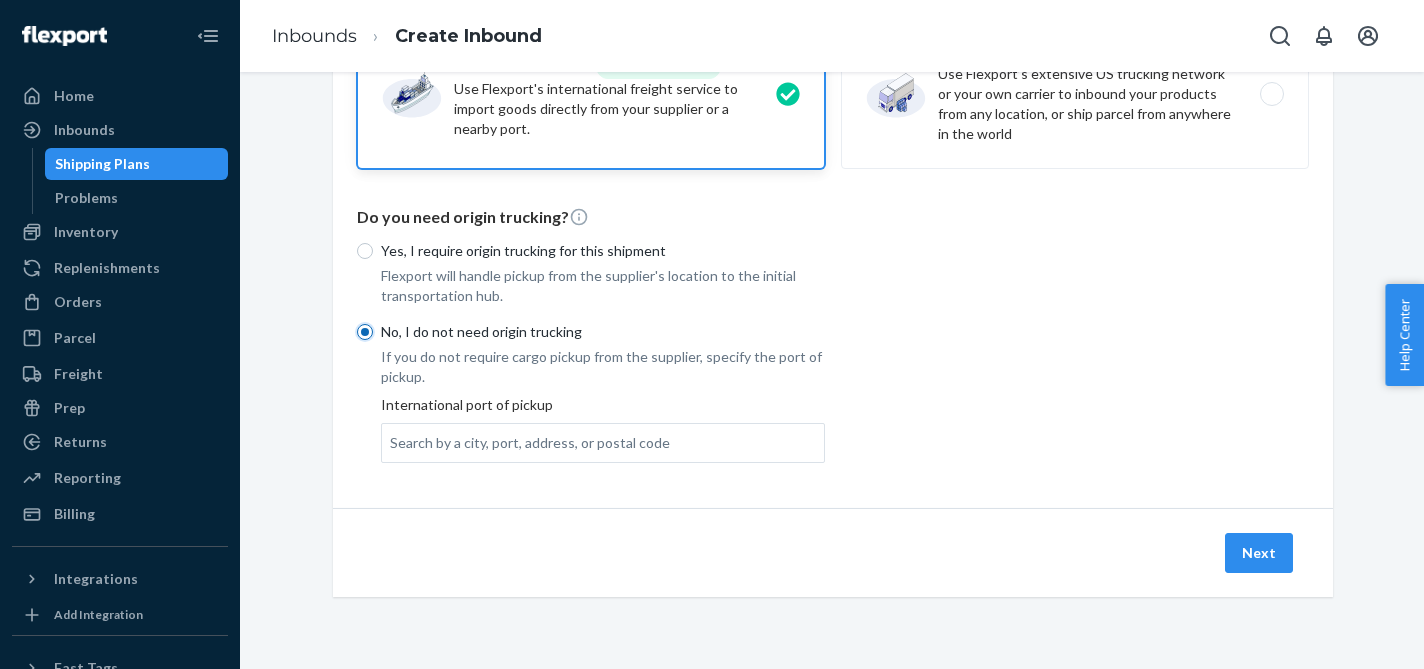scroll, scrollTop: 181, scrollLeft: 0, axis: vertical 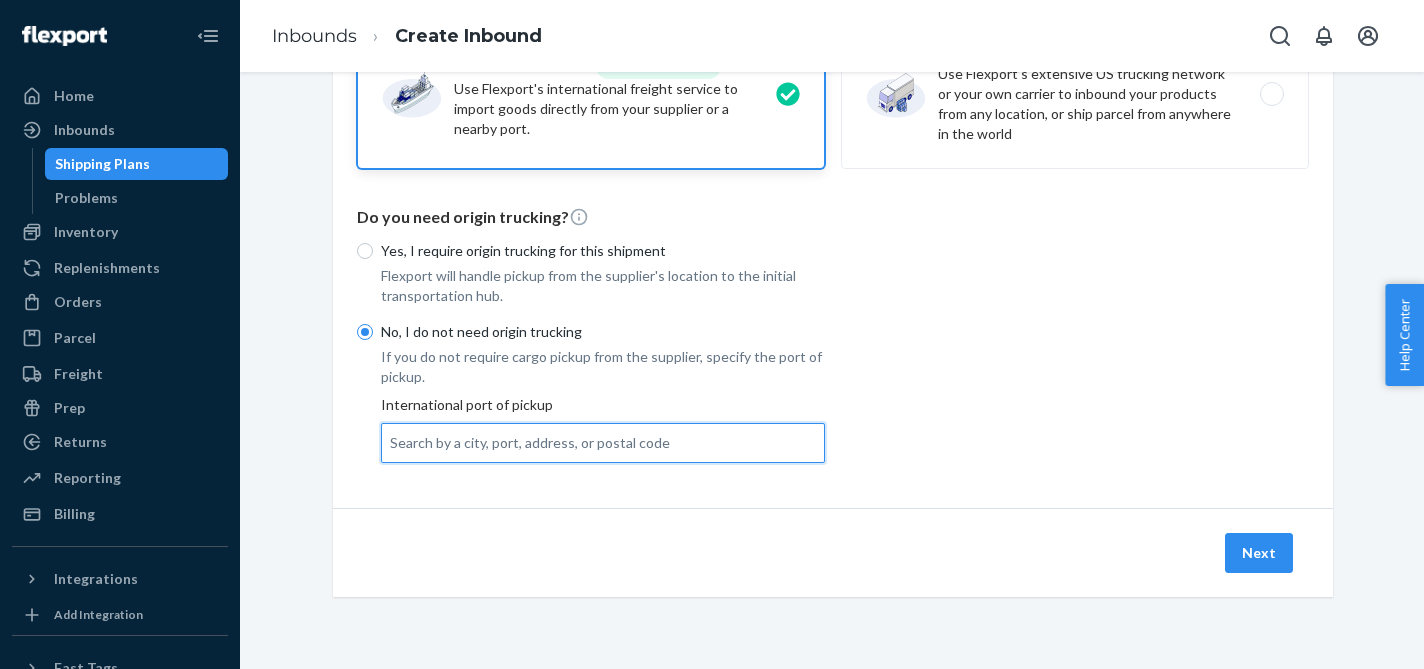 click on "Search by a city, port, address, or postal code" at bounding box center [603, 443] 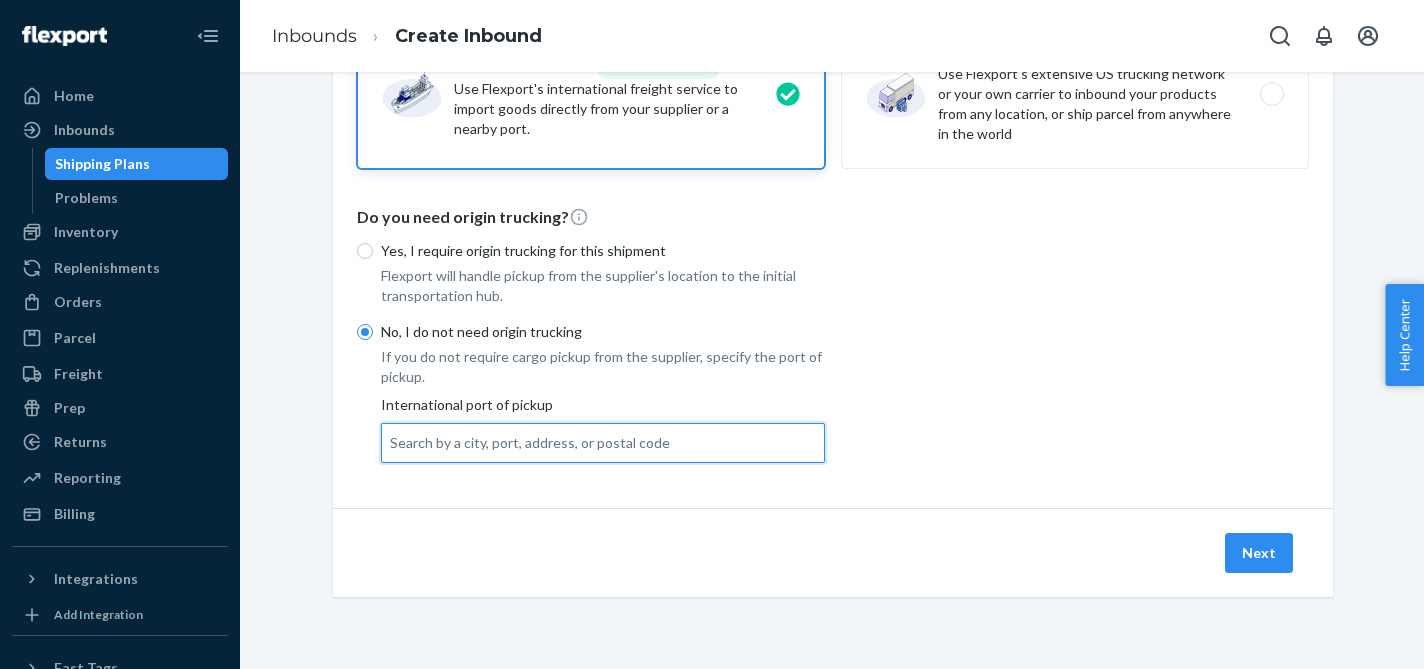 click on "0 results available. Use Up and Down to choose options, press Enter to select the currently focused option, press Escape to exit the menu, press Tab to select the option and exit the menu. Search by a city, port, address, or postal code" at bounding box center [391, 443] 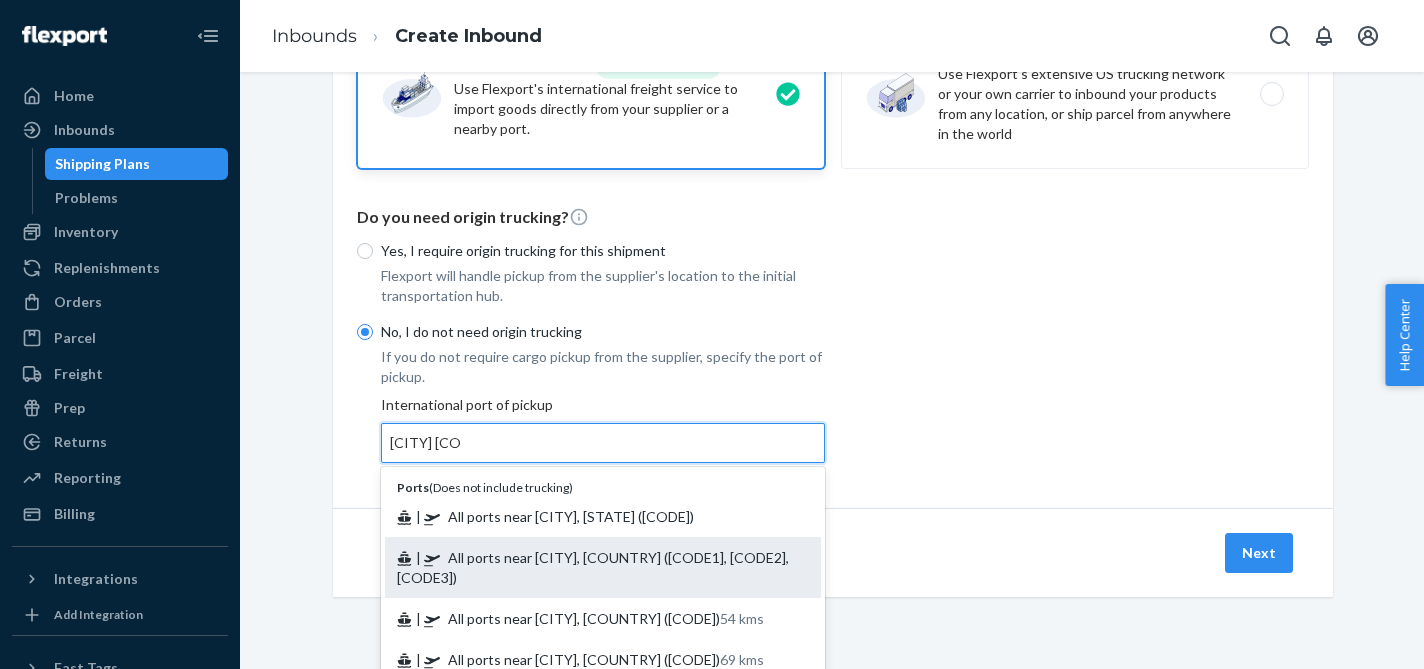 click on "|   All ports near [CITY], [COUNTRY] ([CODE])" at bounding box center [593, 567] 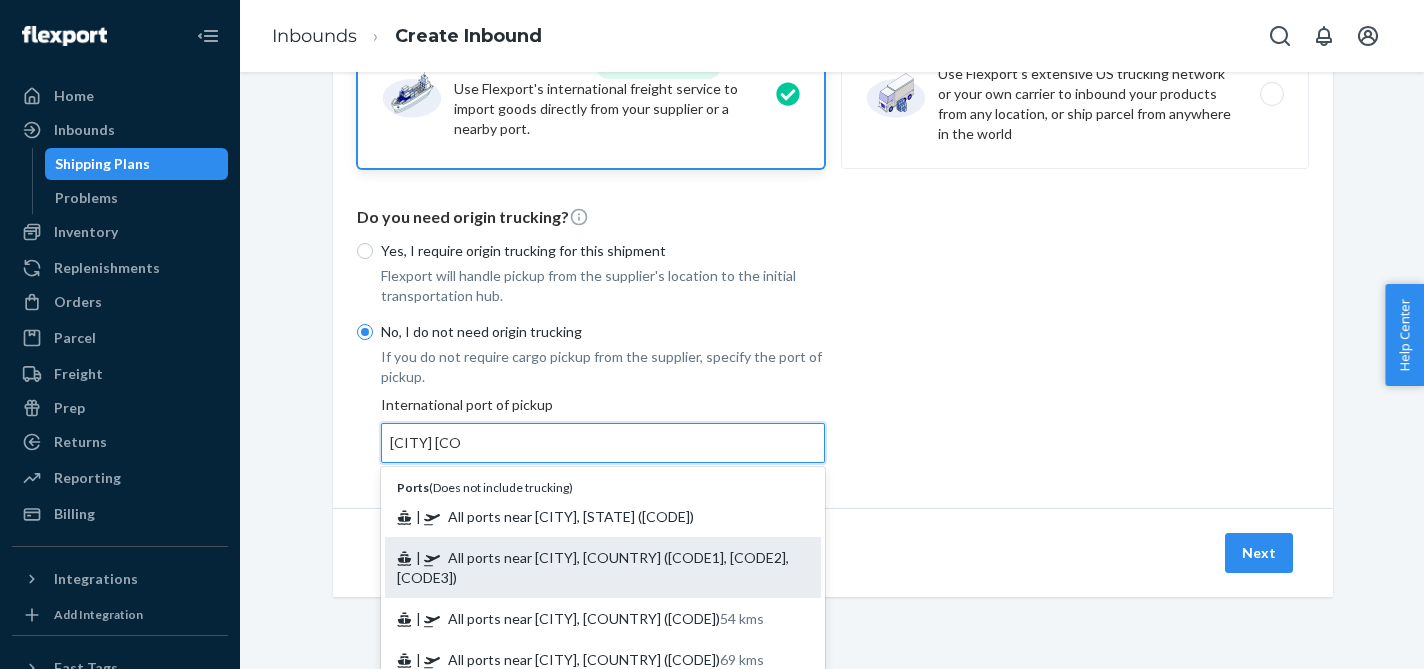 click on "[CITY] [COUNTRY]" at bounding box center (425, 443) 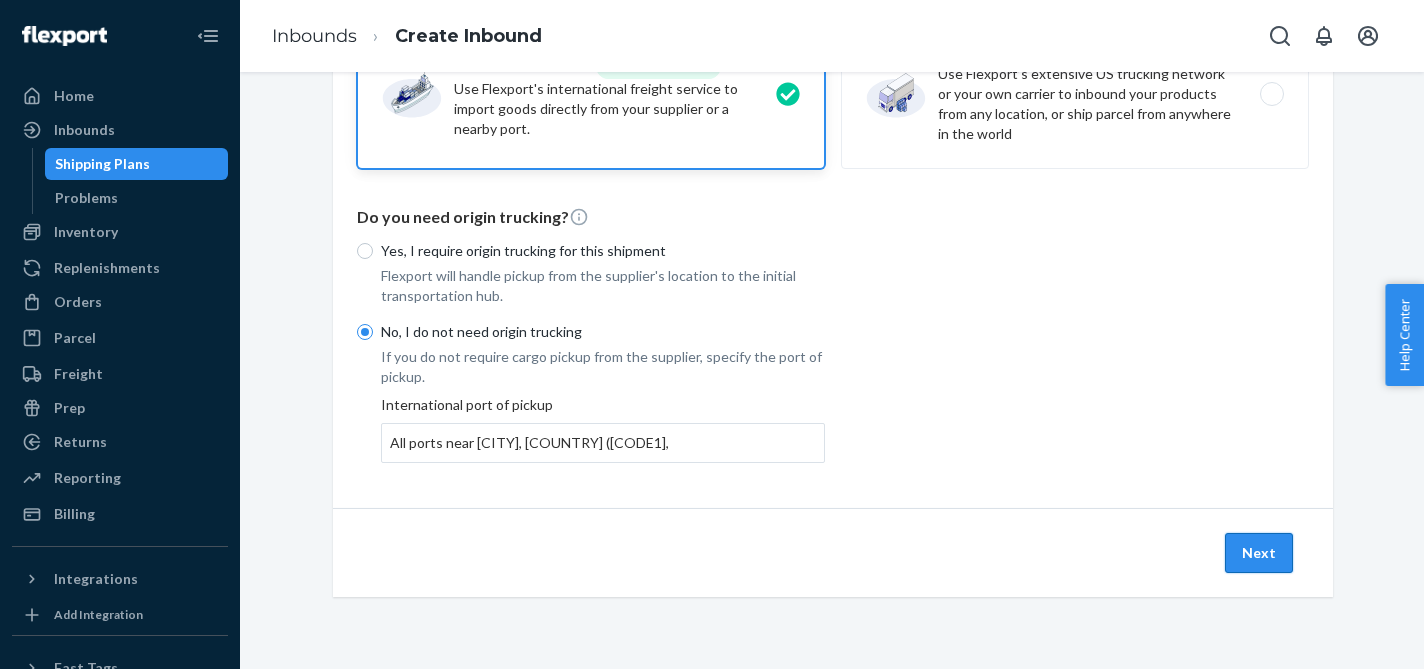 click on "Next" at bounding box center [1259, 553] 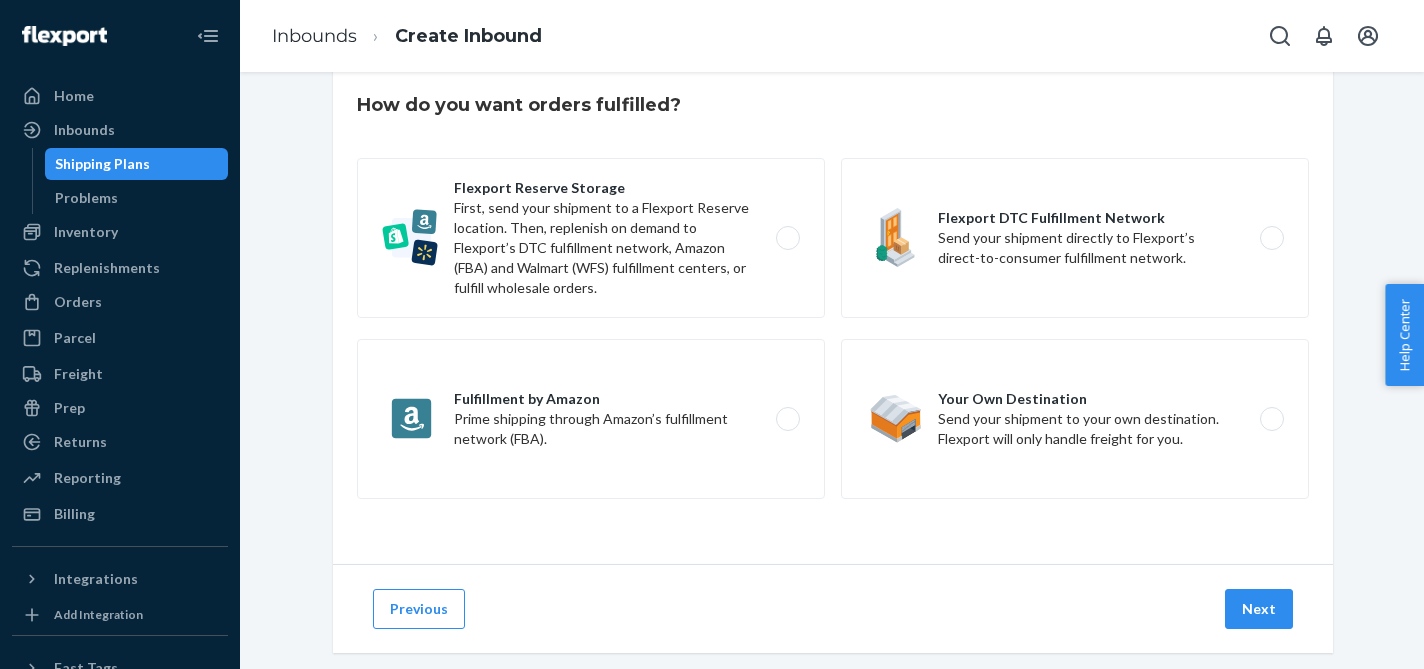 scroll, scrollTop: 45, scrollLeft: 0, axis: vertical 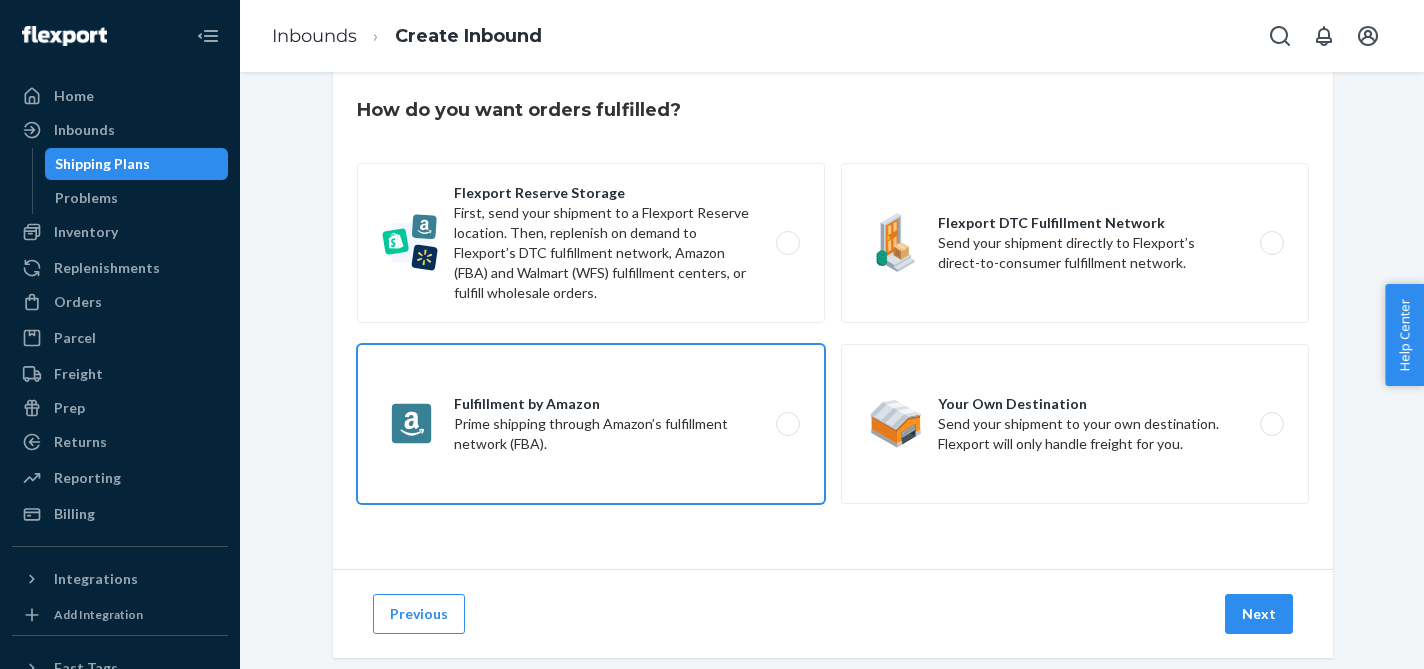 click on "Fulfillment by Amazon Prime shipping through Amazon’s fulfillment network (FBA)." at bounding box center (591, 424) 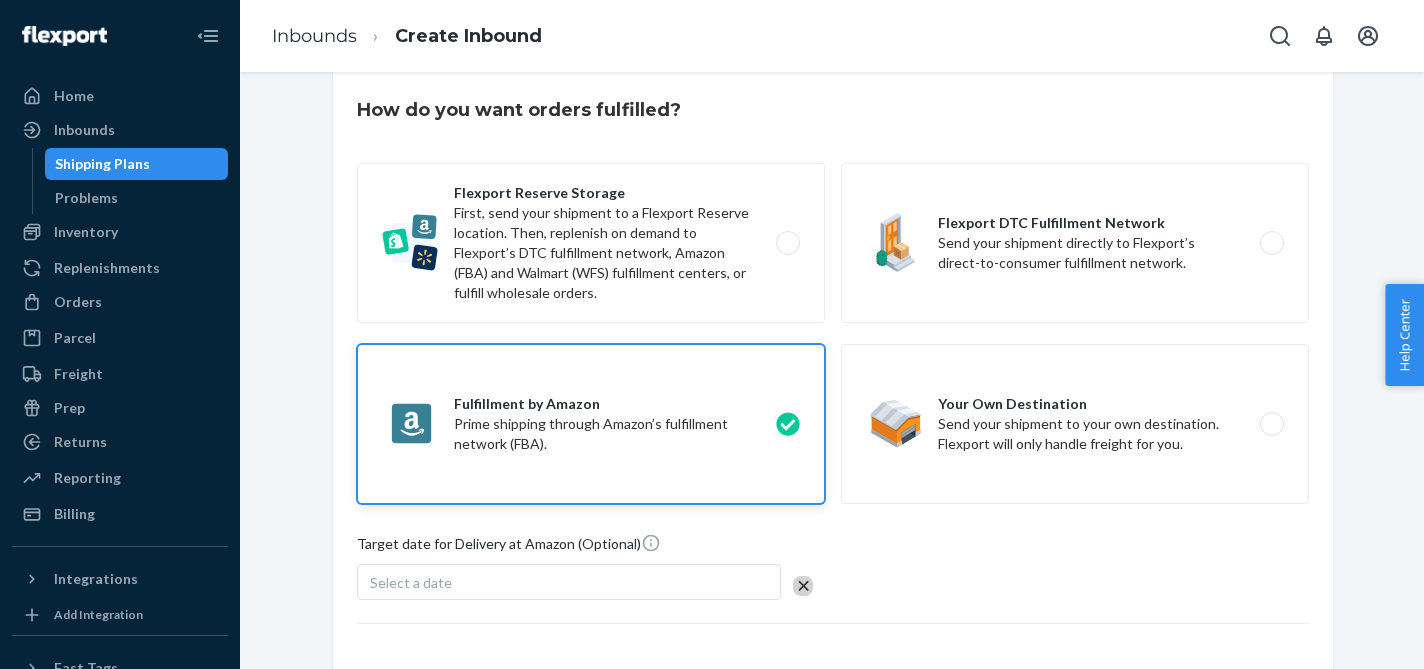 scroll, scrollTop: 181, scrollLeft: 0, axis: vertical 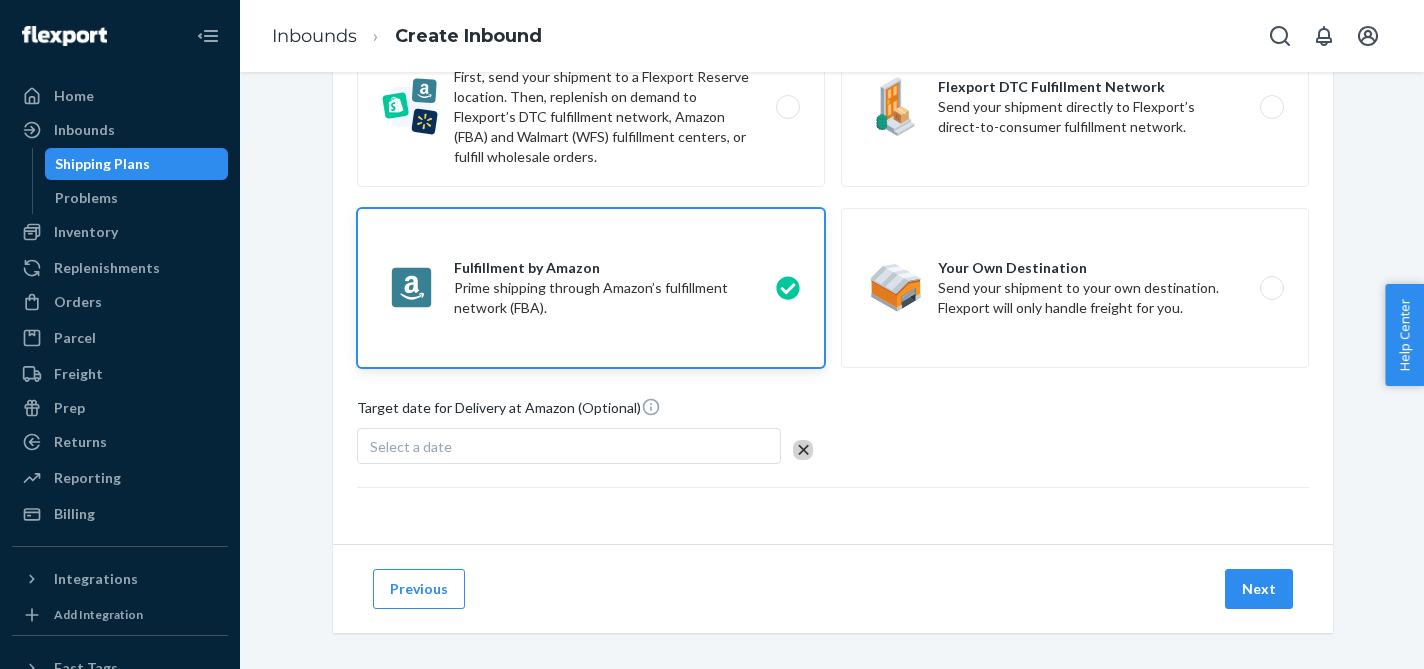 click on "Select a date" at bounding box center (569, 446) 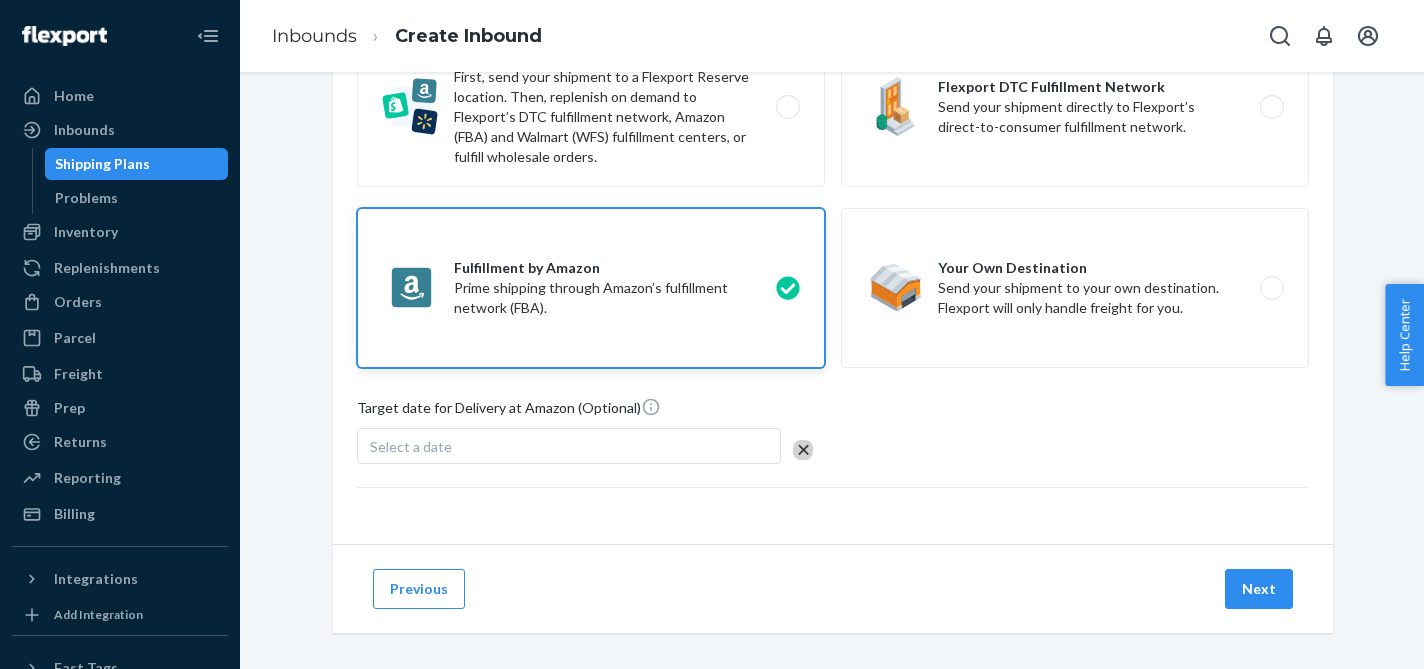 click on "Target date for Delivery at Amazon (Optional)  Select a date" at bounding box center (833, 434) 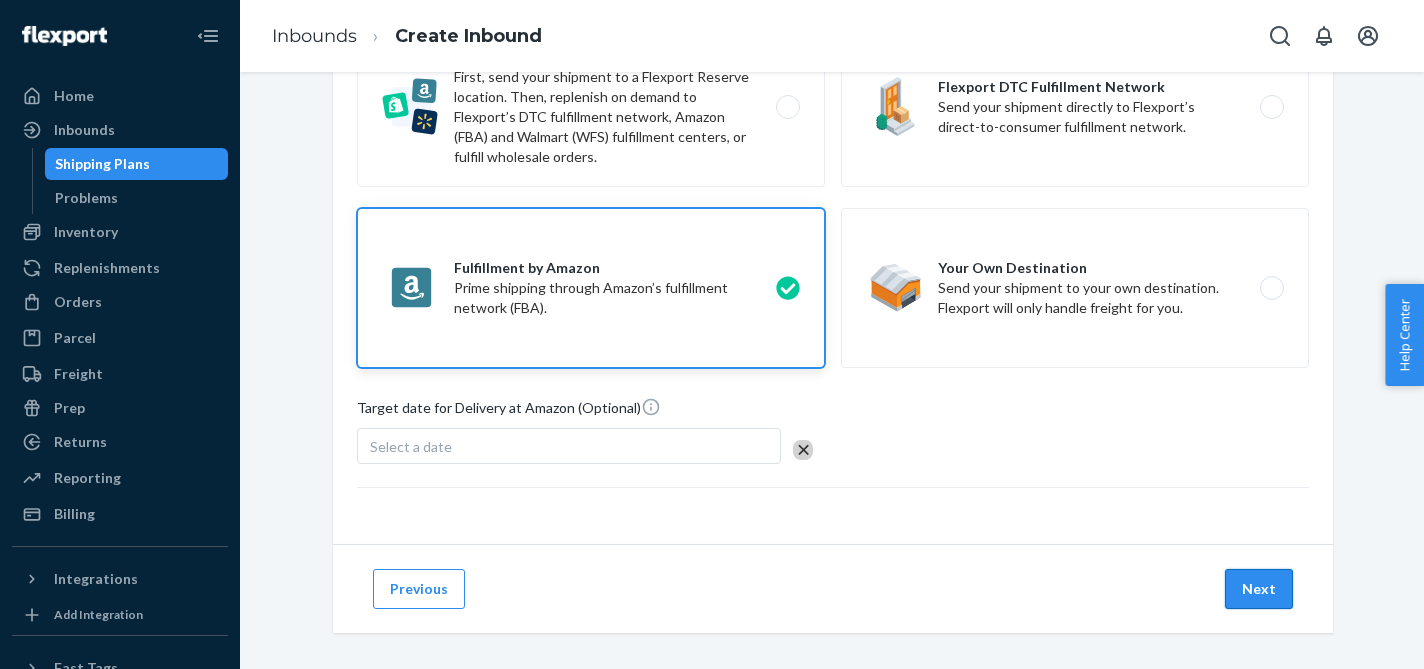 click on "Next" at bounding box center [1259, 589] 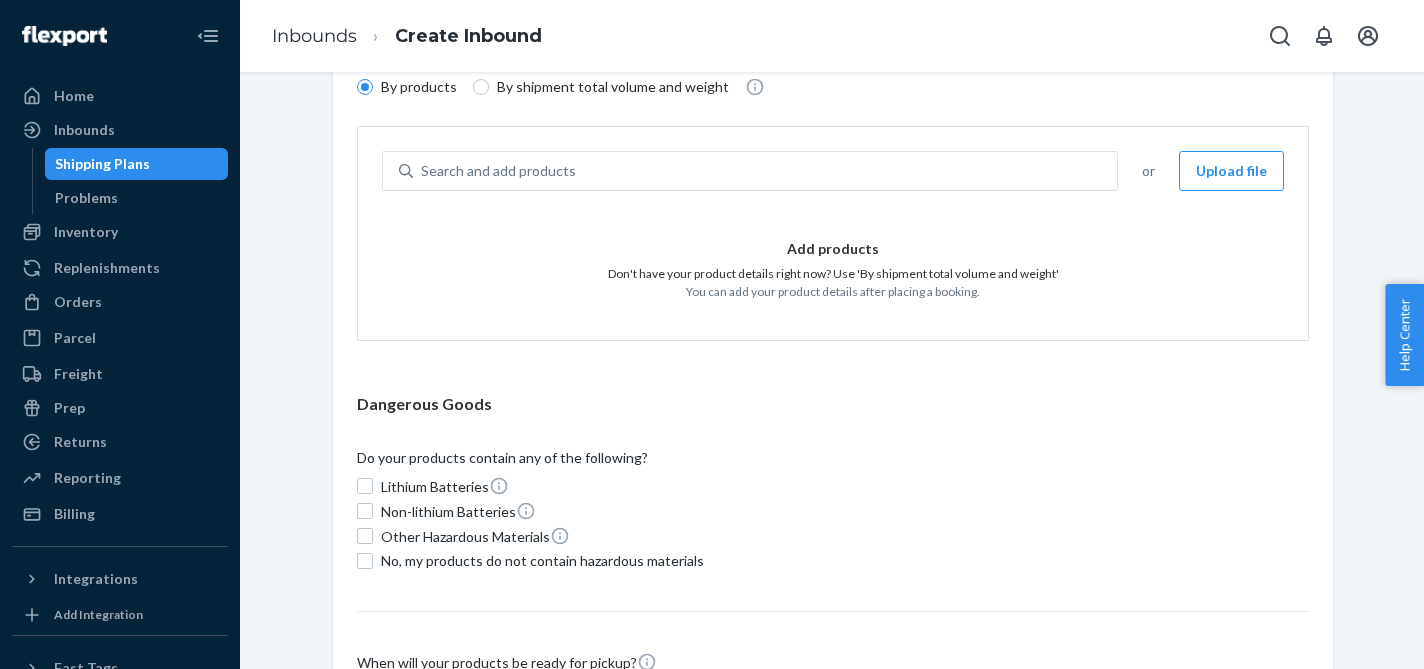scroll, scrollTop: 193, scrollLeft: 0, axis: vertical 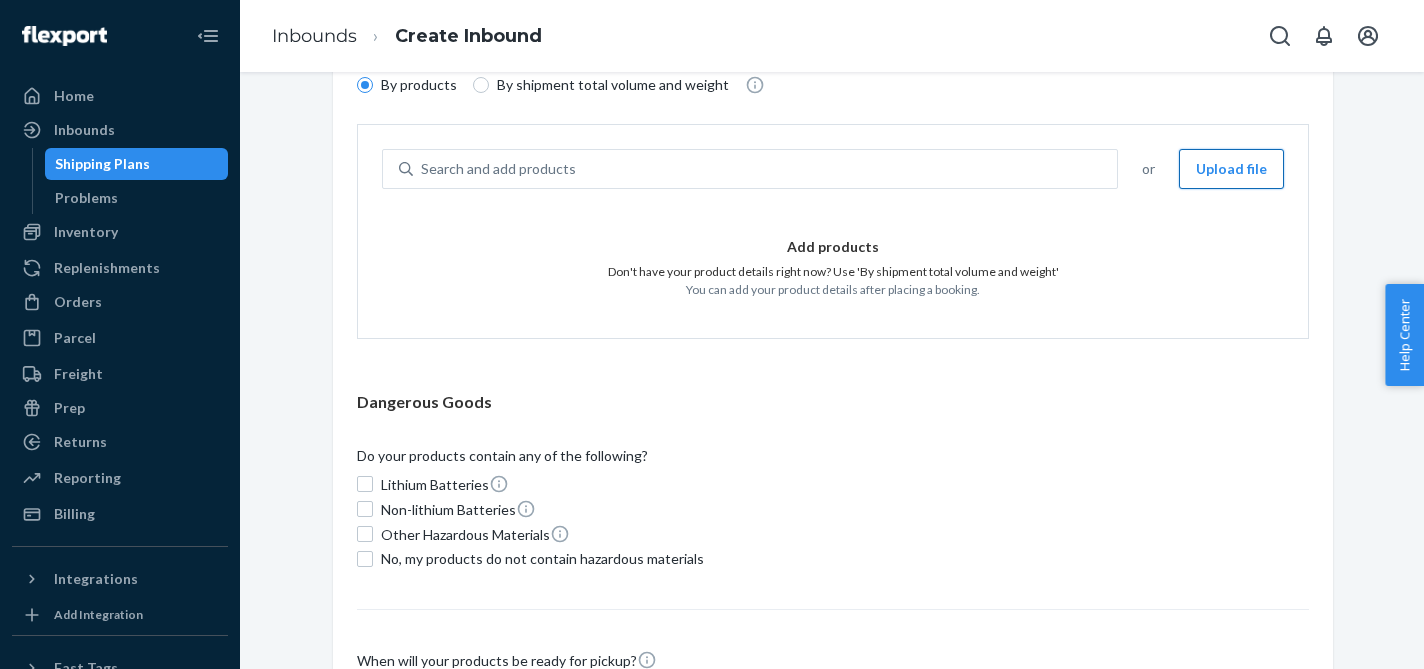 click on "Upload file" at bounding box center (1231, 169) 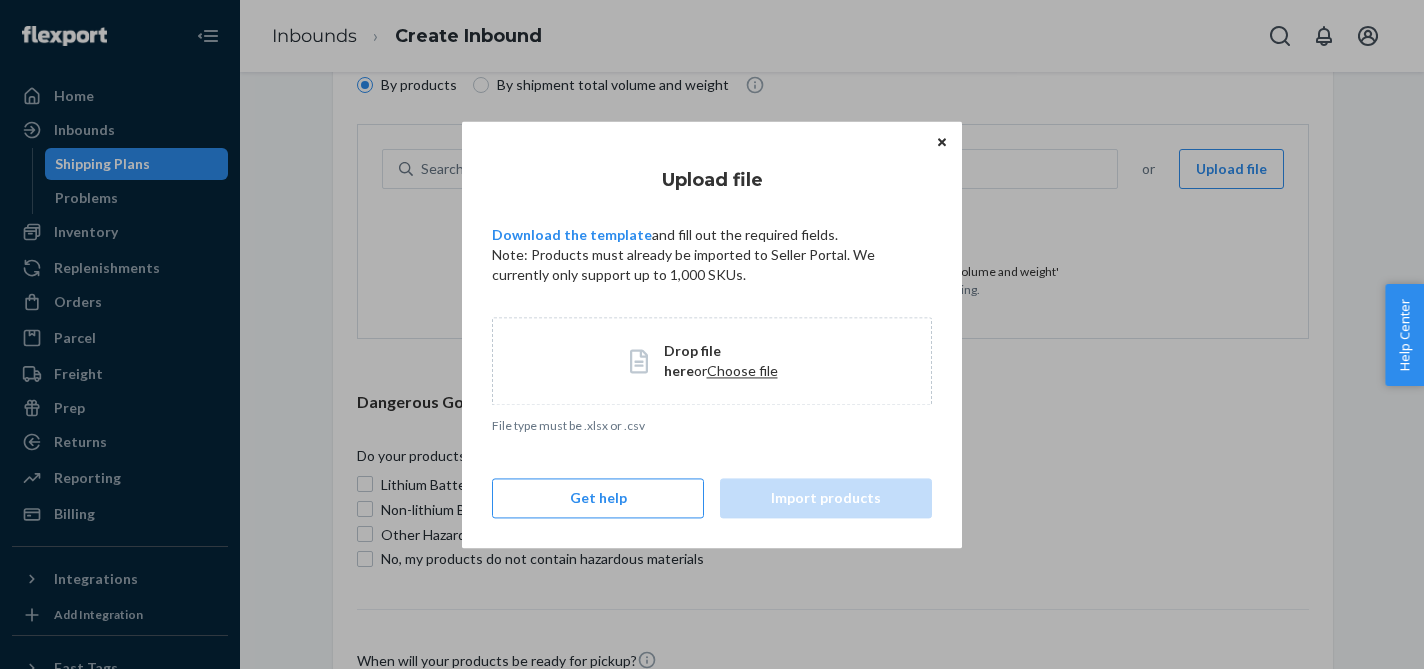 click on "Choose file" at bounding box center [742, 370] 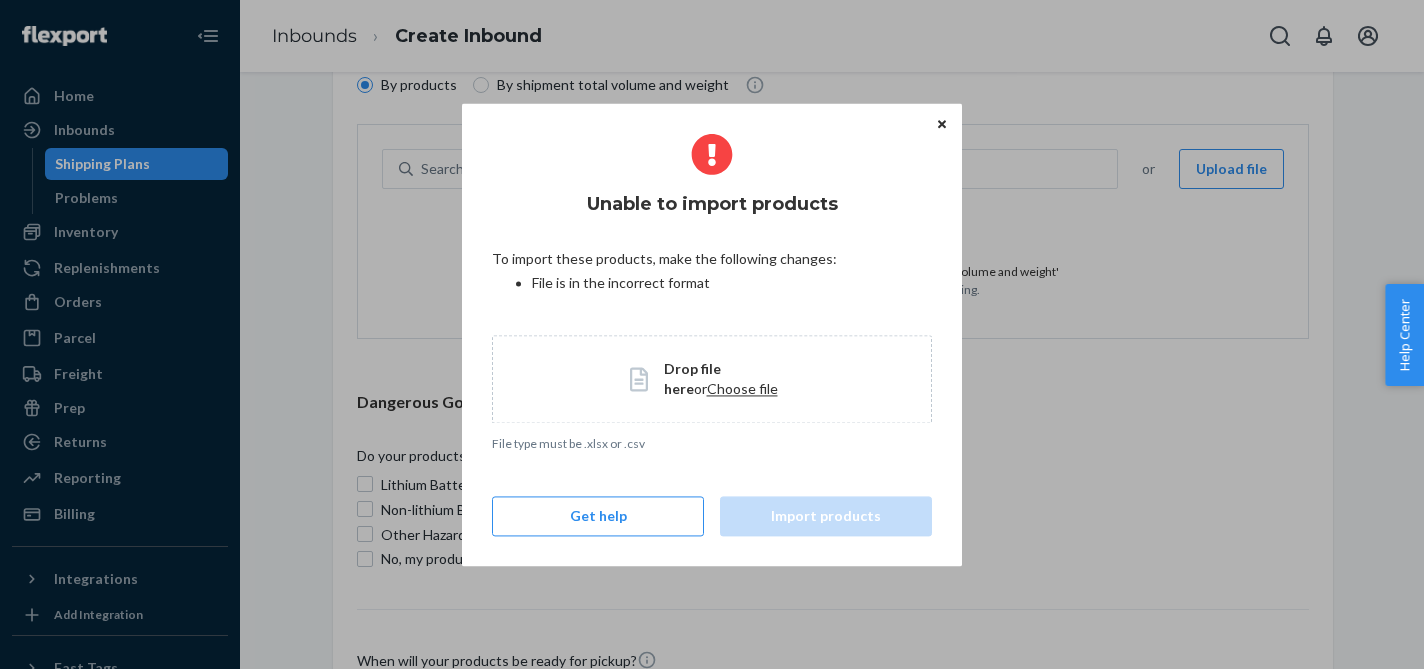 click on "Choose file" at bounding box center [742, 388] 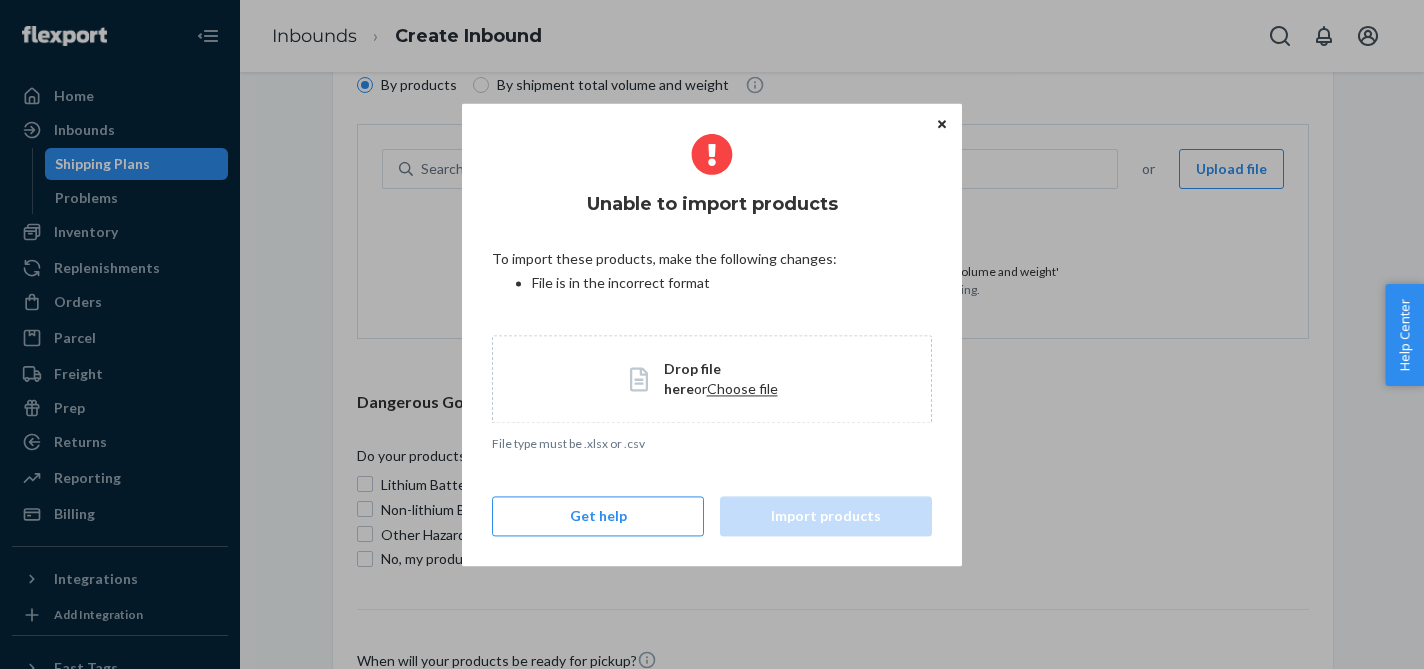 click 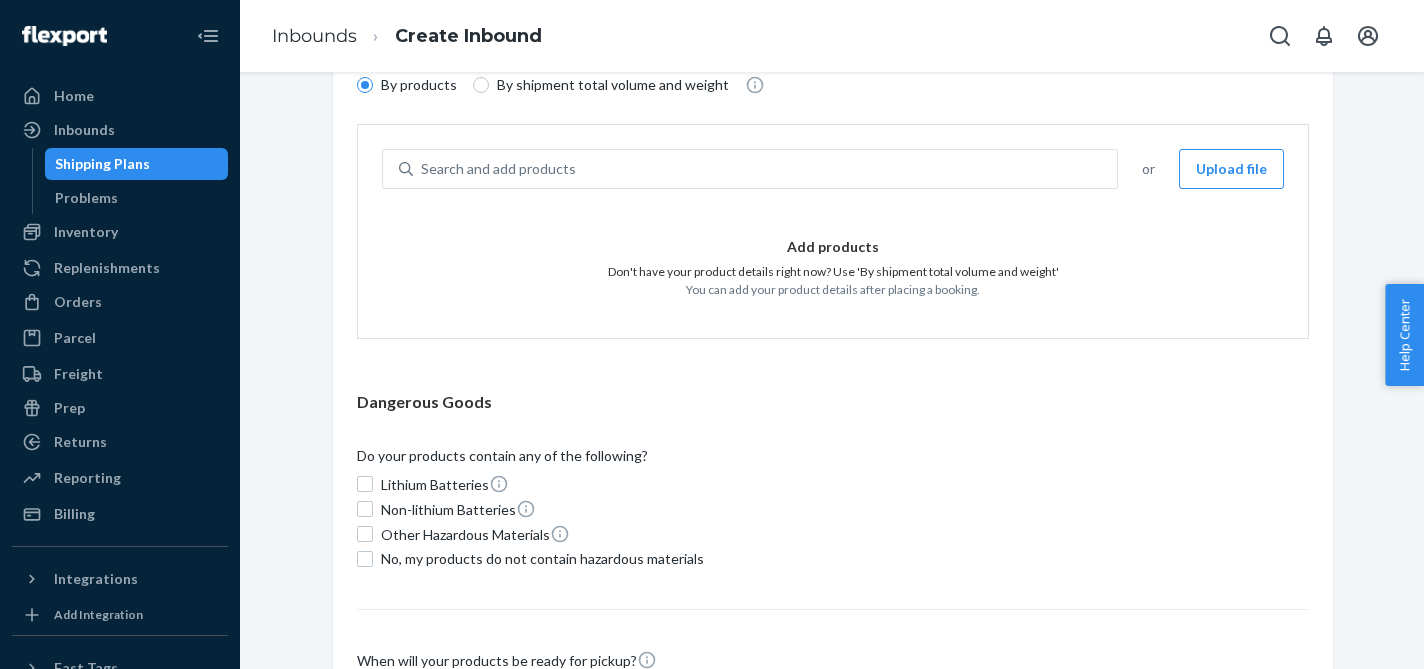 scroll, scrollTop: 130, scrollLeft: 0, axis: vertical 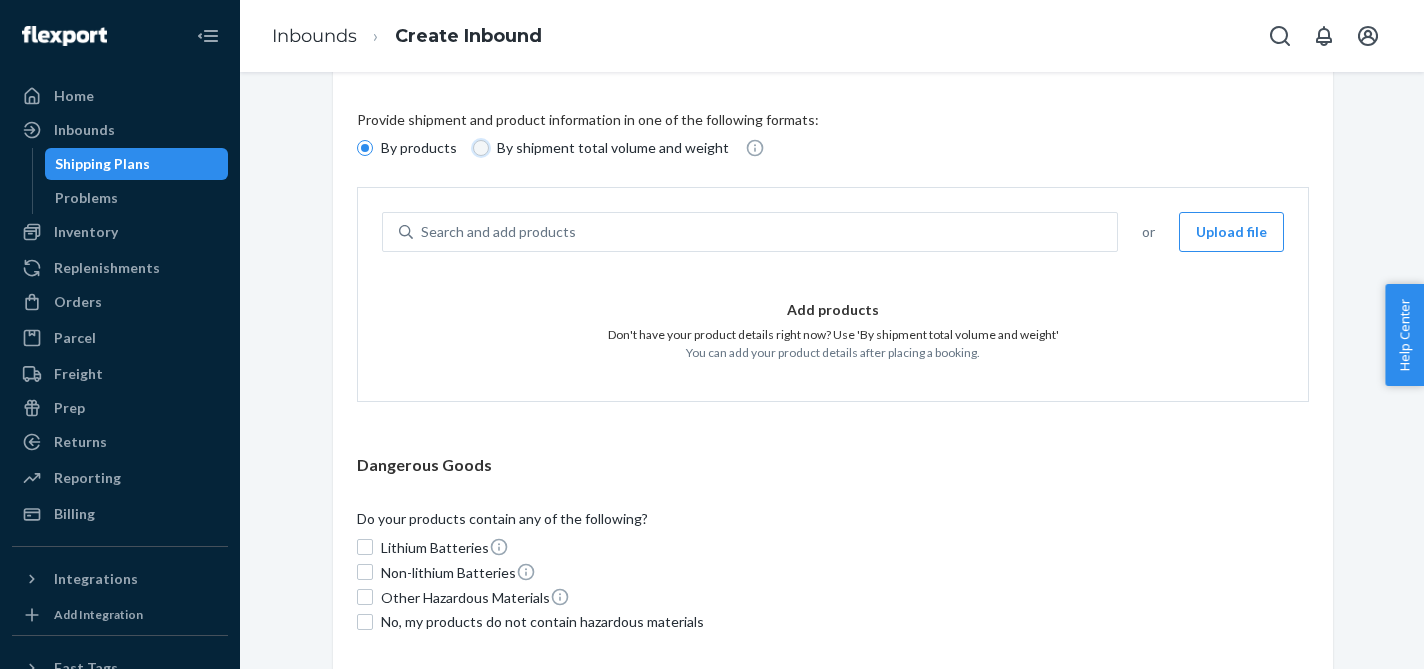 click on "By shipment total volume and weight" at bounding box center (481, 148) 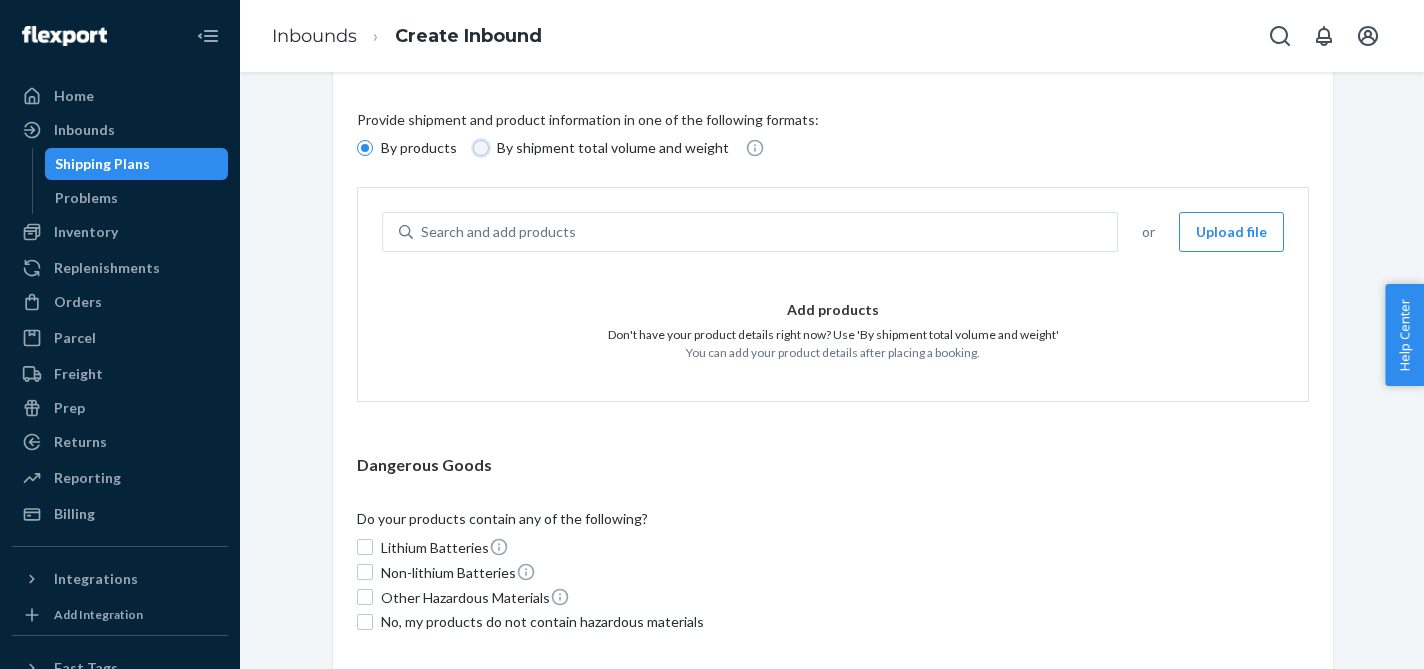 radio on "true" 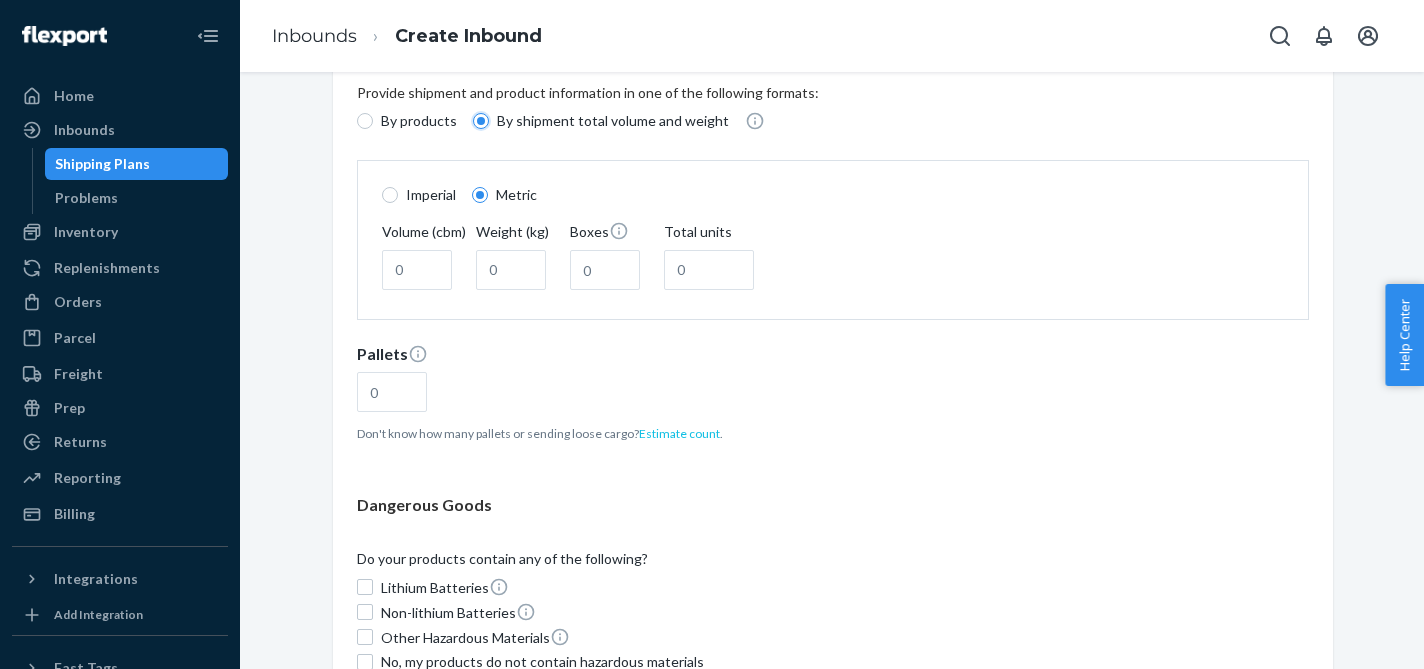scroll, scrollTop: 158, scrollLeft: 0, axis: vertical 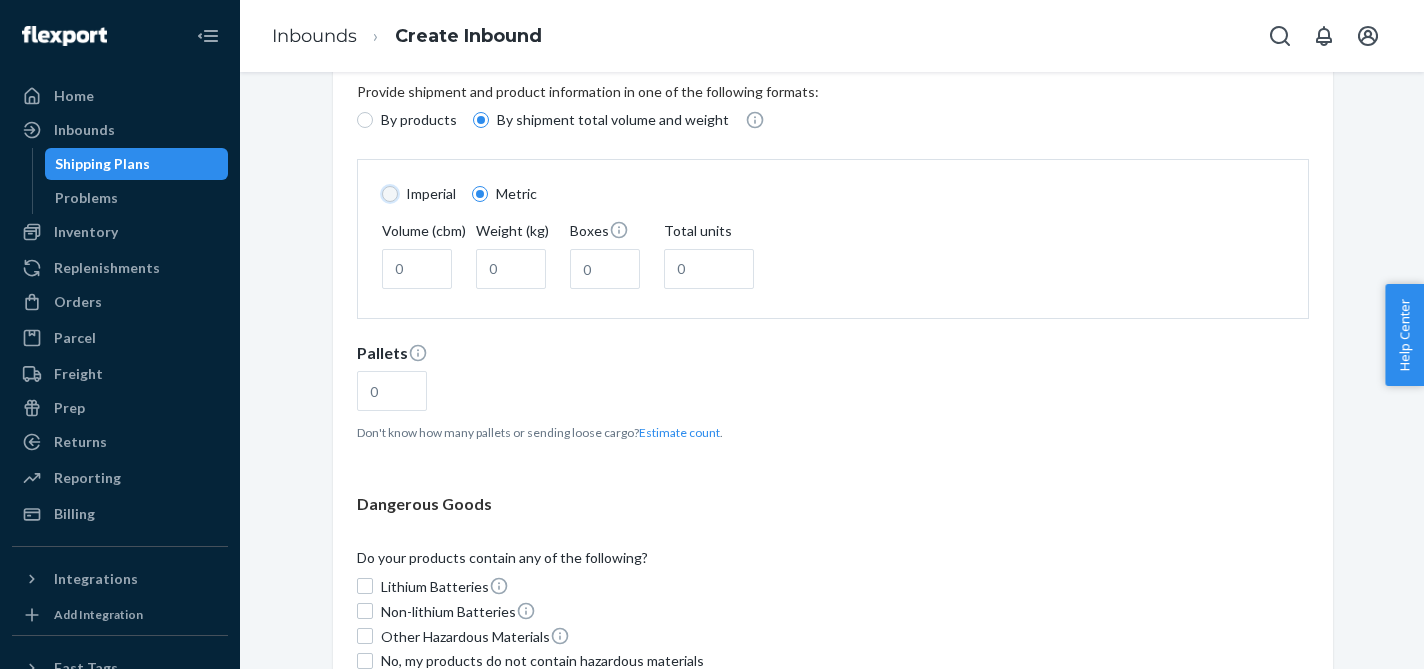 click on "Imperial" at bounding box center (390, 194) 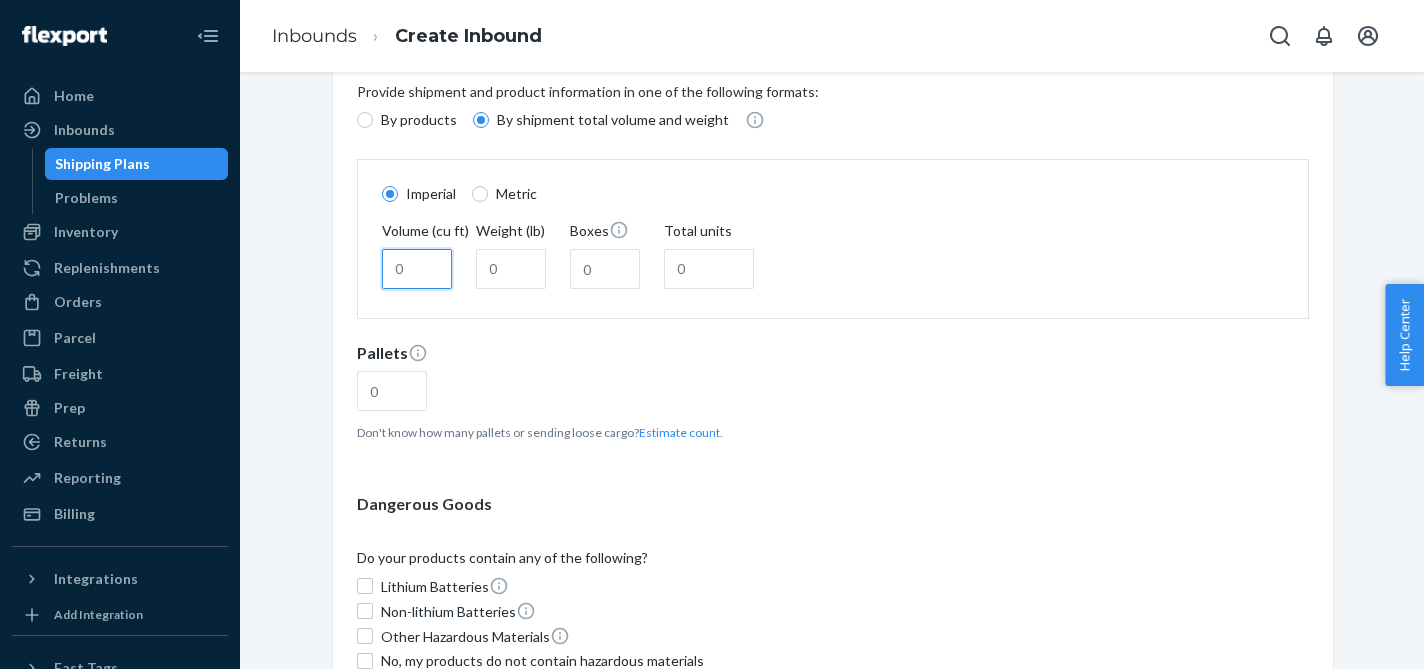 click on "Volume (cu ft)" at bounding box center (417, 269) 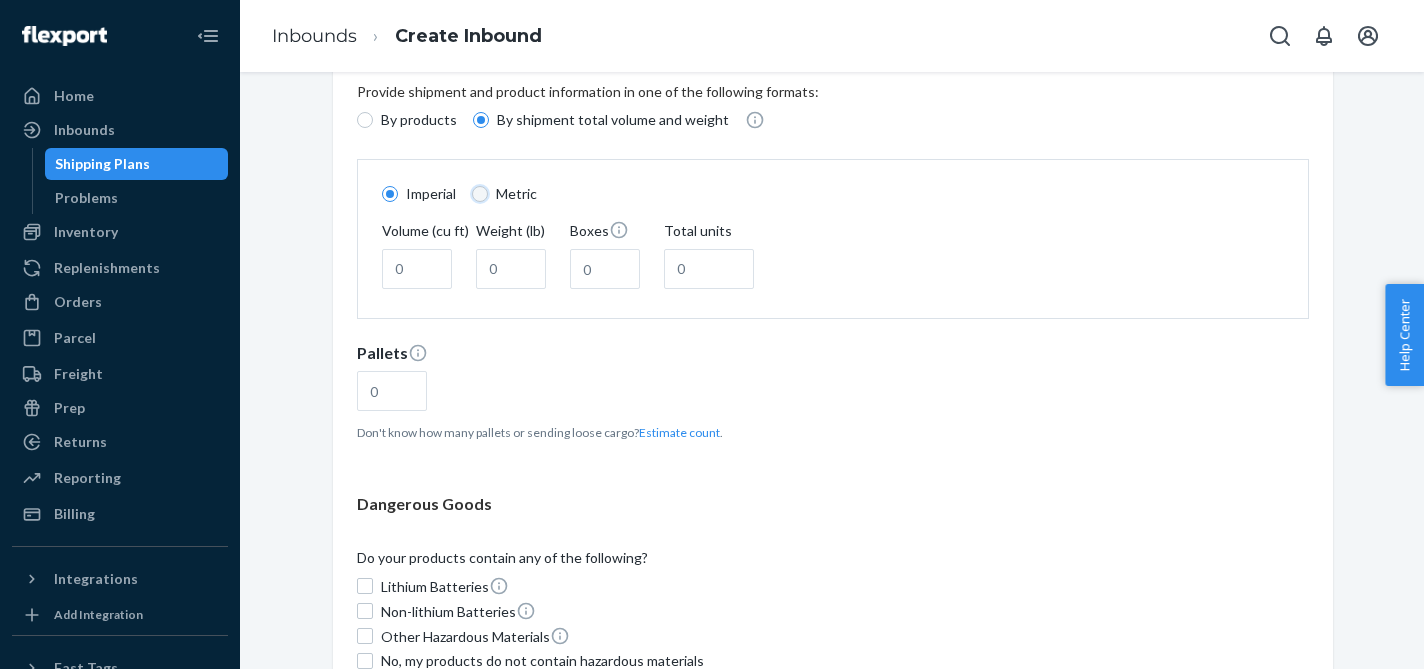click on "Metric" at bounding box center [480, 194] 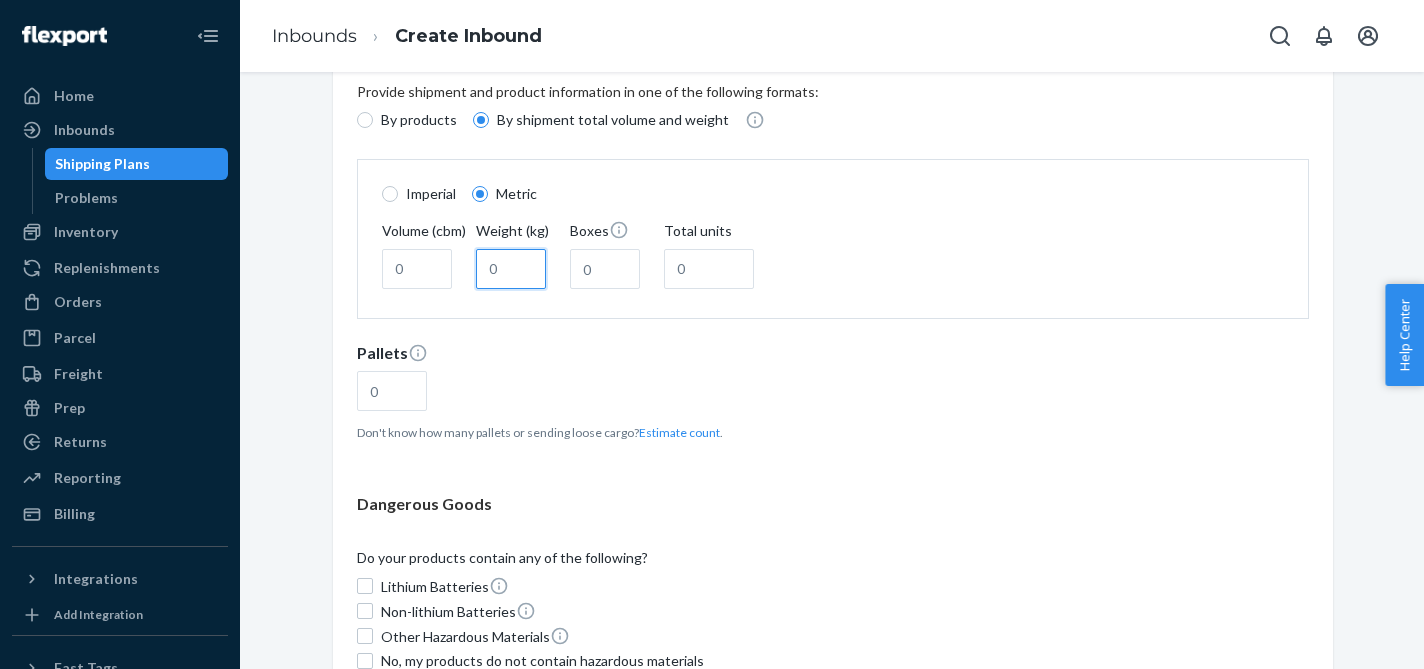 click on "Weight (kg)" at bounding box center [511, 269] 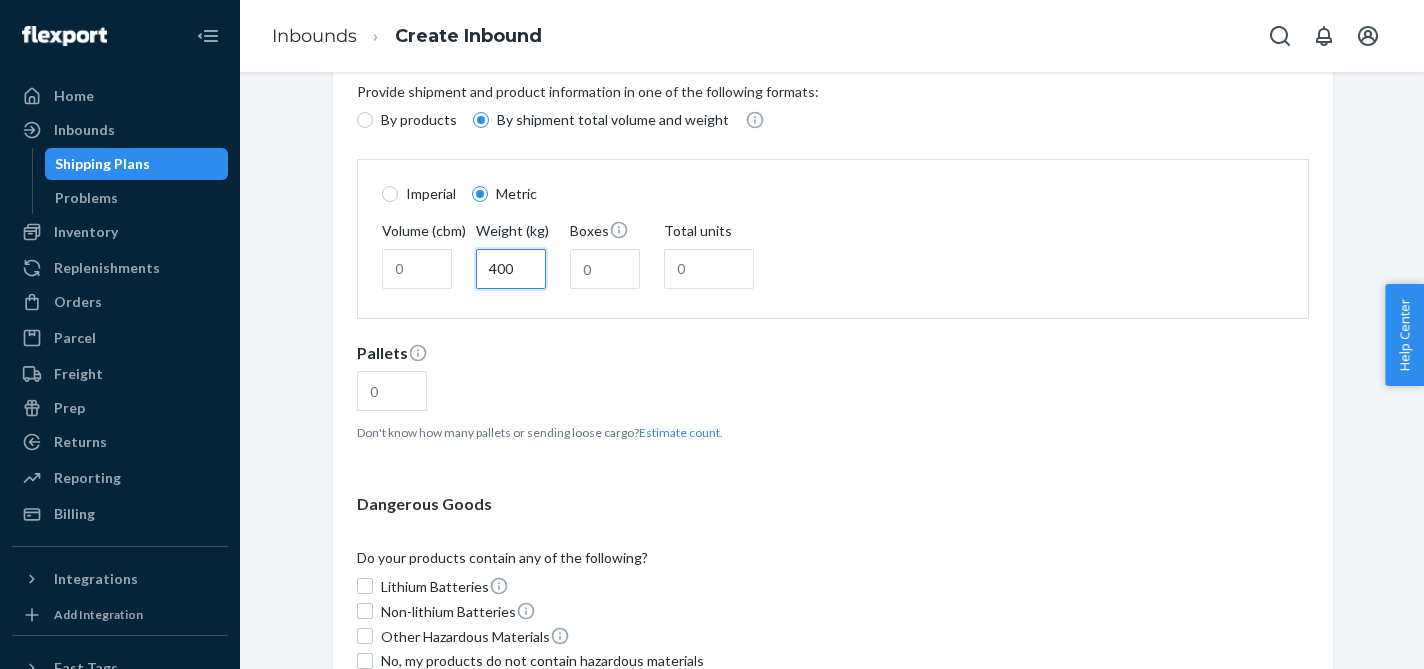 type on "400" 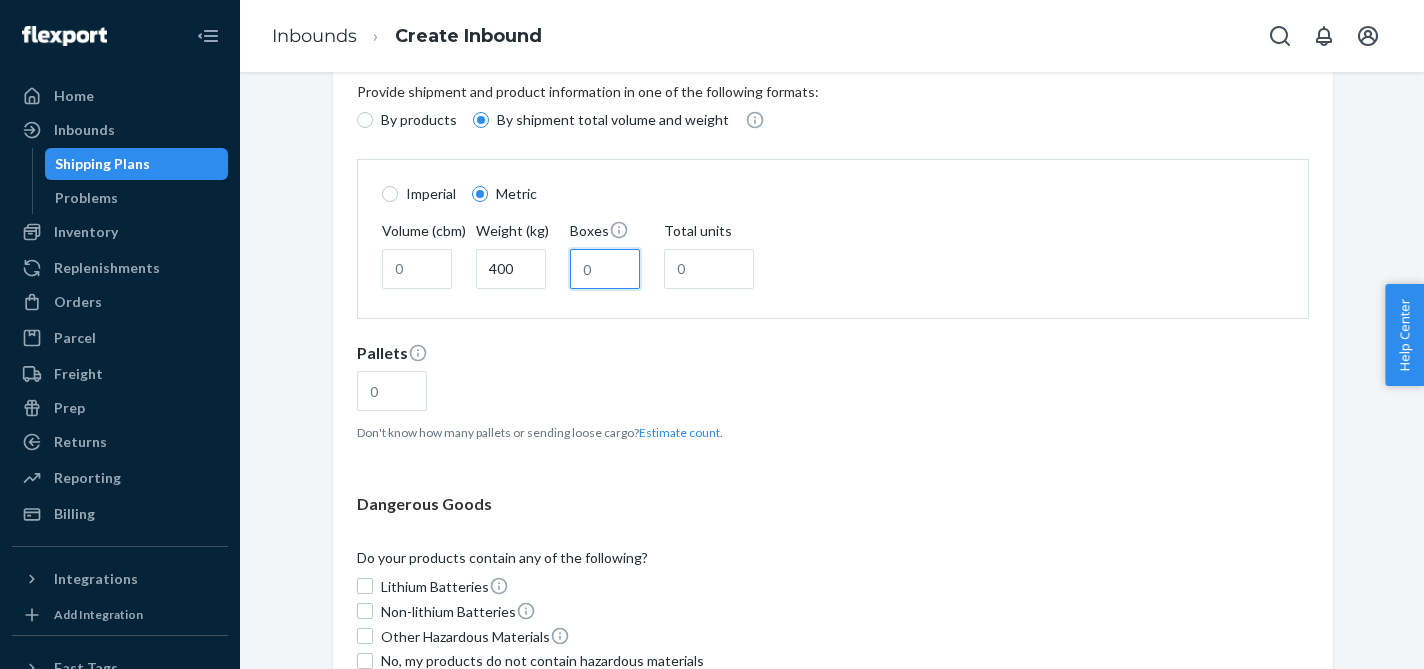click on "Boxes" at bounding box center (605, 269) 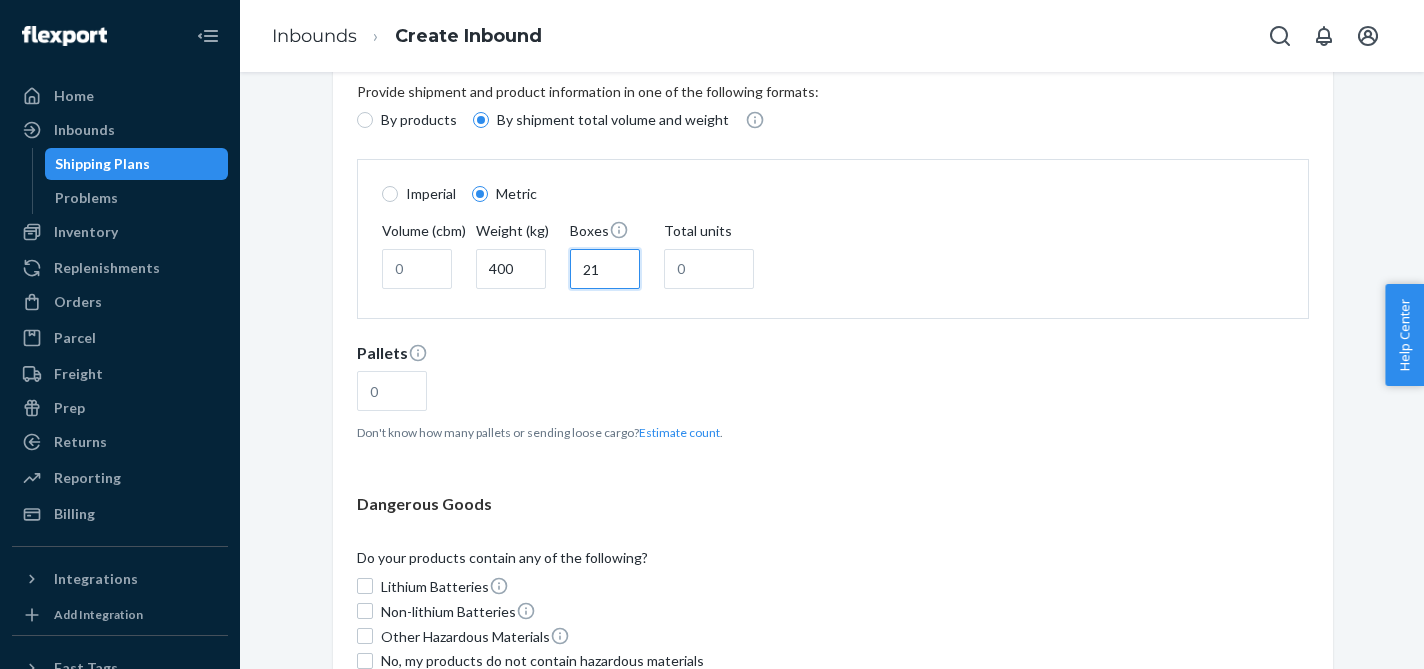 type on "21" 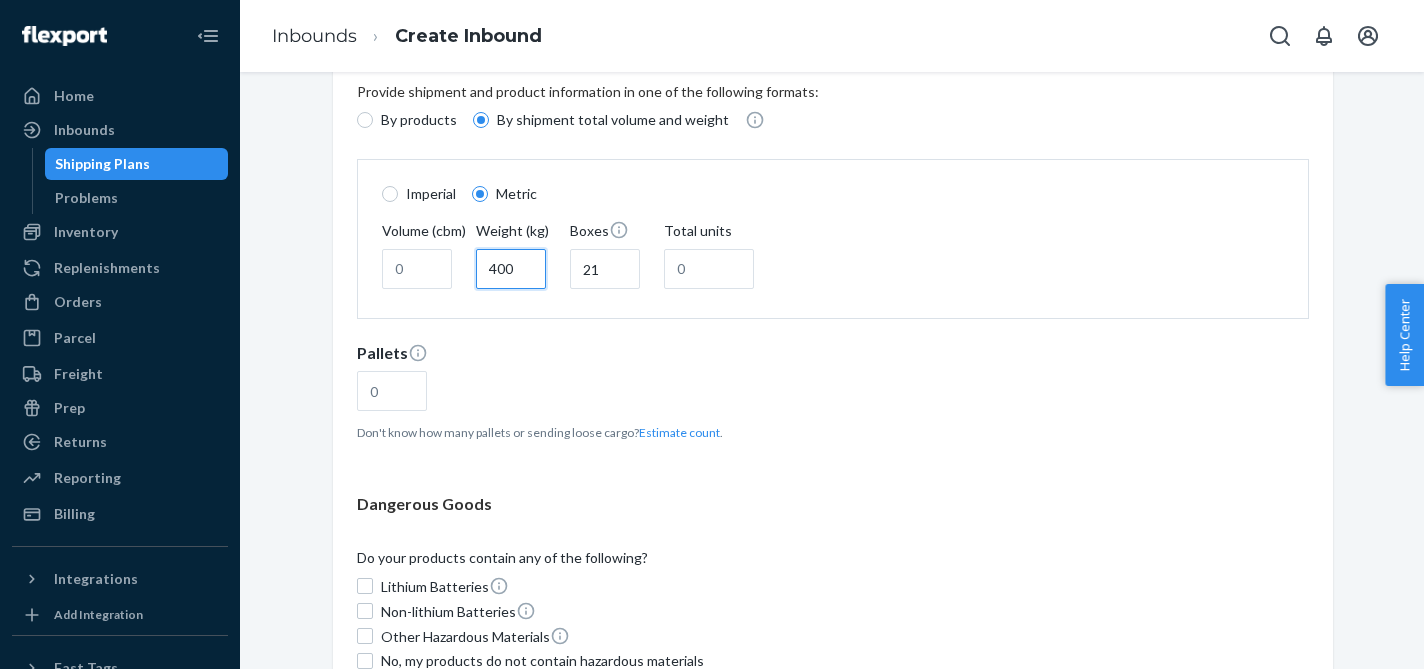 click on "400" at bounding box center (511, 269) 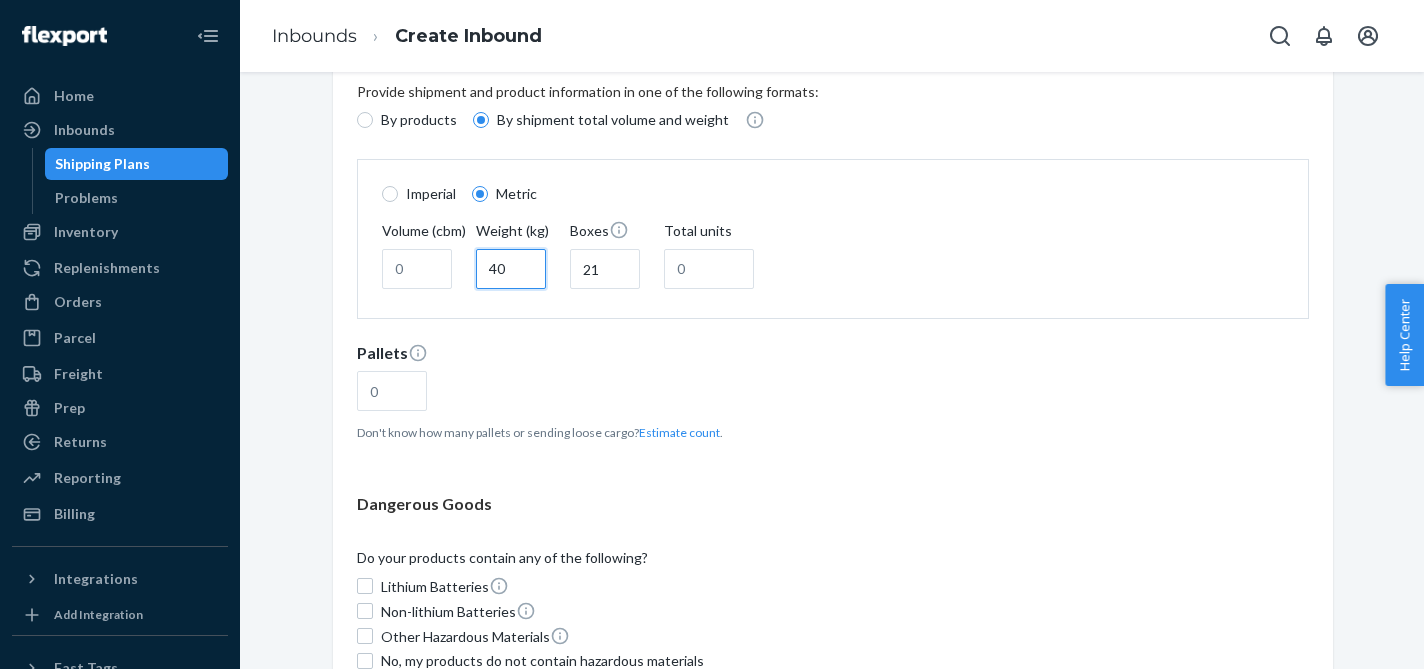 type on "4" 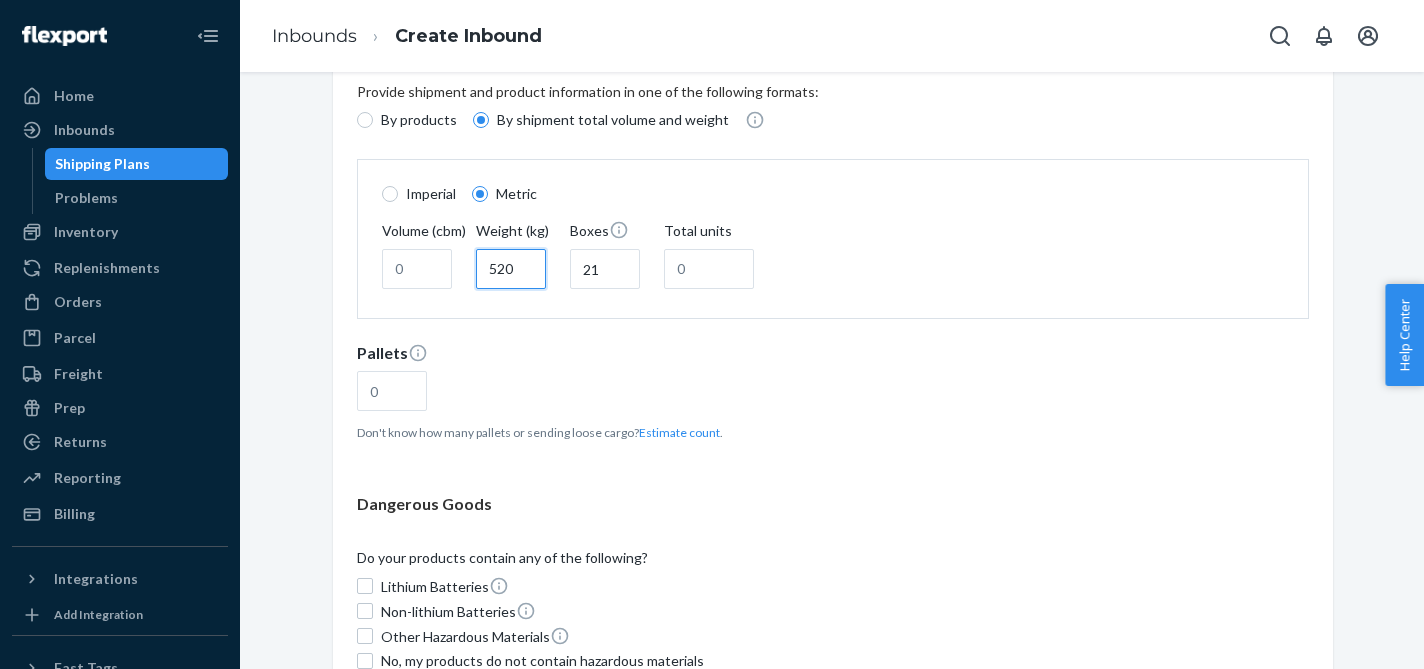 type on "520" 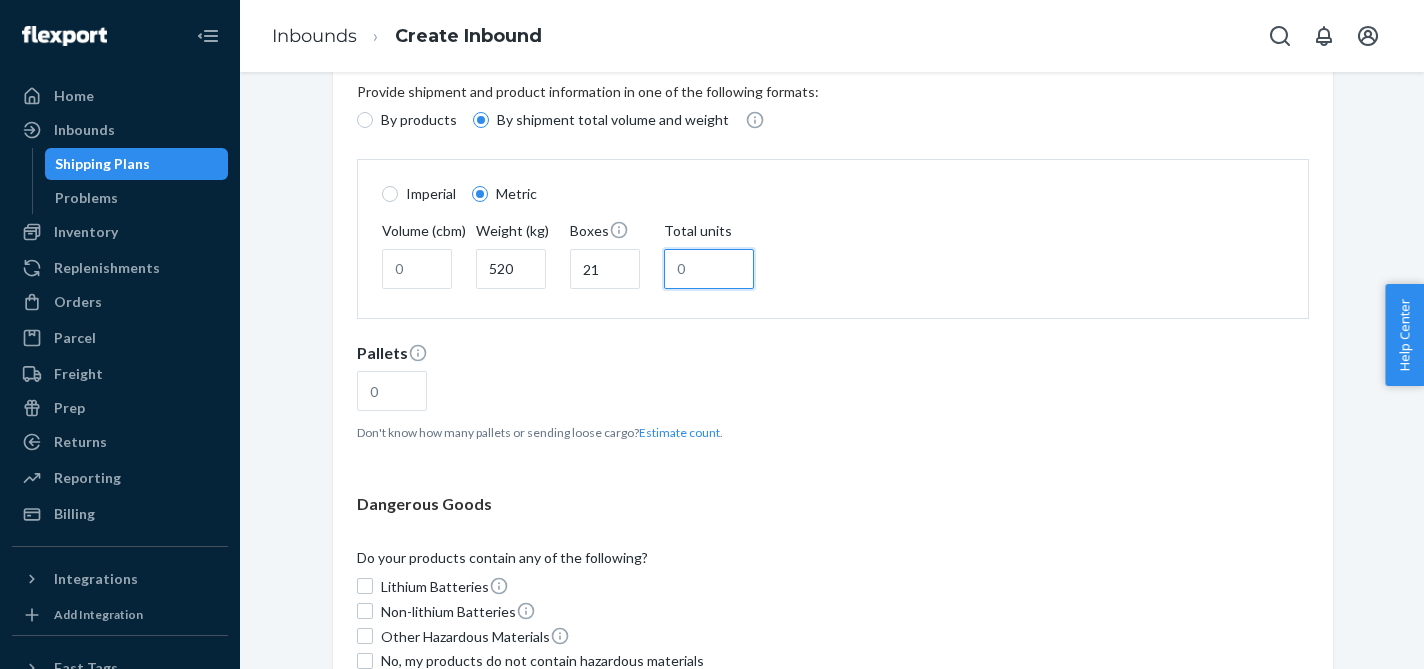 click on "Total units" at bounding box center (709, 269) 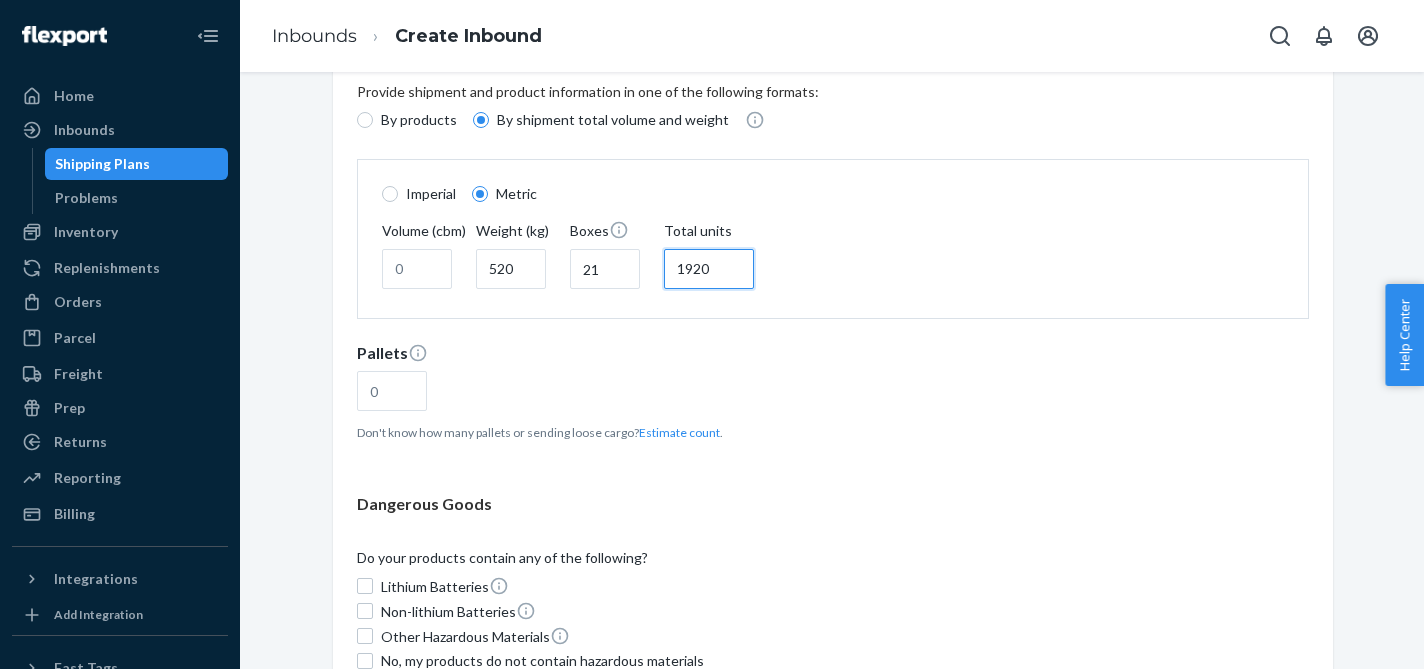 type on "1920" 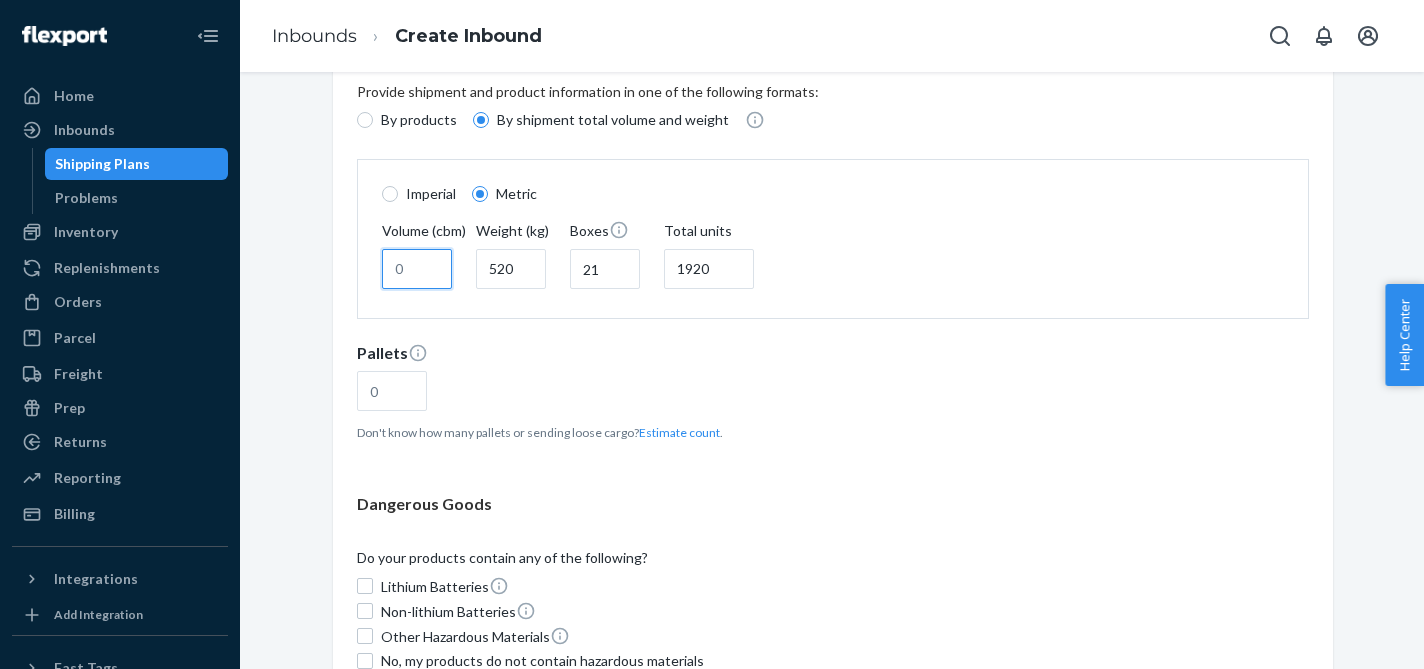 click on "Volume (cbm)" at bounding box center [417, 269] 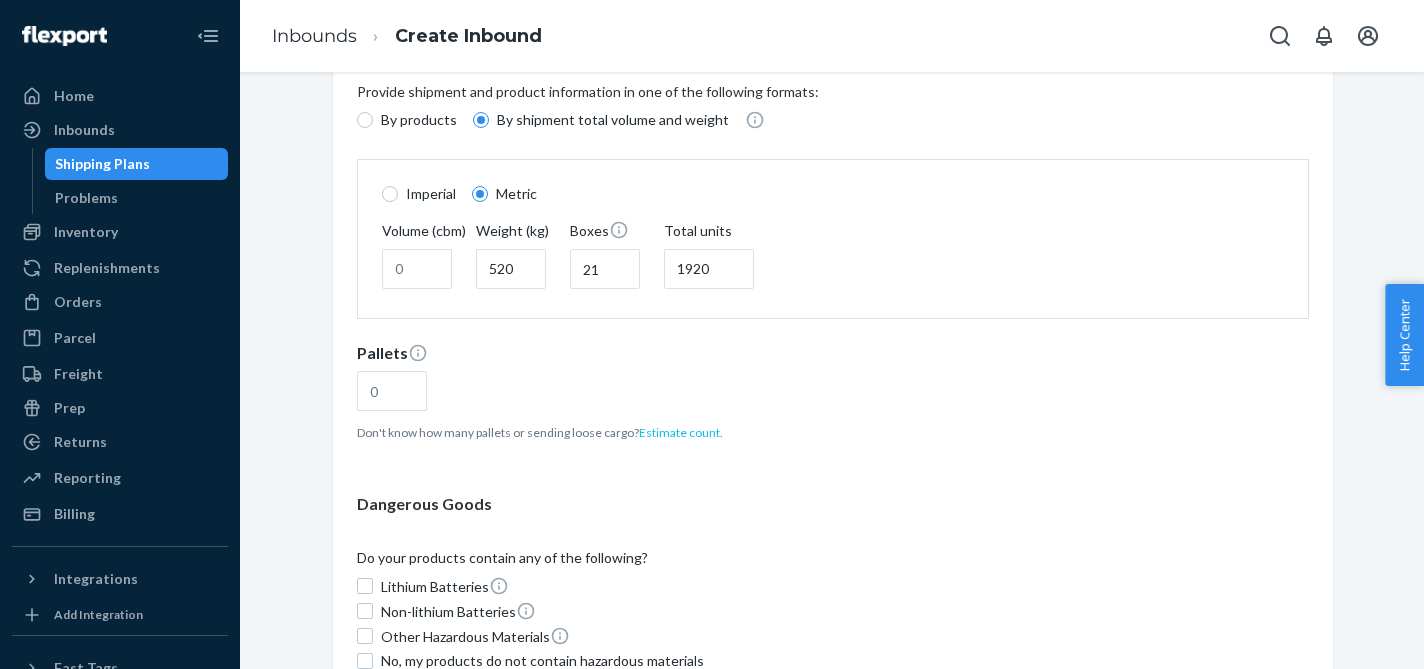 click on "Estimate count" at bounding box center [679, 432] 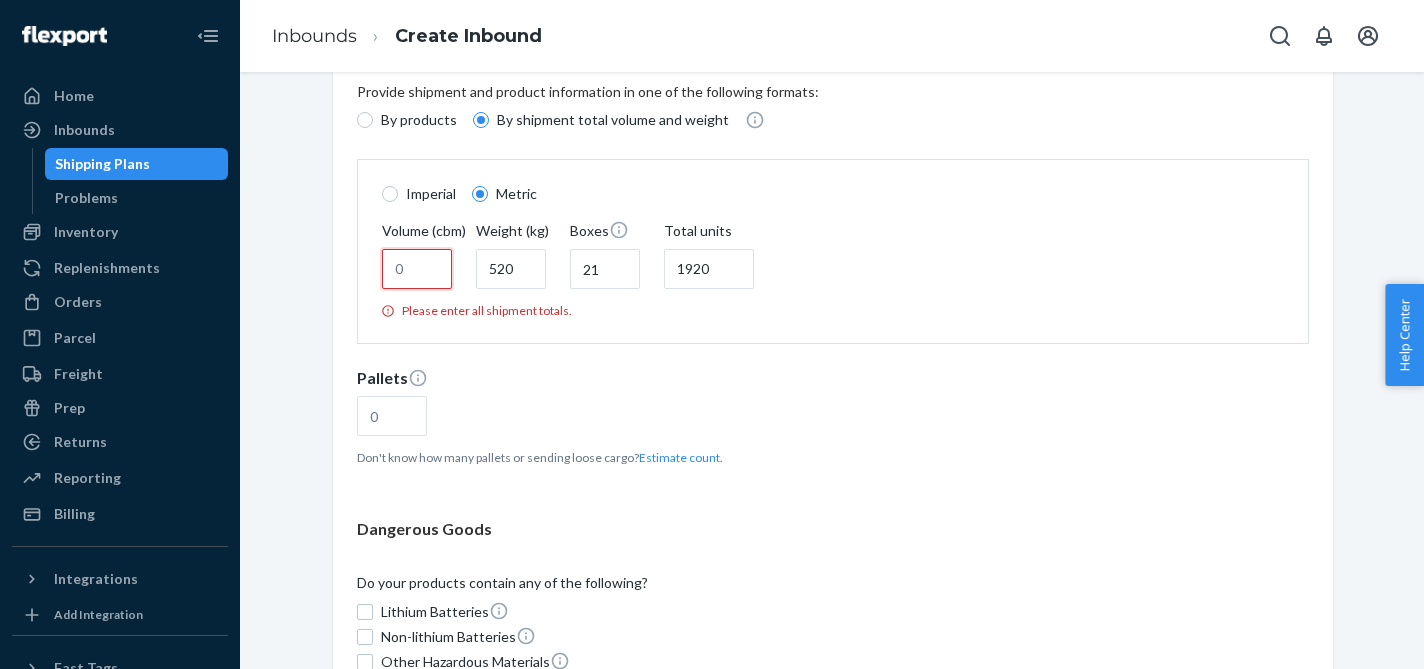 click on "Volume (cbm)" at bounding box center (417, 269) 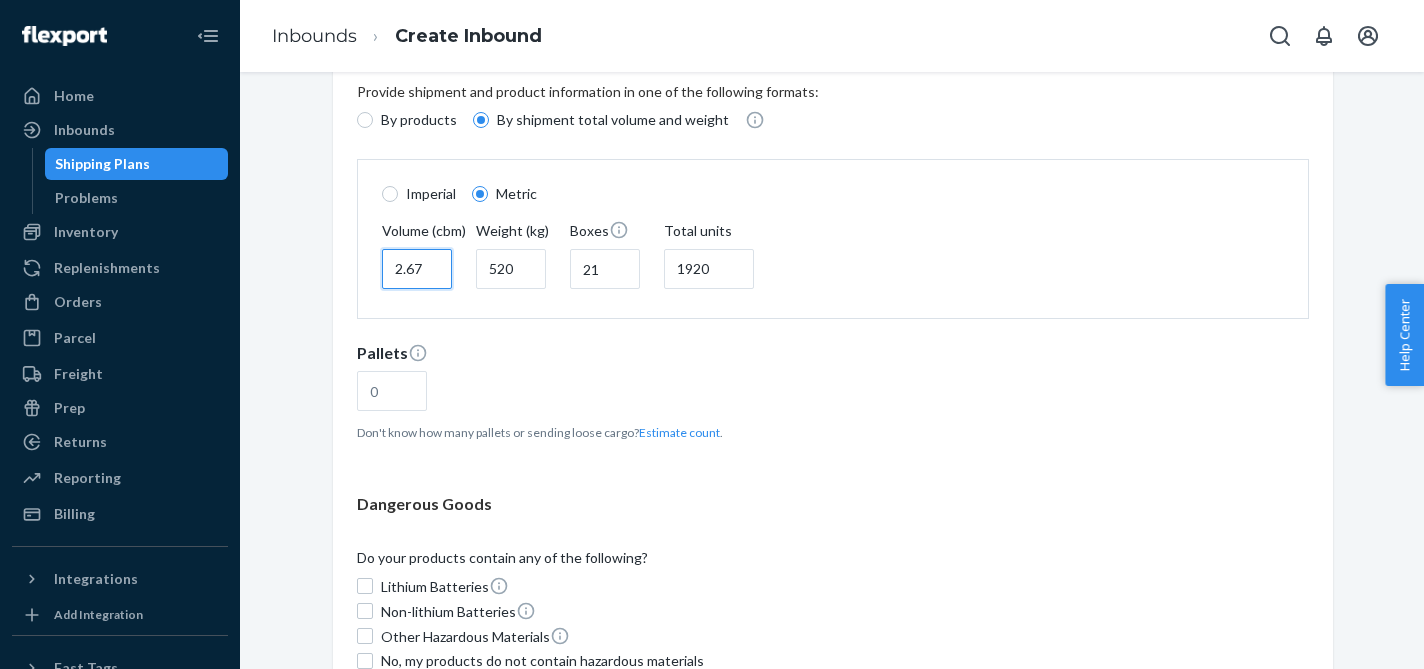 type on "2.67" 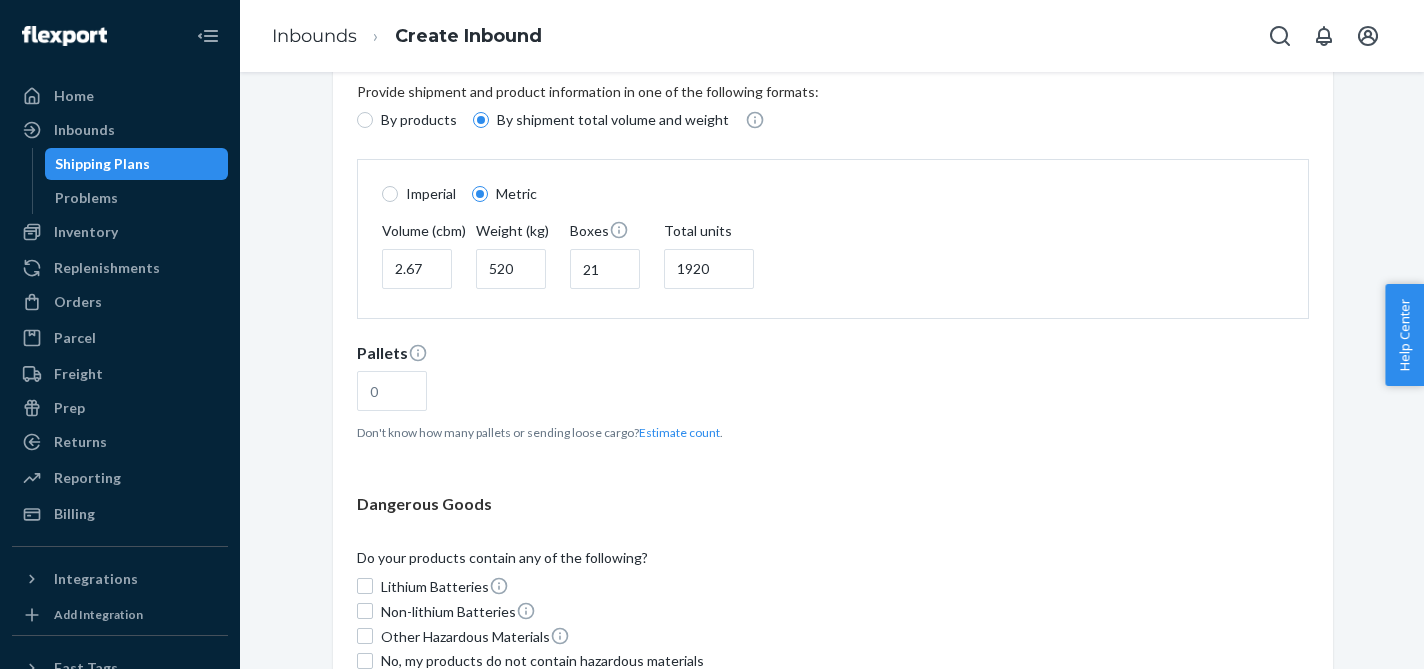 click on "Pallets" at bounding box center [833, 357] 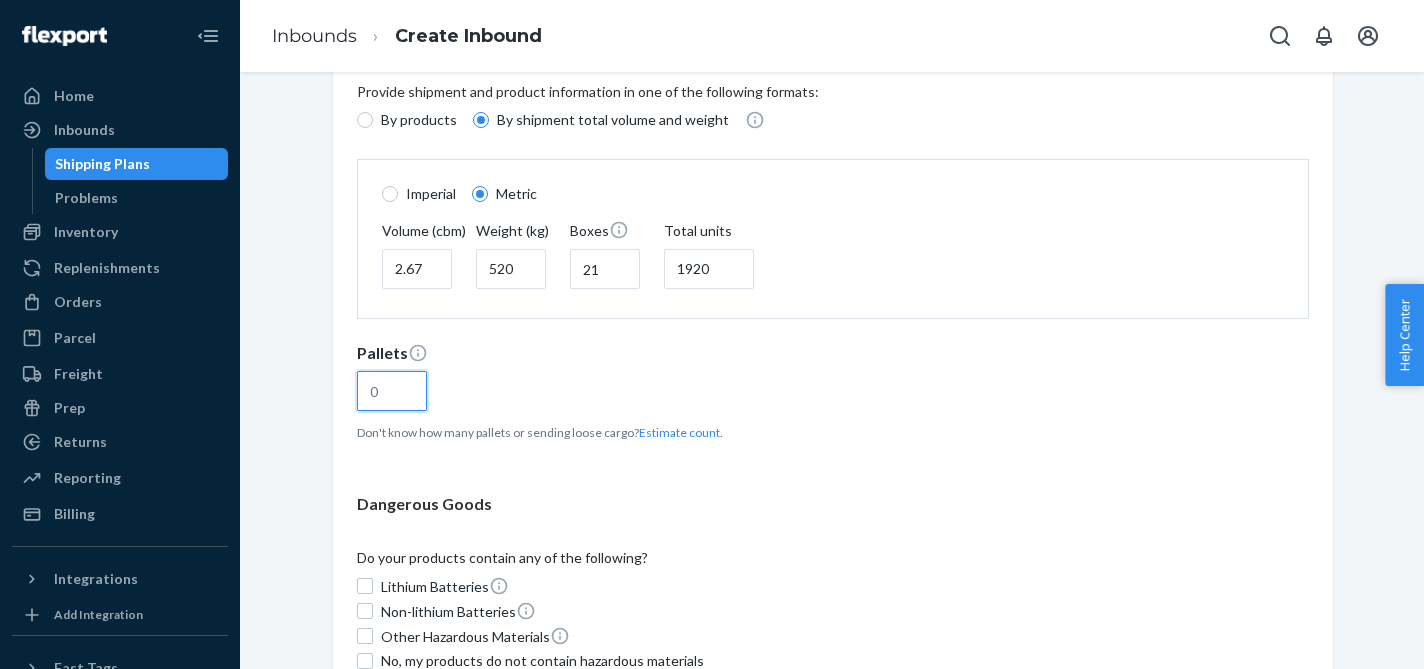 click at bounding box center [392, 391] 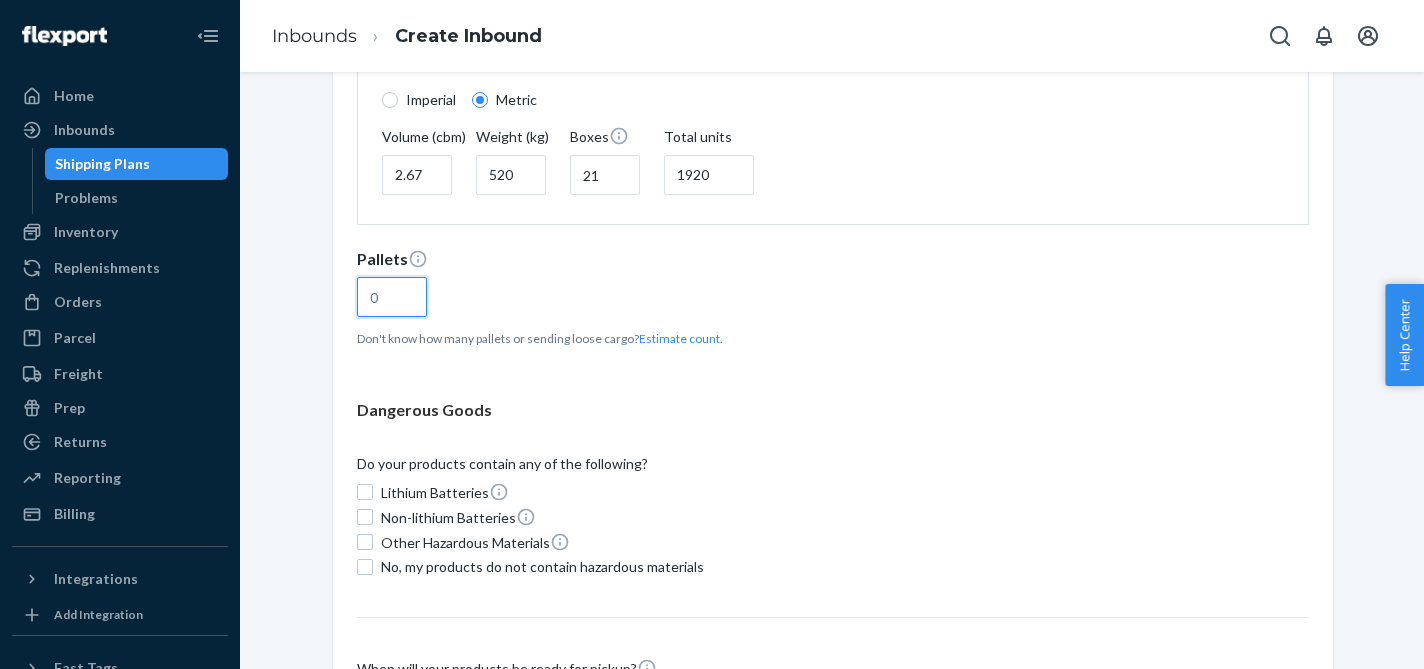scroll, scrollTop: 253, scrollLeft: 0, axis: vertical 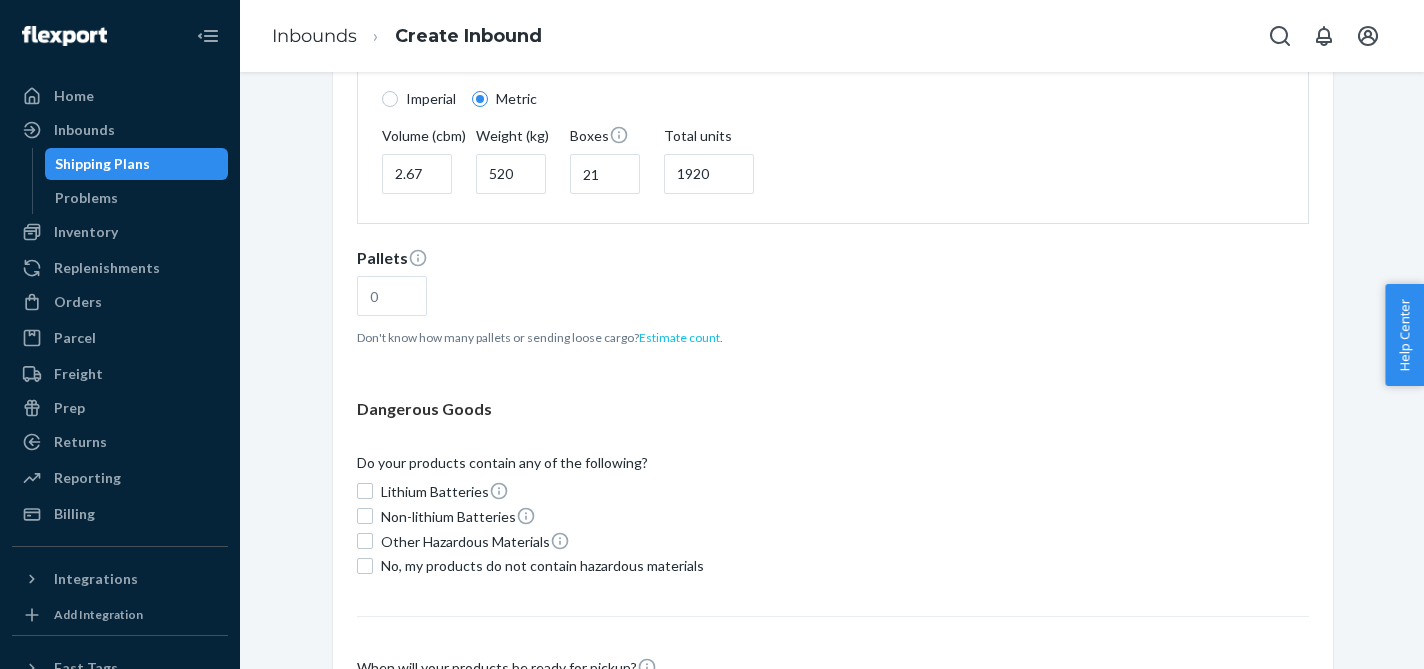 click on "Estimate count" at bounding box center (679, 337) 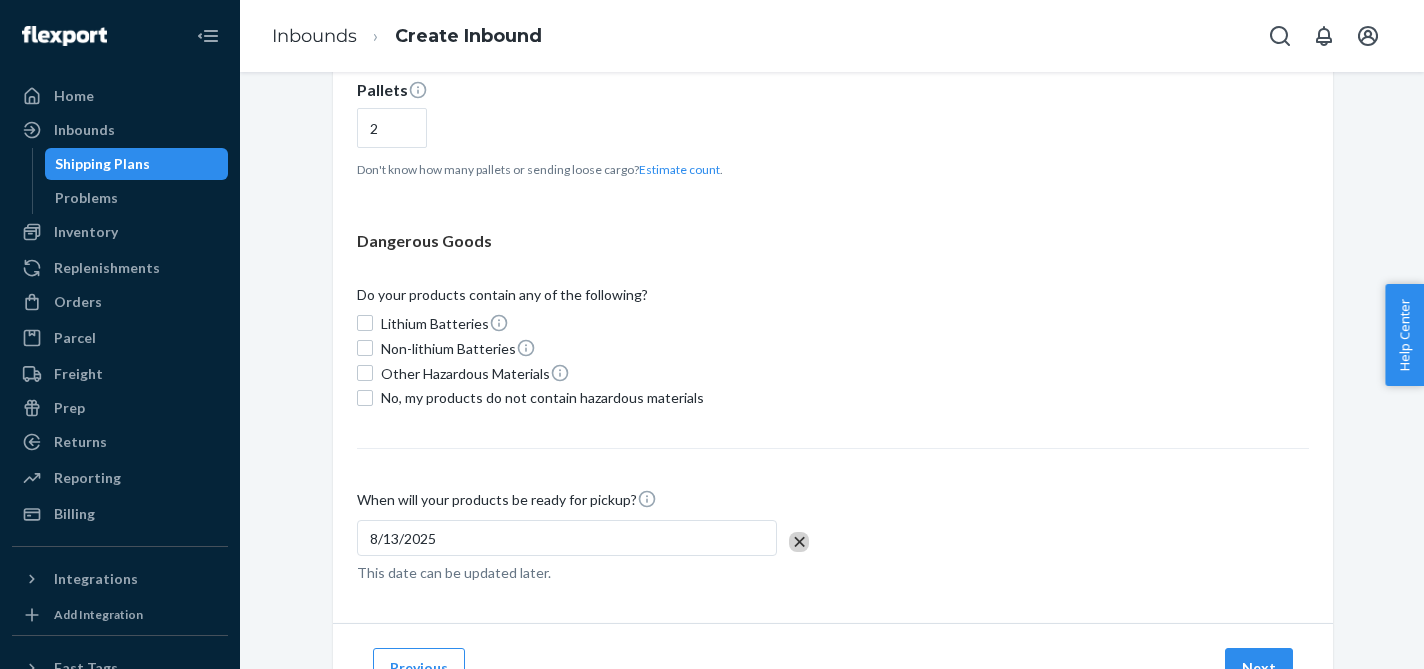 scroll, scrollTop: 461, scrollLeft: 0, axis: vertical 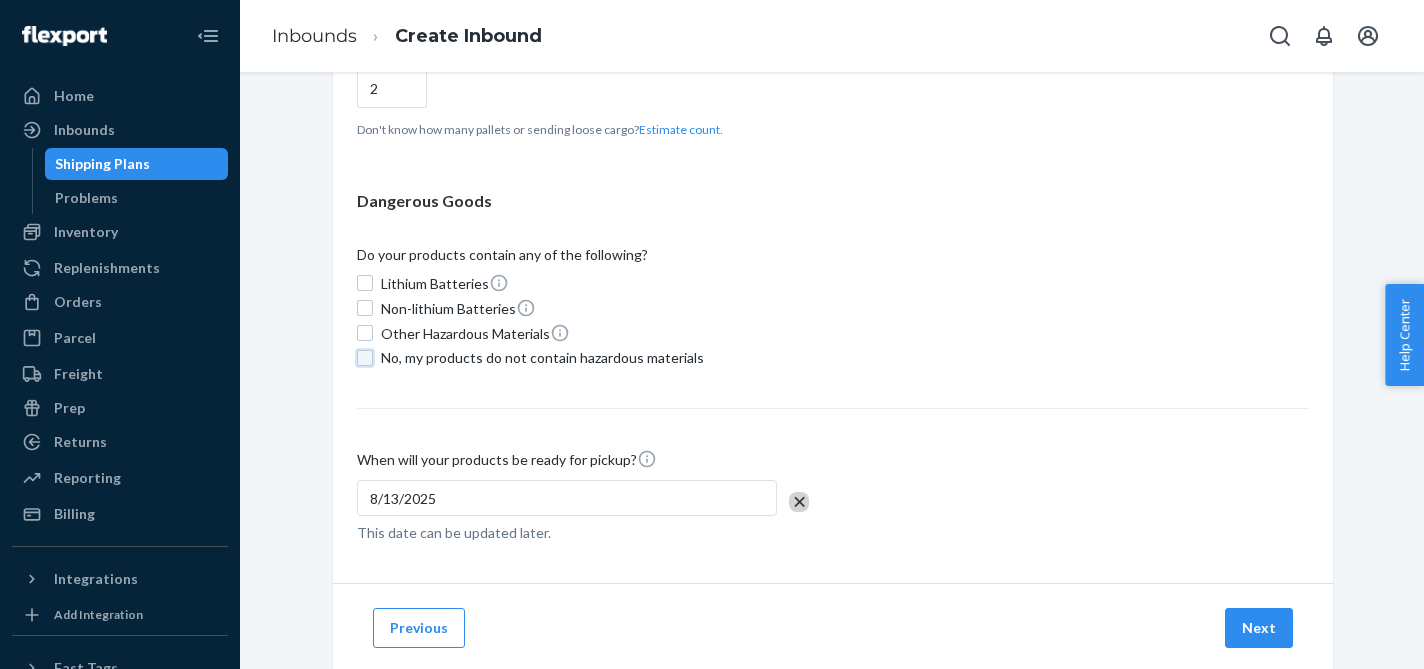 click on "No, my products do not contain hazardous materials" at bounding box center [365, 358] 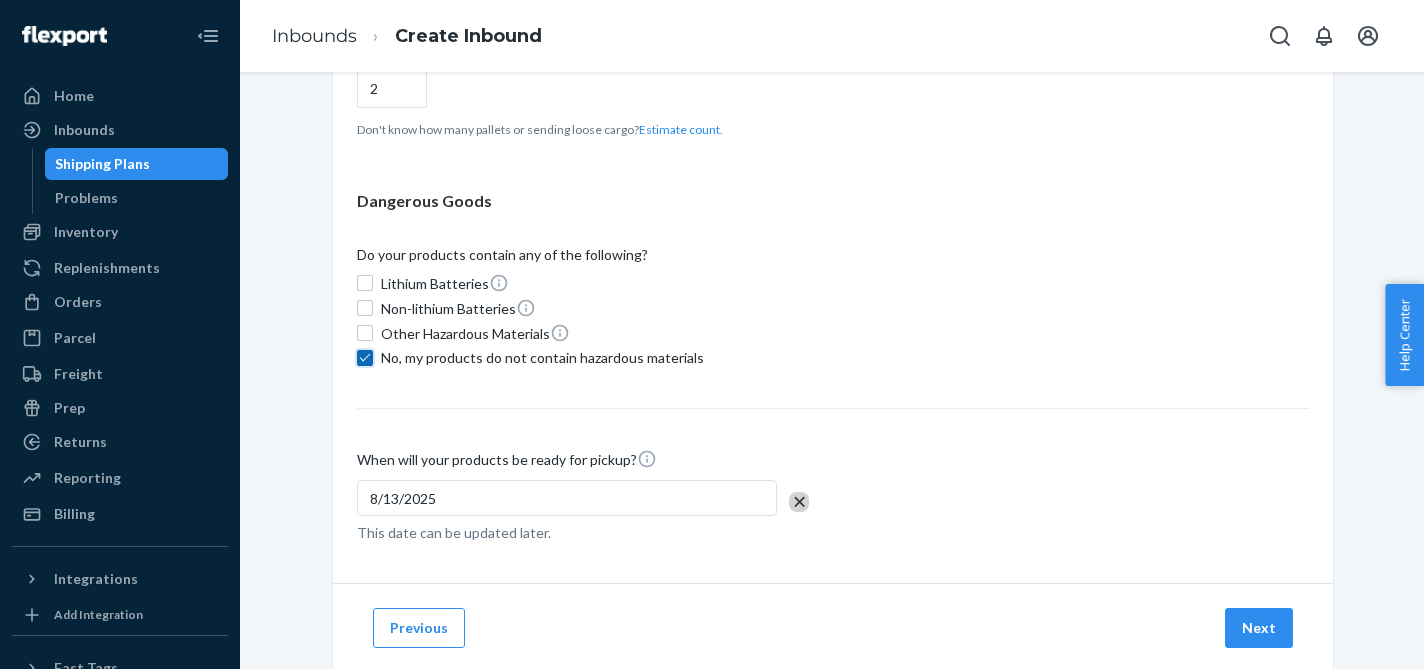 checkbox on "true" 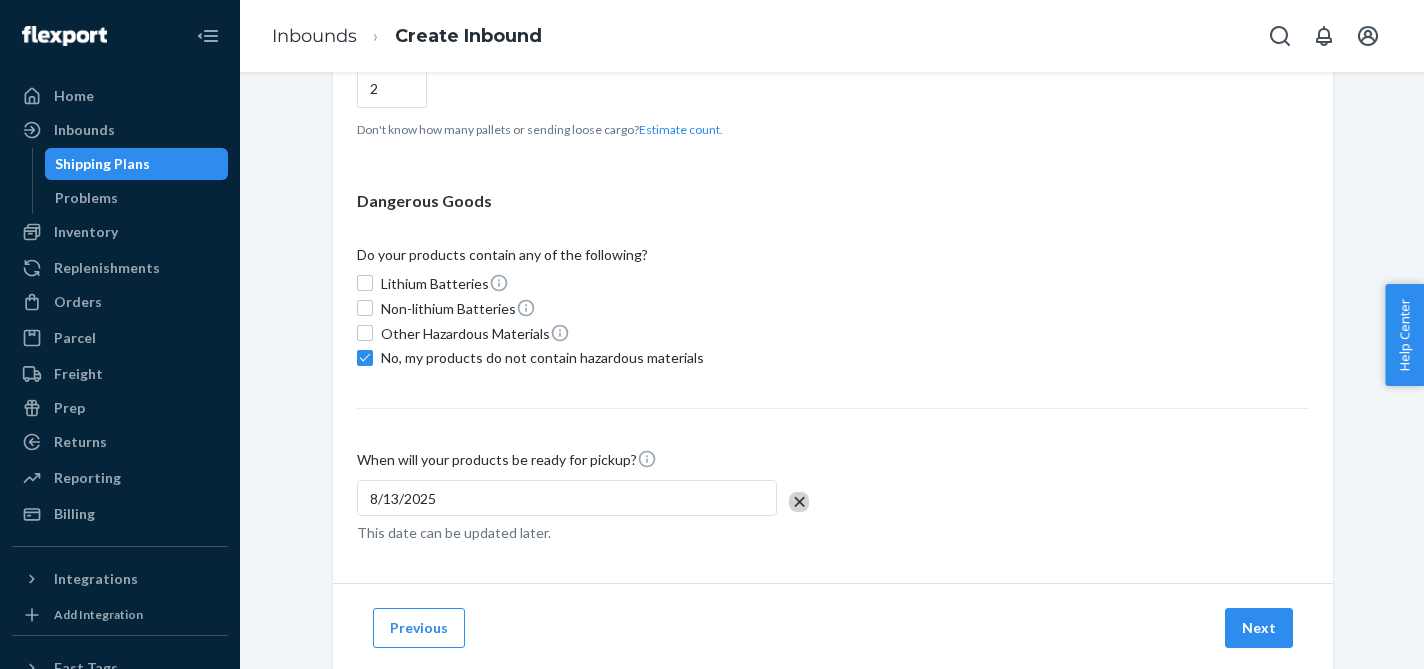 click on "8/13/2025" at bounding box center [567, 498] 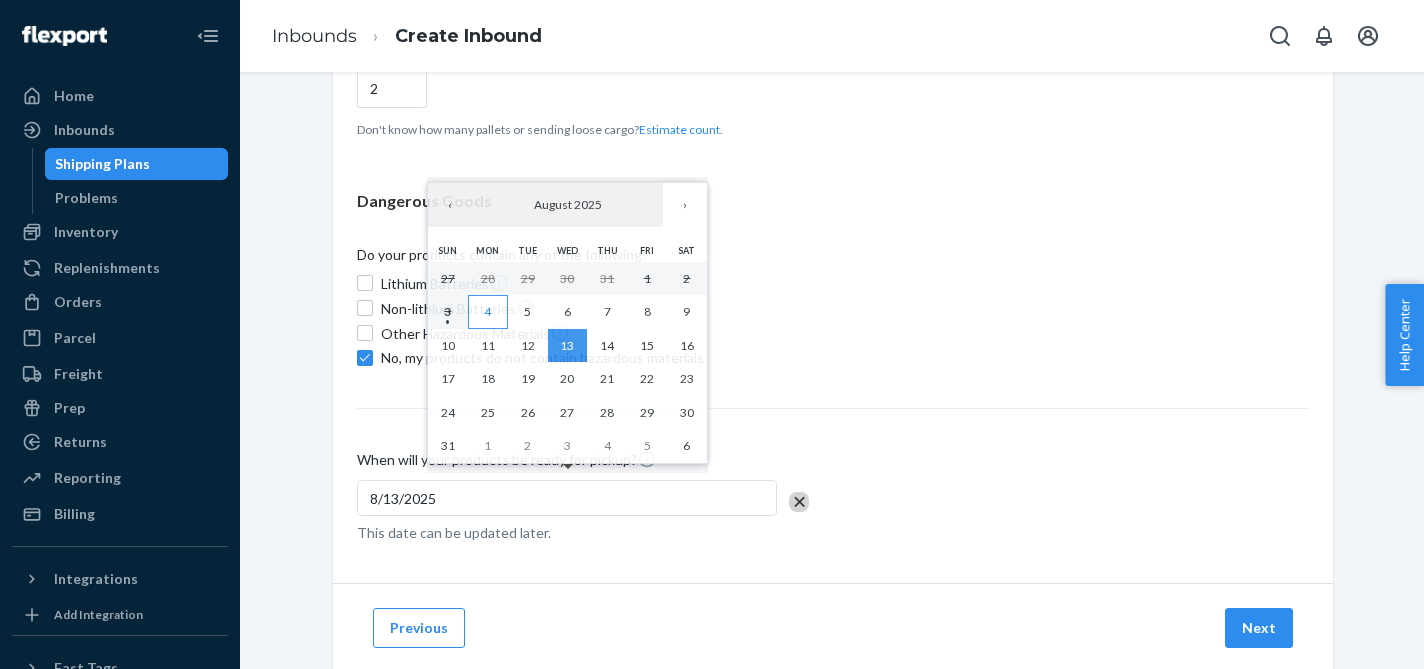 click on "4" at bounding box center (487, 311) 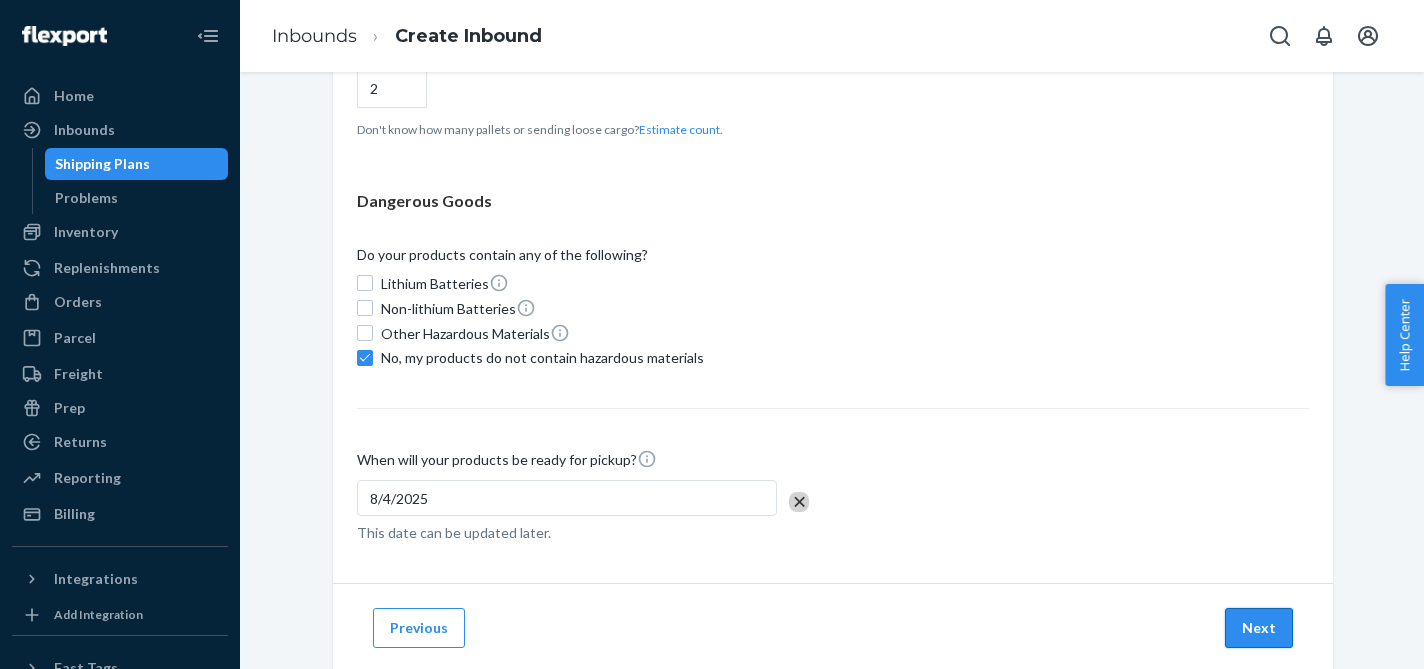 click on "Next" at bounding box center (1259, 628) 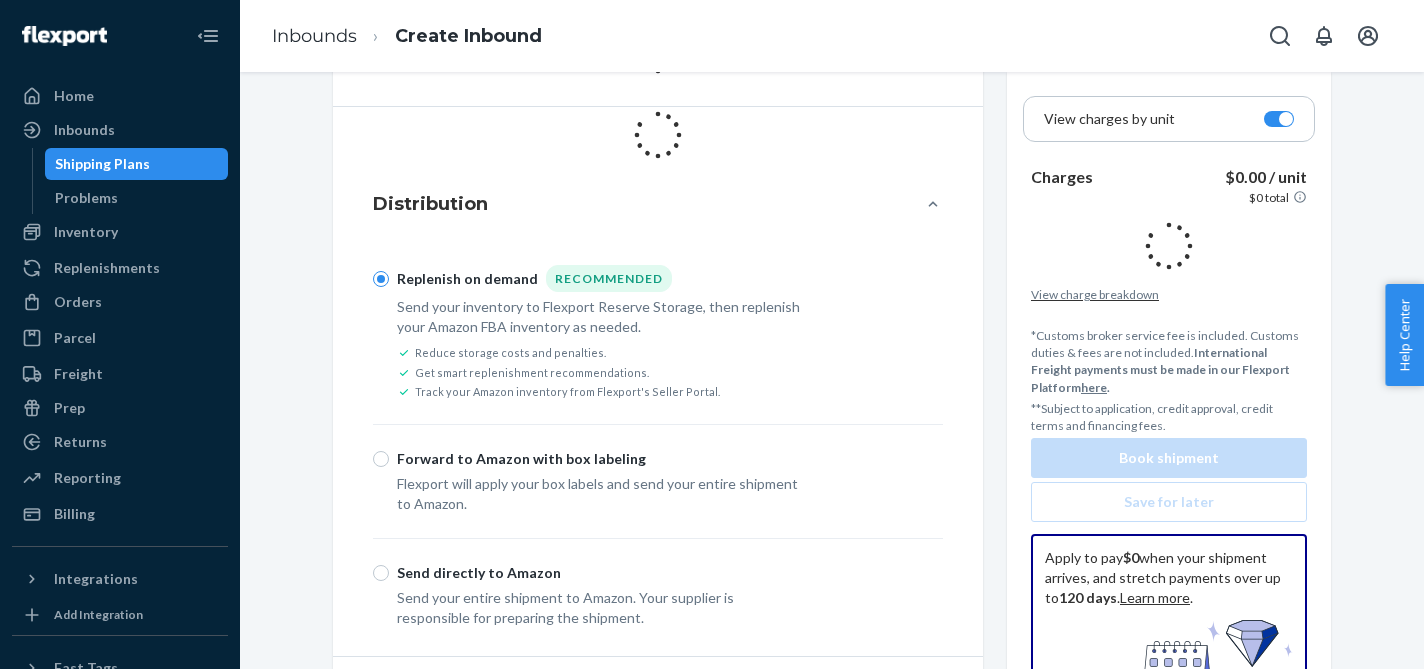scroll, scrollTop: 0, scrollLeft: 0, axis: both 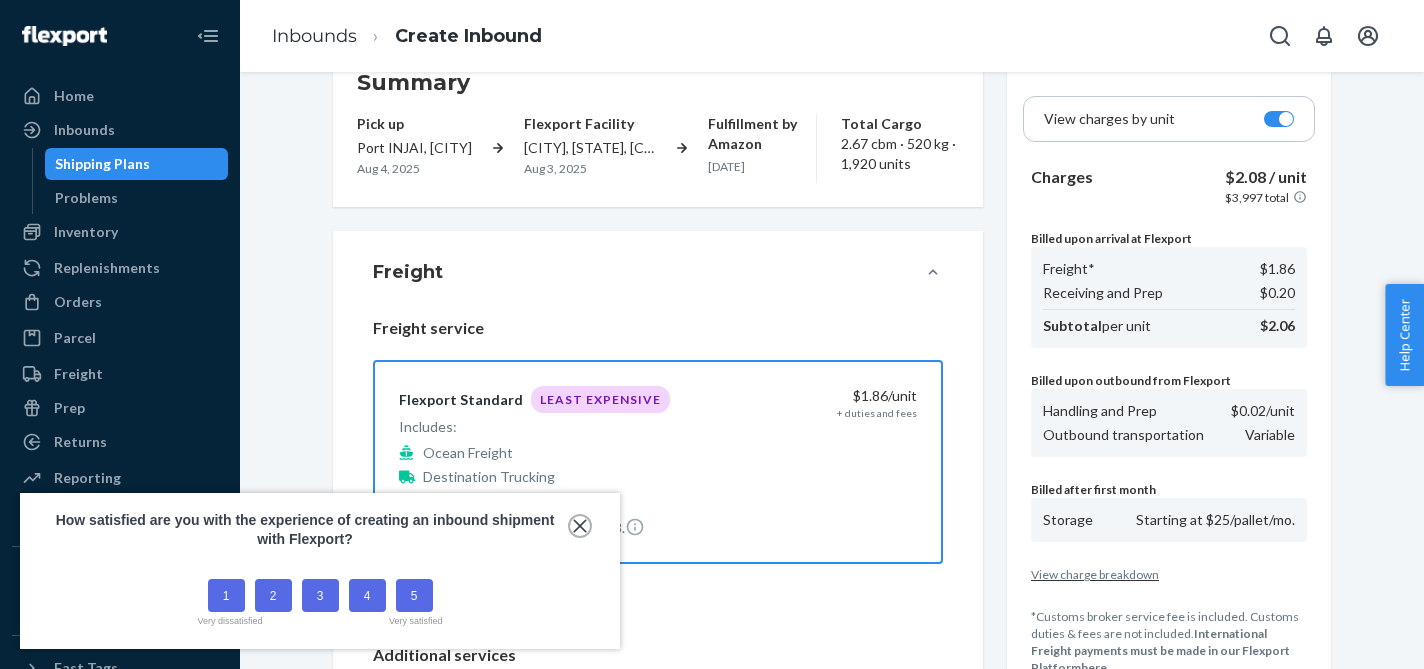 click 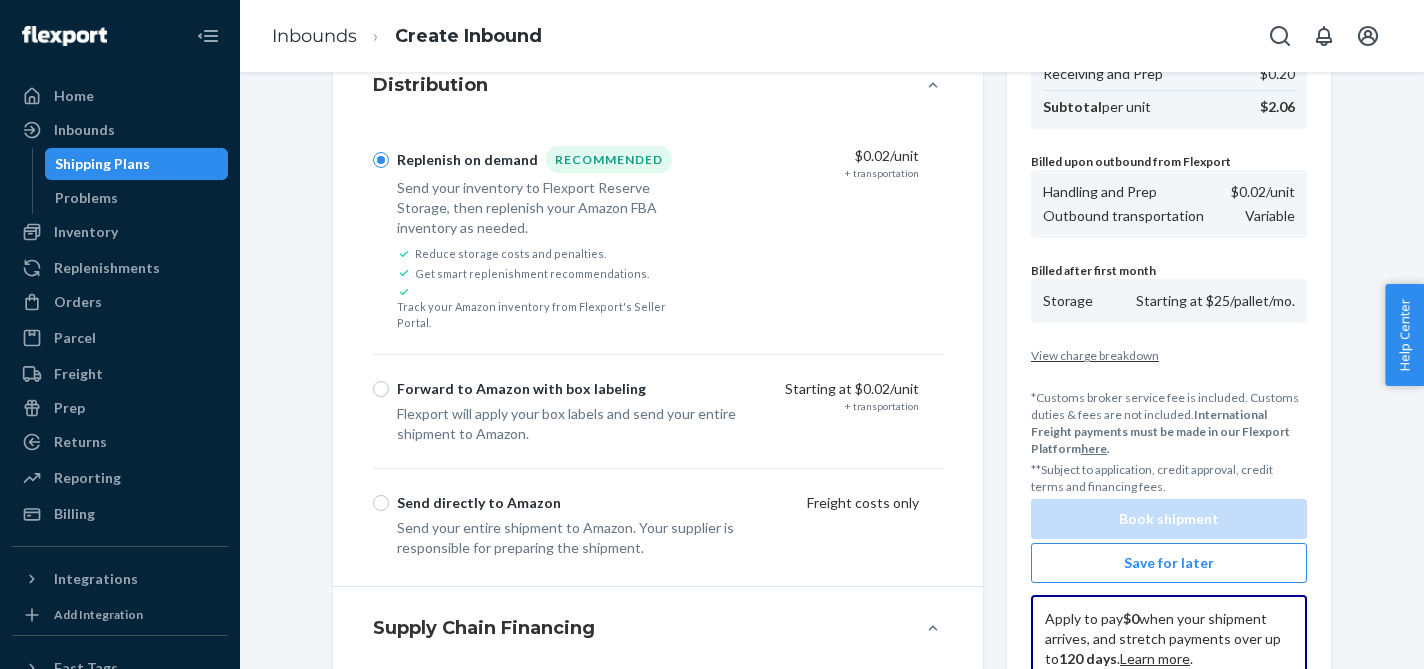 scroll, scrollTop: 1141, scrollLeft: 0, axis: vertical 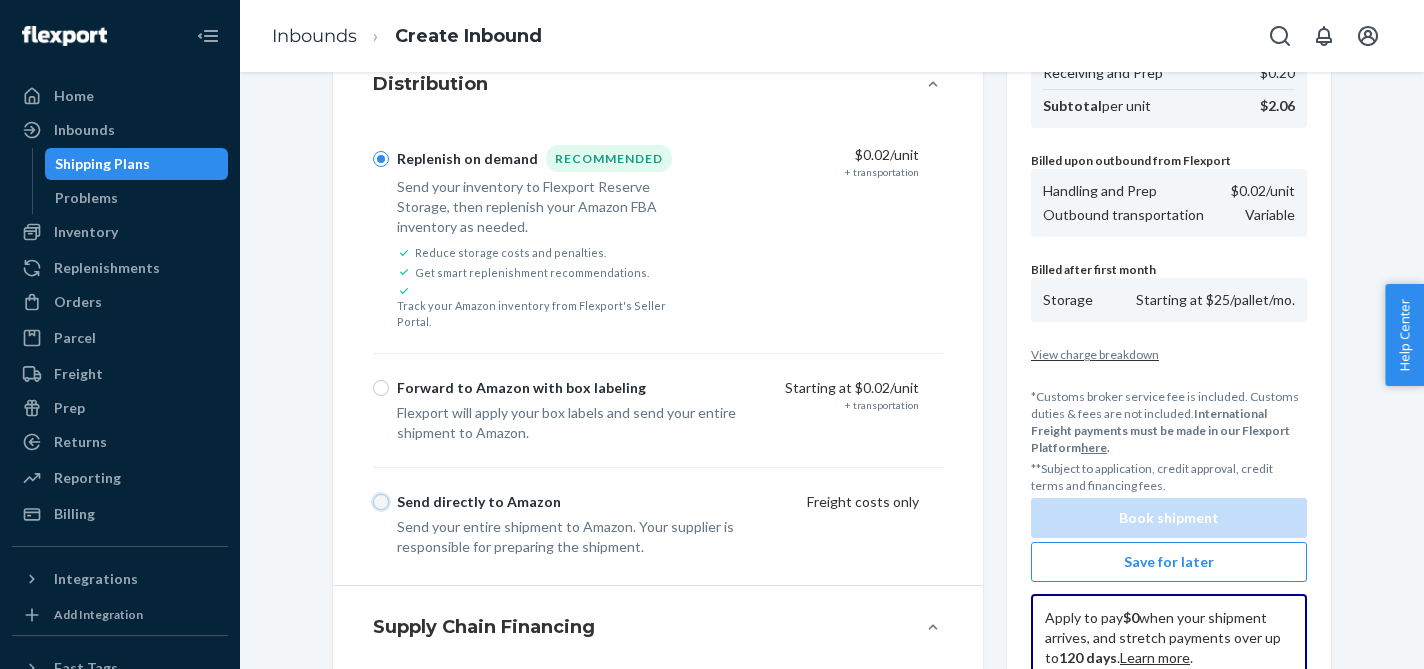 click on "Send directly to Amazon" at bounding box center (381, 502) 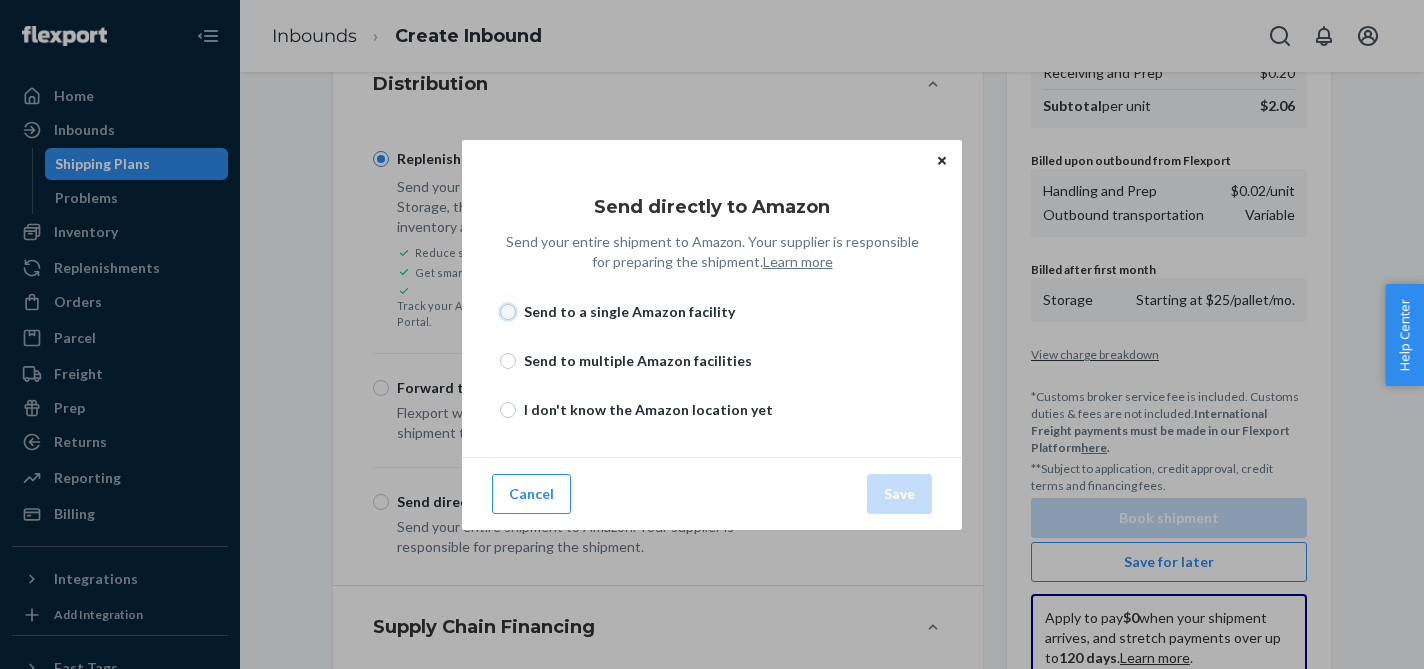 click on "Send to a single Amazon facility" at bounding box center [508, 312] 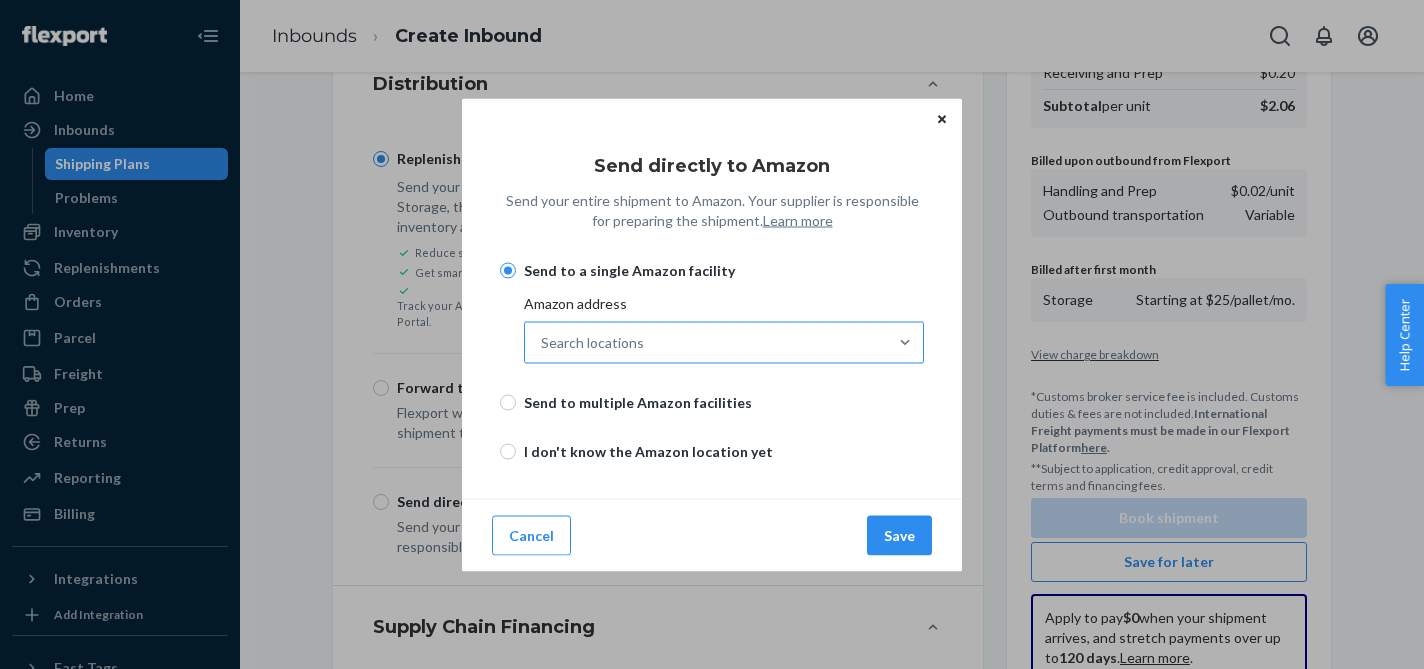 click on "Search locations" at bounding box center [706, 342] 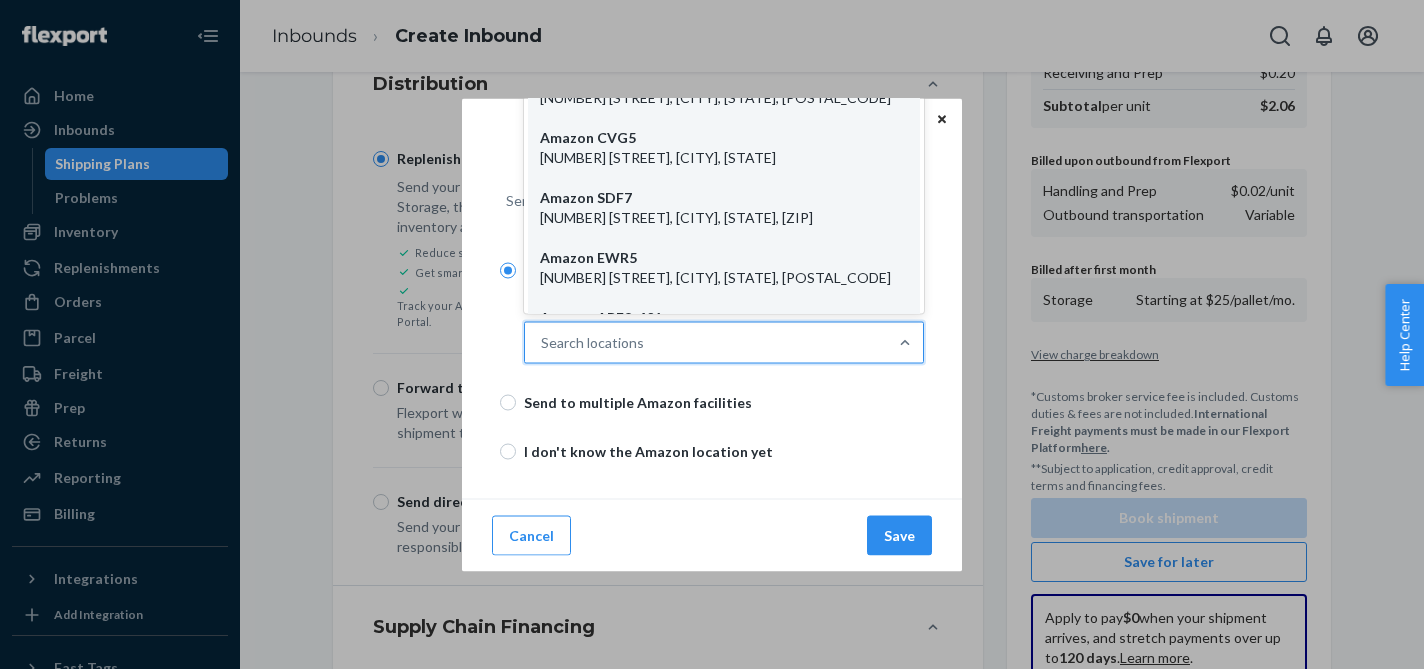 scroll, scrollTop: 1140, scrollLeft: 0, axis: vertical 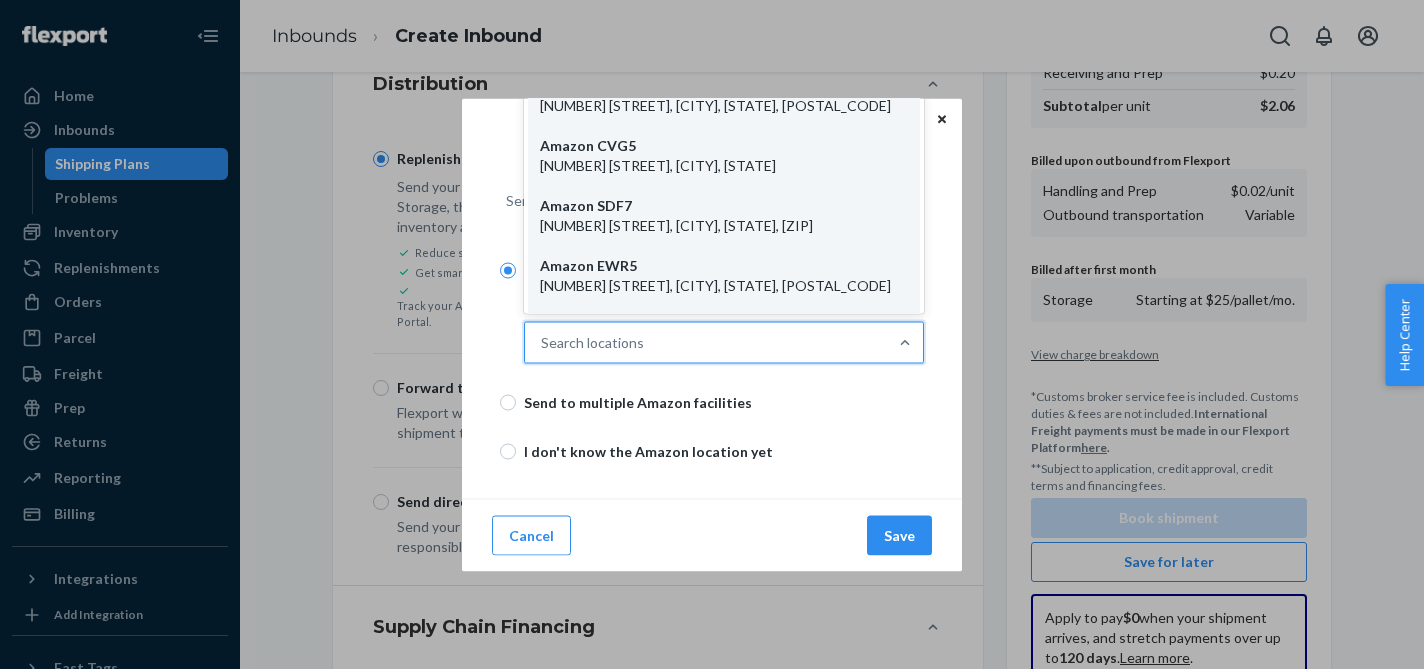 click on "[NUMBER] [STREET], [CITY], [STATE], [POSTAL_CODE]" at bounding box center (724, 406) 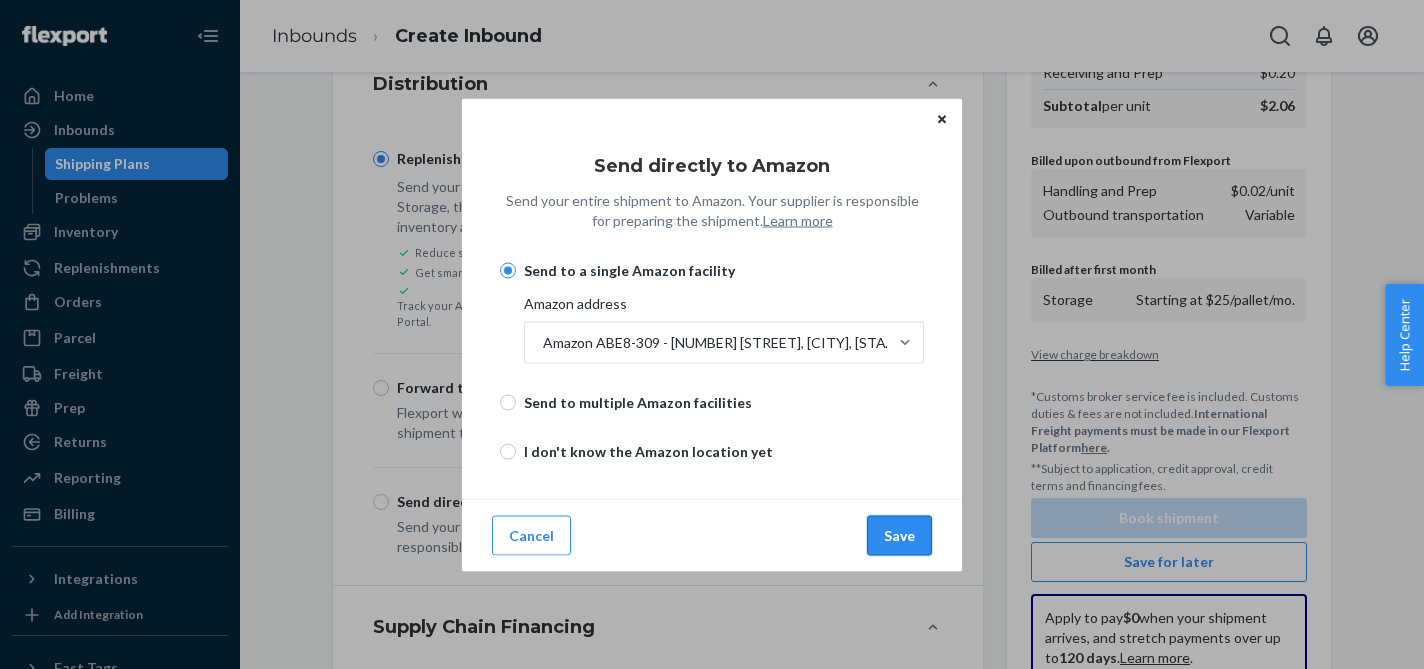 click on "Save" at bounding box center (899, 535) 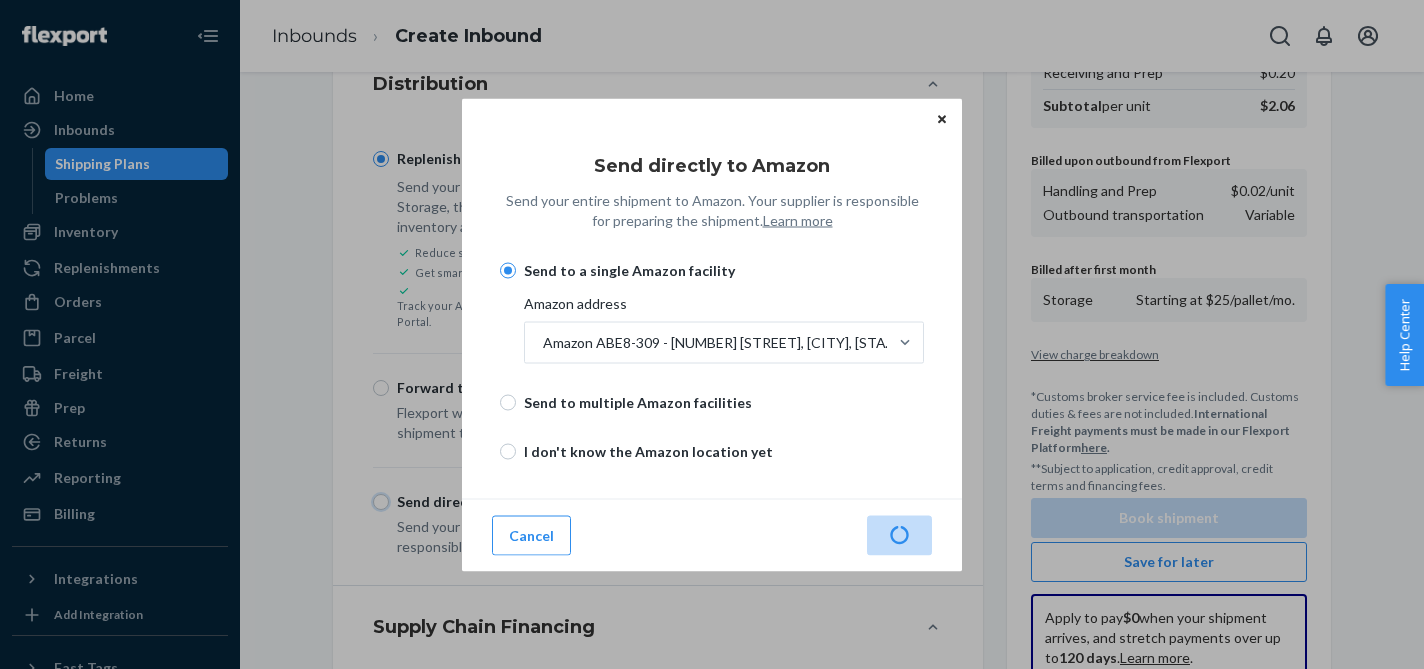 radio on "false" 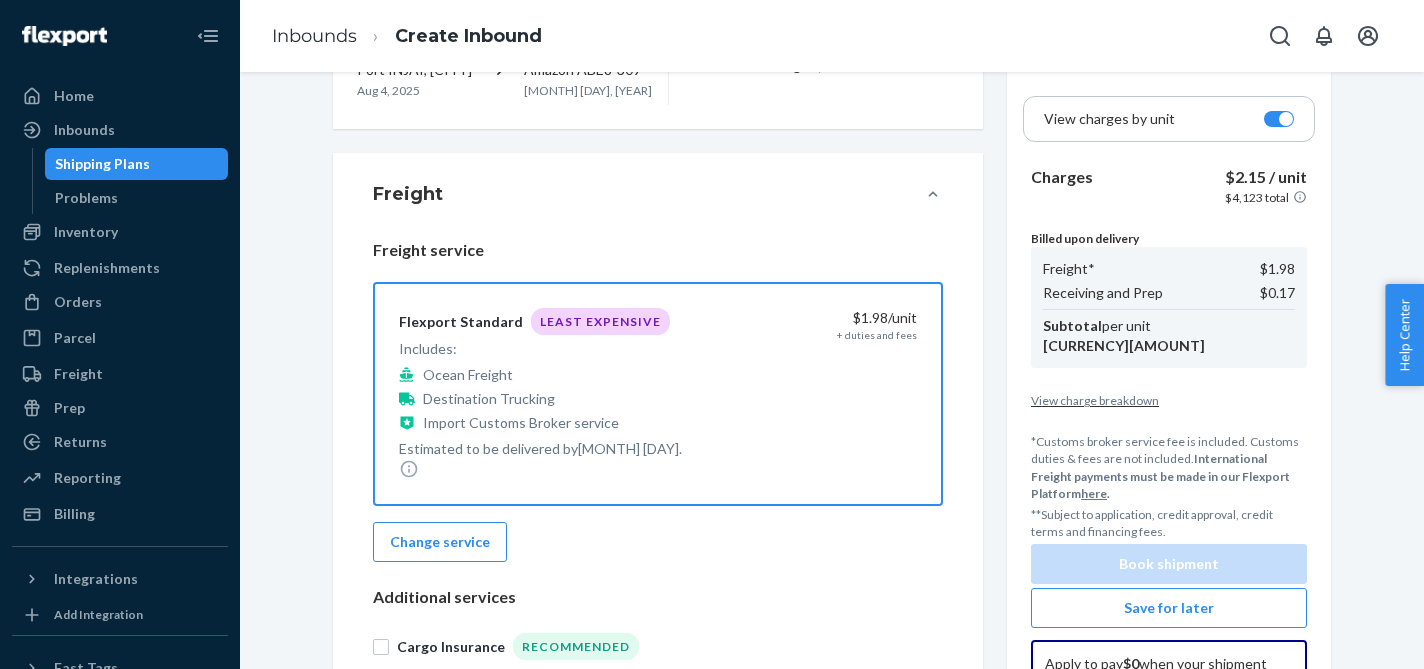 scroll, scrollTop: 123, scrollLeft: 0, axis: vertical 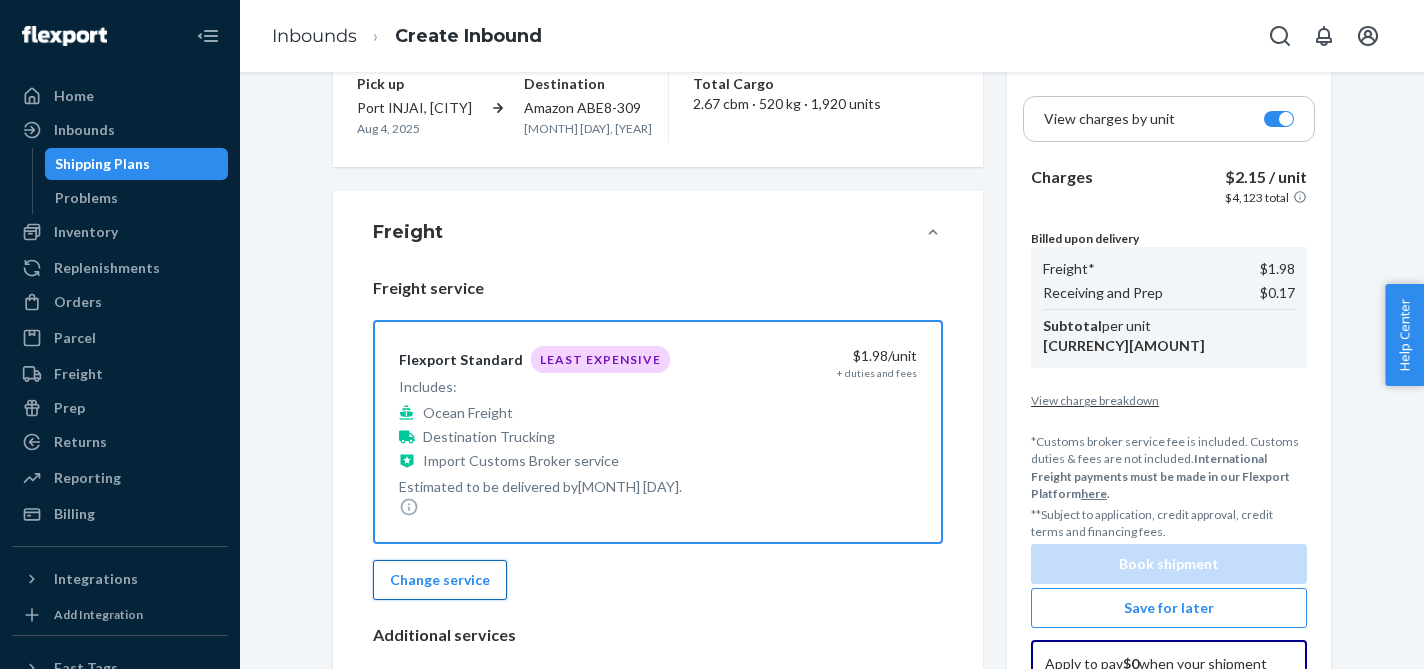 click on "Change service" at bounding box center [440, 580] 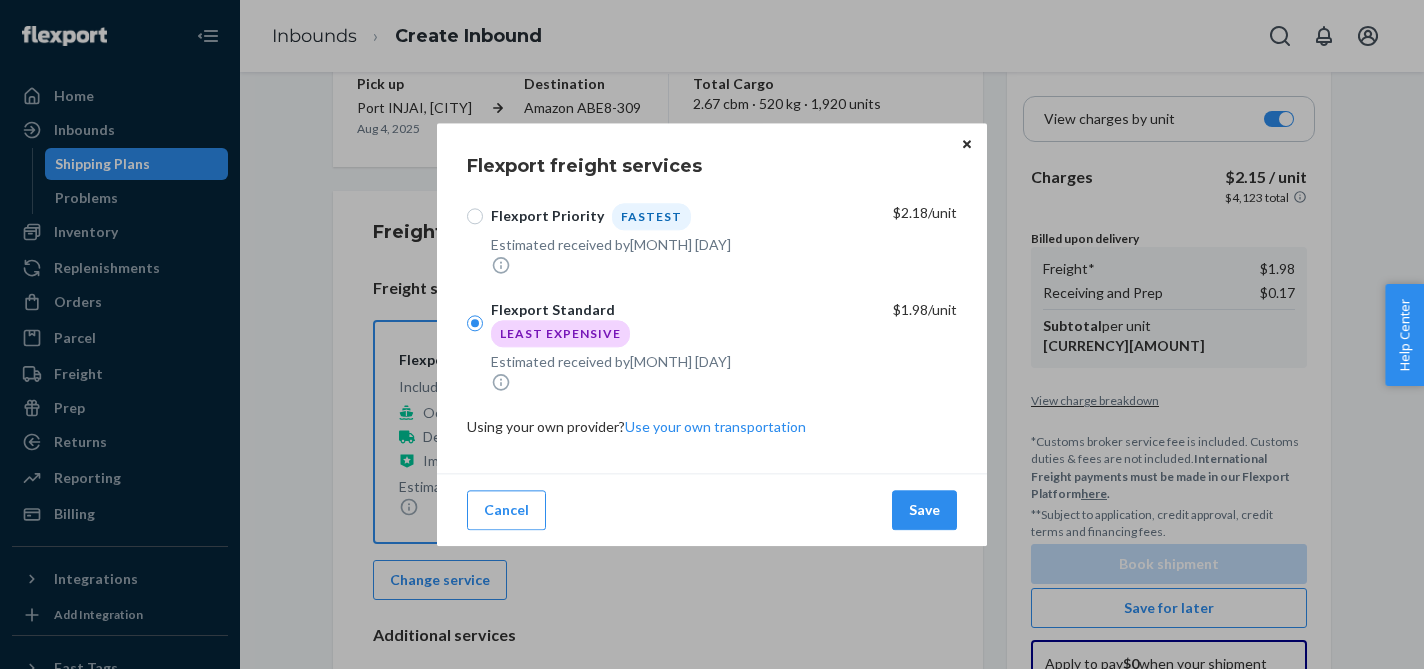 click at bounding box center (967, 144) 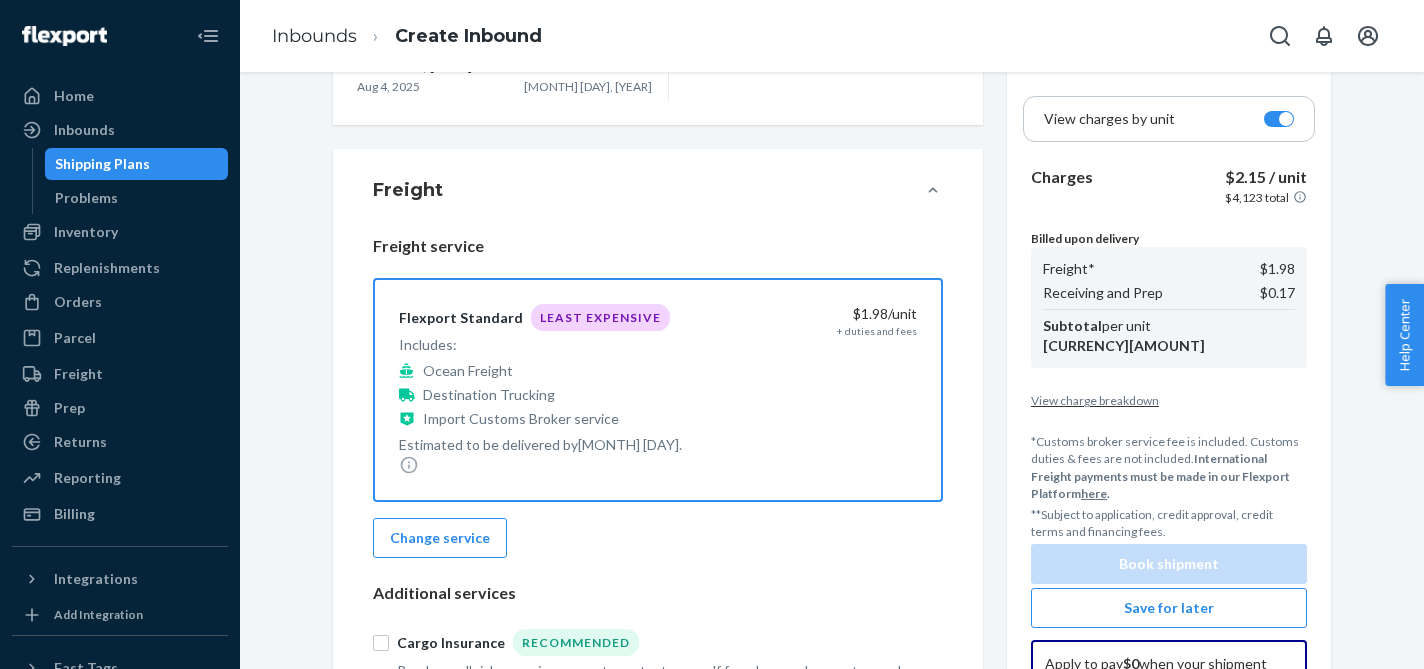 scroll, scrollTop: 0, scrollLeft: 0, axis: both 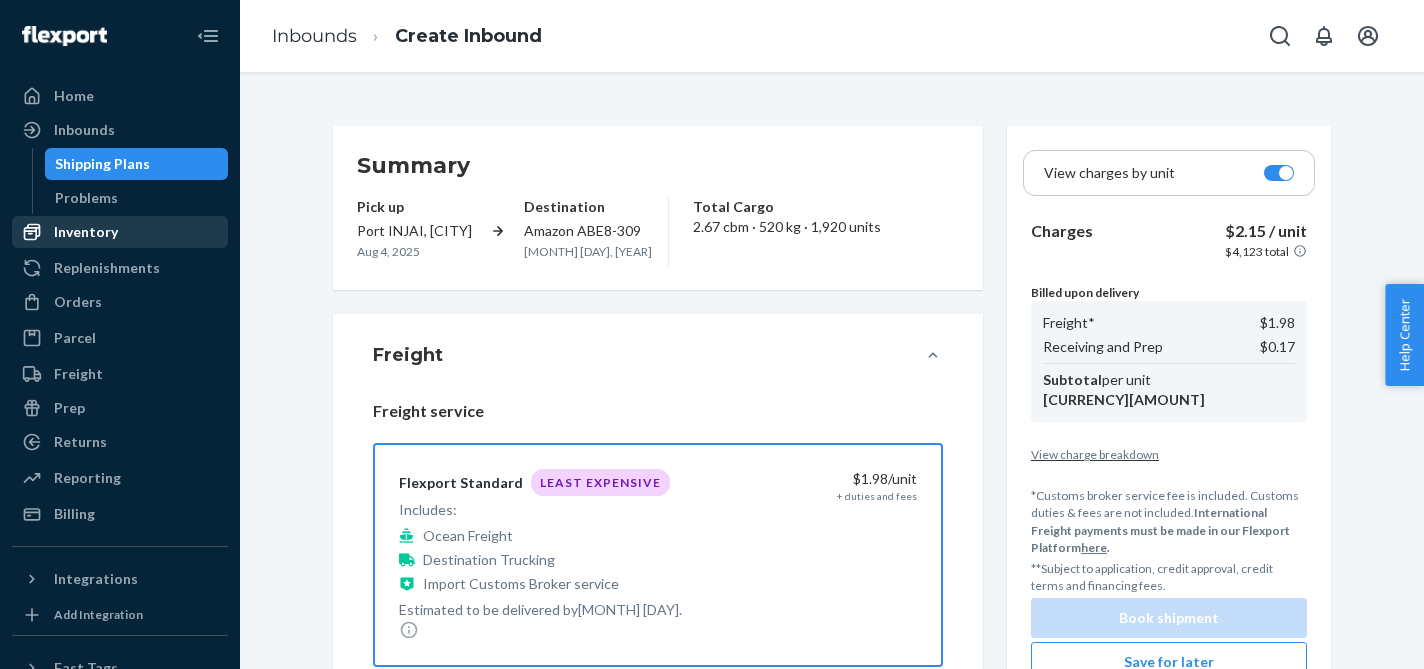 click on "Inventory" at bounding box center (86, 232) 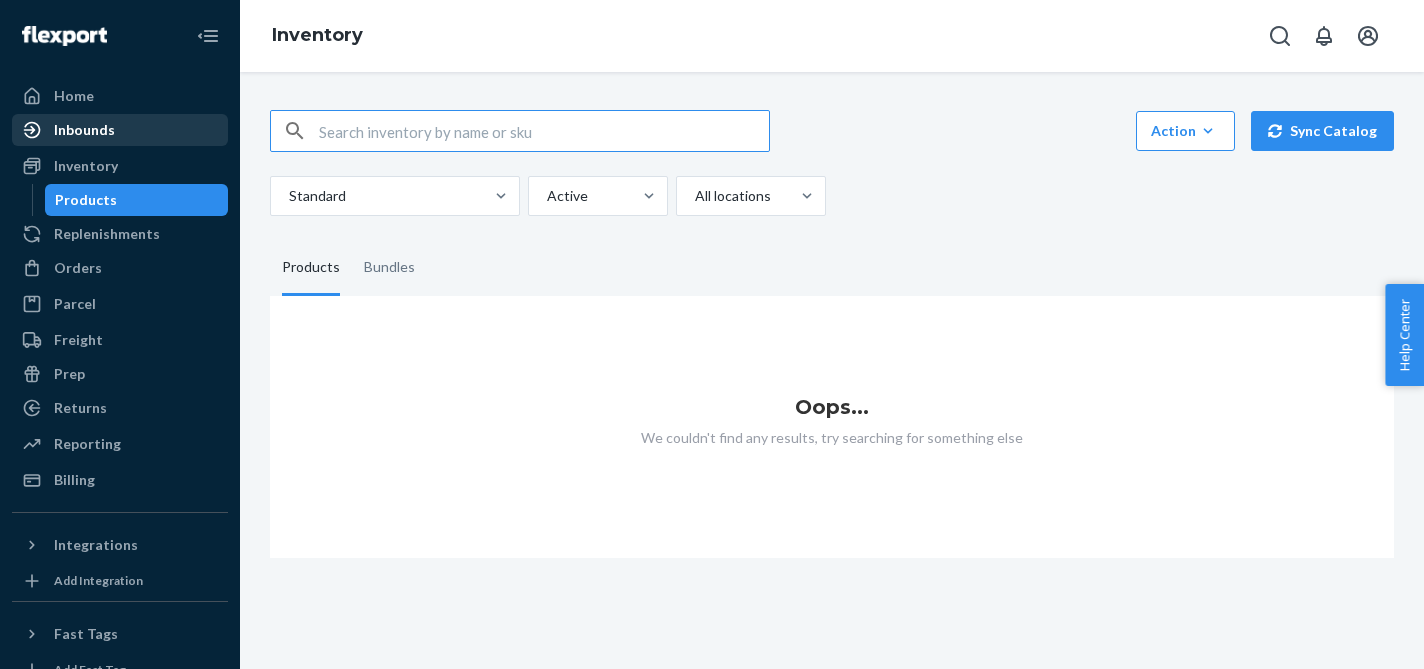 click on "Inbounds" at bounding box center (84, 130) 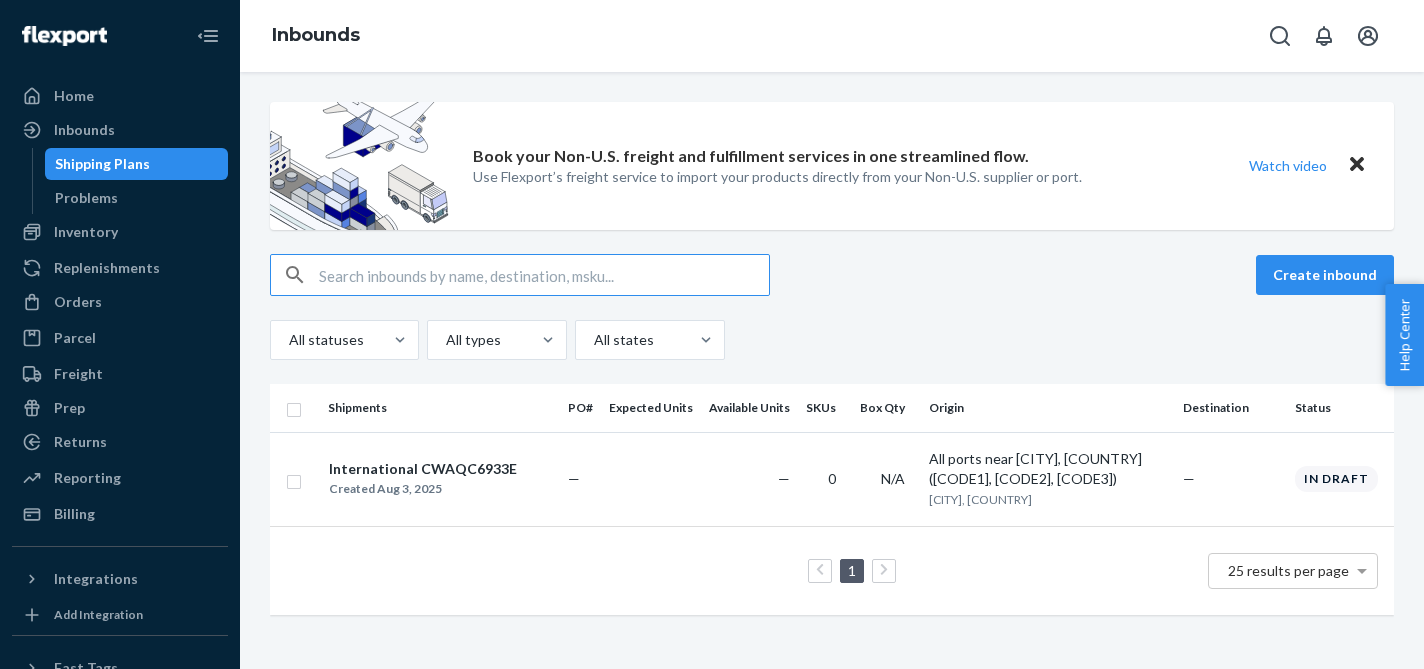 click on "Shipping Plans" at bounding box center (102, 164) 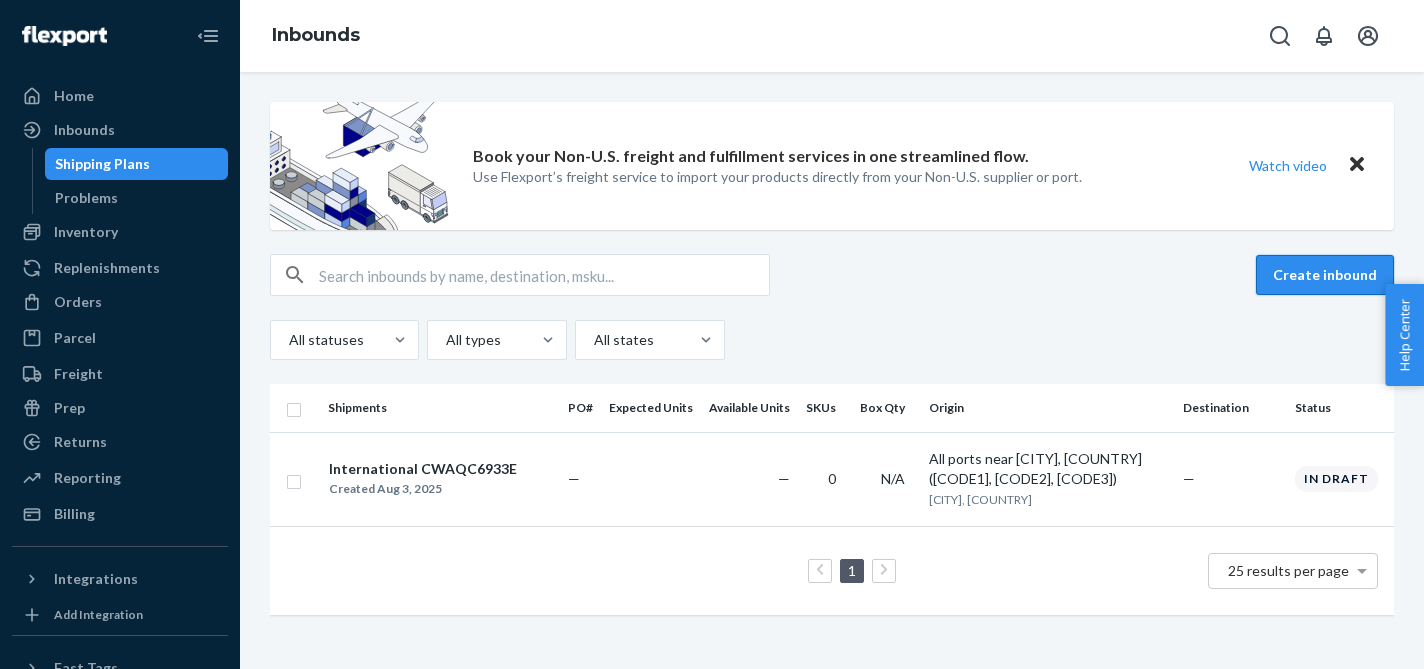 click on "Create inbound" at bounding box center [1325, 275] 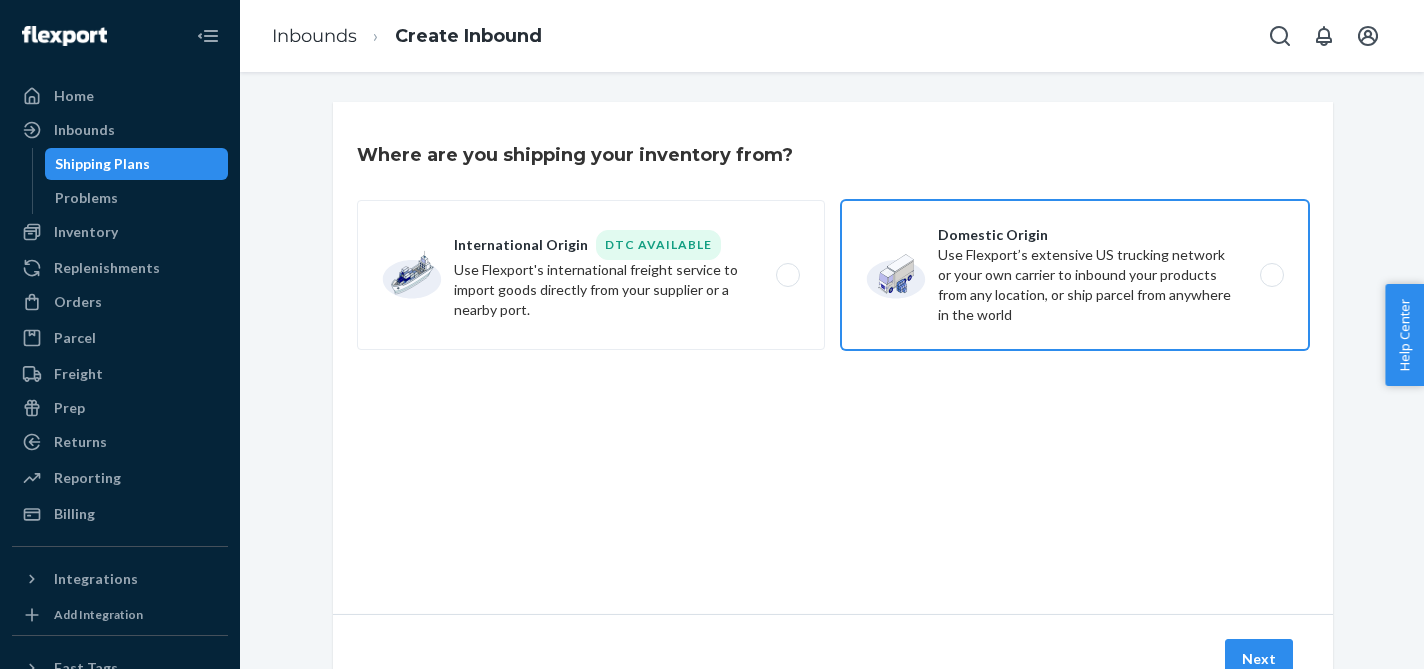 click on "Domestic Origin Use Flexport’s extensive US trucking network or your own carrier to inbound your products from any location, or ship parcel from anywhere in the world" at bounding box center [1075, 275] 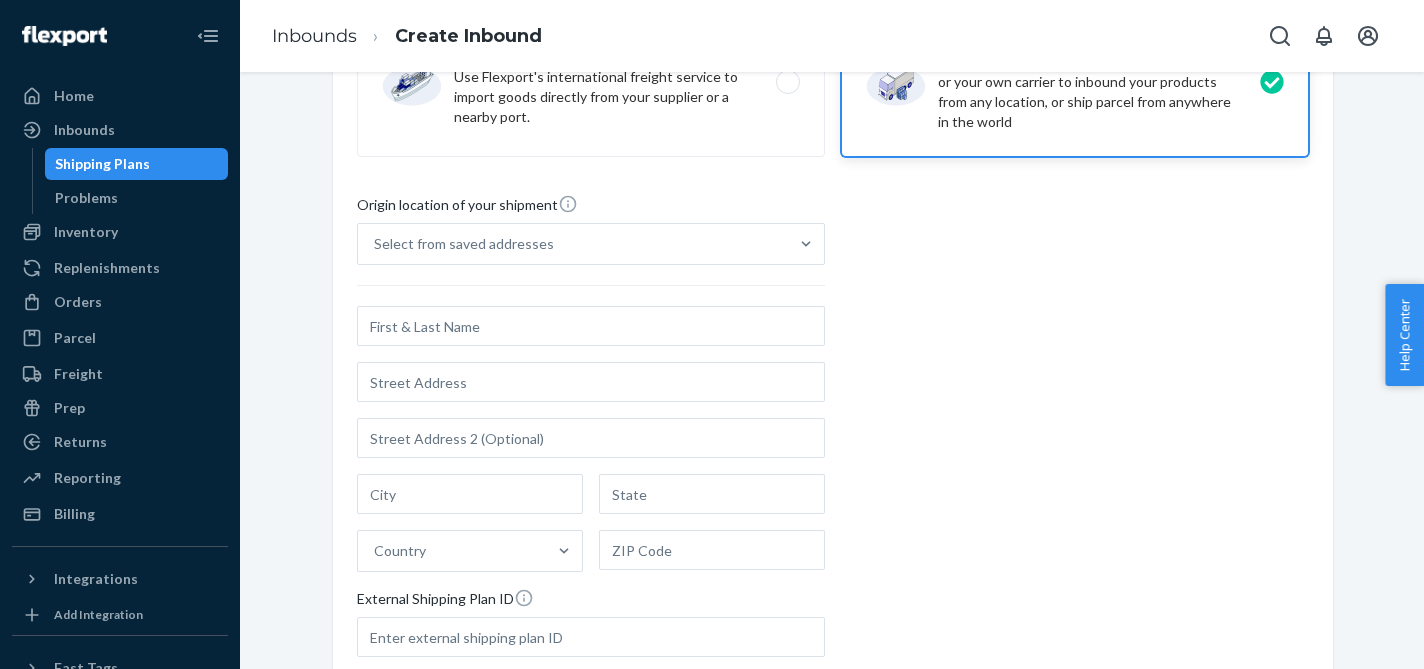scroll, scrollTop: 203, scrollLeft: 0, axis: vertical 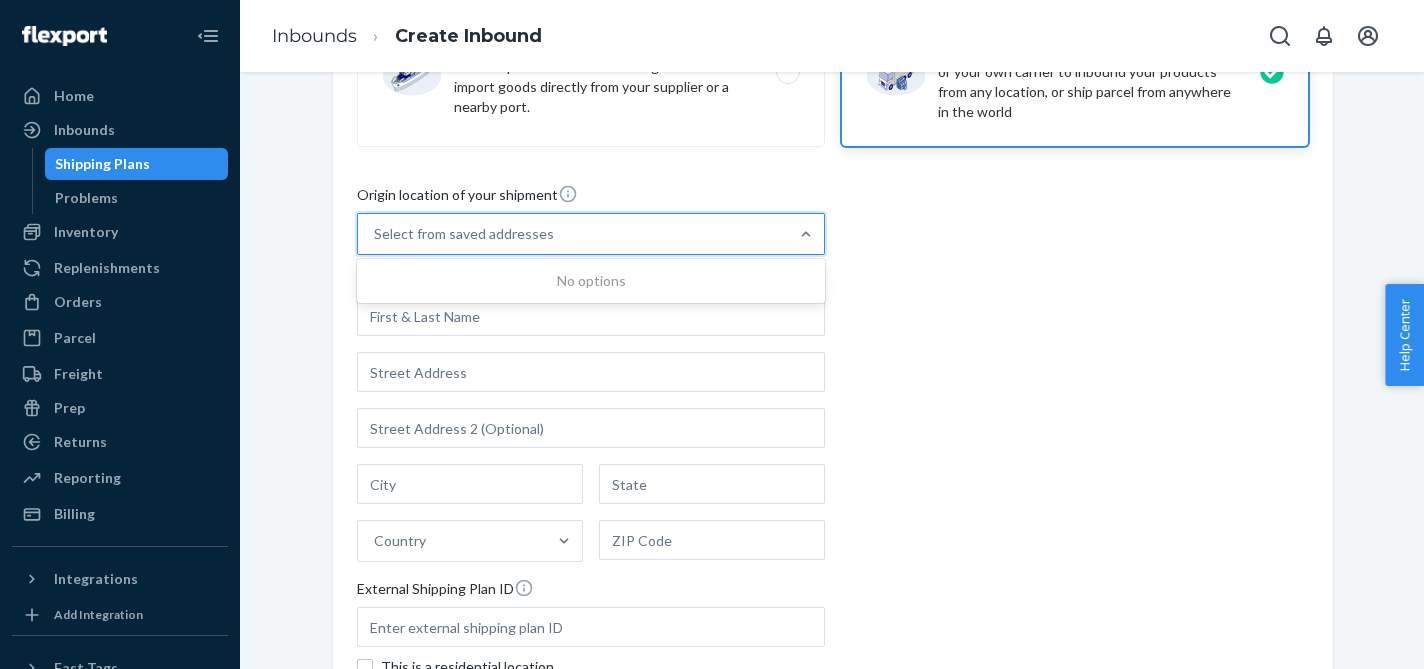 click on "Select from saved addresses" at bounding box center [573, 234] 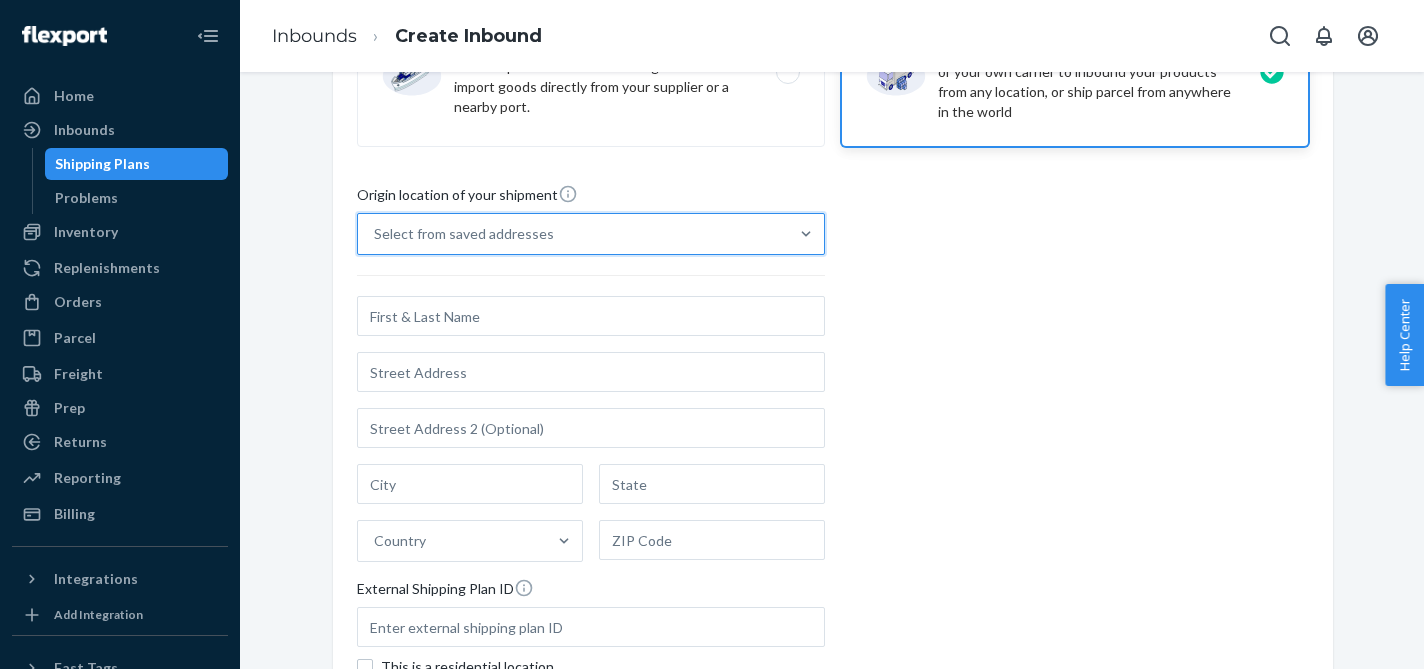 click on "Select from saved addresses" at bounding box center (573, 234) 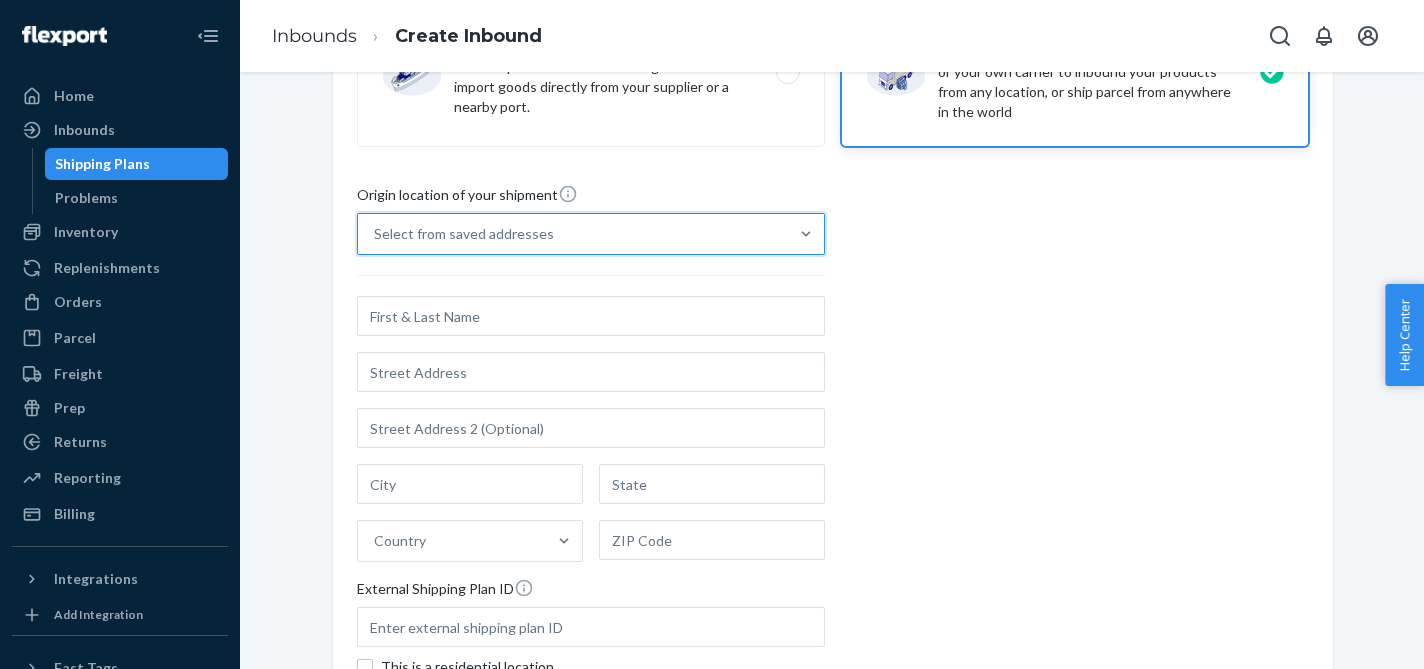 click on "0 results available. Select is focused ,type to refine list, press Down to open the menu,  Select from saved addresses" at bounding box center (375, 234) 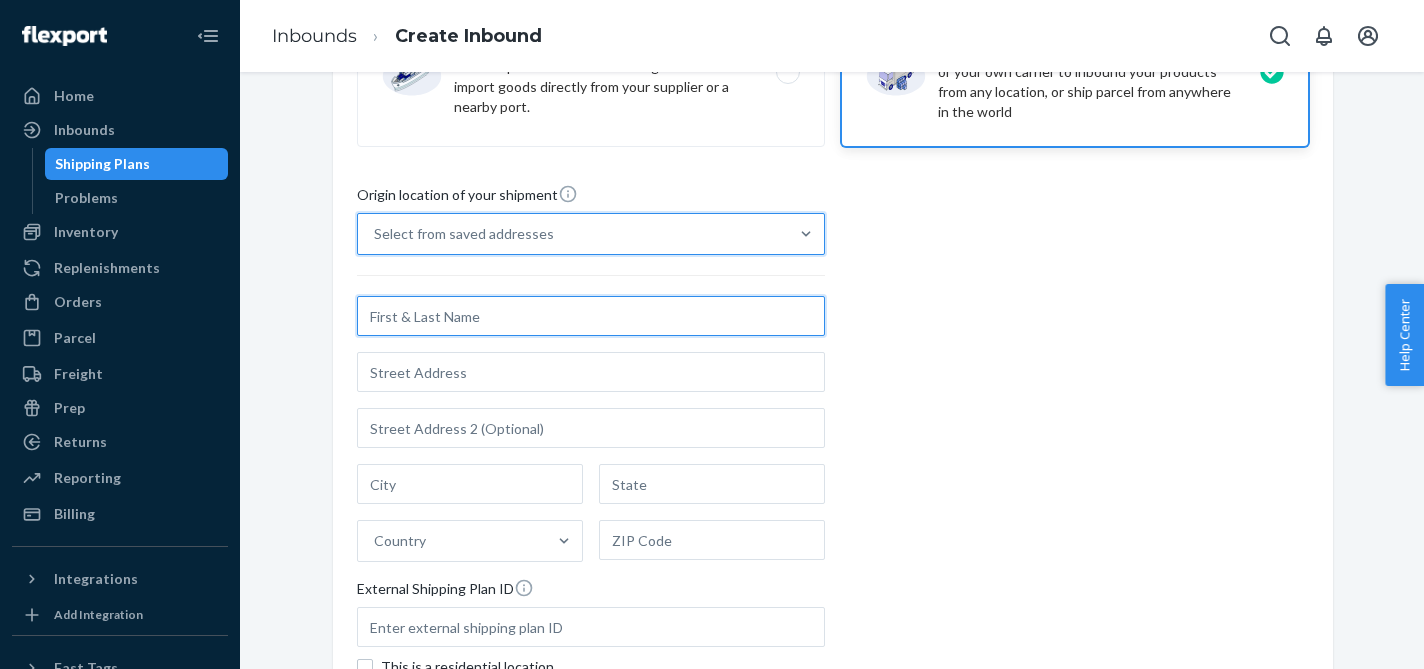 click at bounding box center (591, 316) 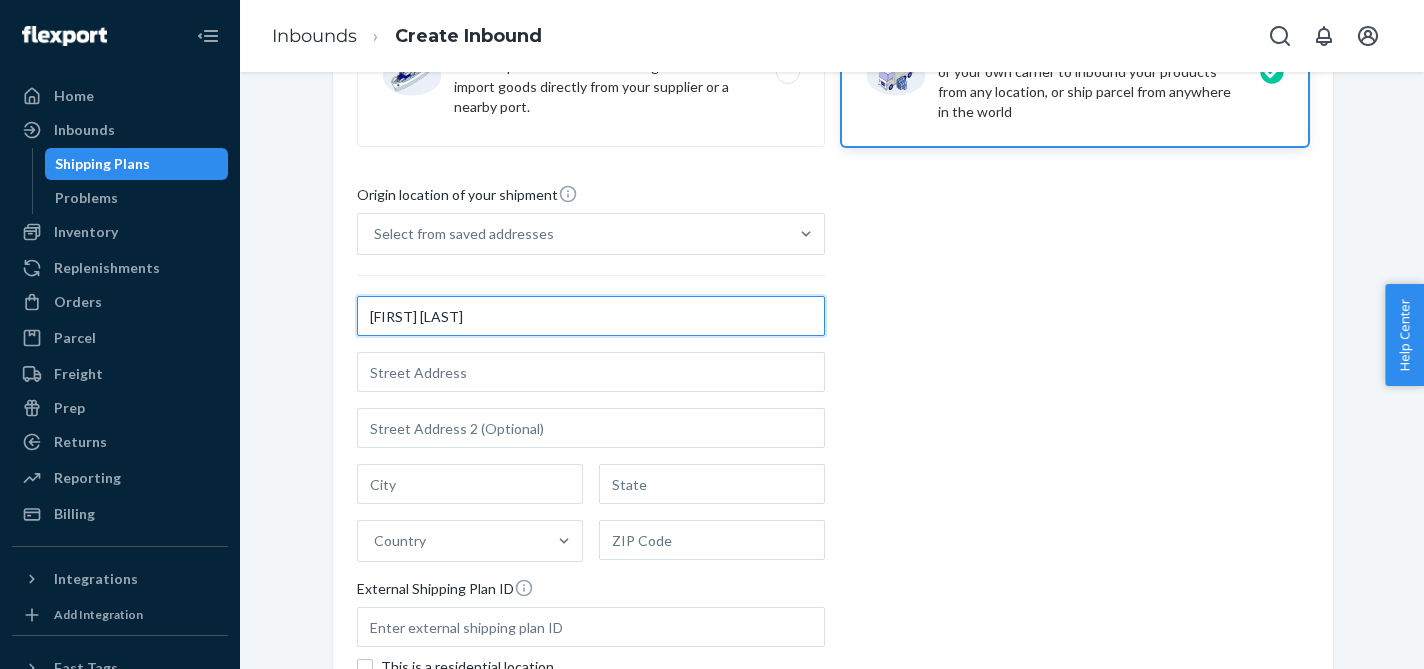type on "[FIRST] [LAST]" 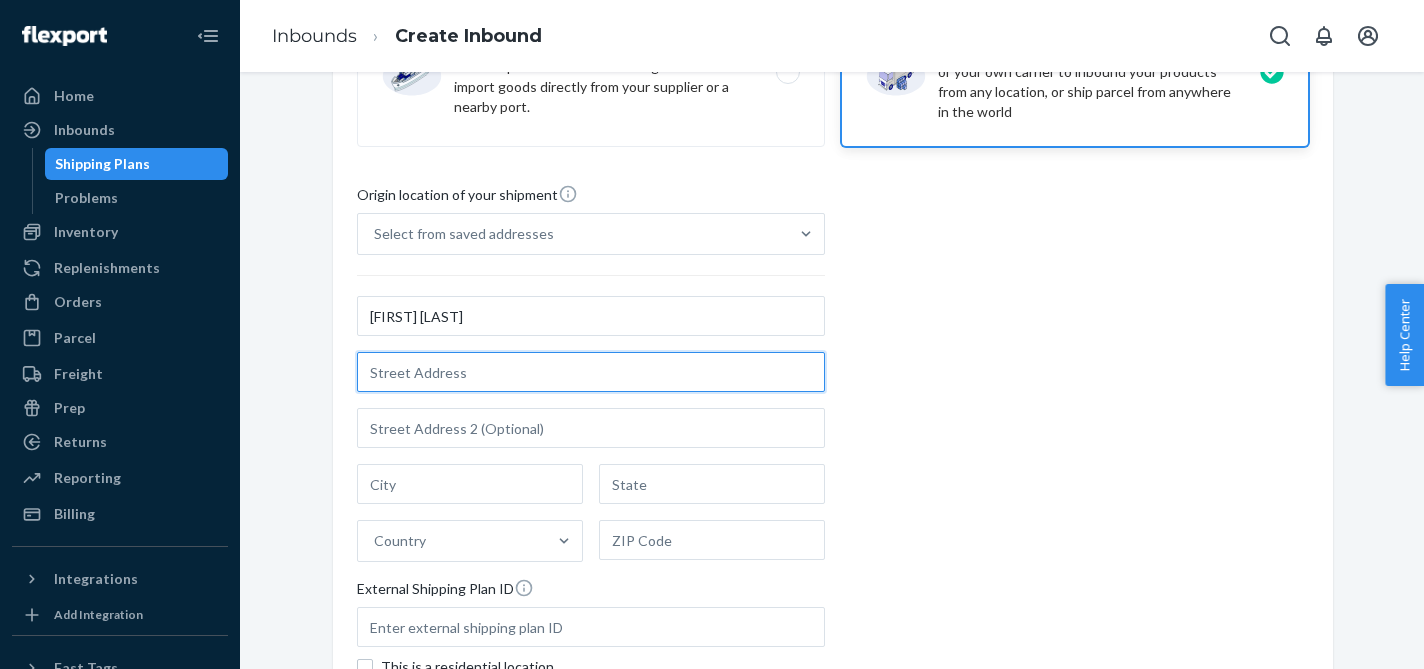 click at bounding box center (591, 372) 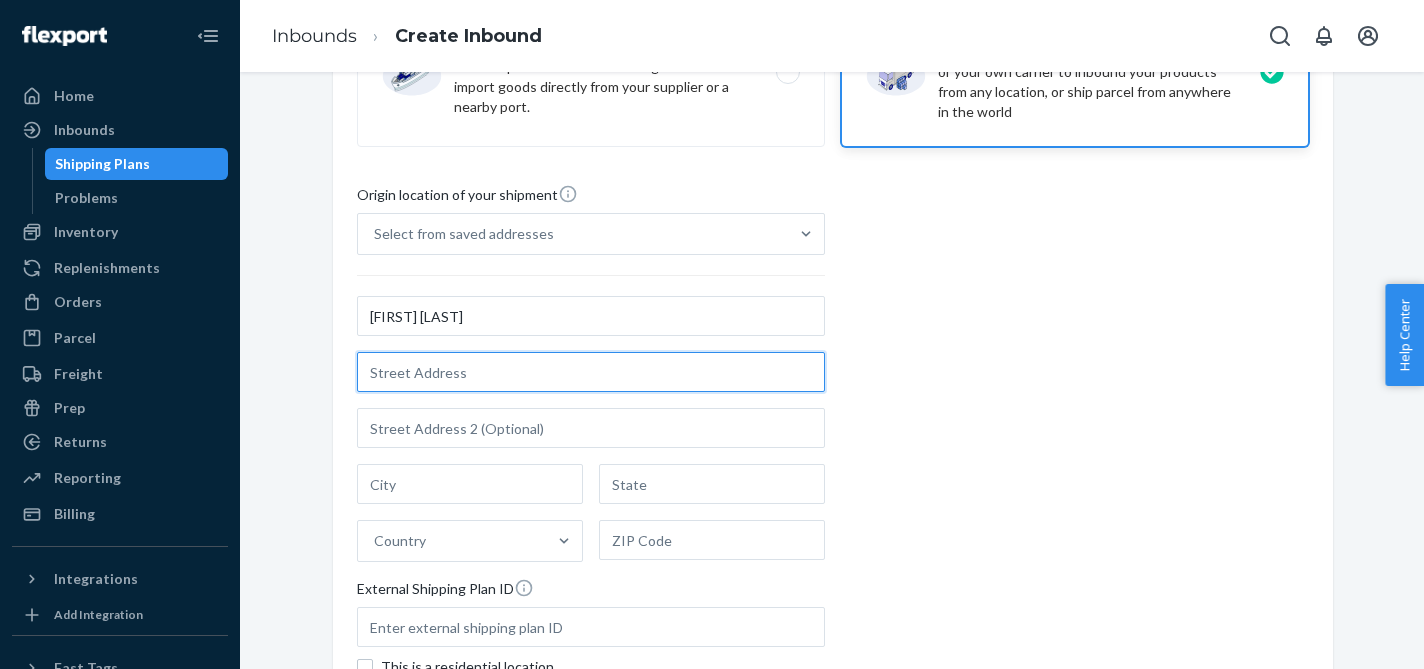 type on "[NUMBER] [STREET]" 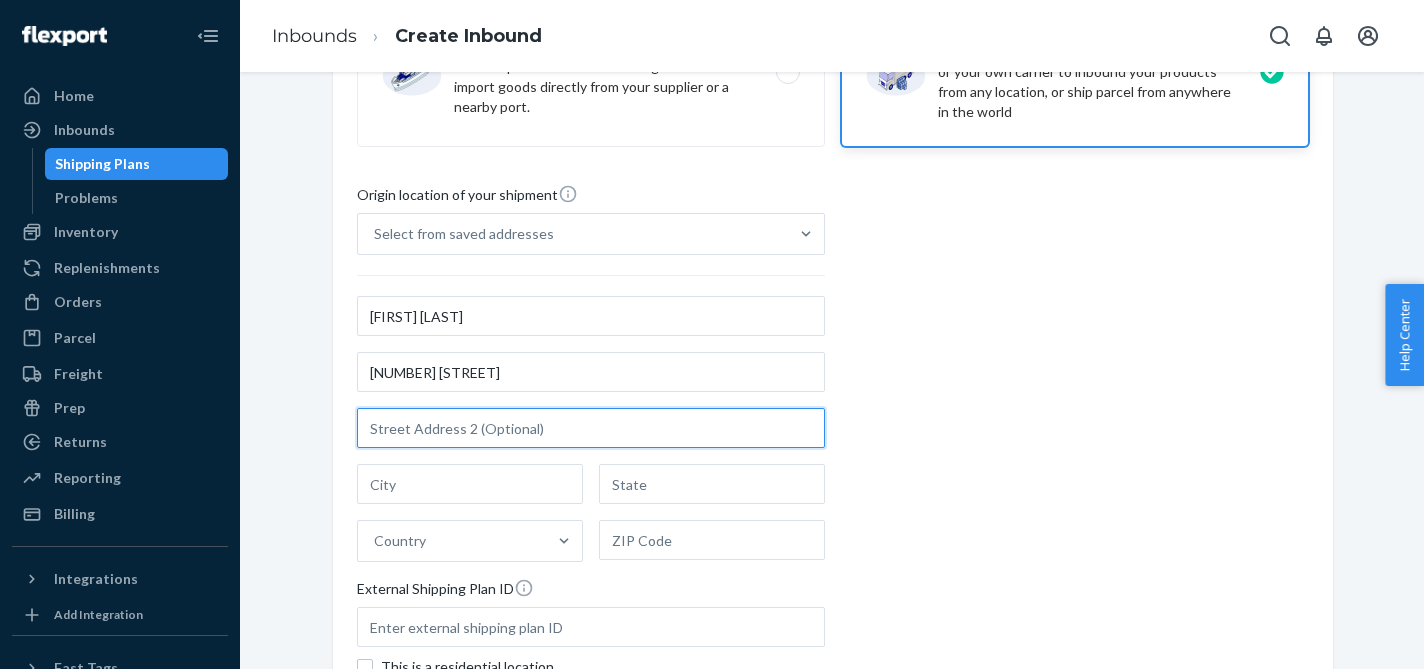type on "Unit B" 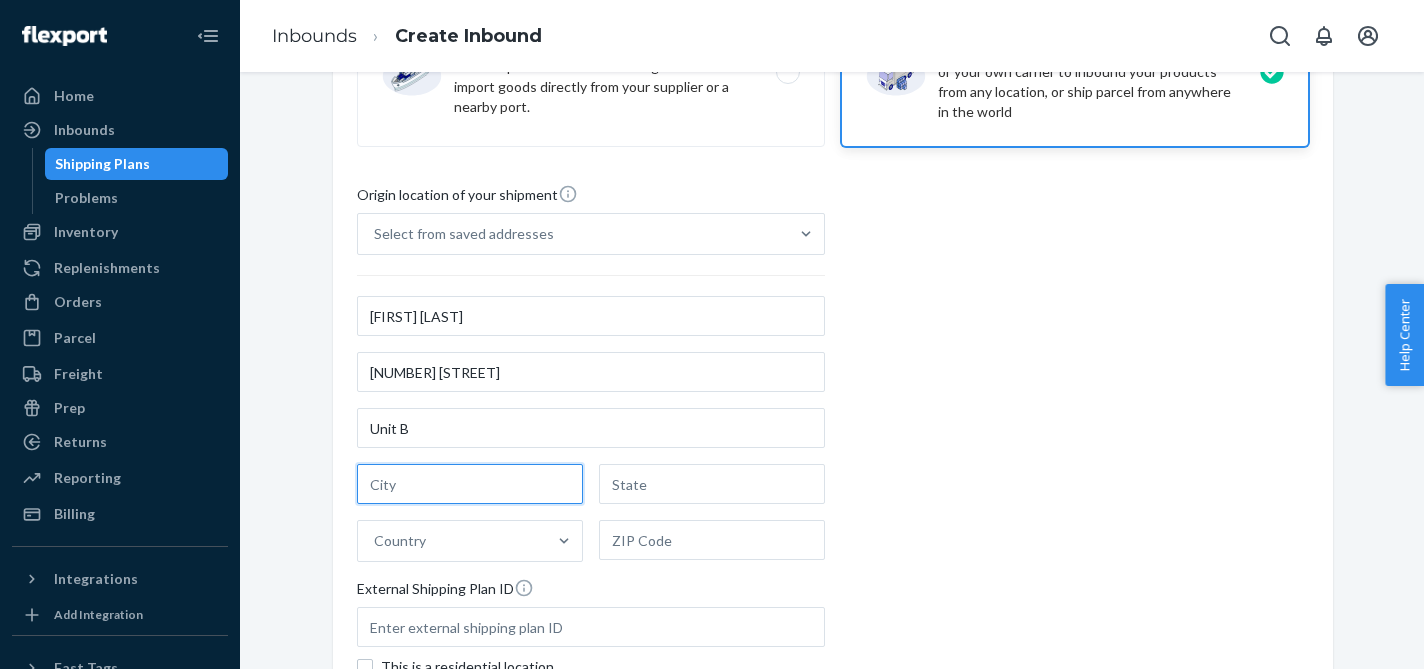 type on "San Francisco" 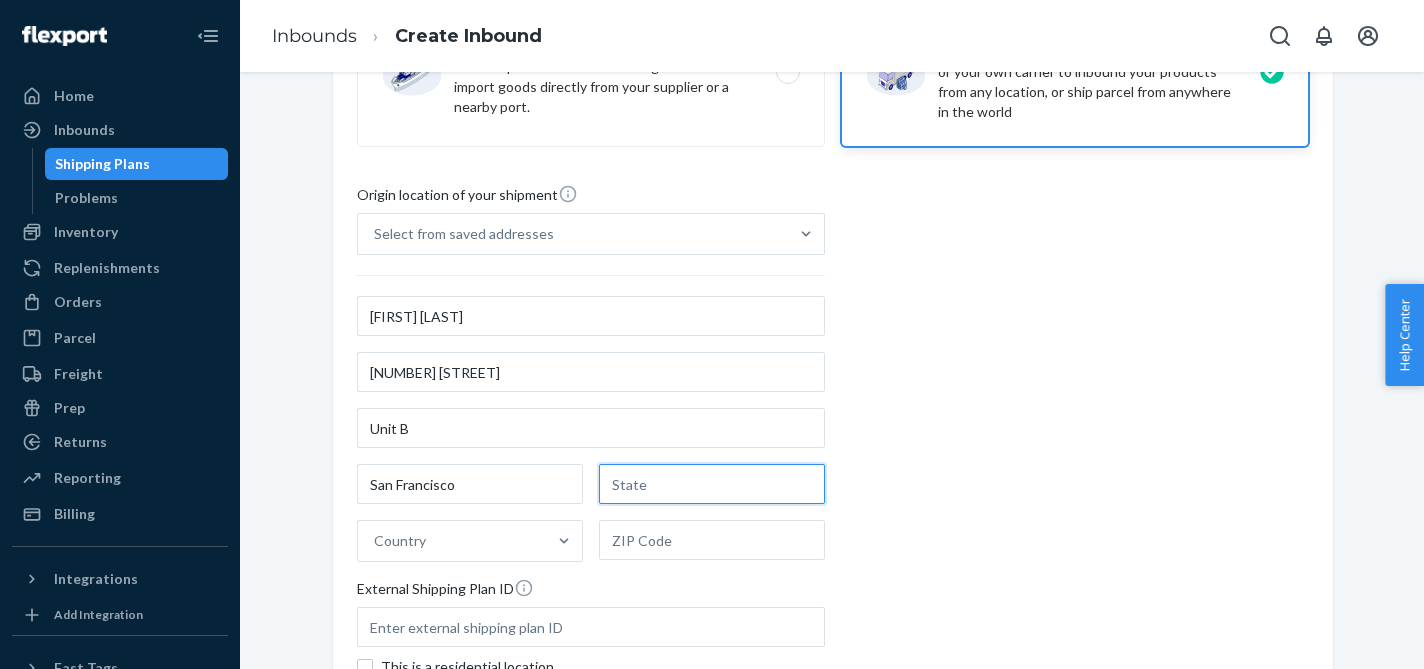 type on "California" 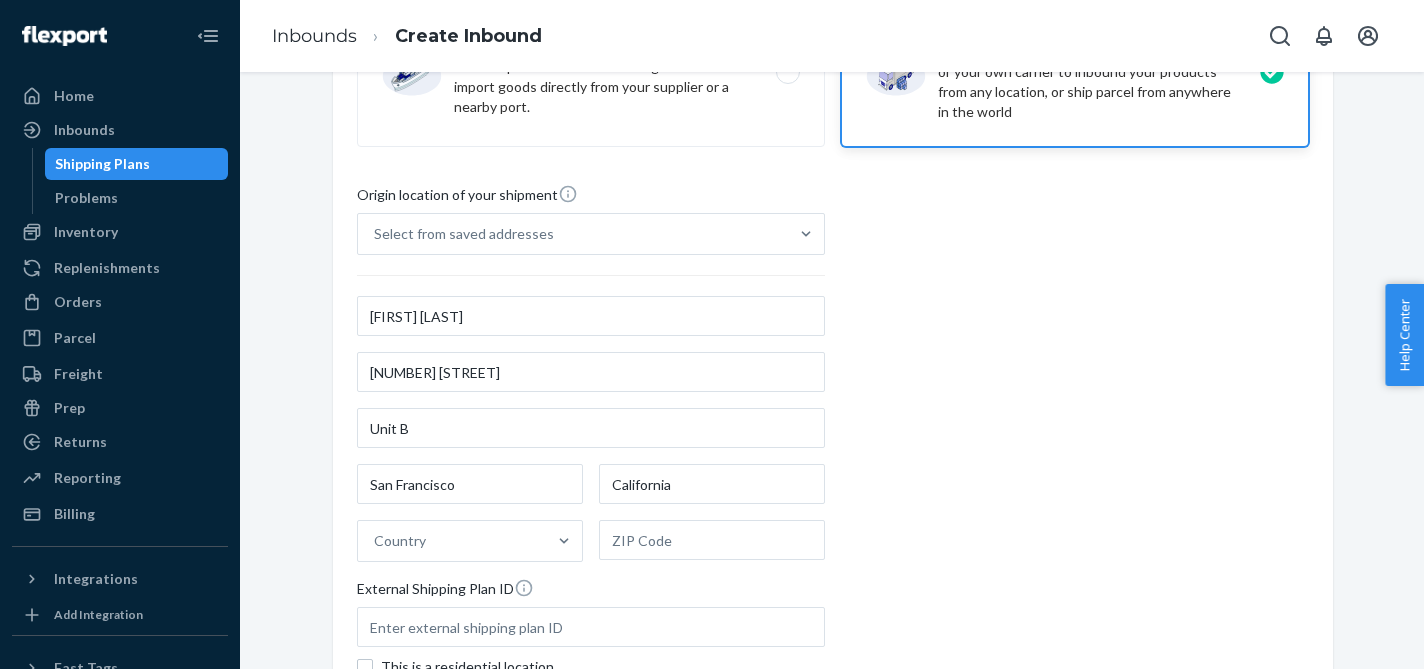 type on "United States" 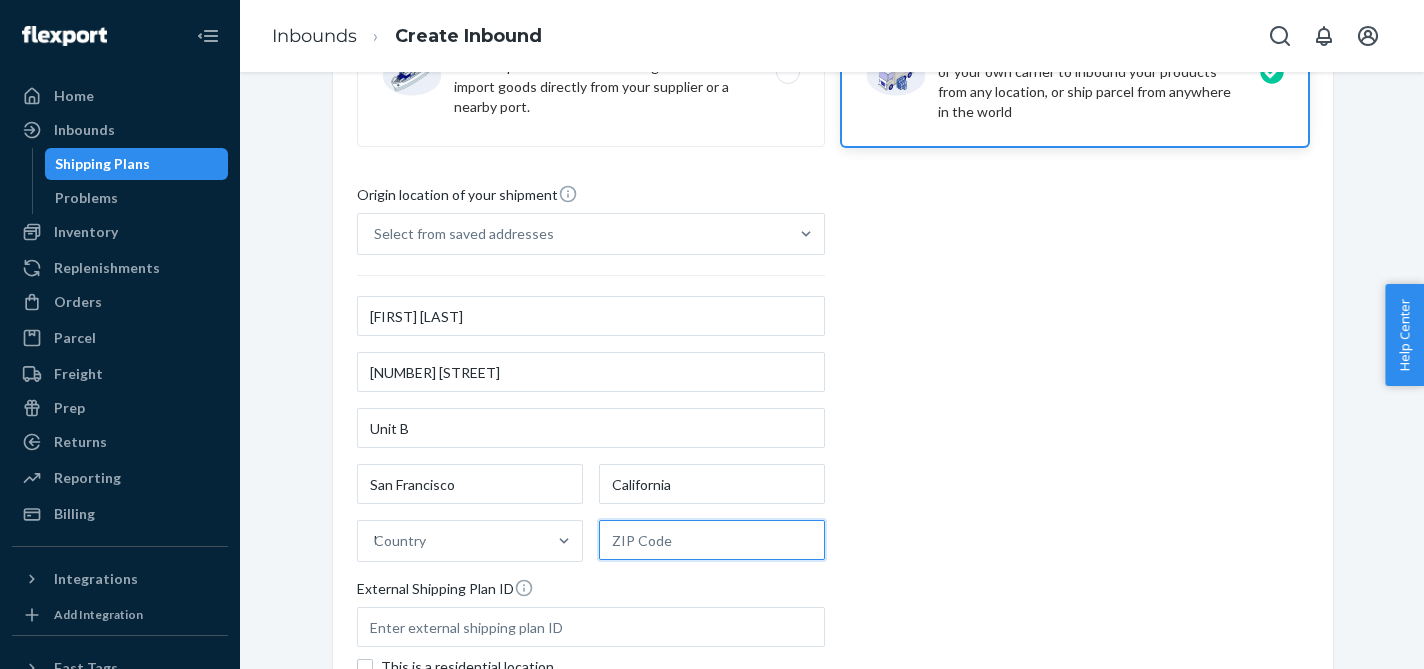 type on "[POSTAL_CODE]" 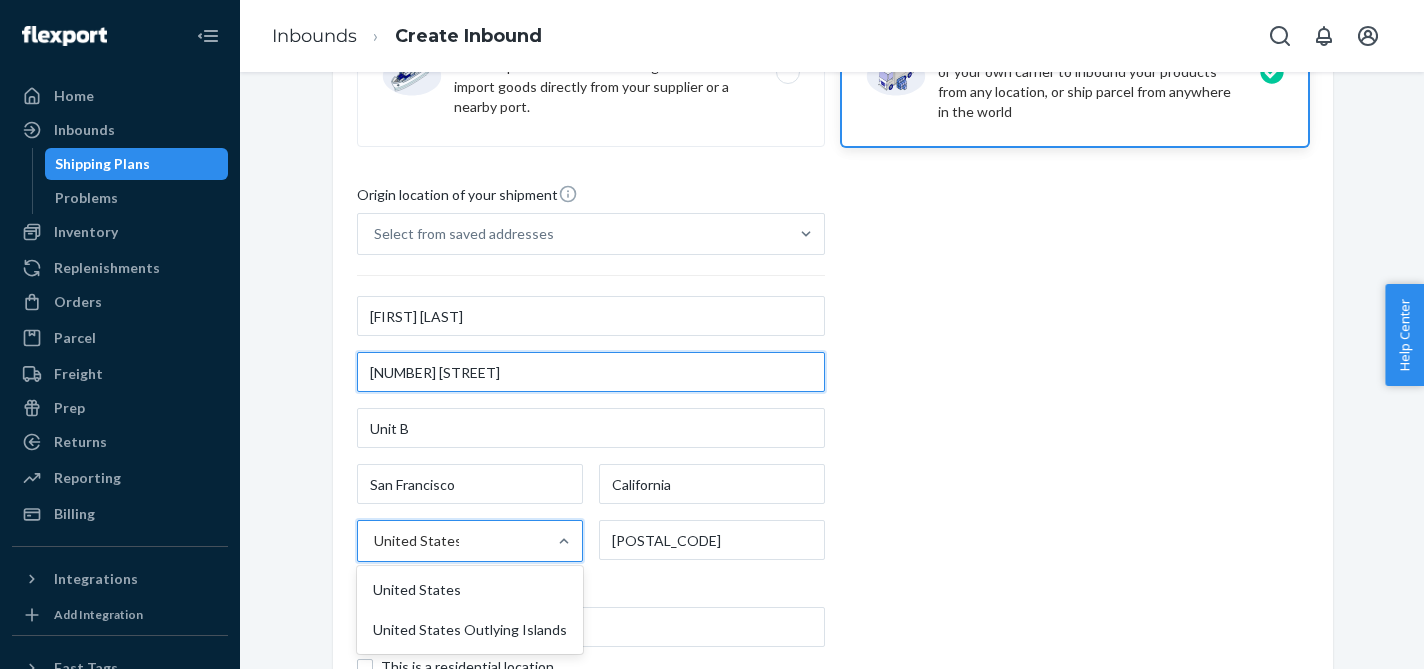 scroll, scrollTop: 0, scrollLeft: 0, axis: both 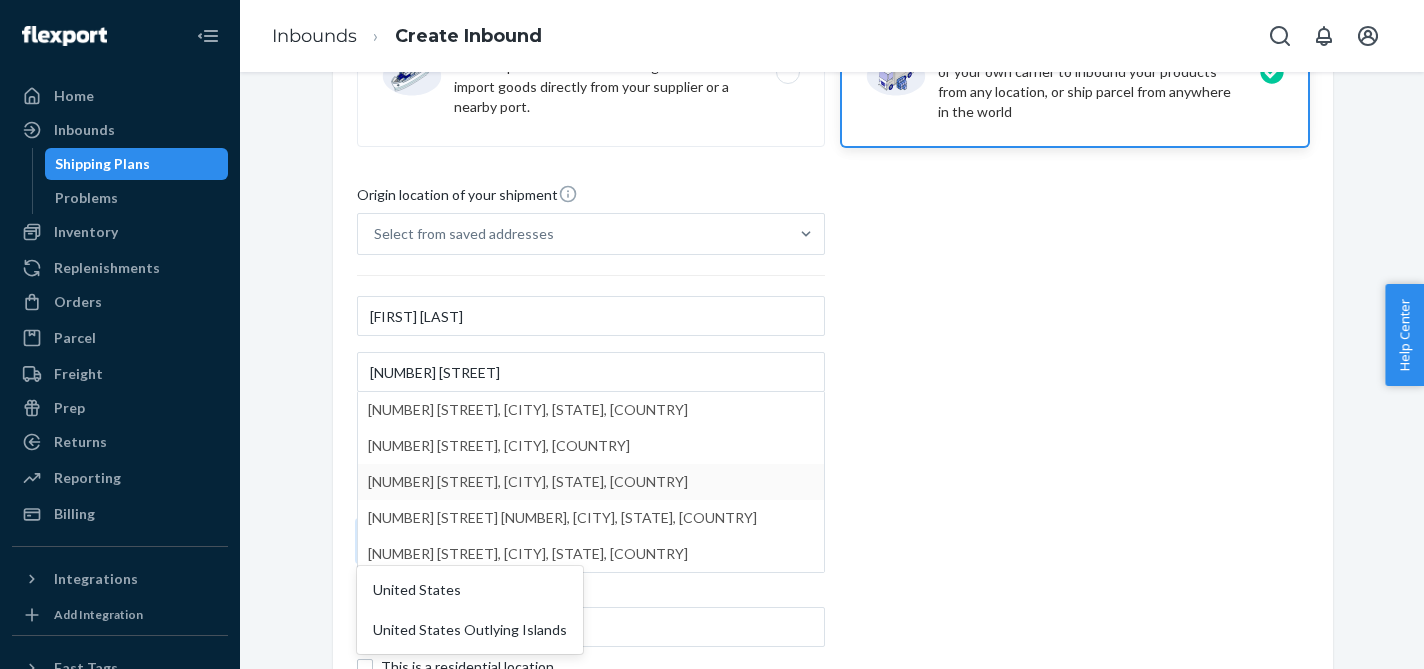 type 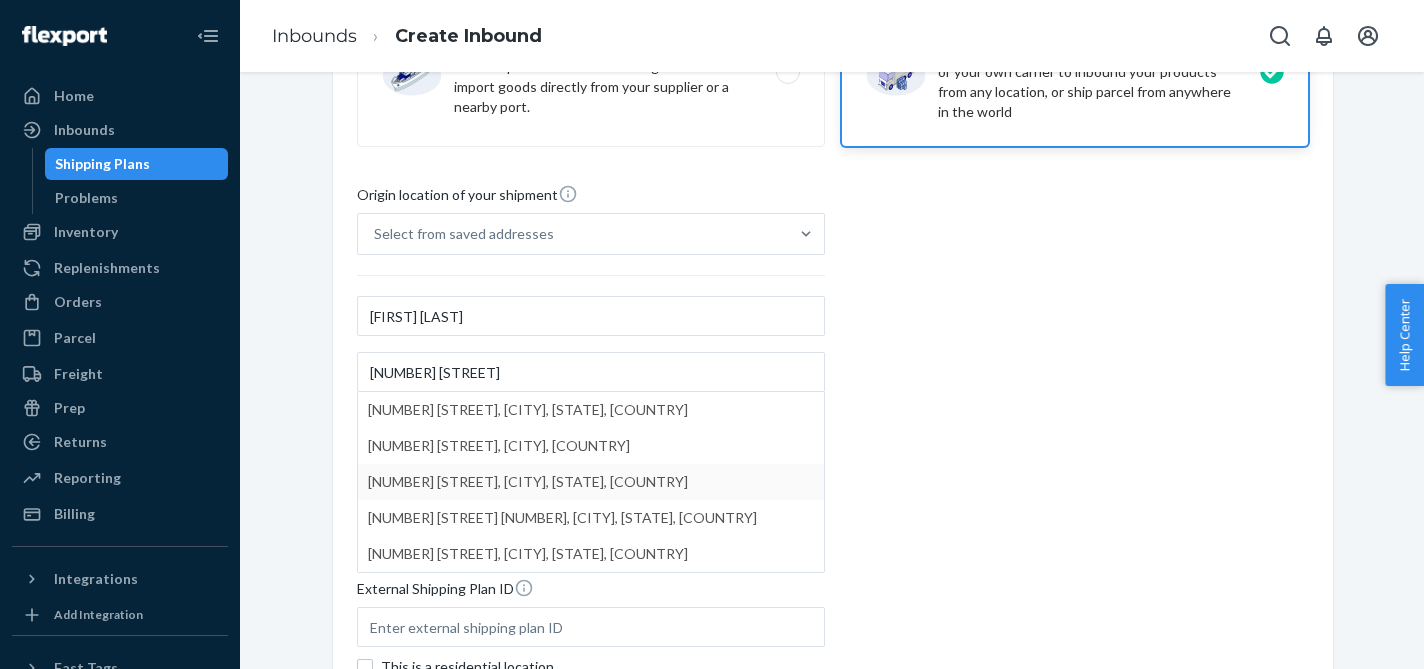 click on "Origin location of your shipment Select from saved addresses [FIRST] [LAST] [NUMBER] [STREET] [NUMBER] [STREET], [CITY], [STATE], [COUNTRY] [NUMBER] [STREET], [CITY], [STATE], [COUNTRY] [NUMBER] [STREET], [CITY], [STATE], [COUNTRY] [NUMBER] [STREET], [CITY], [STATE], [COUNTRY] Unit B [CITY] [STATE] Country [POSTAL_CODE] External Shipping Plan ID This is a residential location This is a limited access location for freight pickup Maritime port, airport, military base" at bounding box center (833, 456) 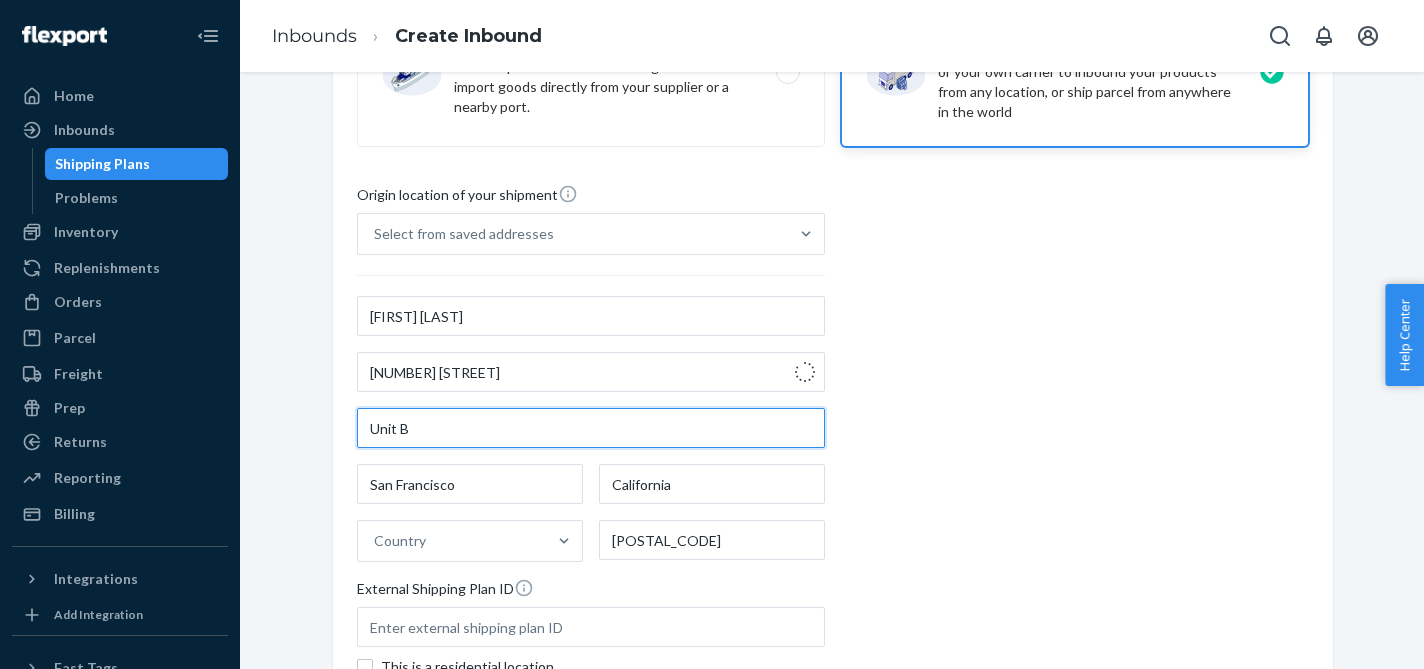 type 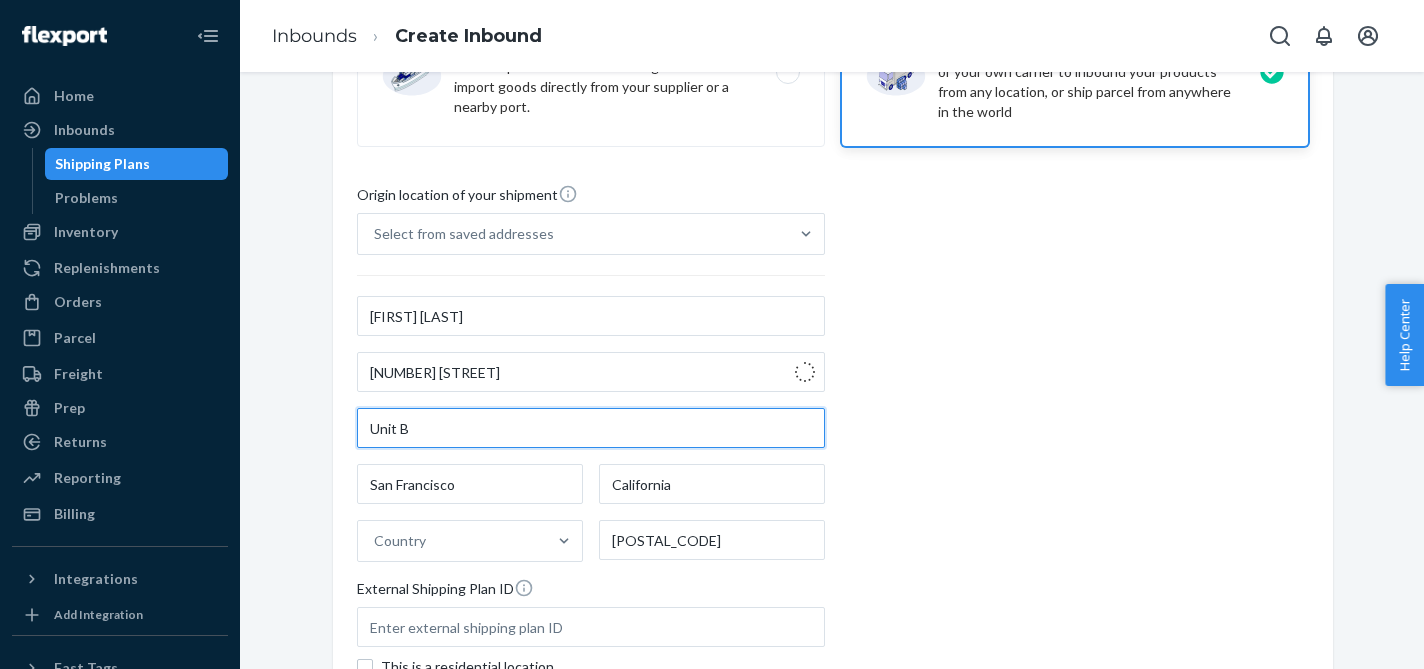 type on "CA" 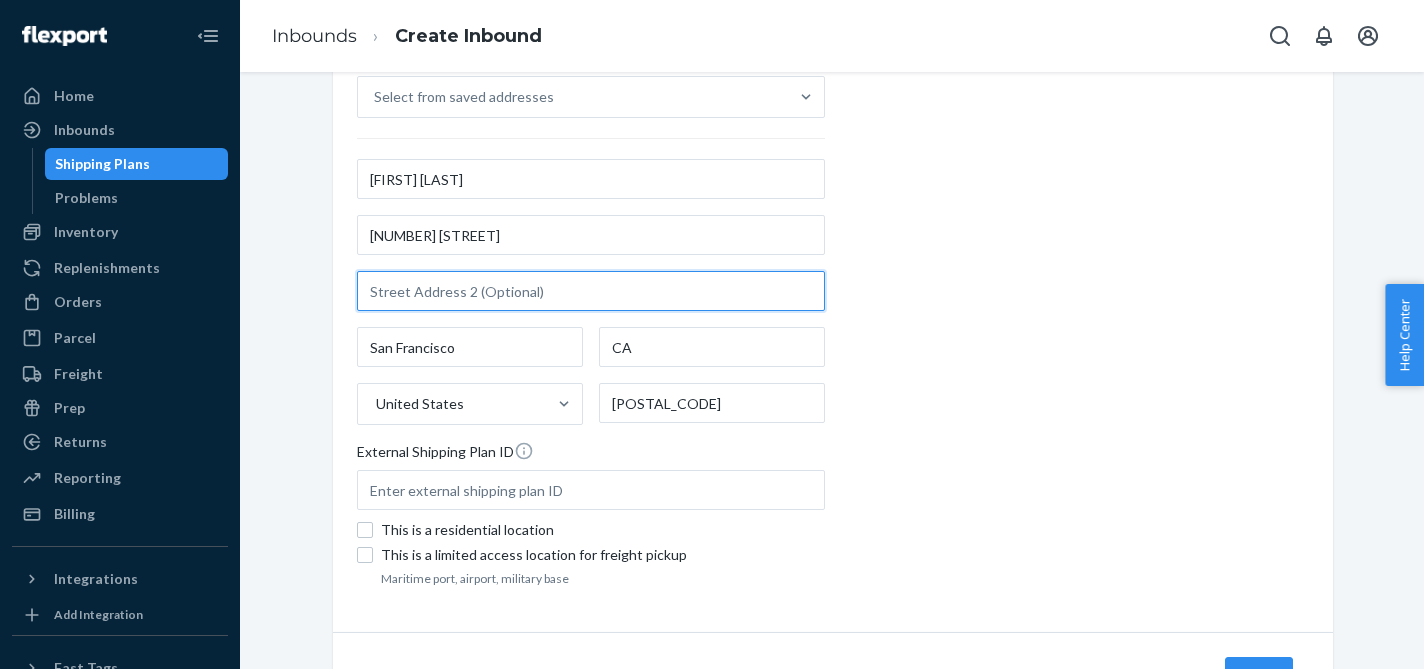scroll, scrollTop: 390, scrollLeft: 0, axis: vertical 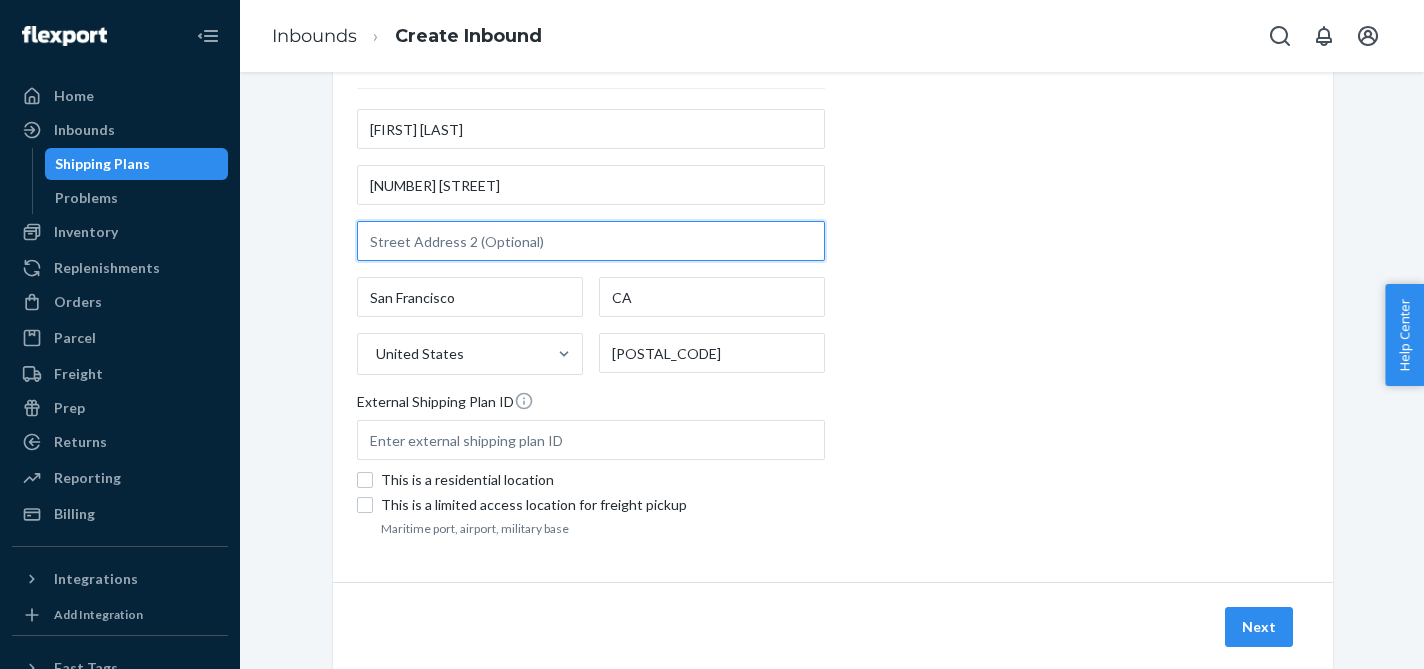 click at bounding box center (591, 241) 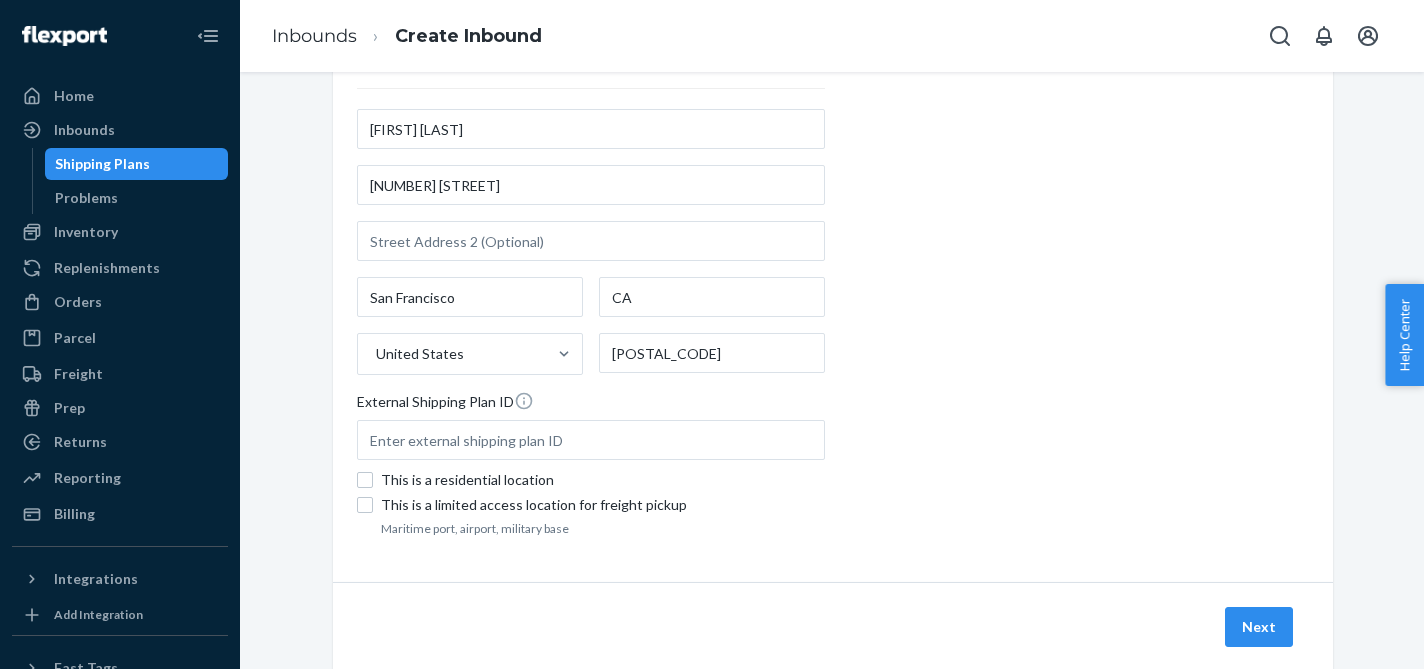 click on "Origin location of your shipment Select from saved addresses [NAME] [NUMBER] [STREET] [CITY] [STATE] [COUNTRY] [POSTAL_CODE] This is a residential location This is a limited access location for freight pickup Maritime port, airport, military base" at bounding box center [833, 269] 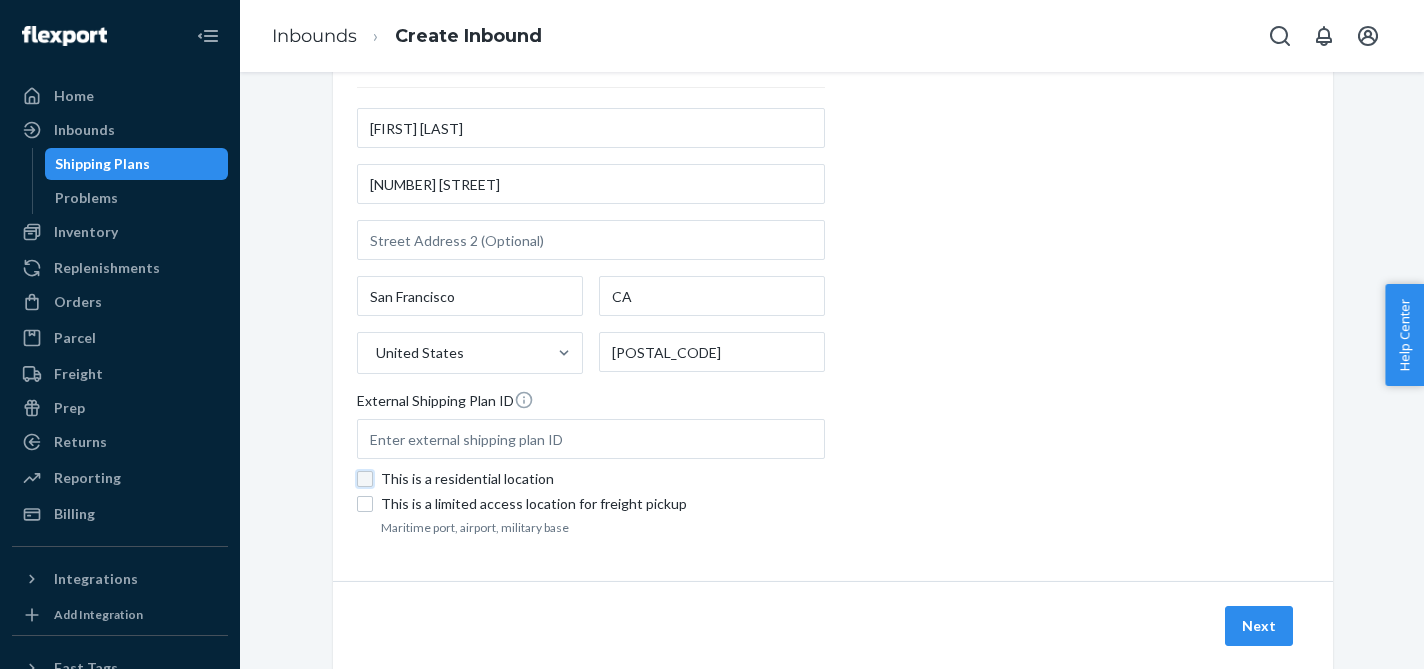 click on "This is a residential location" at bounding box center (365, 479) 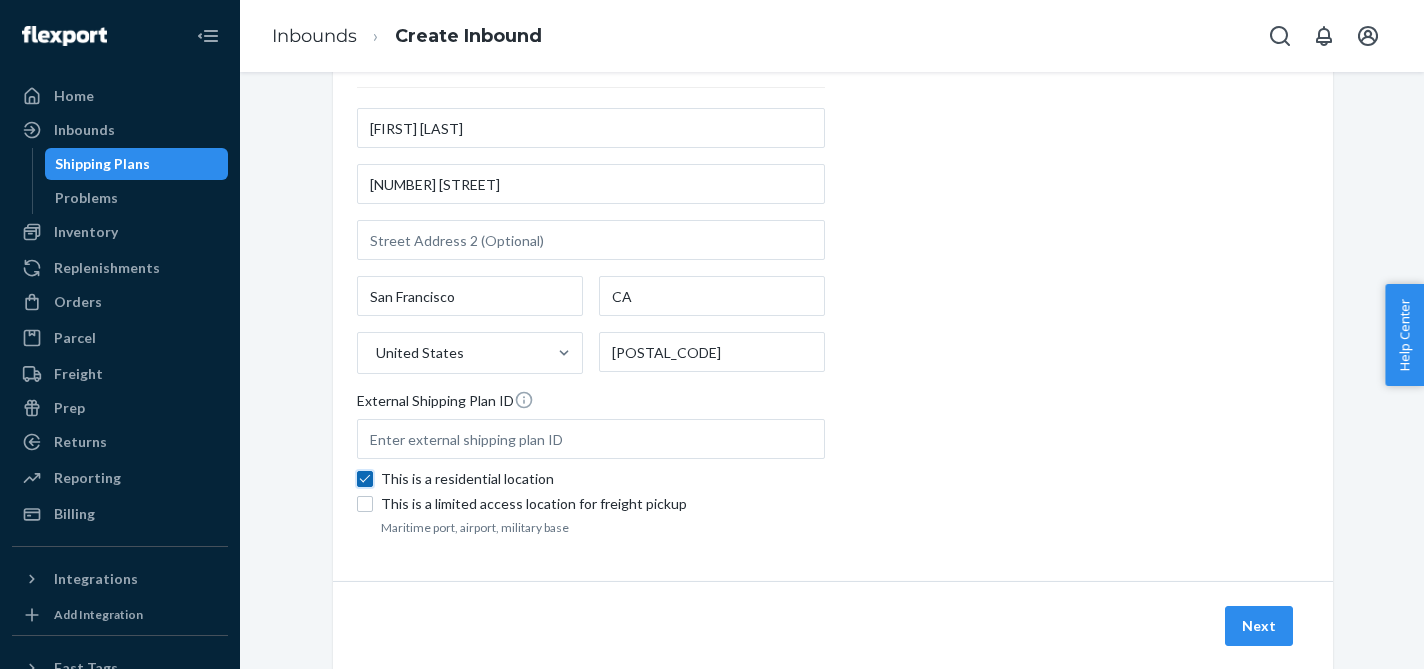 checkbox on "true" 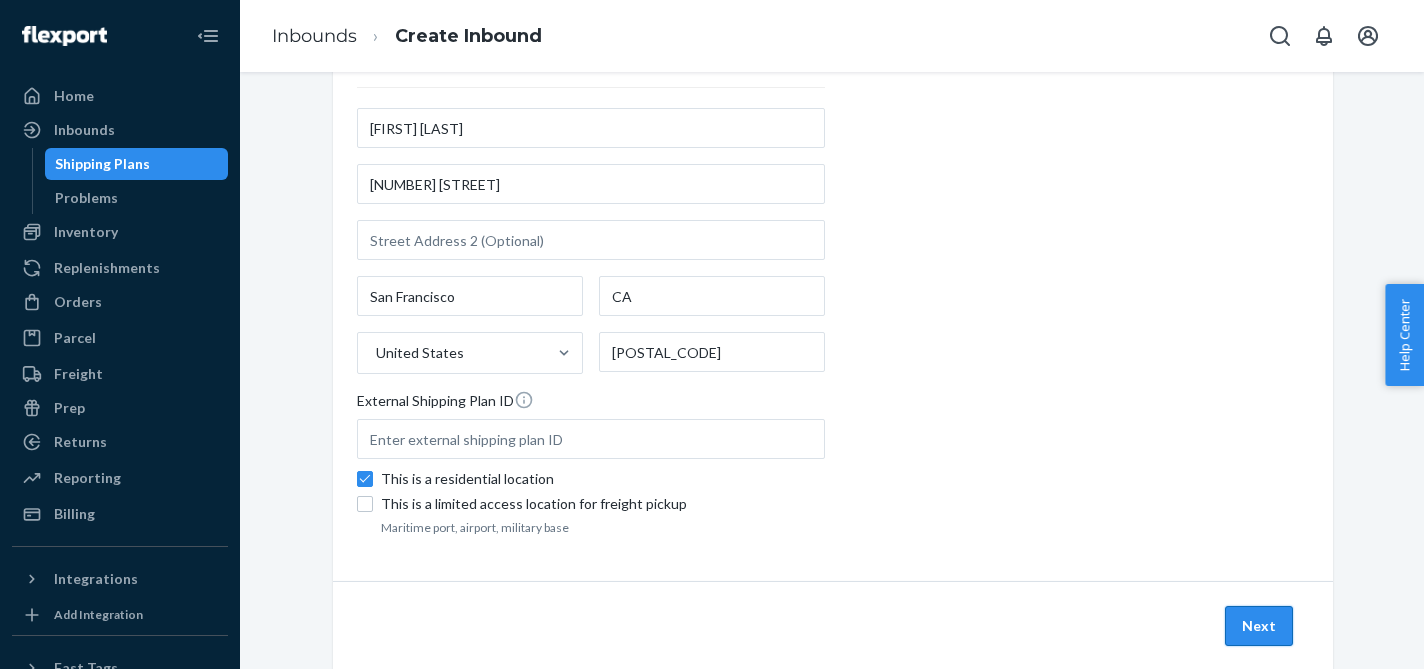 click on "Next" at bounding box center (1259, 626) 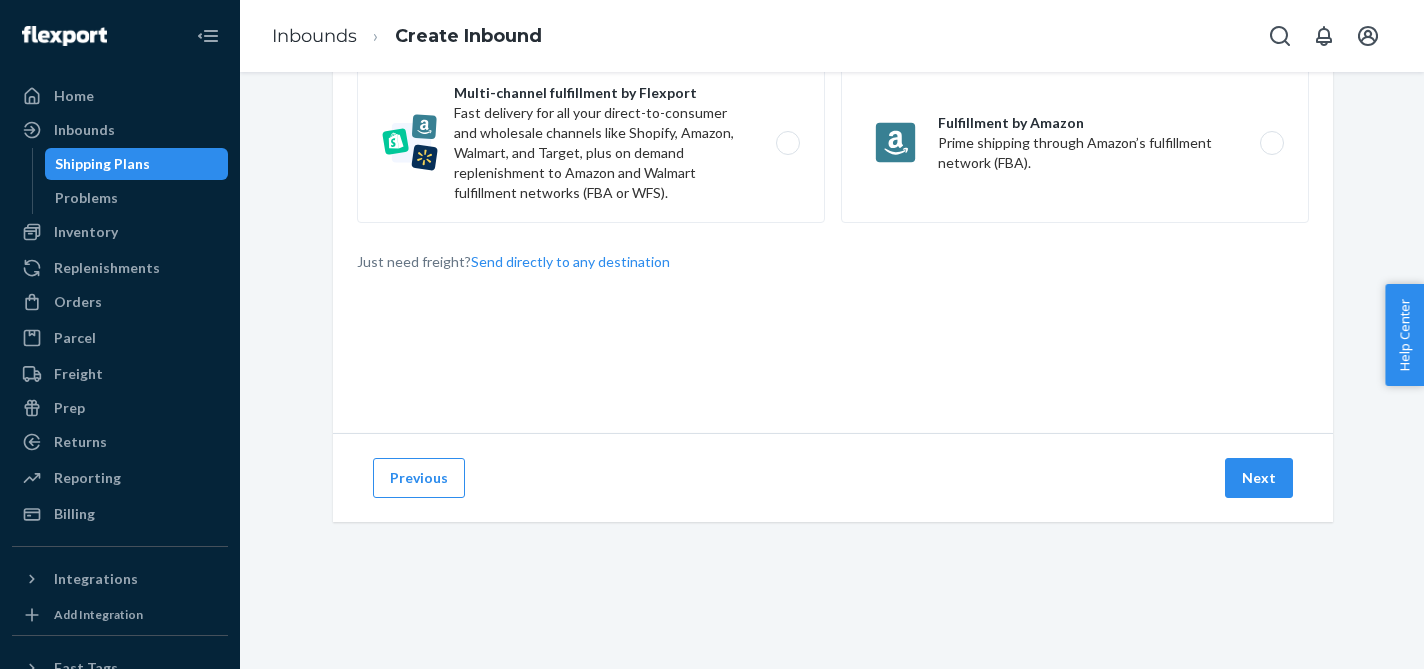 scroll, scrollTop: 0, scrollLeft: 0, axis: both 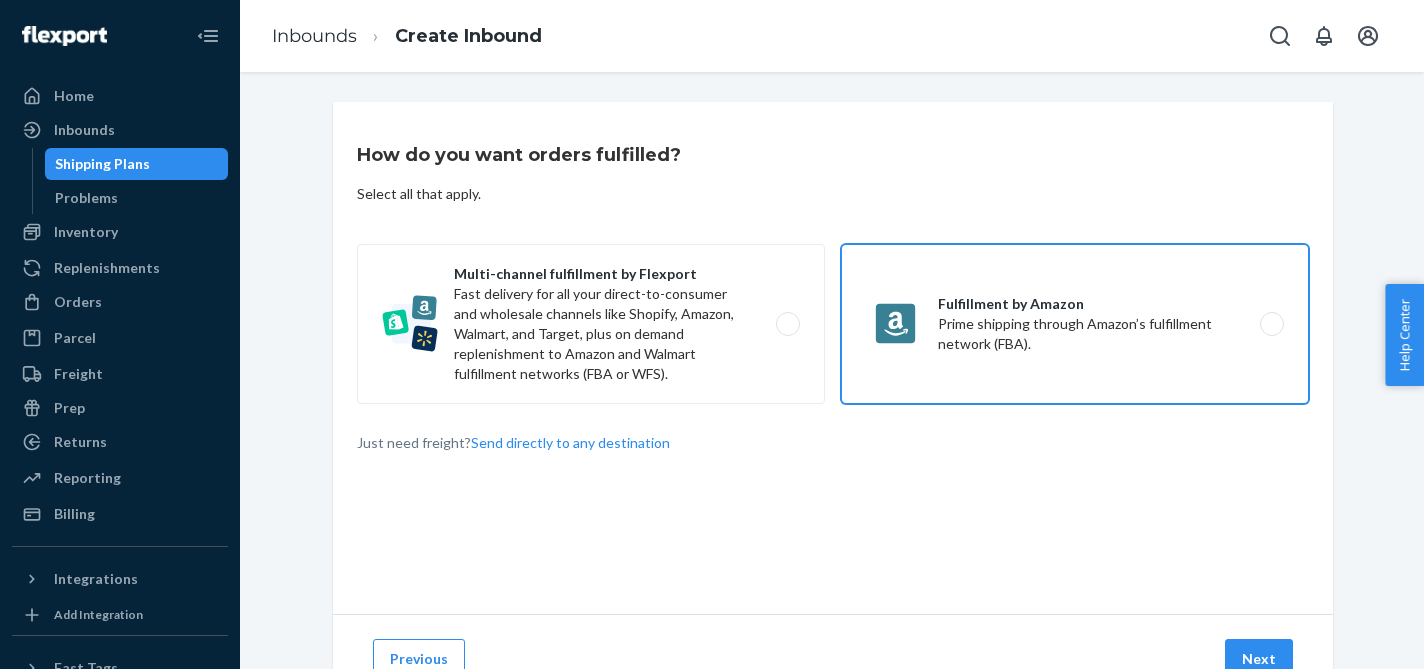 click on "Fulfillment by Amazon Prime shipping through Amazon’s fulfillment network (FBA)." at bounding box center (1075, 324) 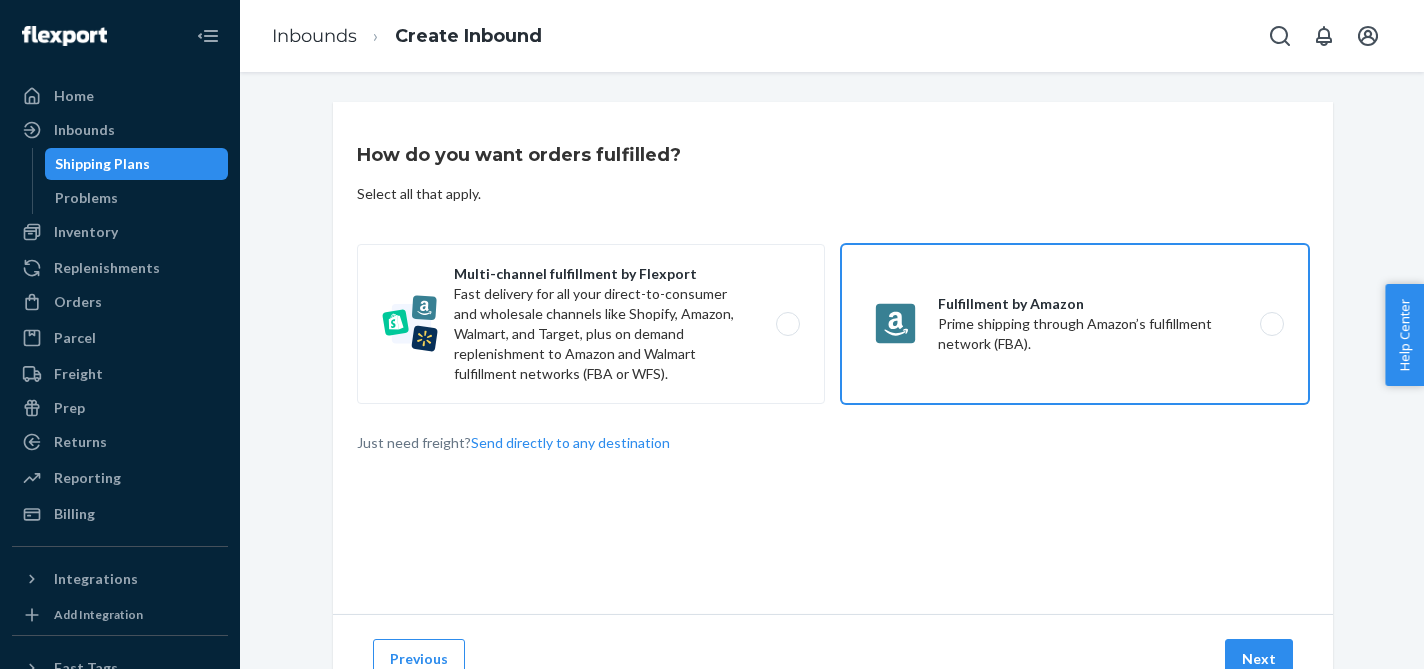 click on "Fulfillment by Amazon Prime shipping through Amazon’s fulfillment network (FBA)." at bounding box center [1277, 324] 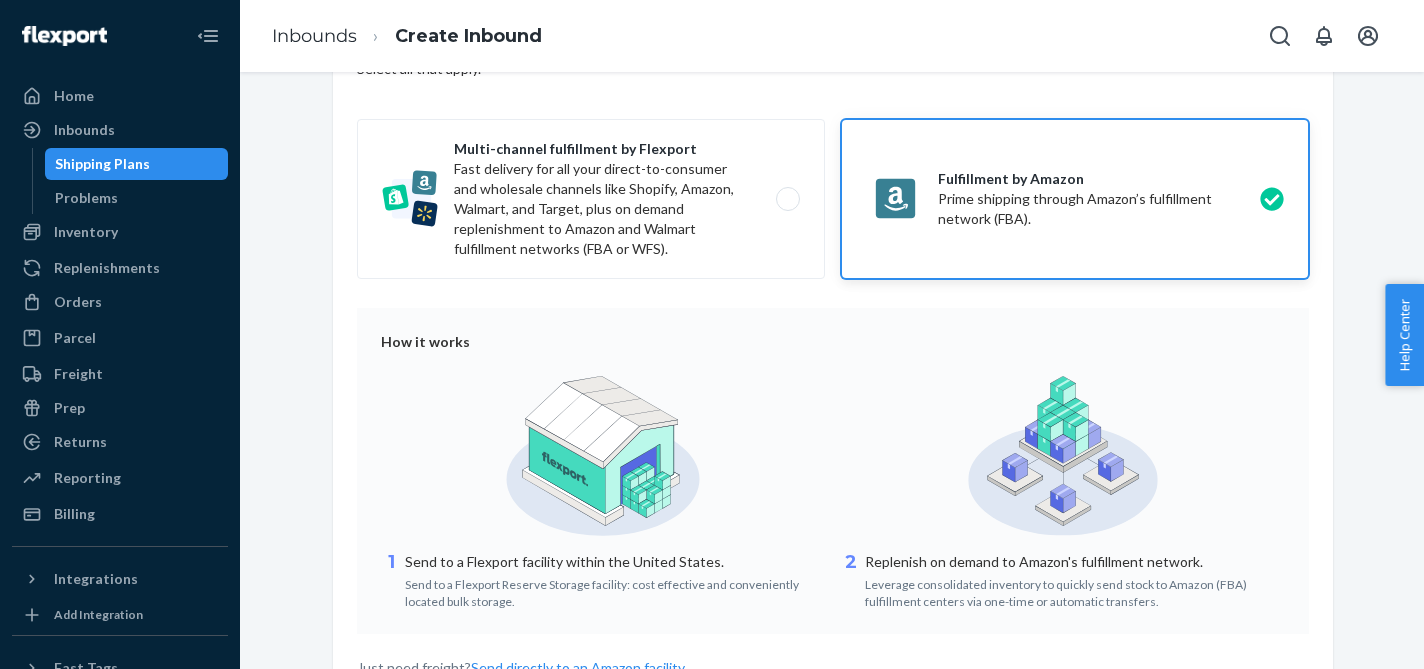 scroll, scrollTop: 263, scrollLeft: 0, axis: vertical 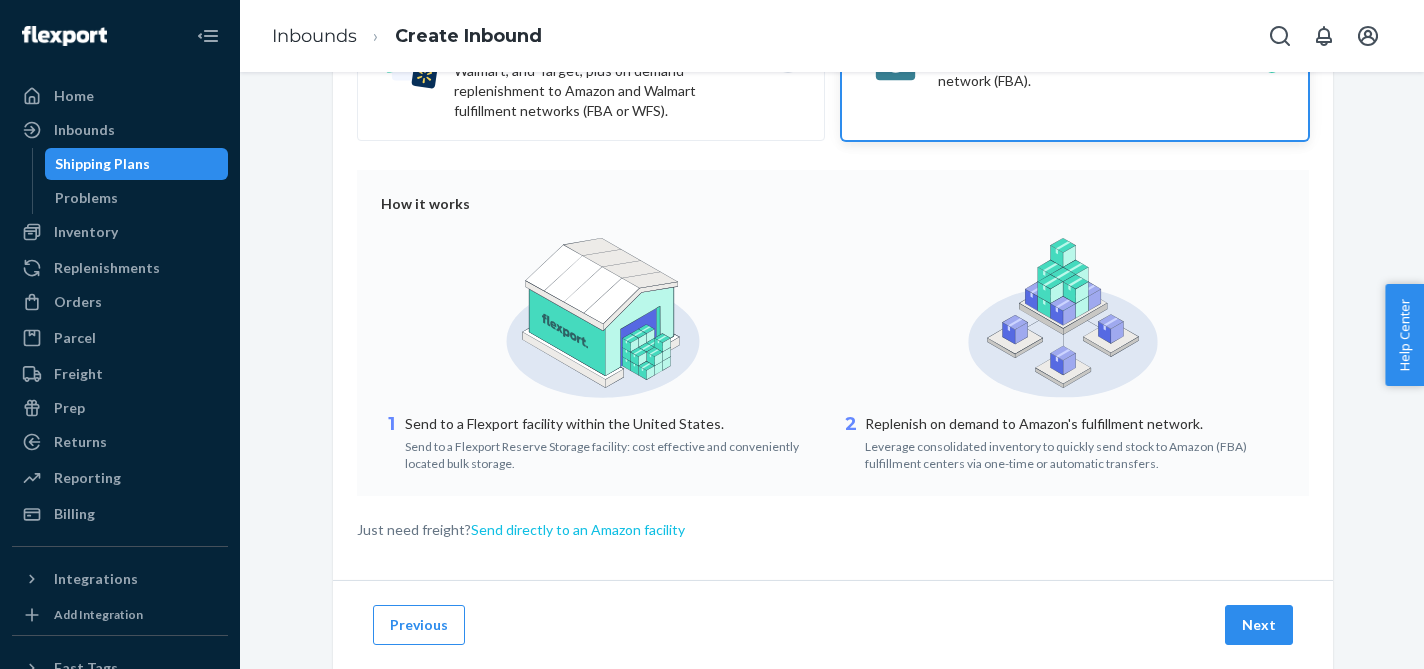 click on "Send directly to an Amazon facility" at bounding box center [578, 530] 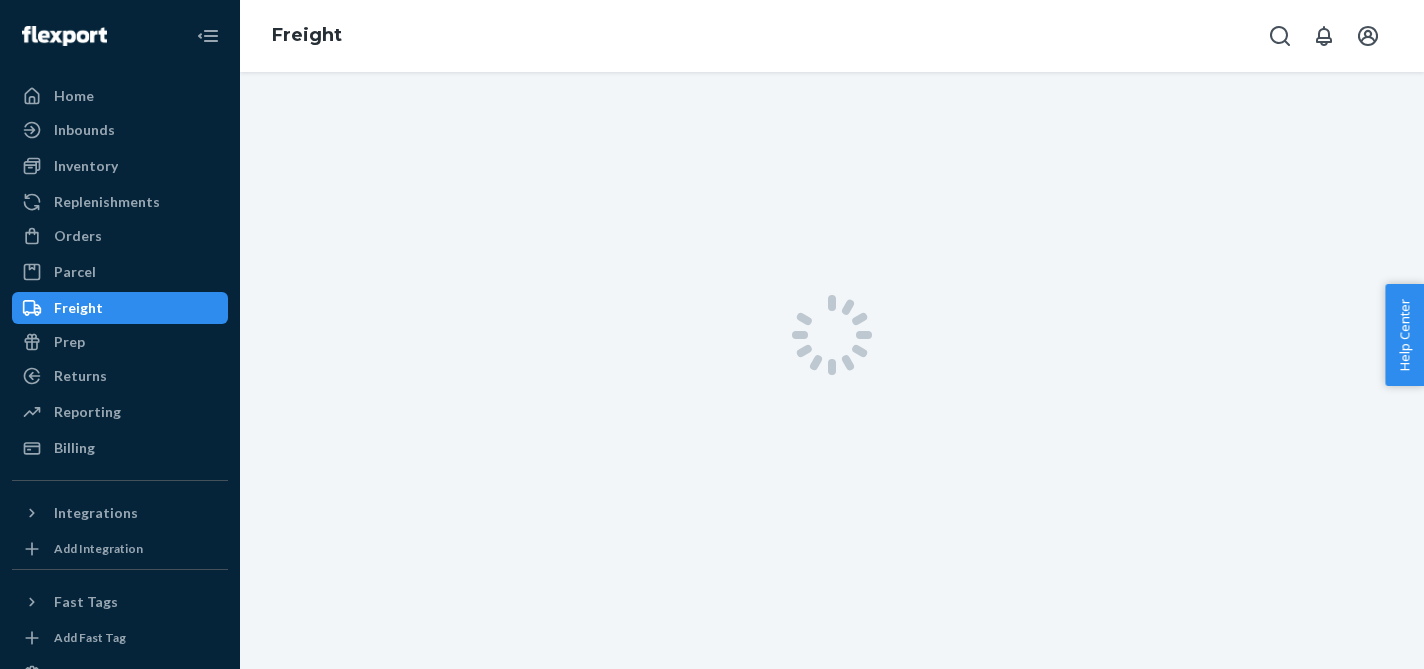 scroll, scrollTop: 0, scrollLeft: 0, axis: both 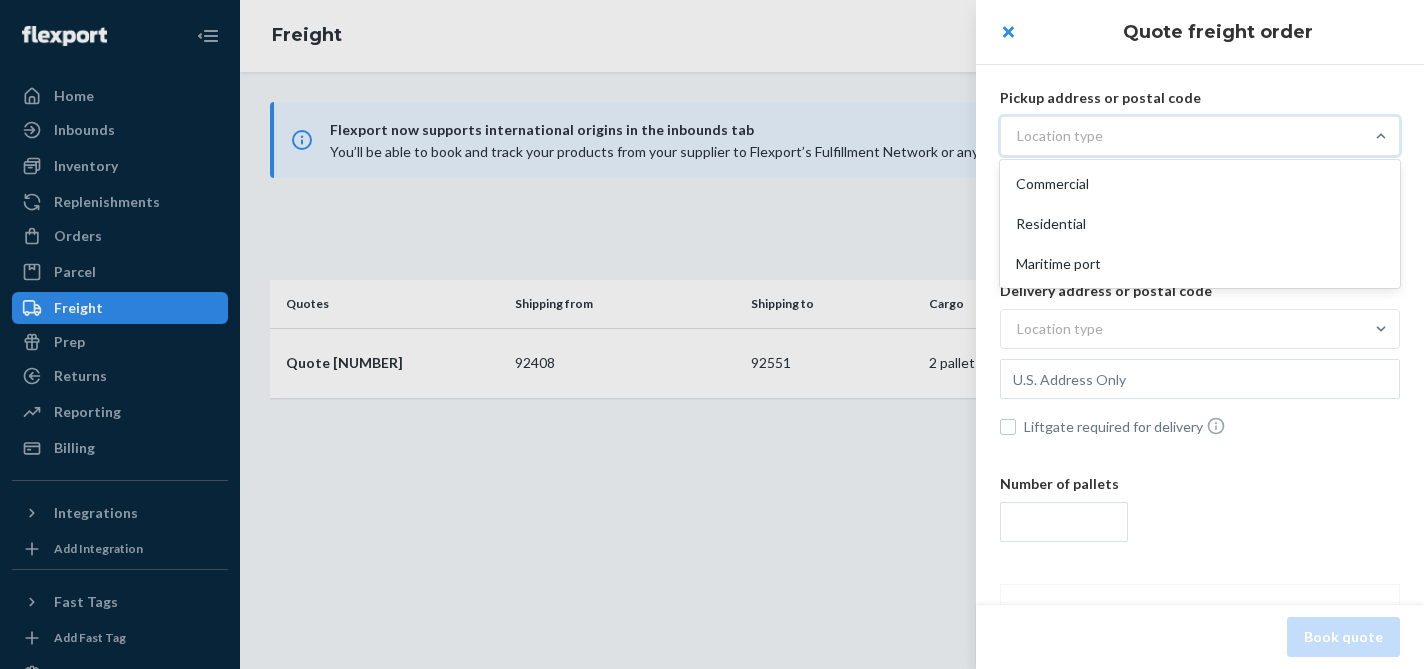 click on "Location type" at bounding box center (1182, 136) 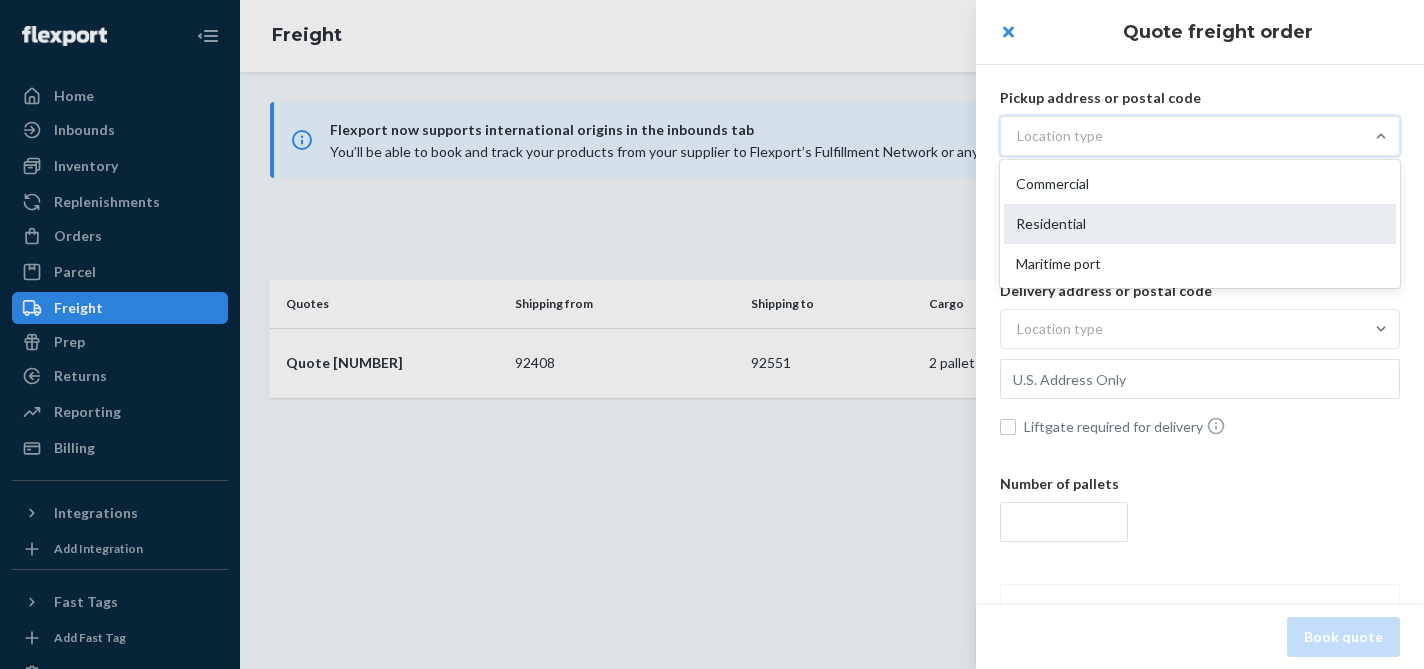 click on "Residential" at bounding box center [1200, 224] 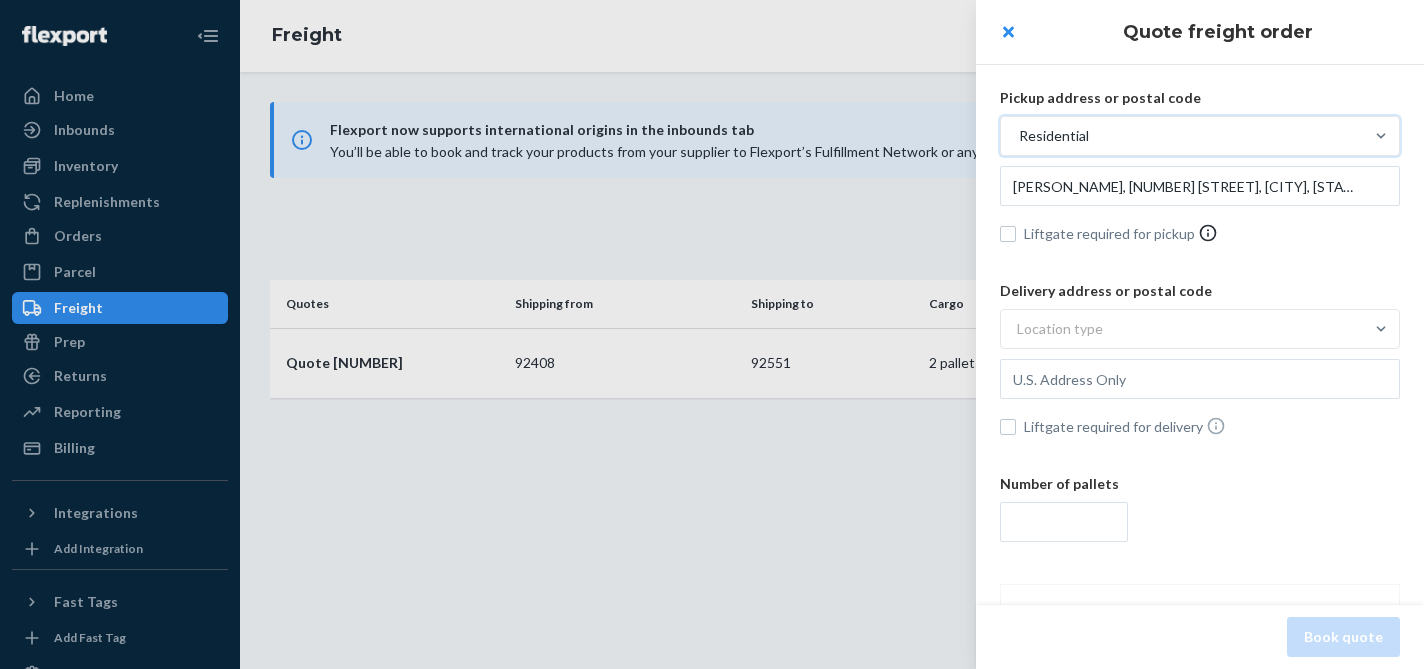 click 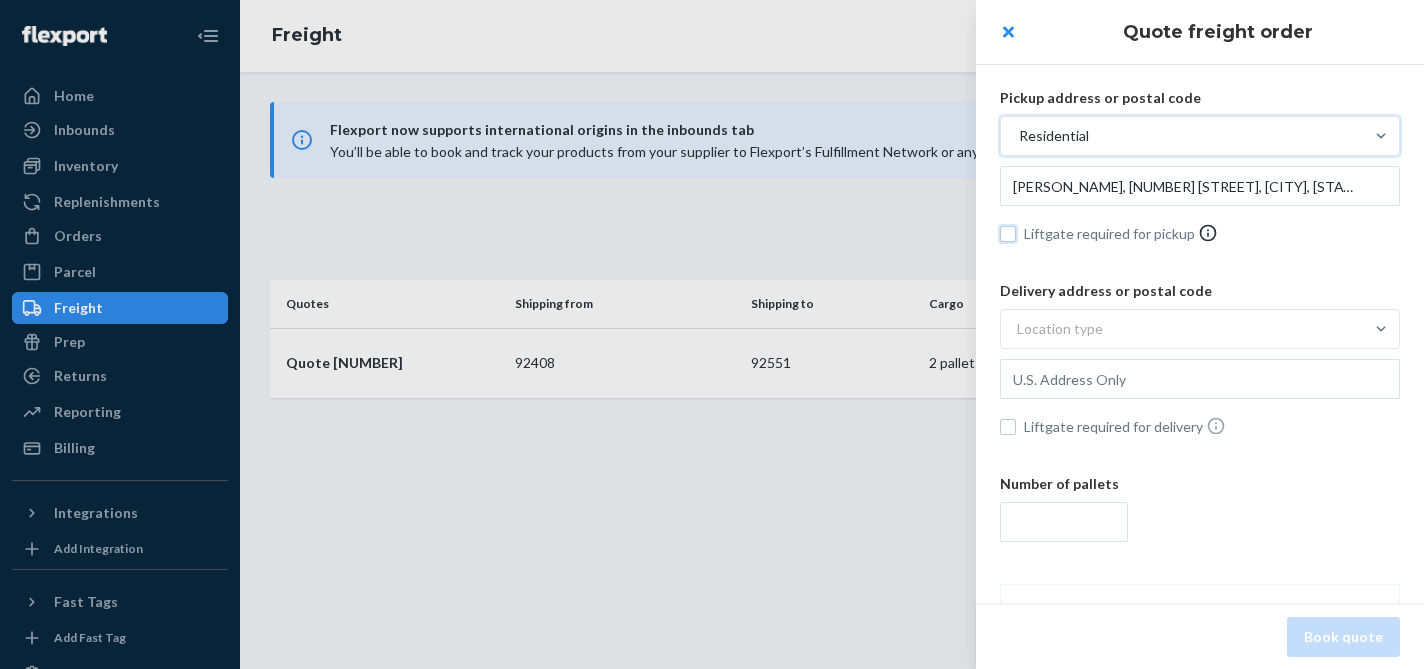 click on "Liftgate required for pickup" at bounding box center [1008, 234] 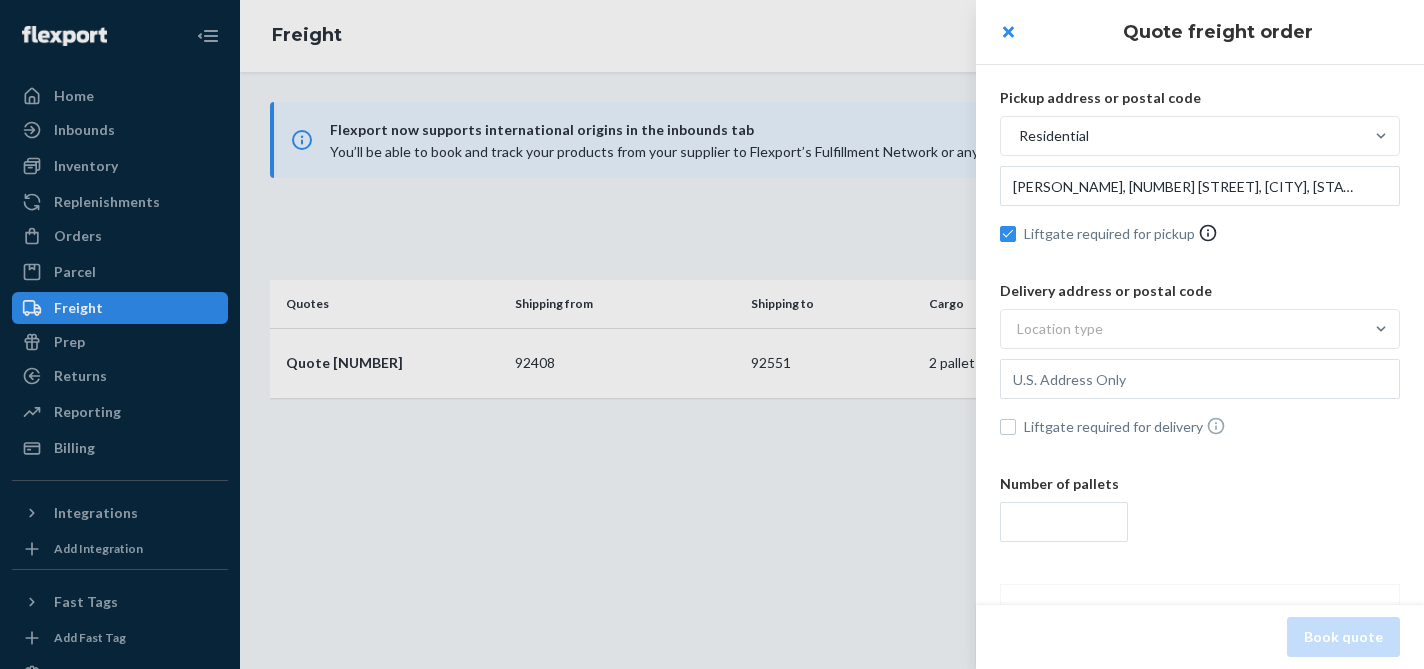 click 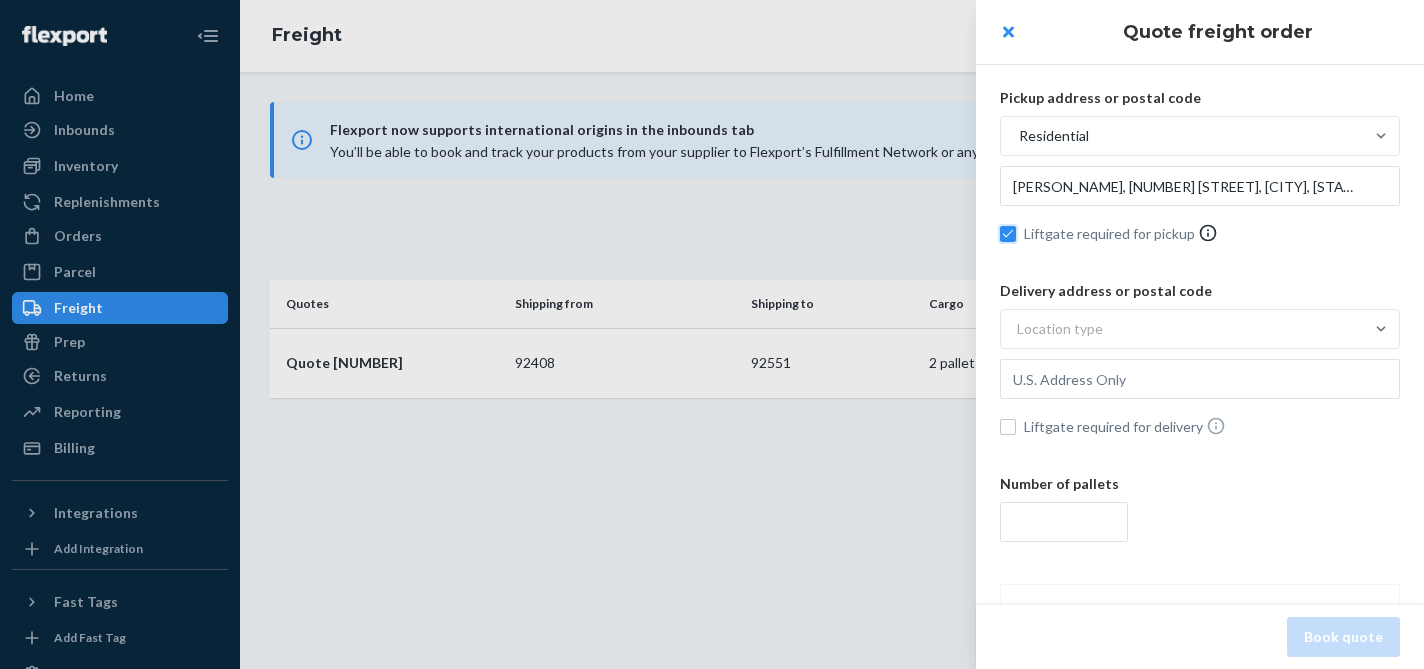 click on "Liftgate required for pickup" at bounding box center [1008, 234] 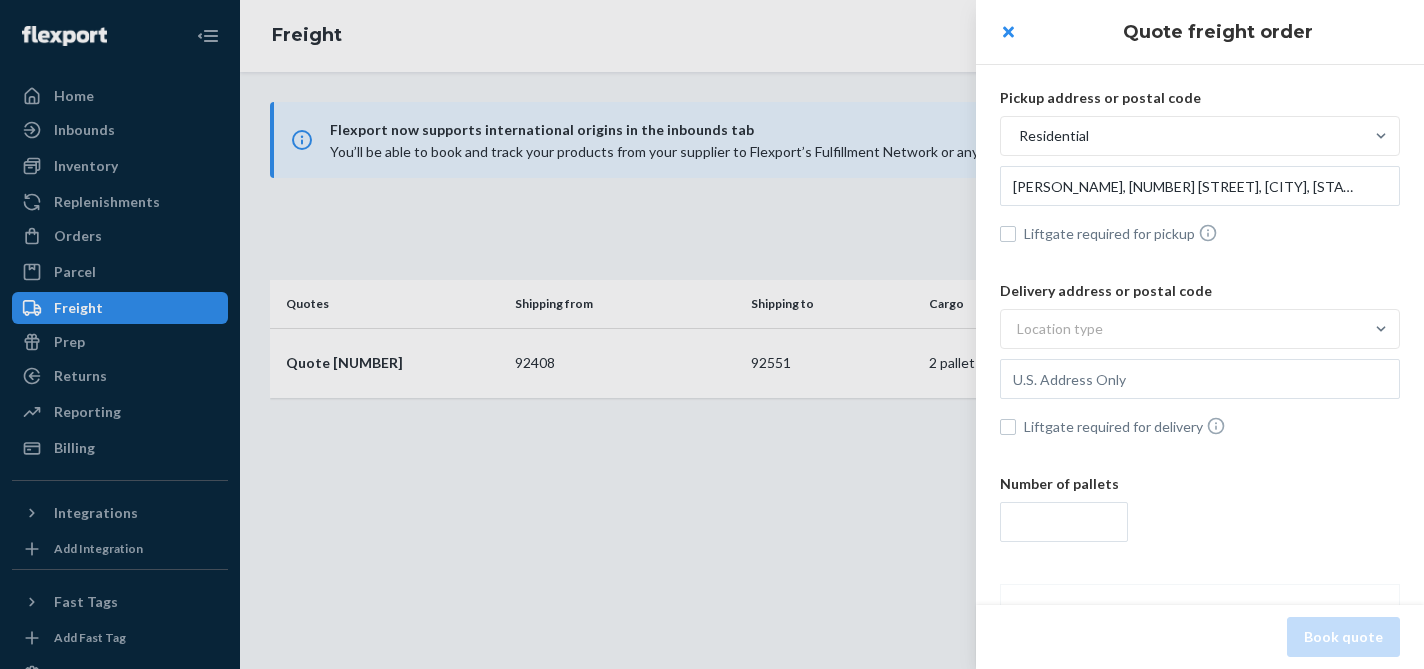 click 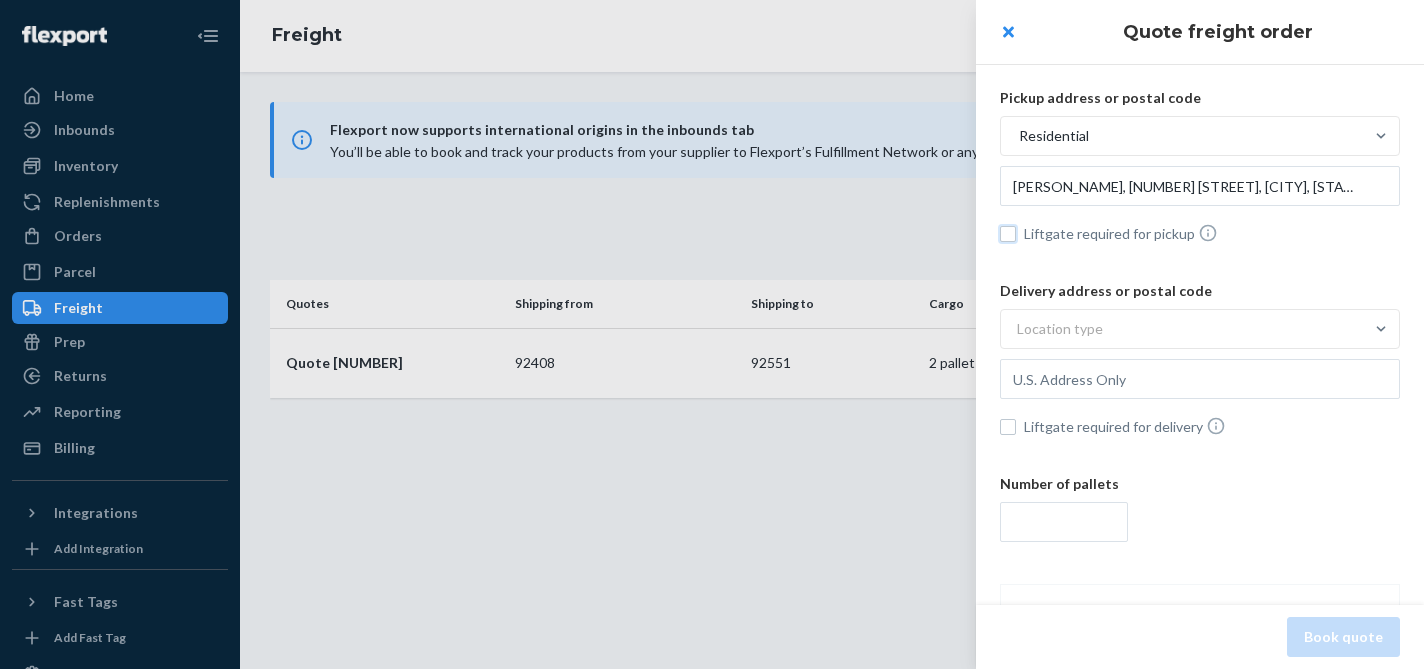 click on "Liftgate required for pickup" at bounding box center [1008, 234] 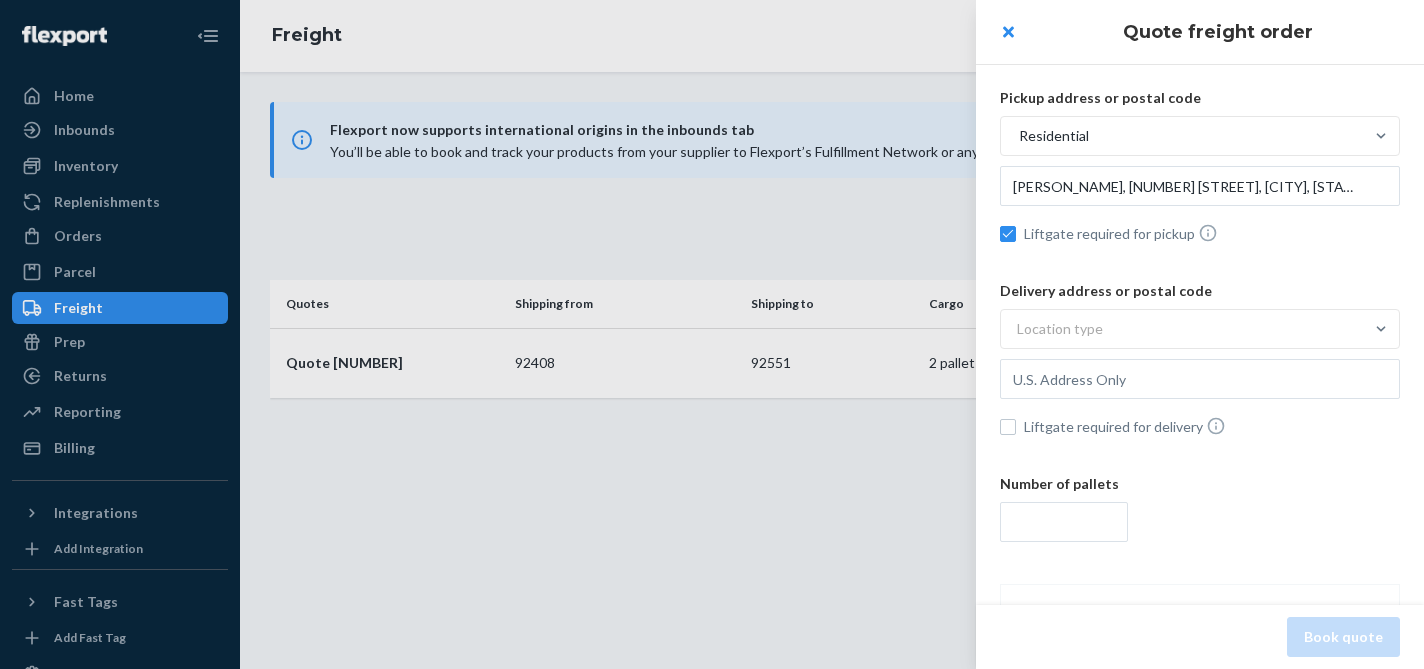 click 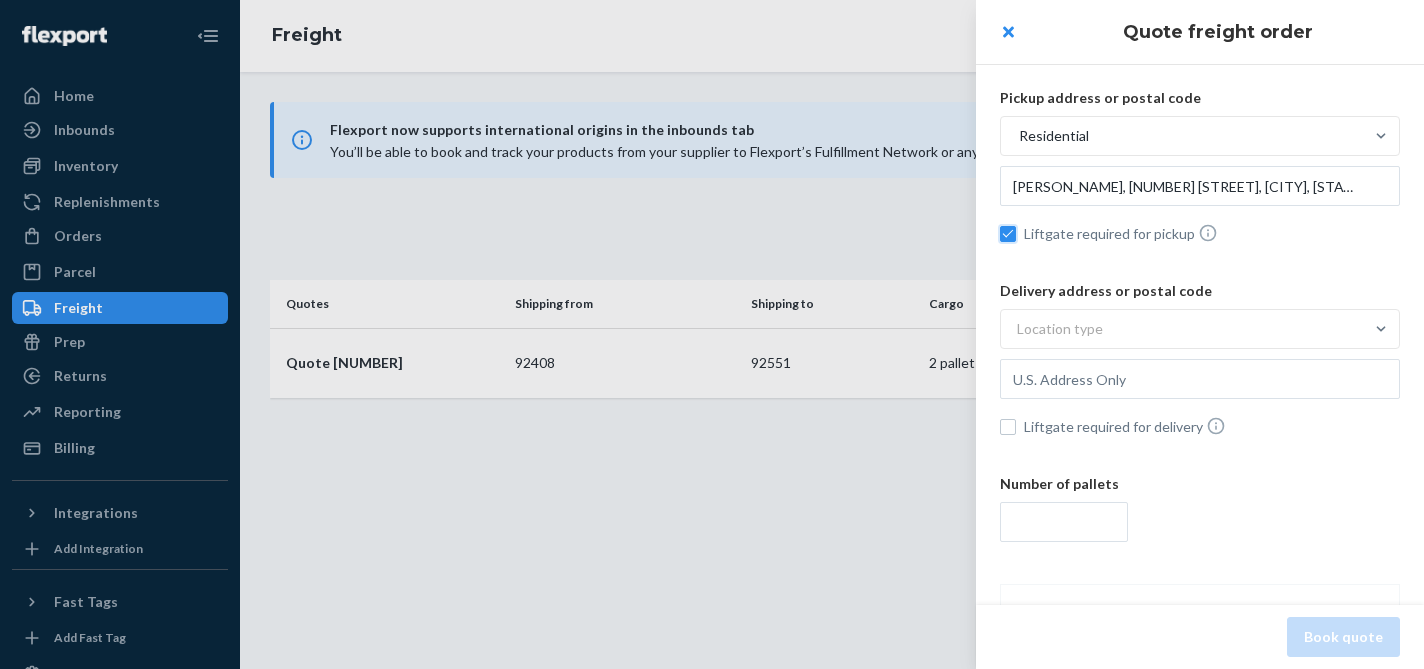 click on "Liftgate required for pickup" at bounding box center (1008, 234) 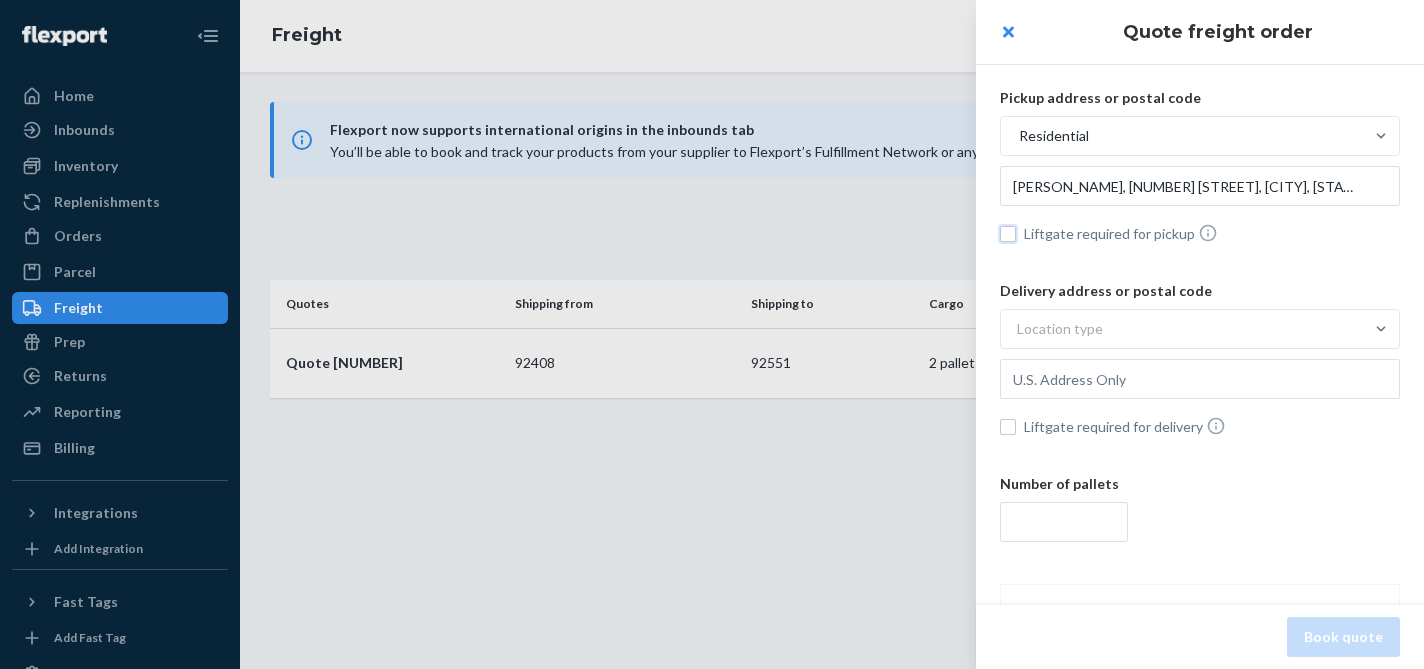 checkbox on "false" 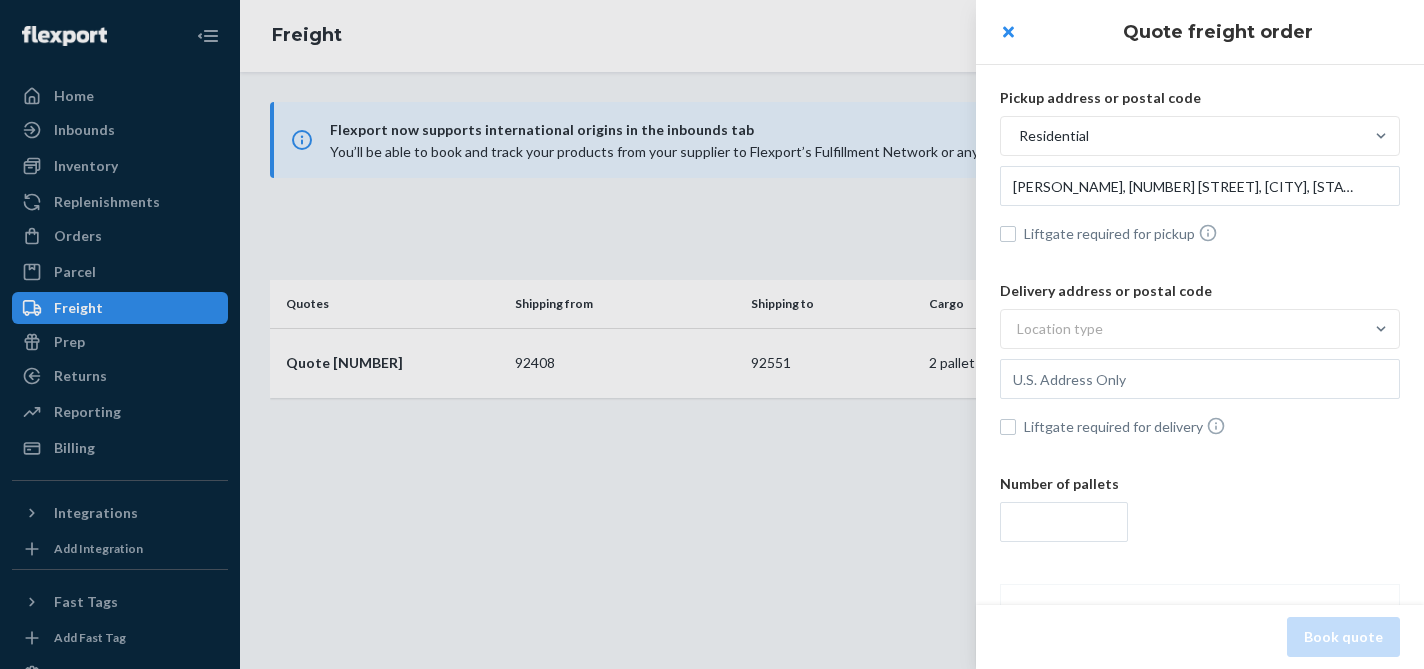 click on "Delivery address or postal code Location type Liftgate required for delivery" at bounding box center (1200, 361) 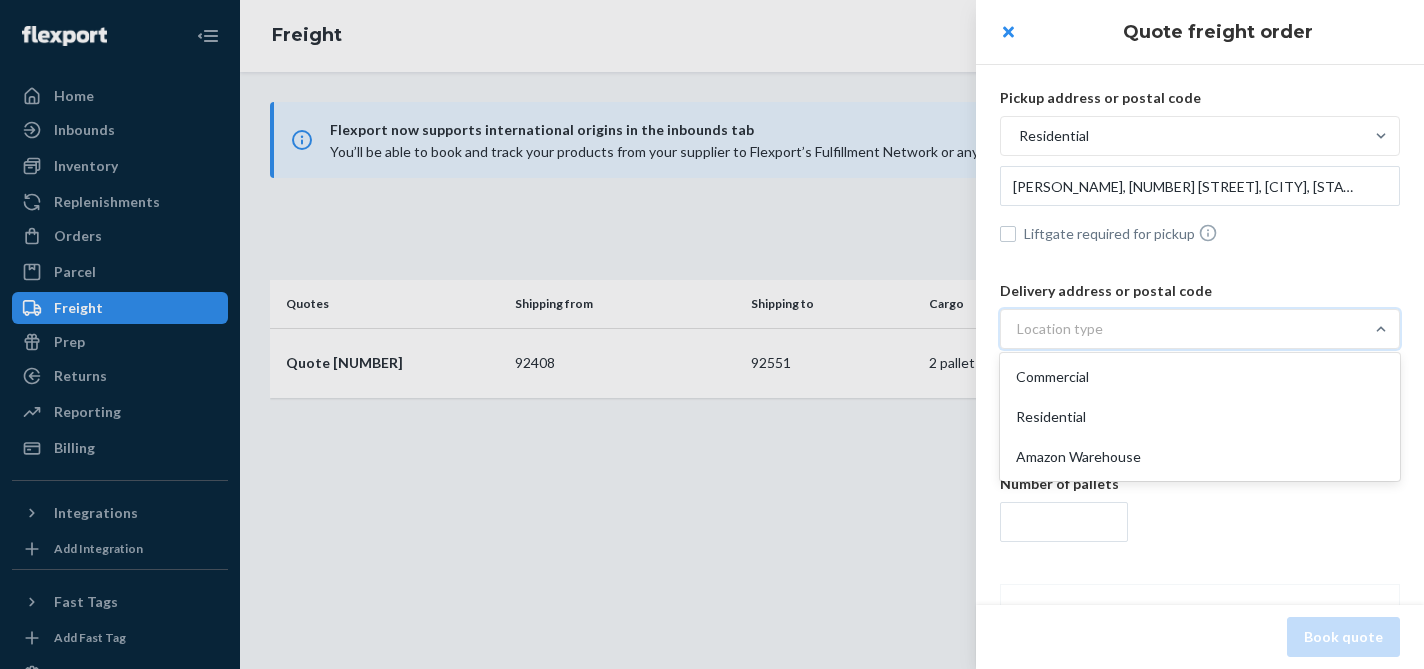 click on "Location type" at bounding box center (1182, 329) 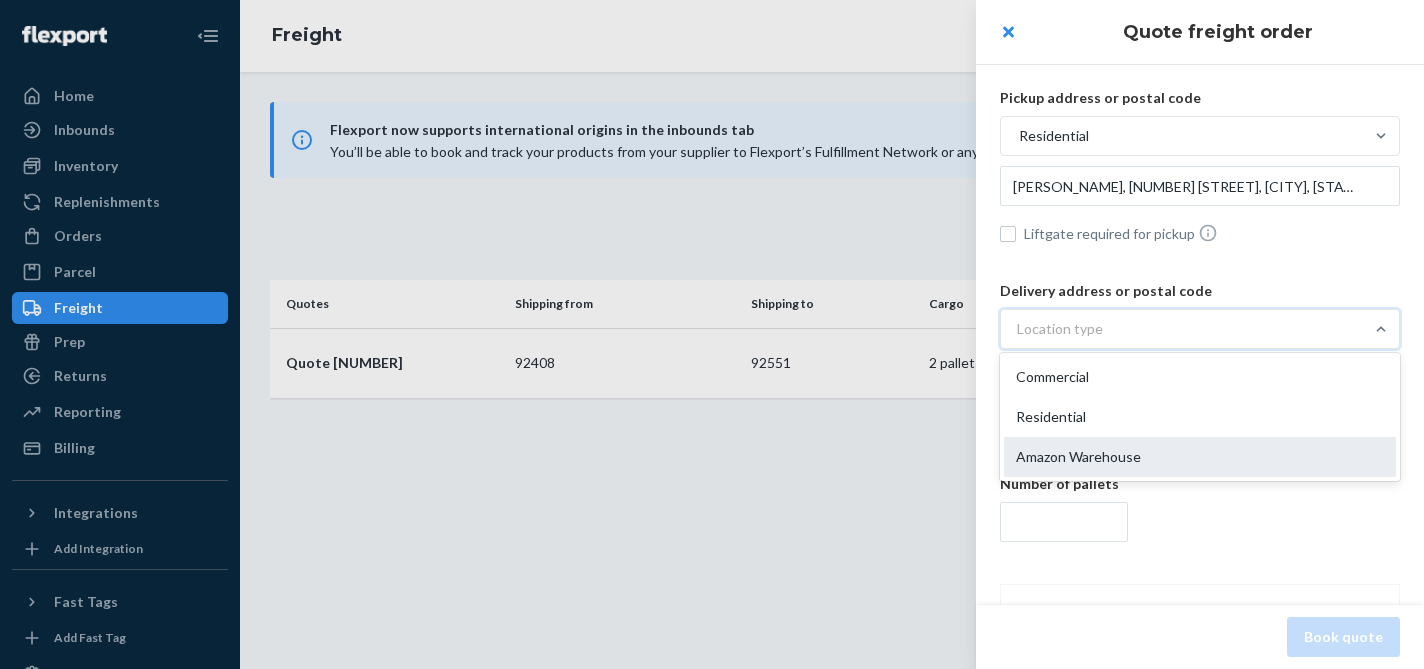 click on "Amazon Warehouse" at bounding box center (1200, 457) 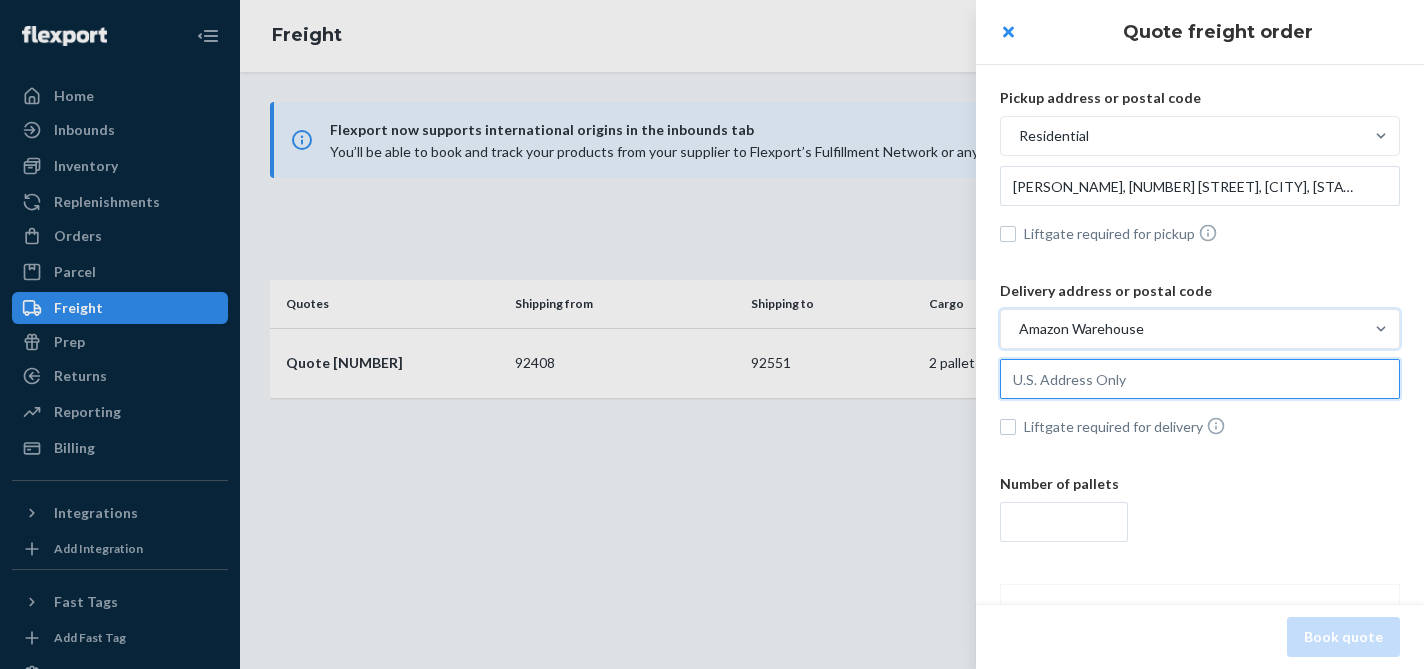 click at bounding box center (1200, 186) 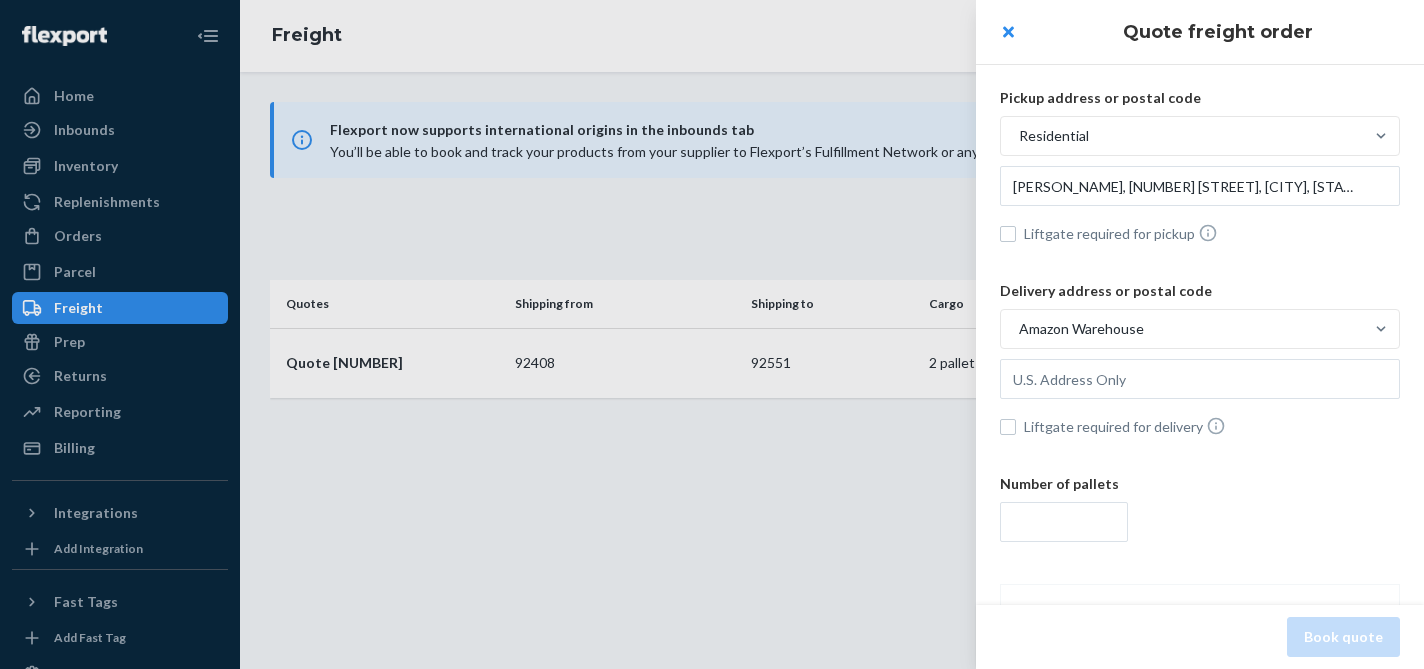 click on "Number of pallets" at bounding box center (1200, 513) 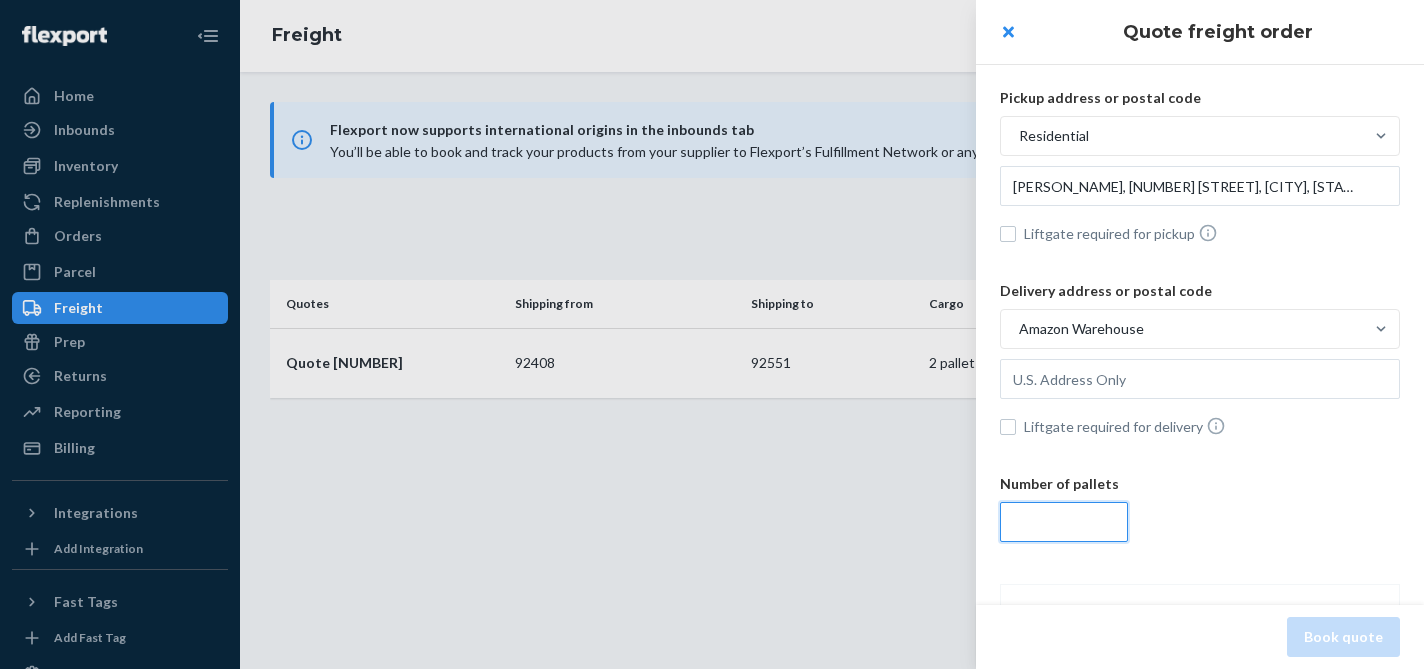 click at bounding box center (1064, 522) 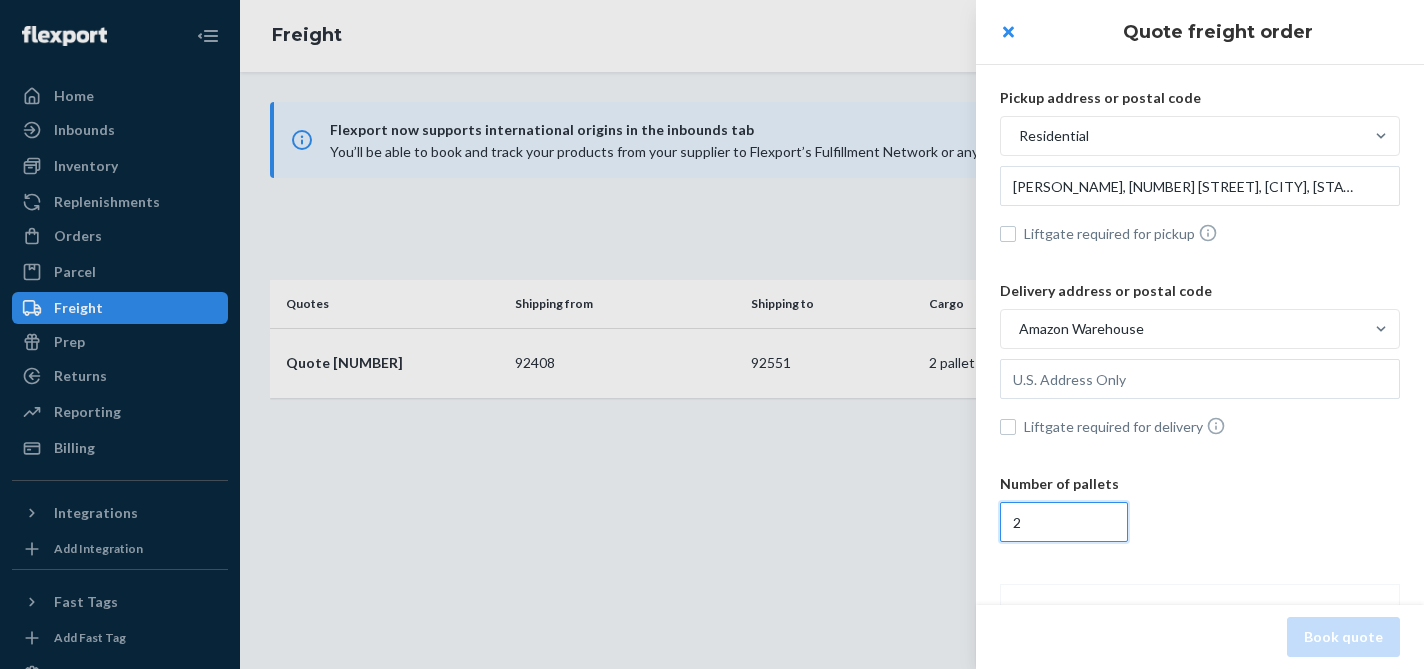 type on "2" 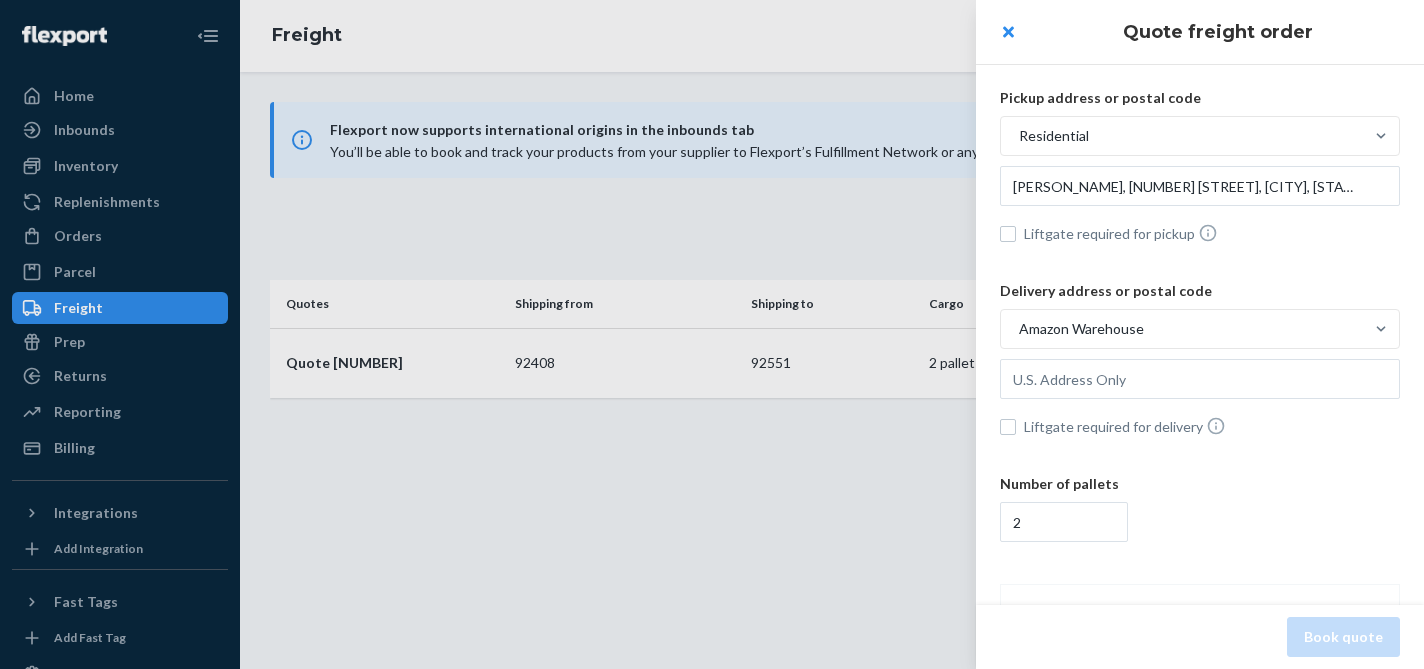 click on "2" at bounding box center [1200, 522] 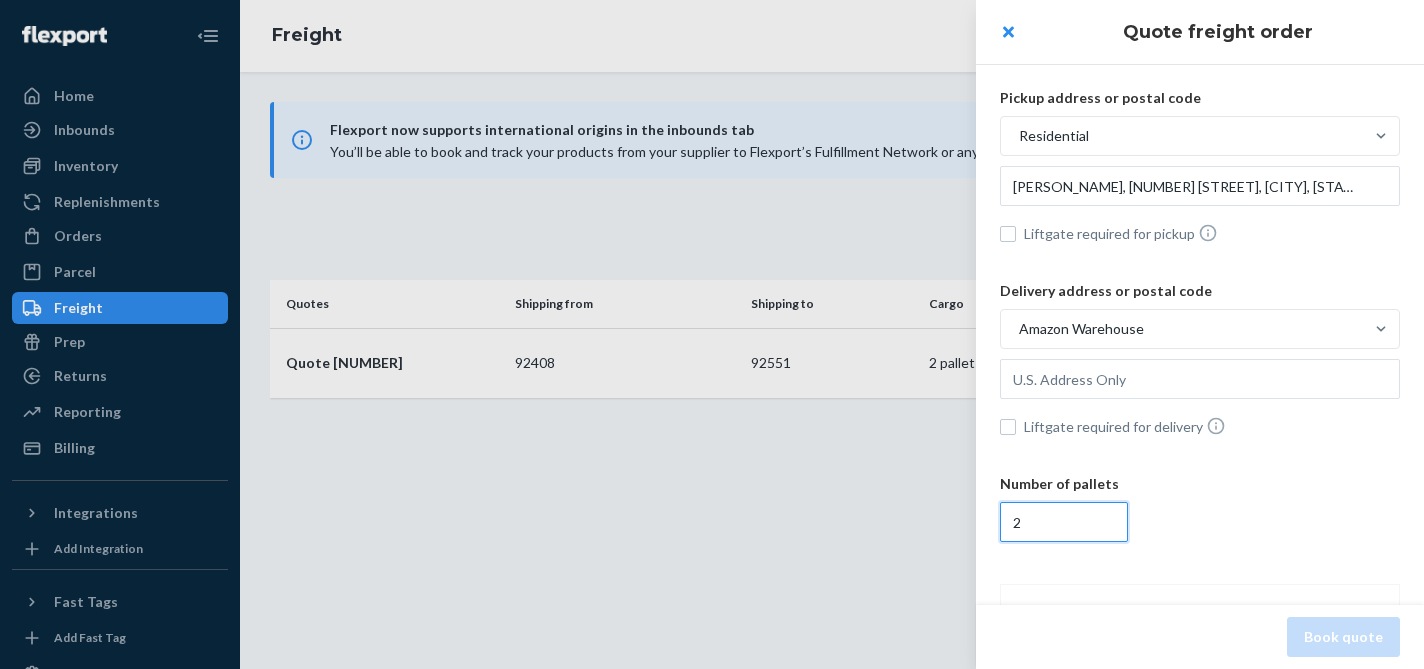 click on "2" at bounding box center [1064, 522] 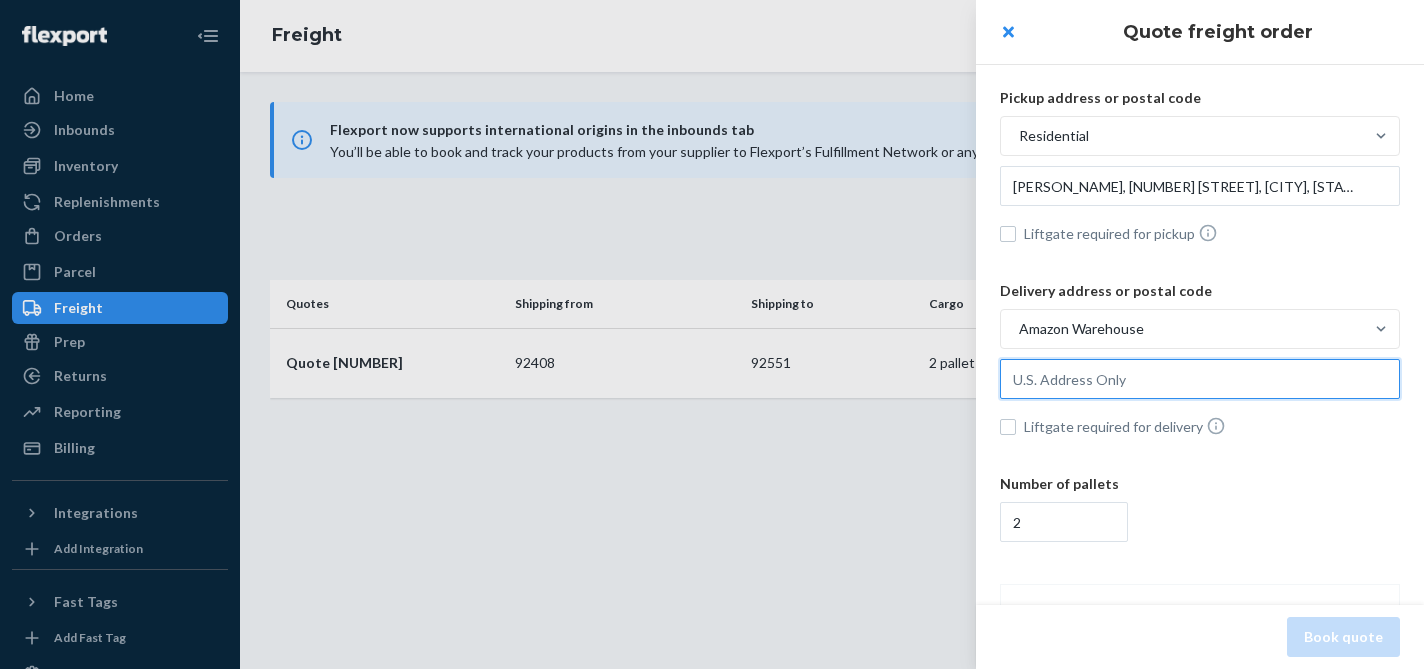 click at bounding box center [1200, 186] 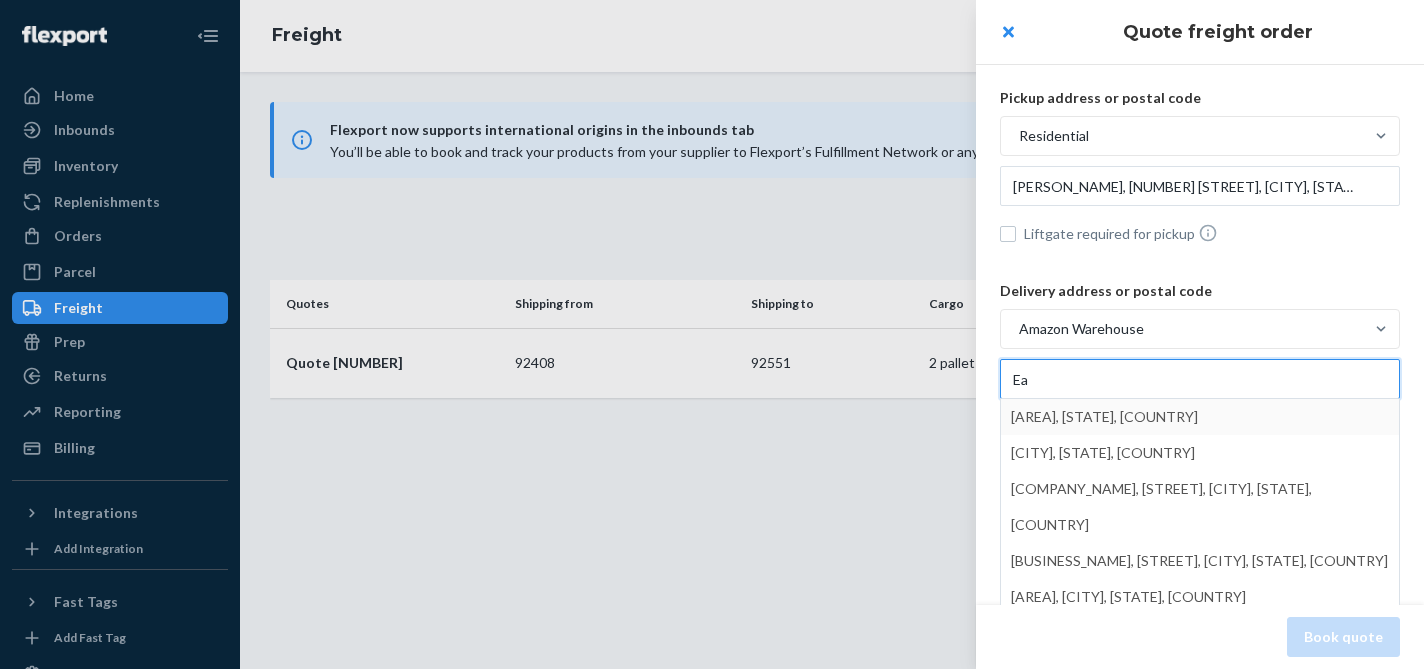 type on "E" 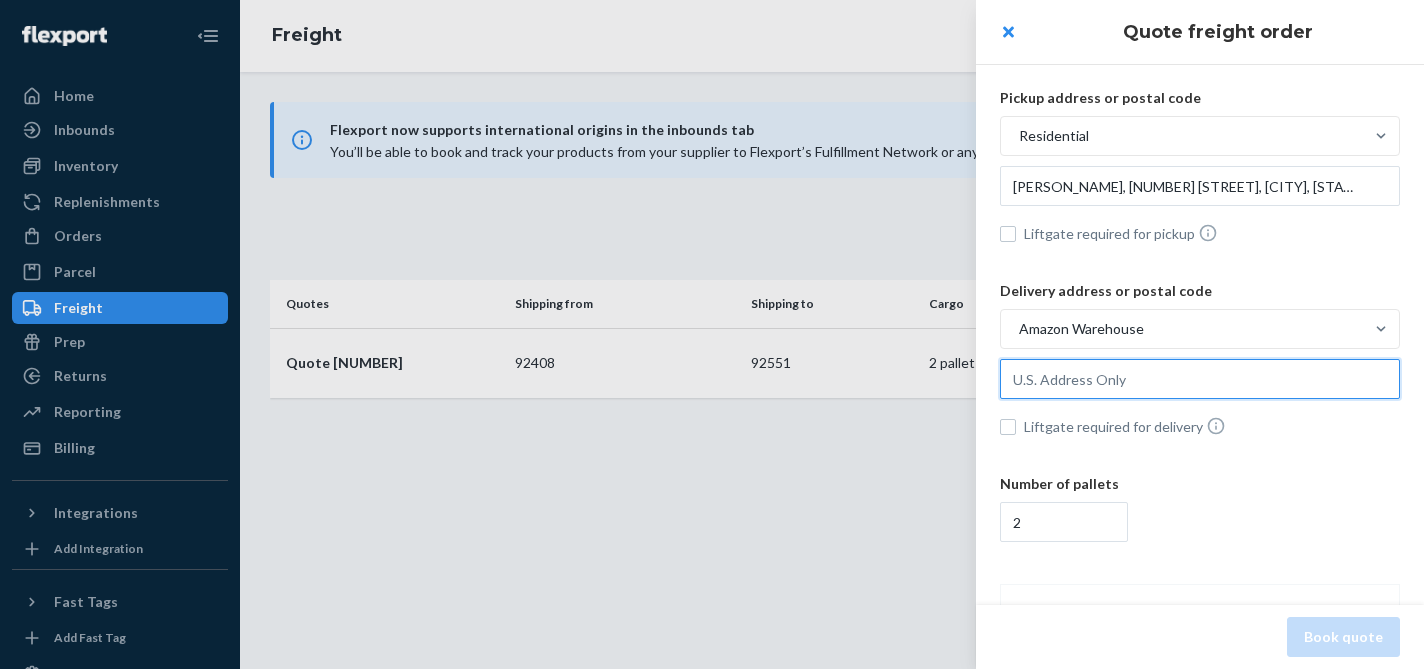 paste on "[NUMBER] [STREET] [POSTAL_CODE] - [CITY], [STATE] - [COUNTRY]" 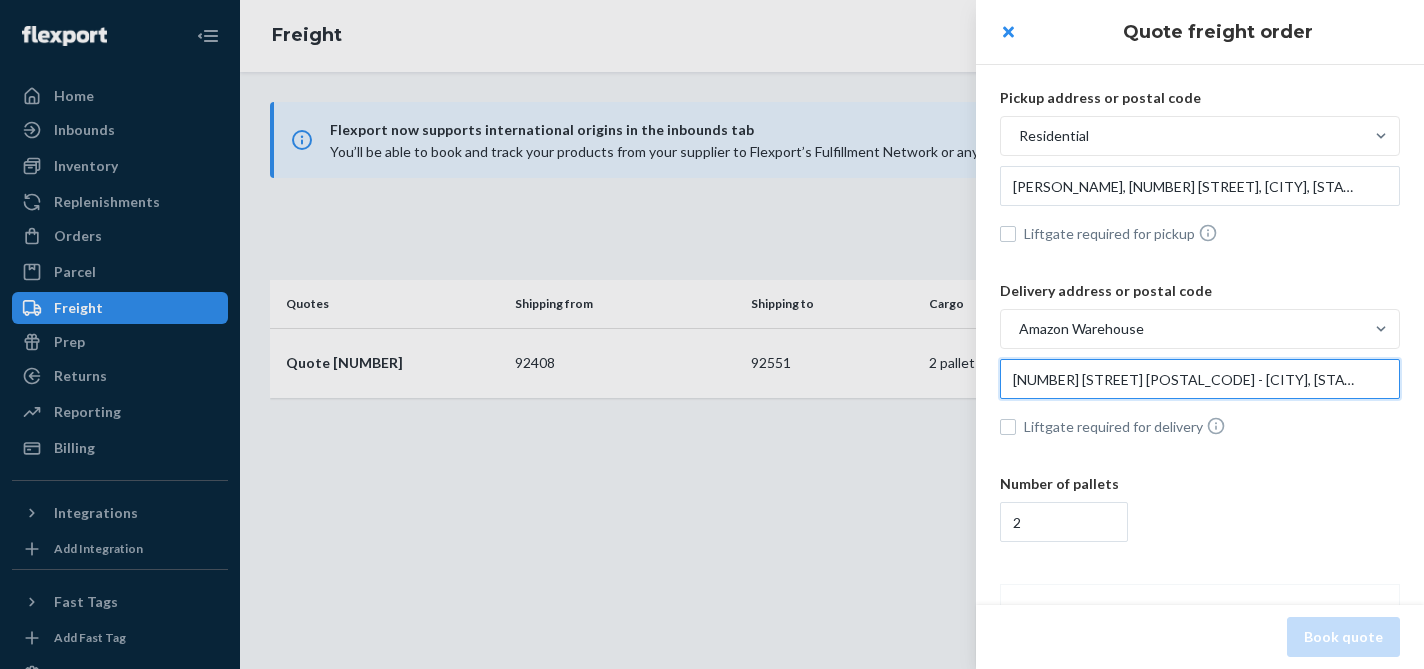 scroll, scrollTop: 0, scrollLeft: 119, axis: horizontal 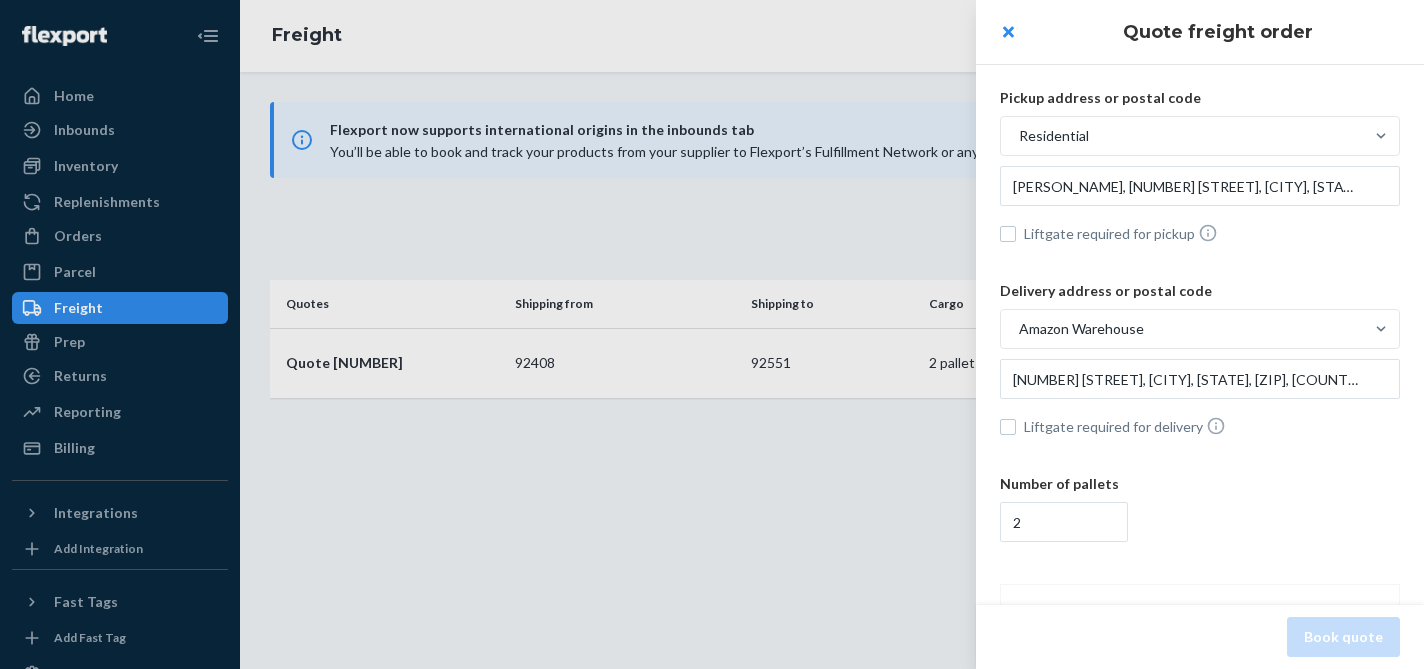 type on "[NUMBER] [STREET], [CITY], [STATE], [POSTAL_CODE], [COUNTRY]" 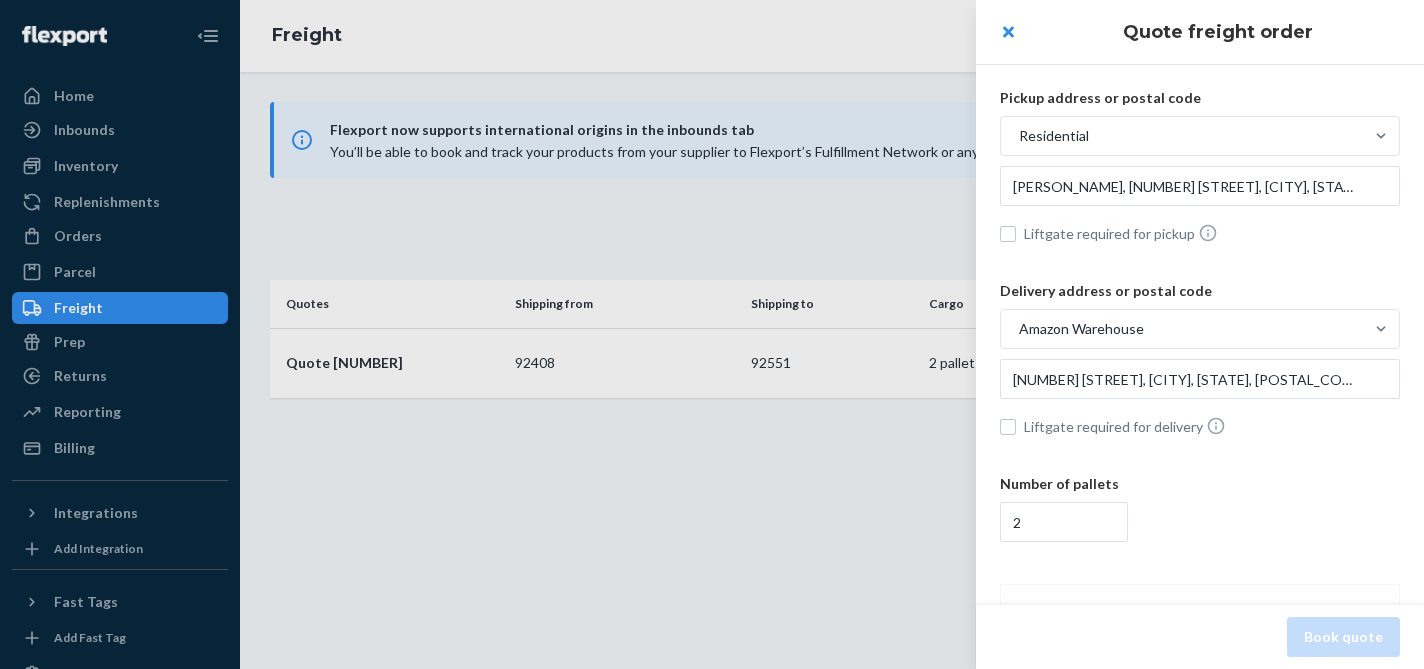 click on "Pickup address or postal code Residential [FIRST] [LAST], [NUMBER] [STREET], [CITY], [STATE], [POSTAL_CODE], [COUNTRY] Liftgate required for pickup   Delivery address or postal code [COMPANY] Warehouse [NUMBER] [STREET], [CITY], [STATE], [POSTAL_CODE], [COUNTRY] Liftgate required for delivery   Number of pallets [NUMBER] Enter addresses and pallet details to calculate rates. Calculate rate" at bounding box center (1200, 439) 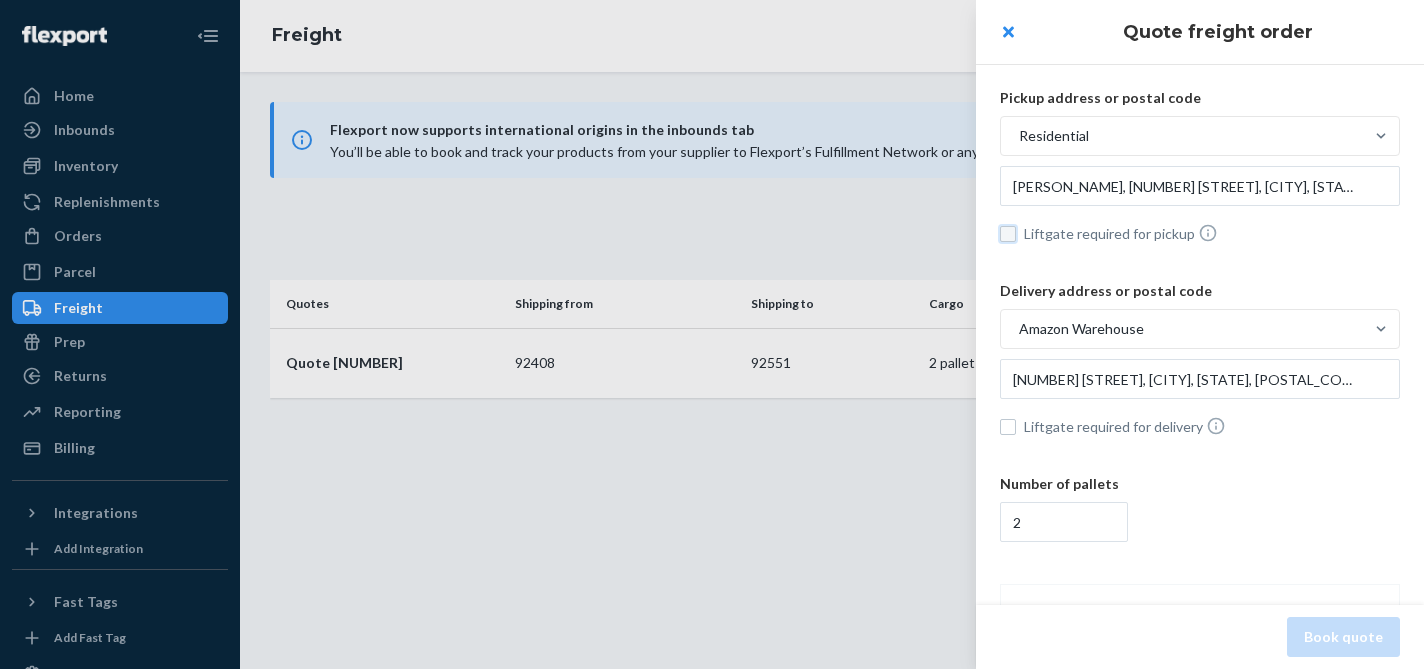 click on "Liftgate required for pickup" at bounding box center [1008, 234] 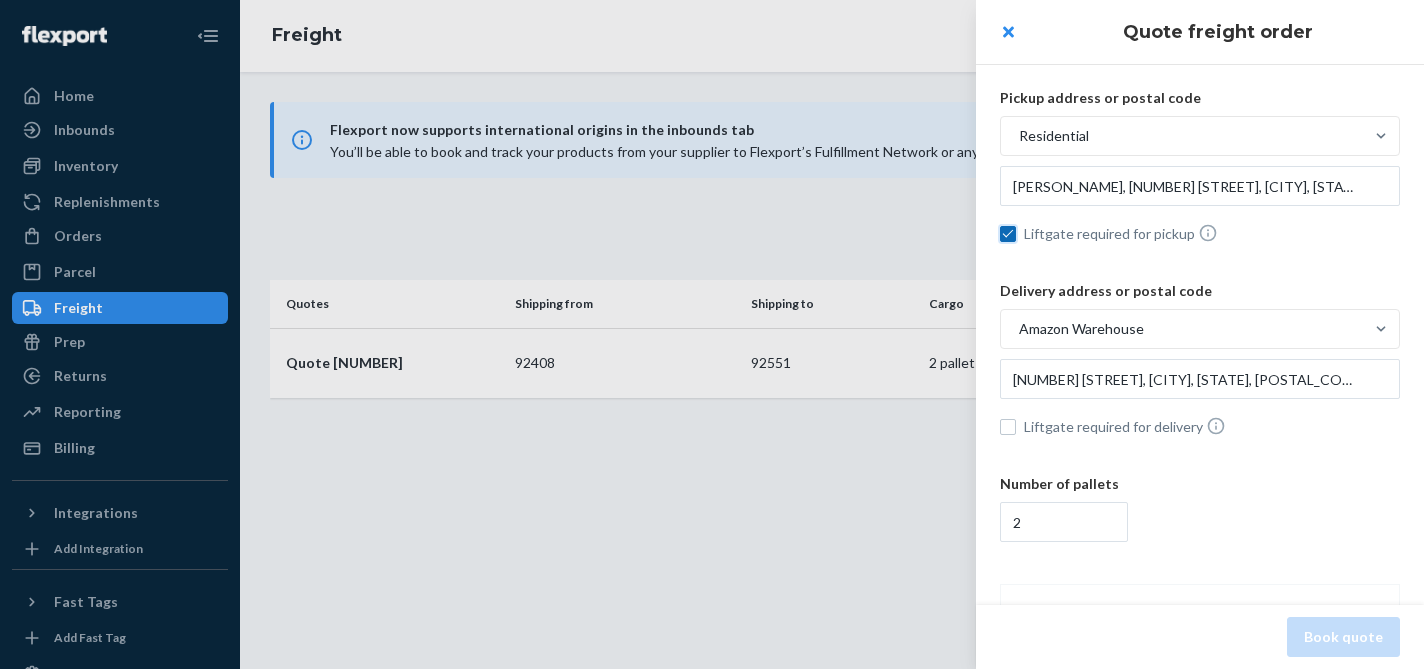 checkbox on "true" 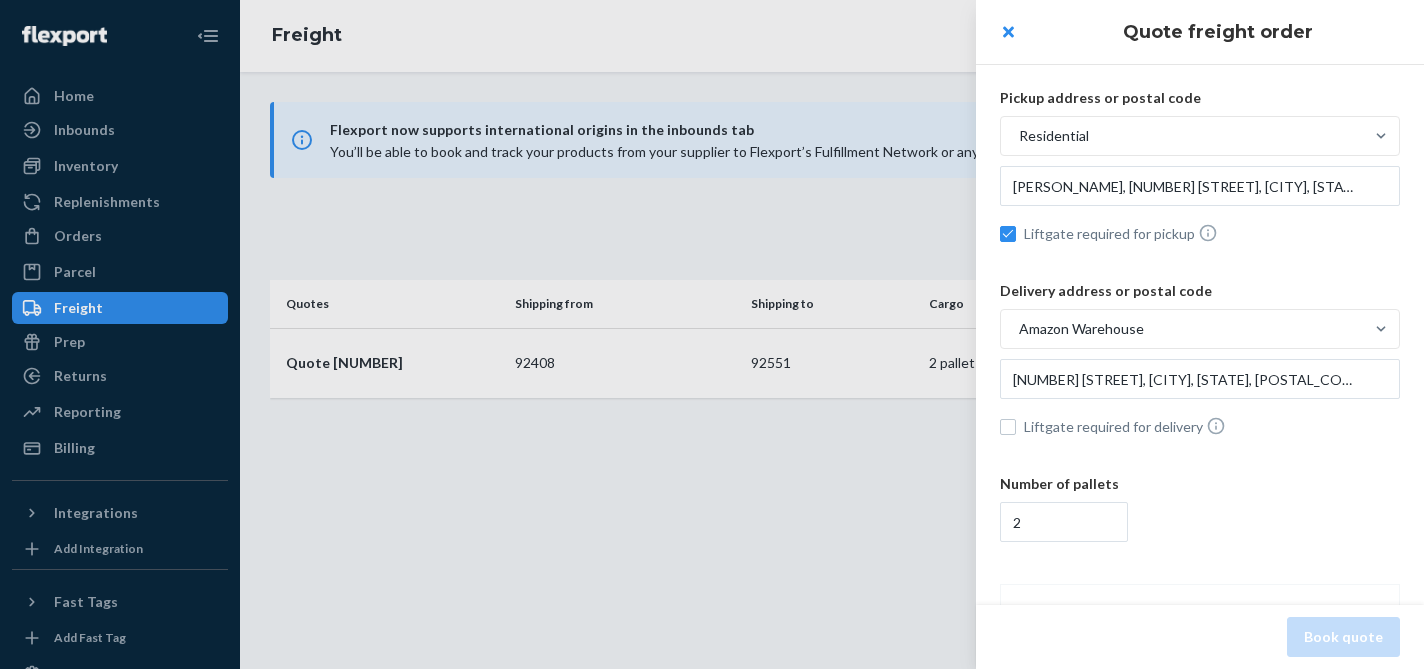 click on "2" at bounding box center (1200, 522) 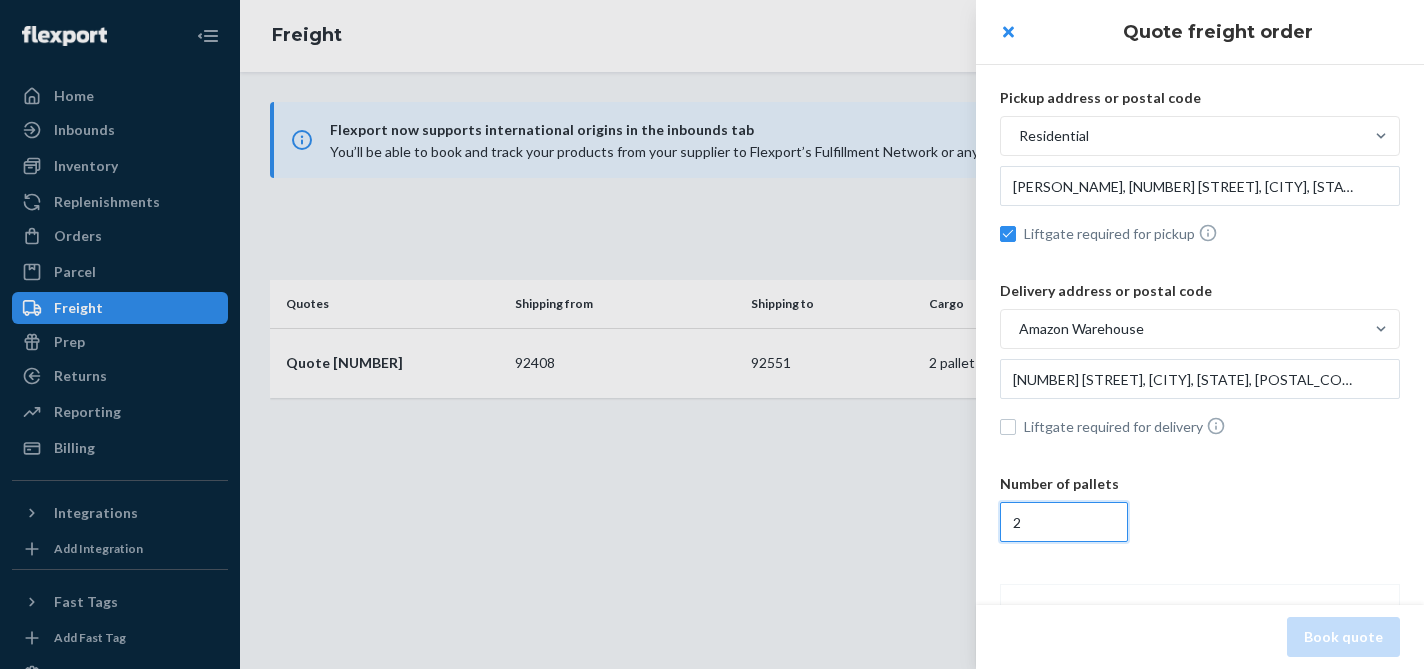 click on "2" at bounding box center (1064, 522) 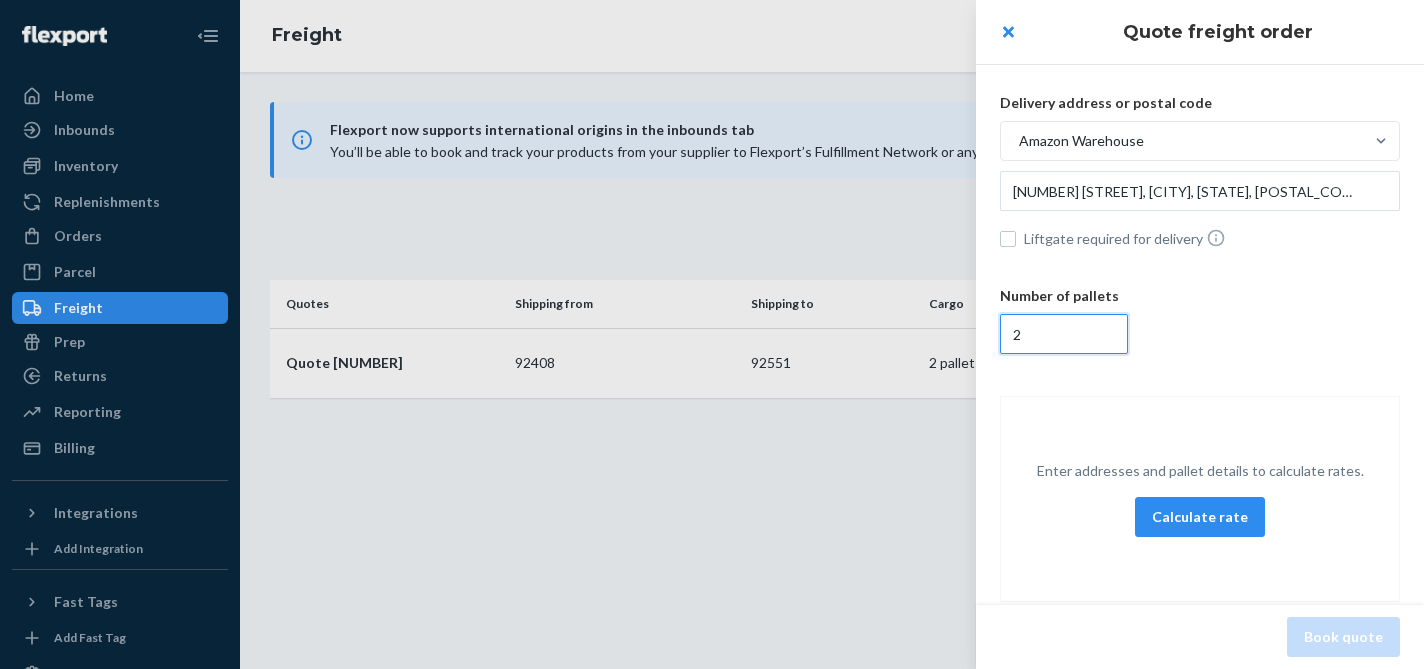 scroll, scrollTop: 189, scrollLeft: 0, axis: vertical 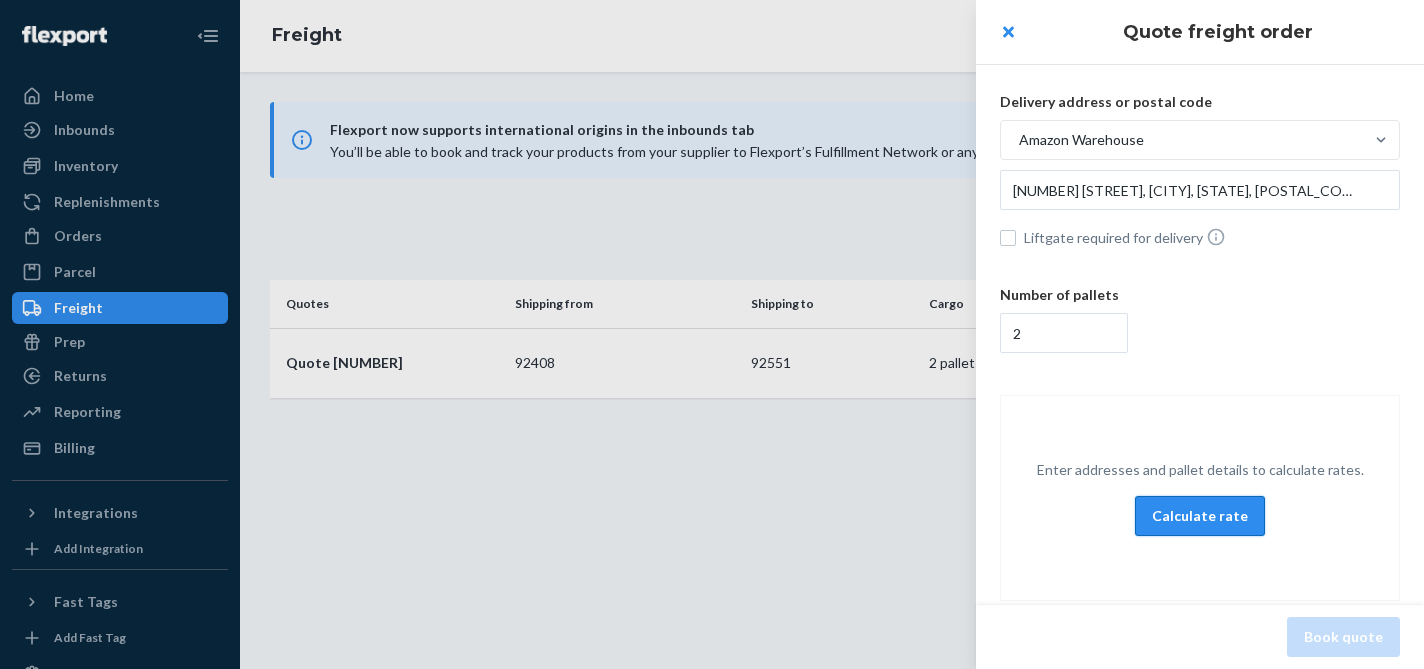 click on "Calculate rate" at bounding box center [1200, 516] 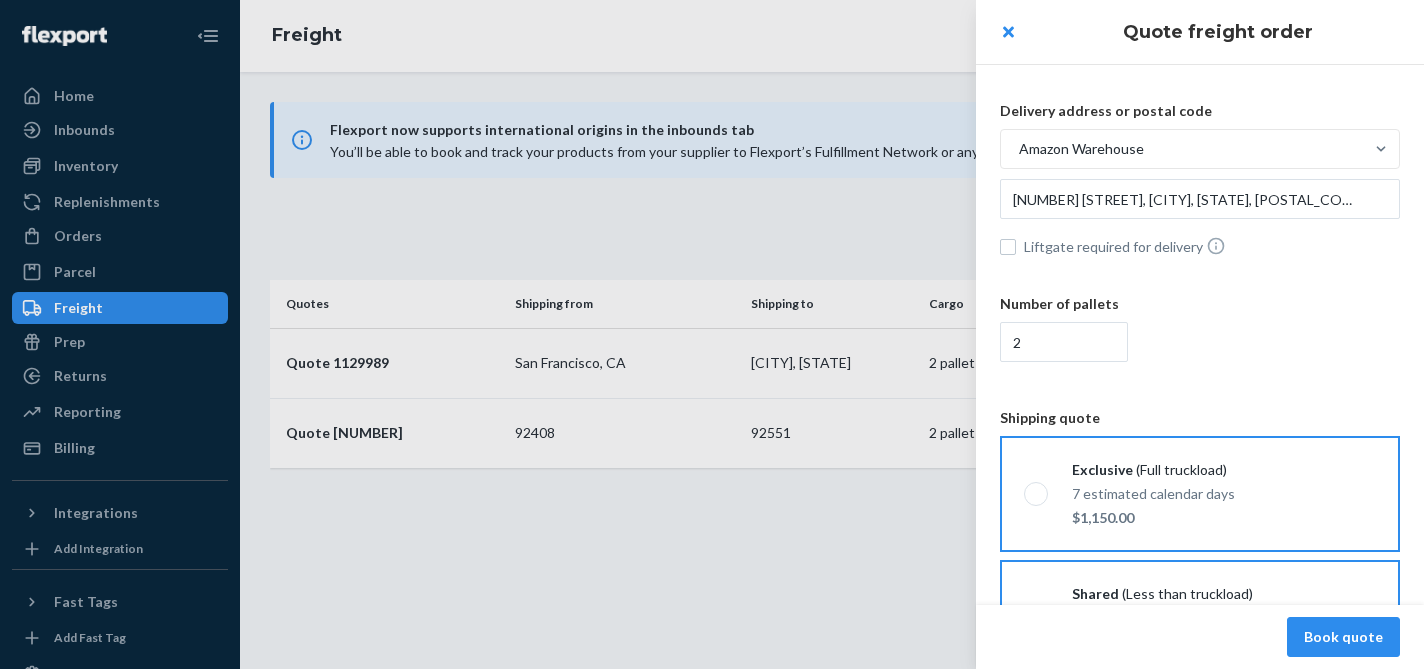 scroll, scrollTop: 0, scrollLeft: 0, axis: both 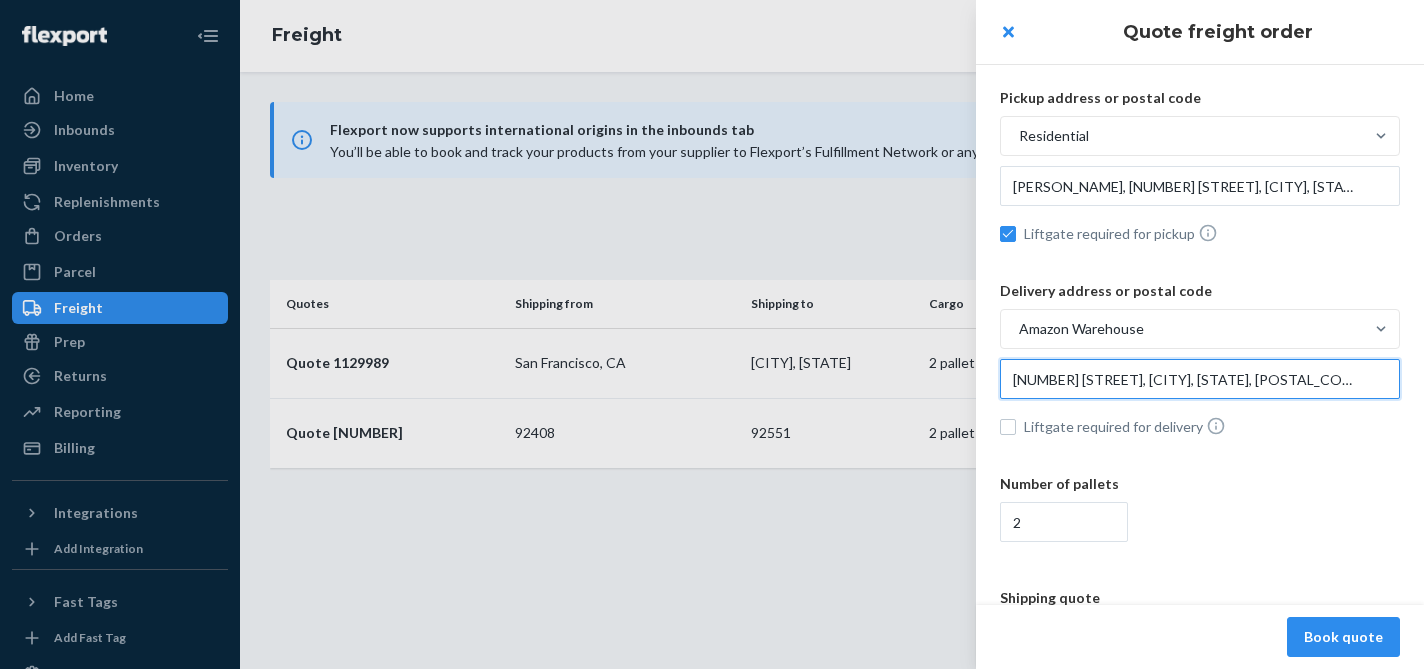 click on "[NUMBER] [STREET], [CITY], [STATE], [POSTAL_CODE], [COUNTRY]" at bounding box center (1200, 186) 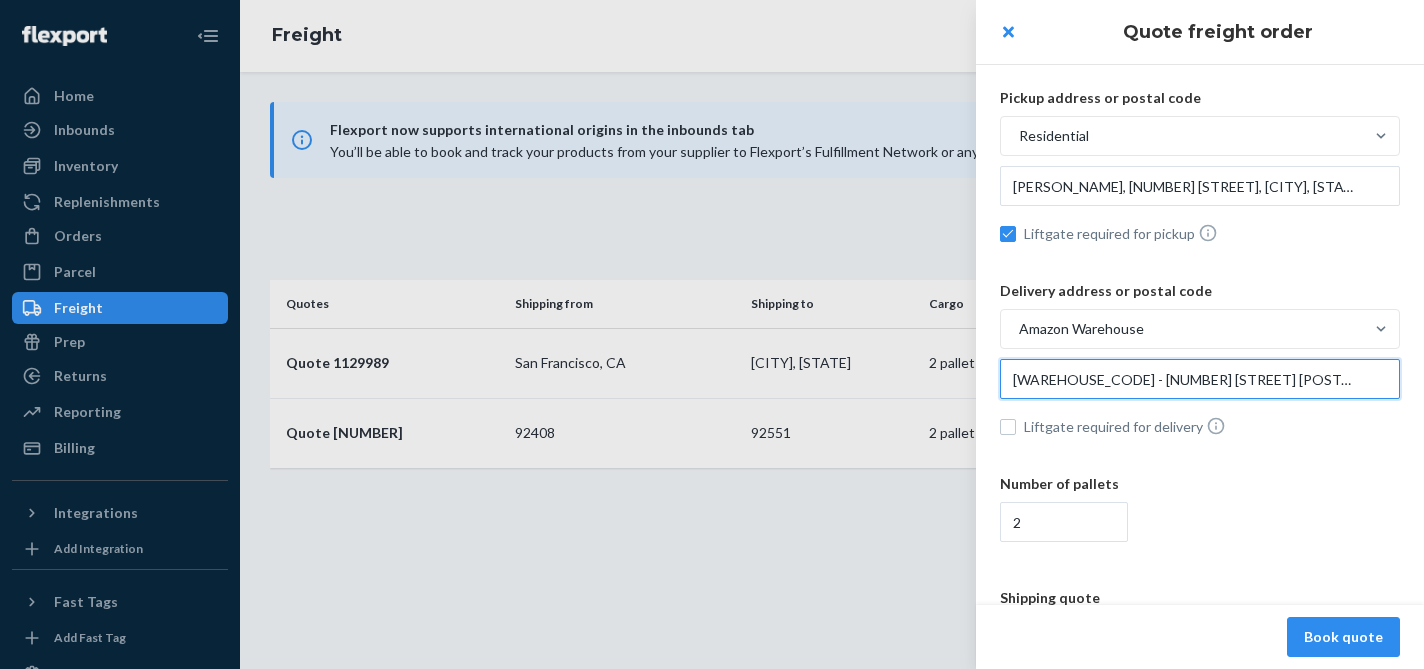 scroll, scrollTop: 0, scrollLeft: 126, axis: horizontal 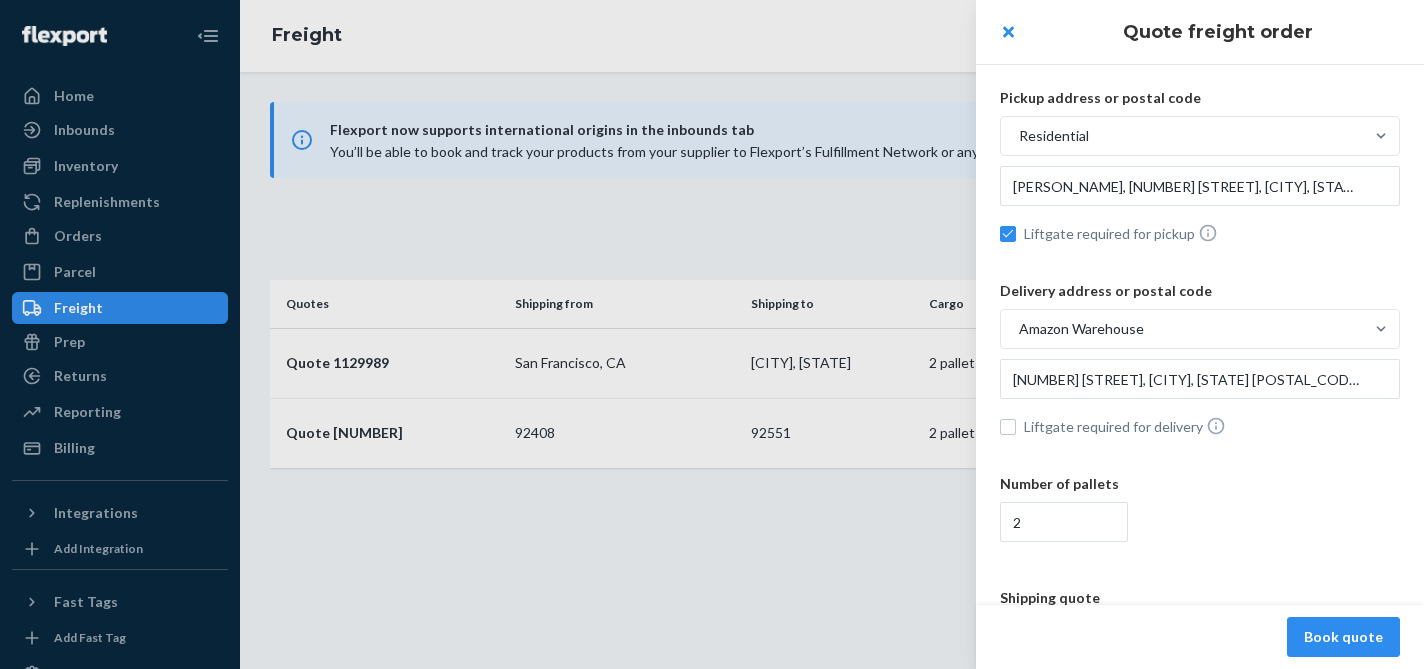 type on "[NUMBER] [STREET], [CITY], [STATE], [COUNTRY]" 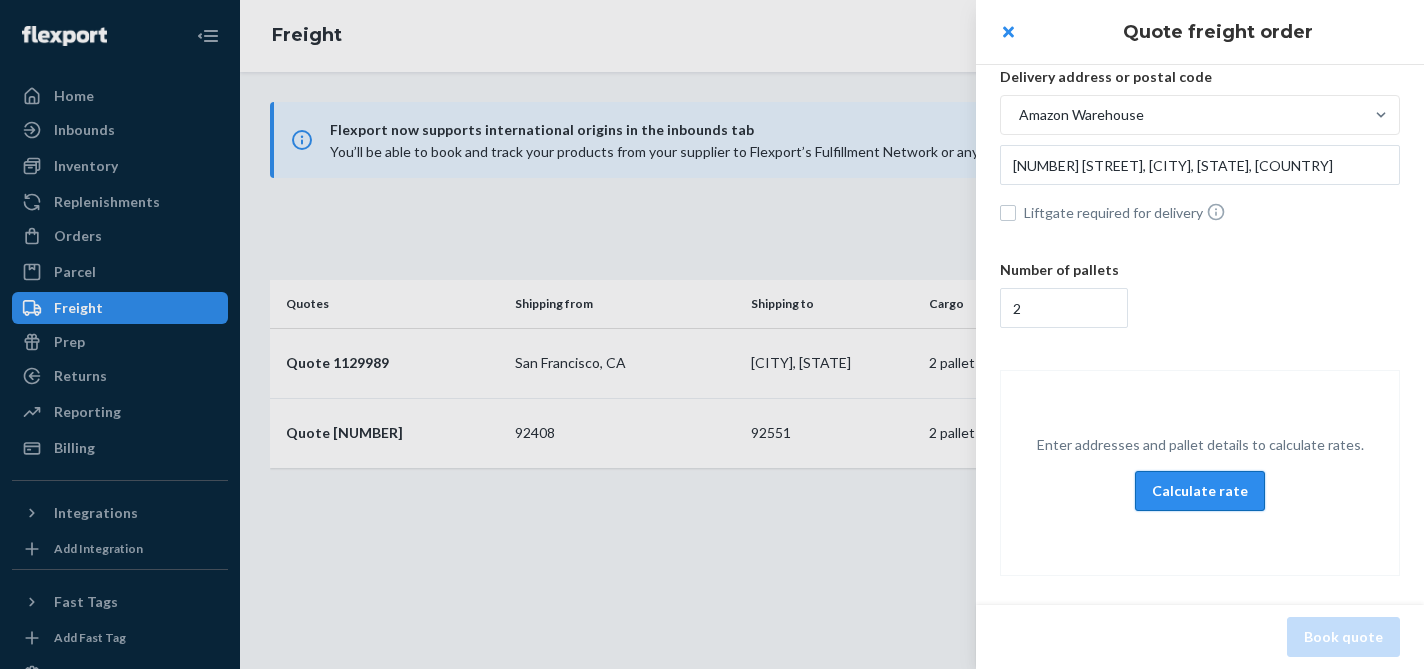 click on "Calculate rate" at bounding box center (1200, 491) 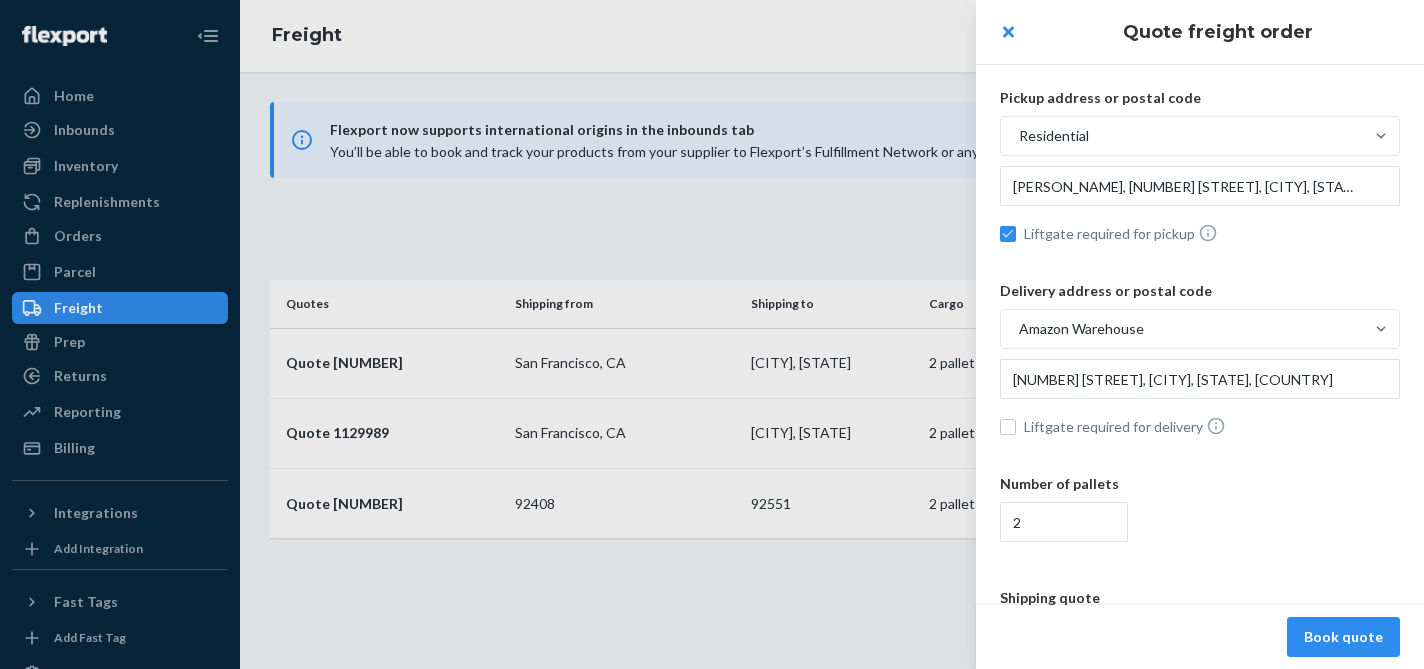 scroll, scrollTop: 318, scrollLeft: 0, axis: vertical 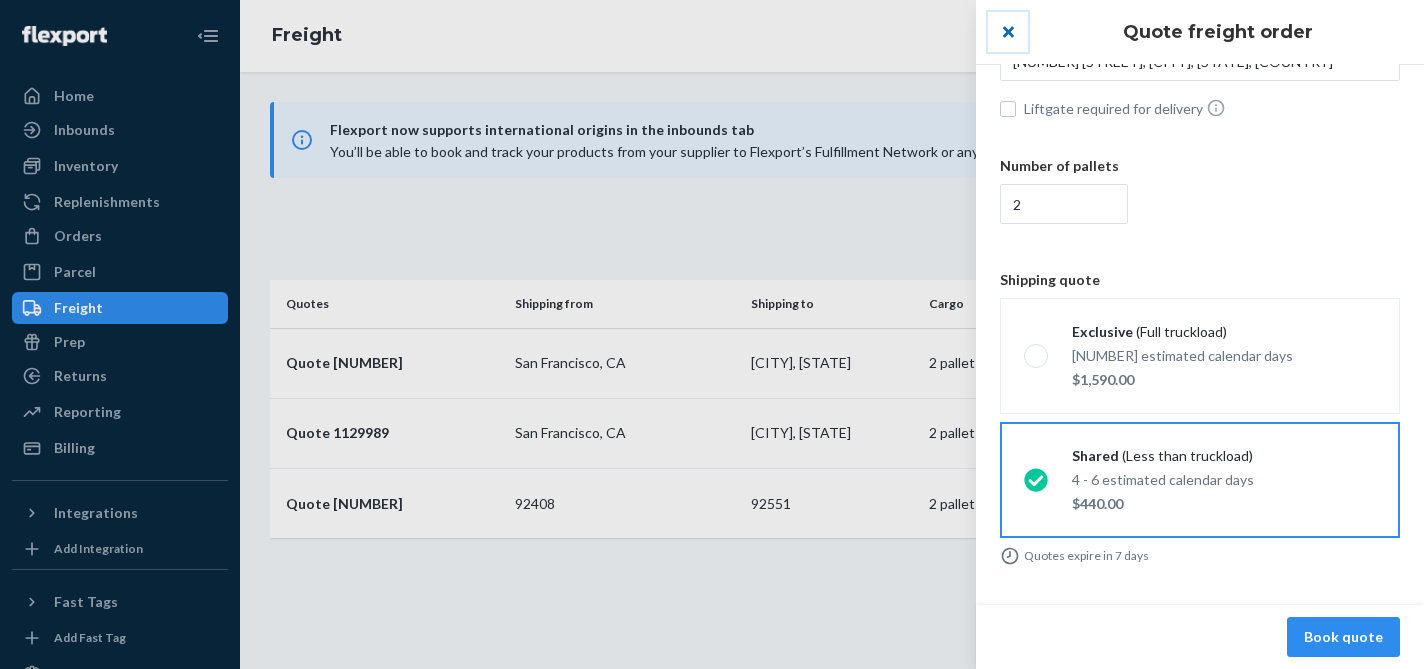 click at bounding box center [1008, 32] 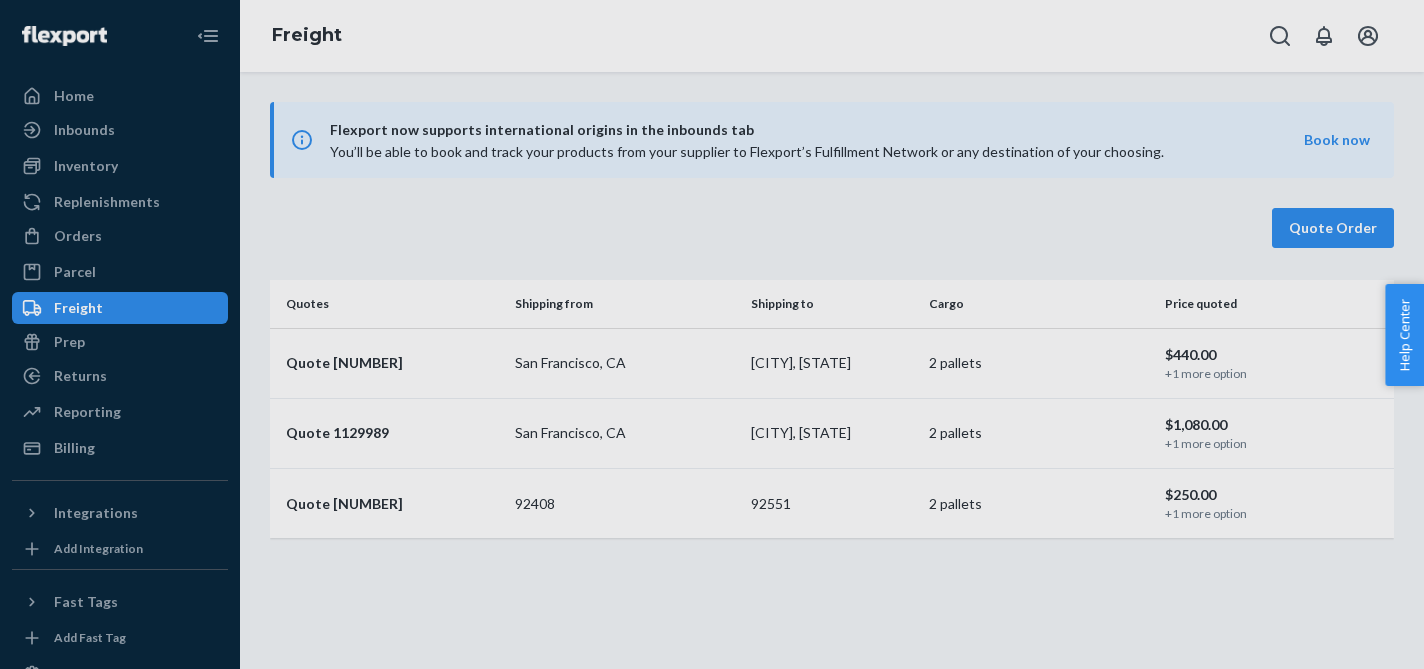 scroll, scrollTop: 224, scrollLeft: 0, axis: vertical 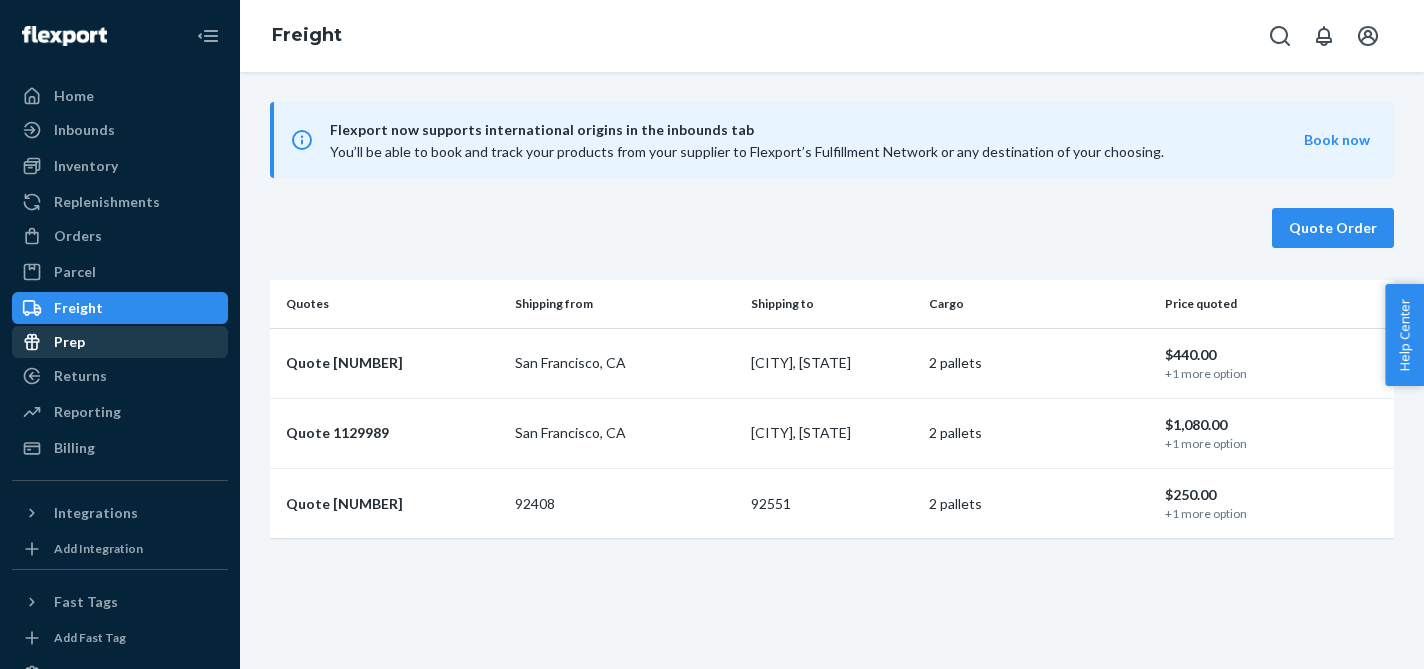click on "Prep" at bounding box center [120, 342] 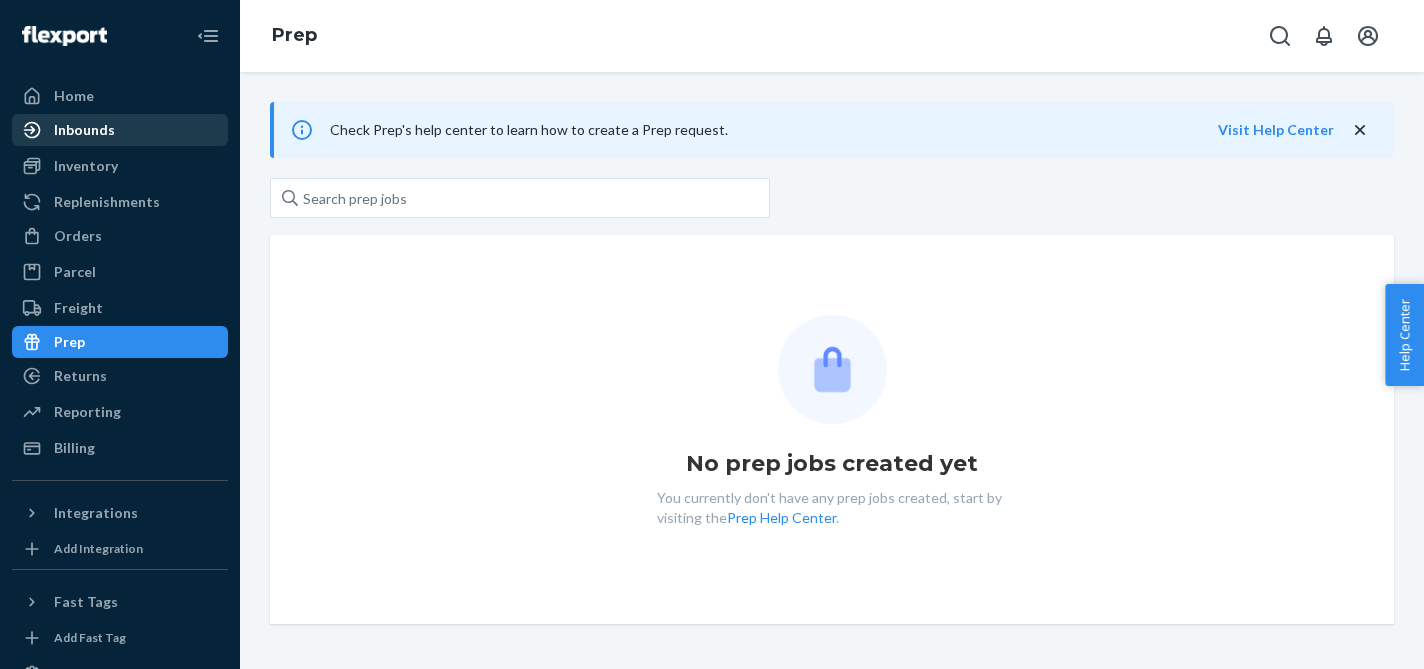 click on "Inbounds" at bounding box center [84, 130] 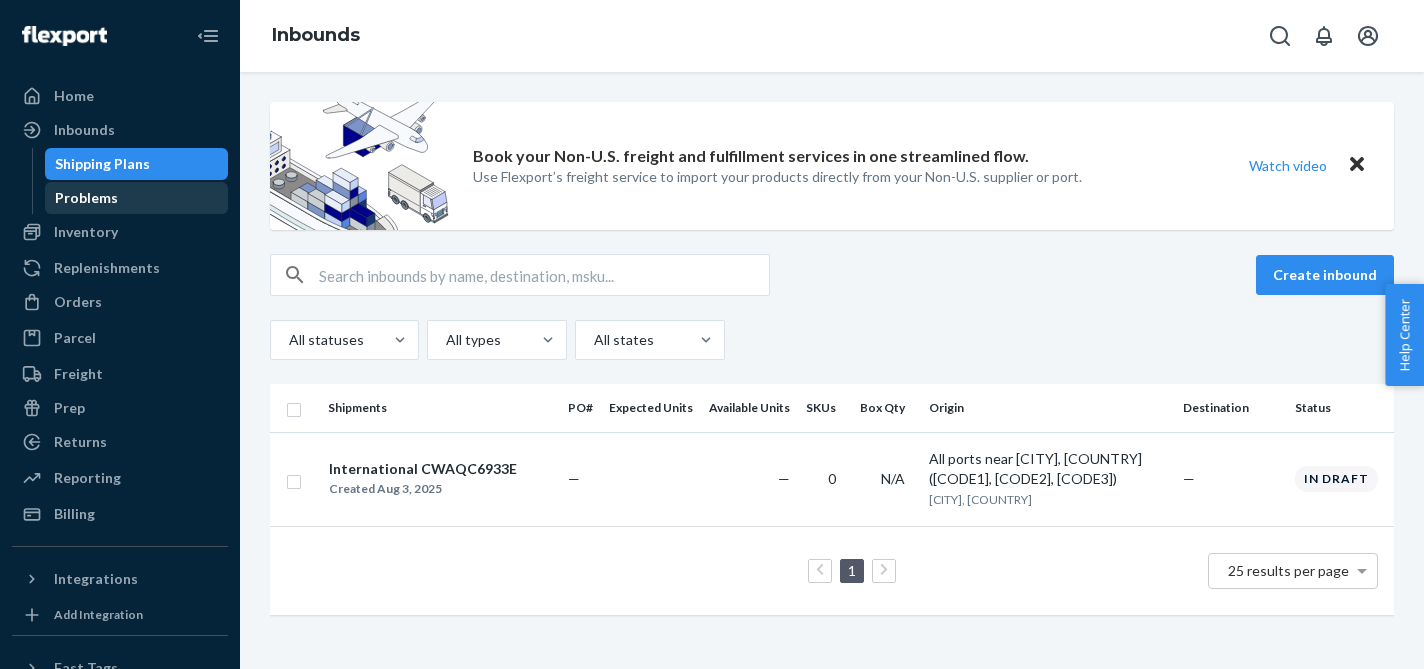 click on "Problems" at bounding box center [86, 198] 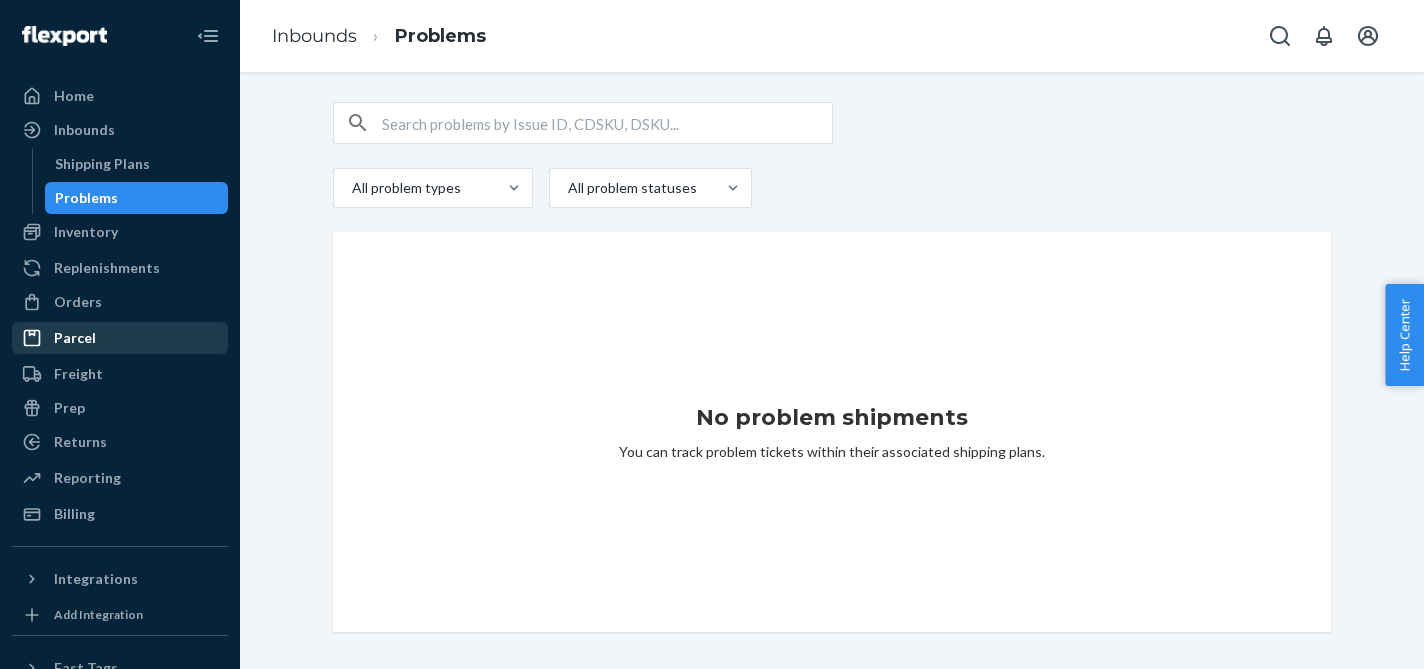 click on "Parcel" at bounding box center [120, 338] 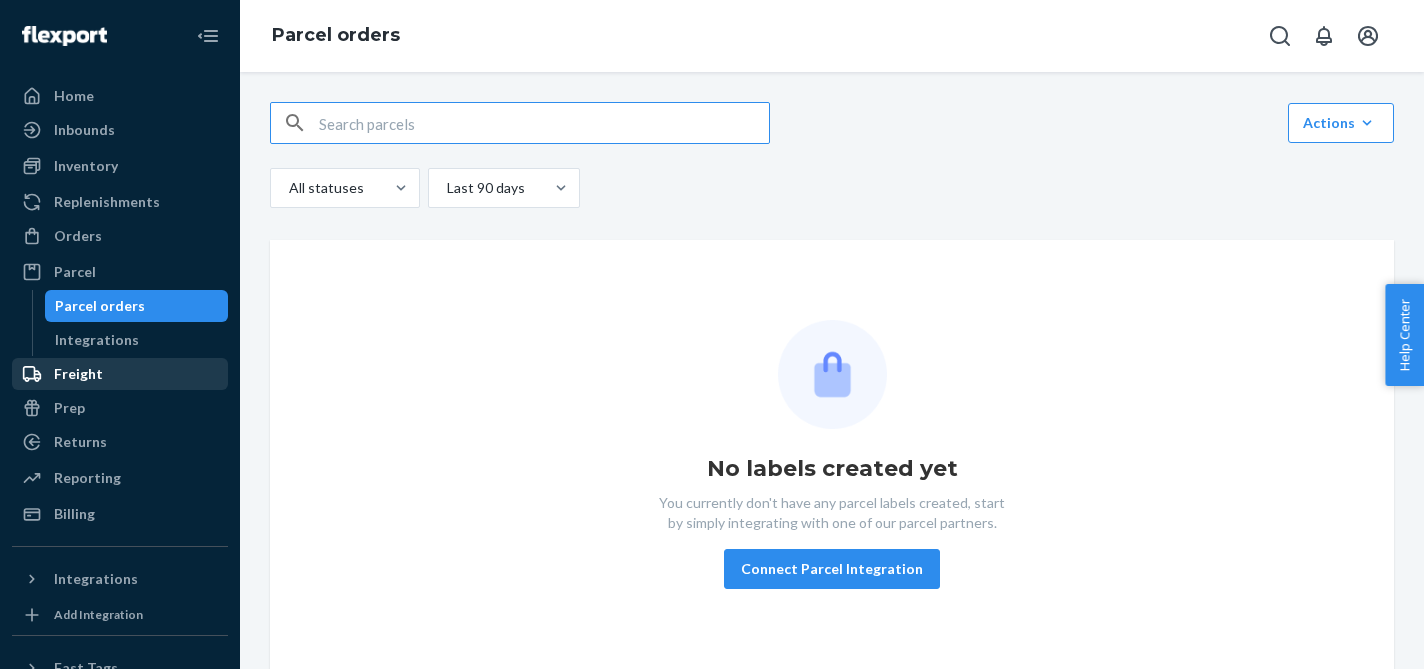 click on "Freight" at bounding box center (78, 374) 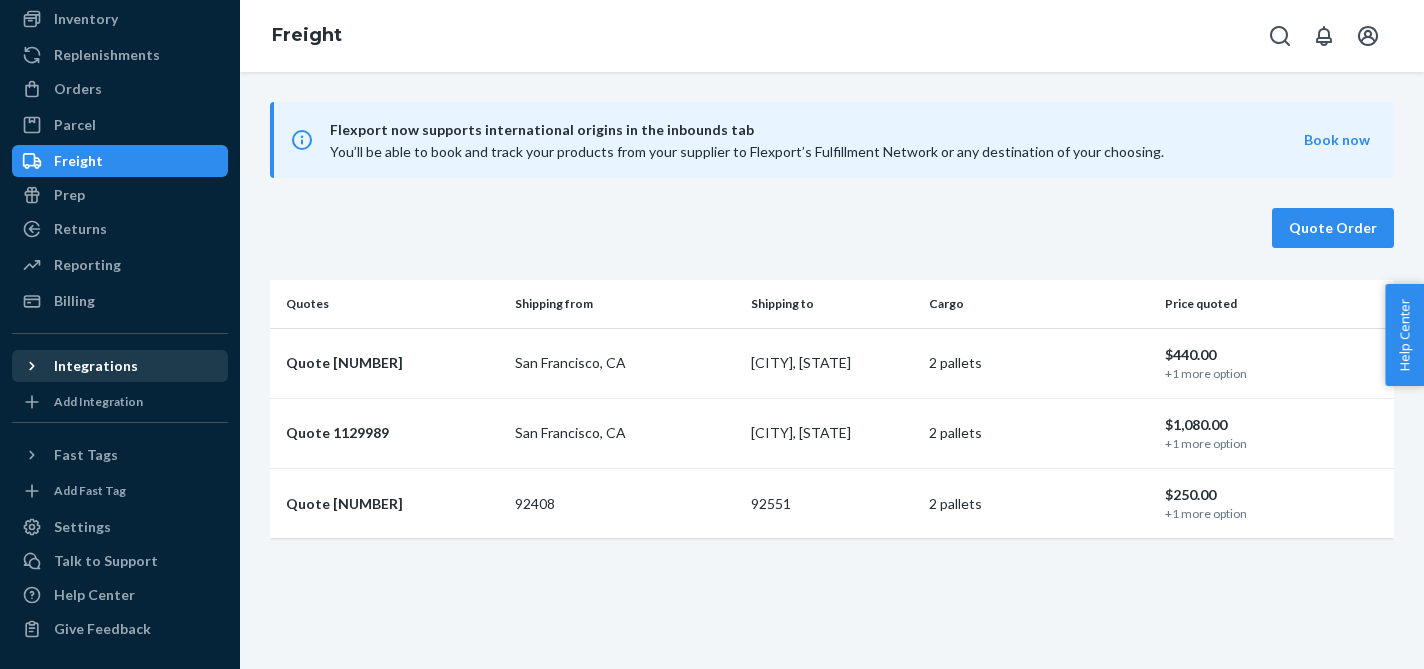 scroll, scrollTop: 0, scrollLeft: 0, axis: both 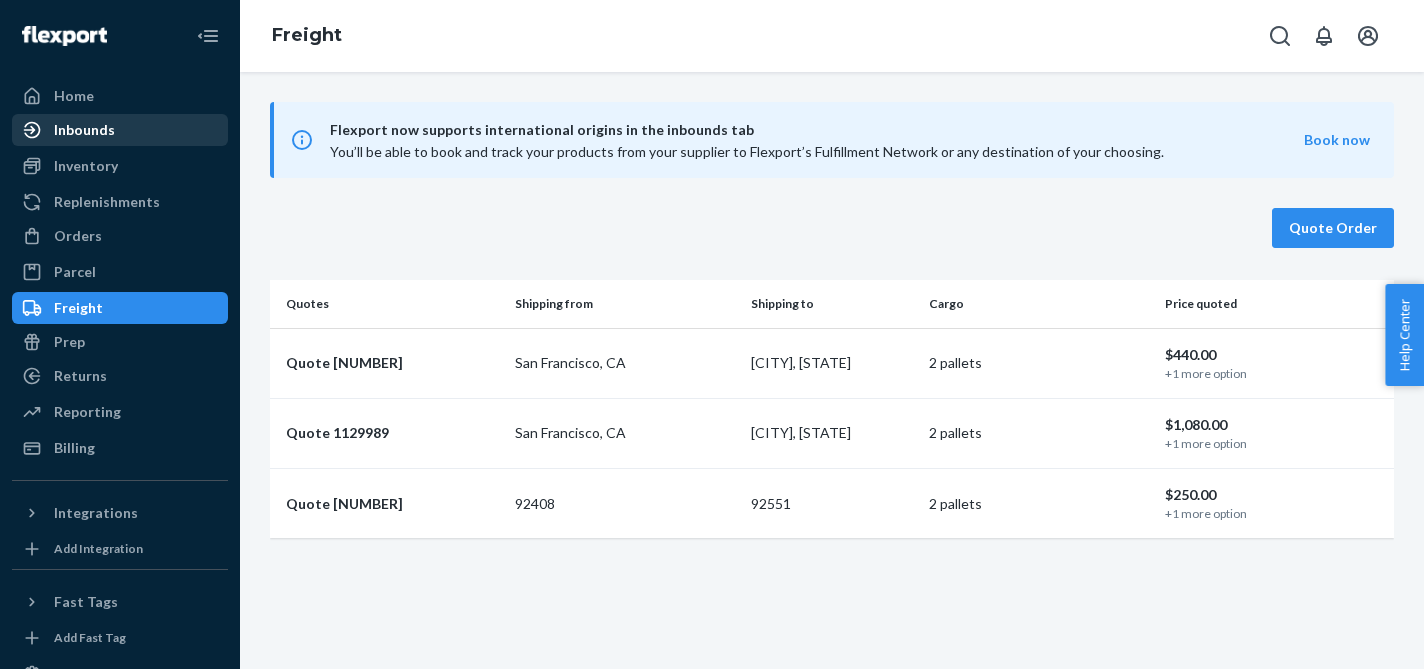 click on "Inbounds" at bounding box center [84, 130] 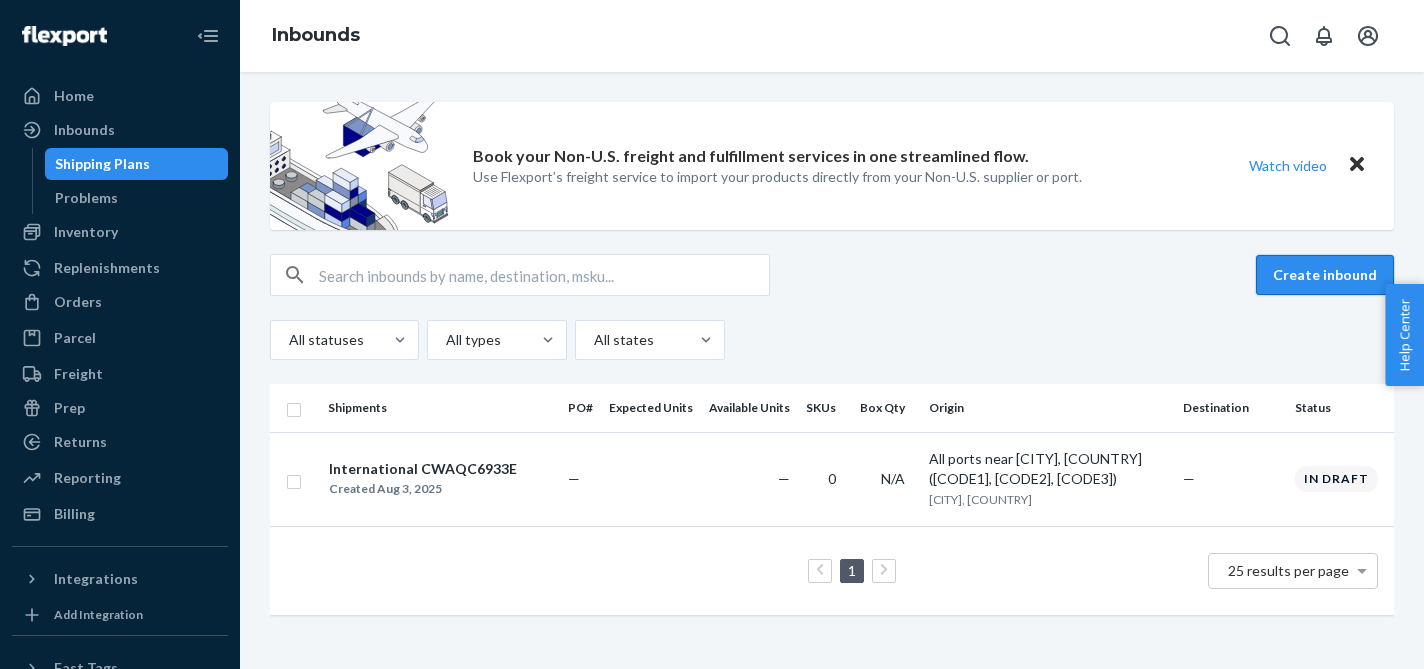click on "Create inbound" at bounding box center (1325, 275) 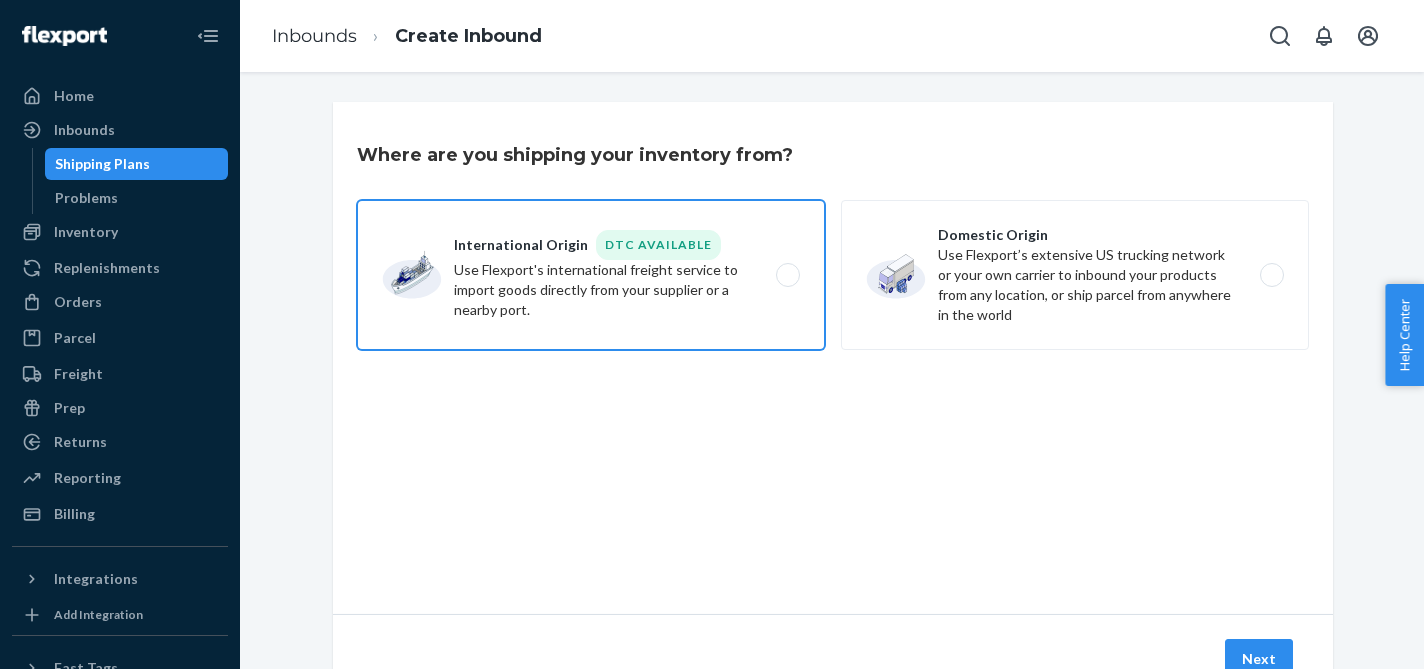 click on "International Origin DTC Available Use Flexport's international freight service to import goods directly from your supplier or a nearby port." at bounding box center (591, 275) 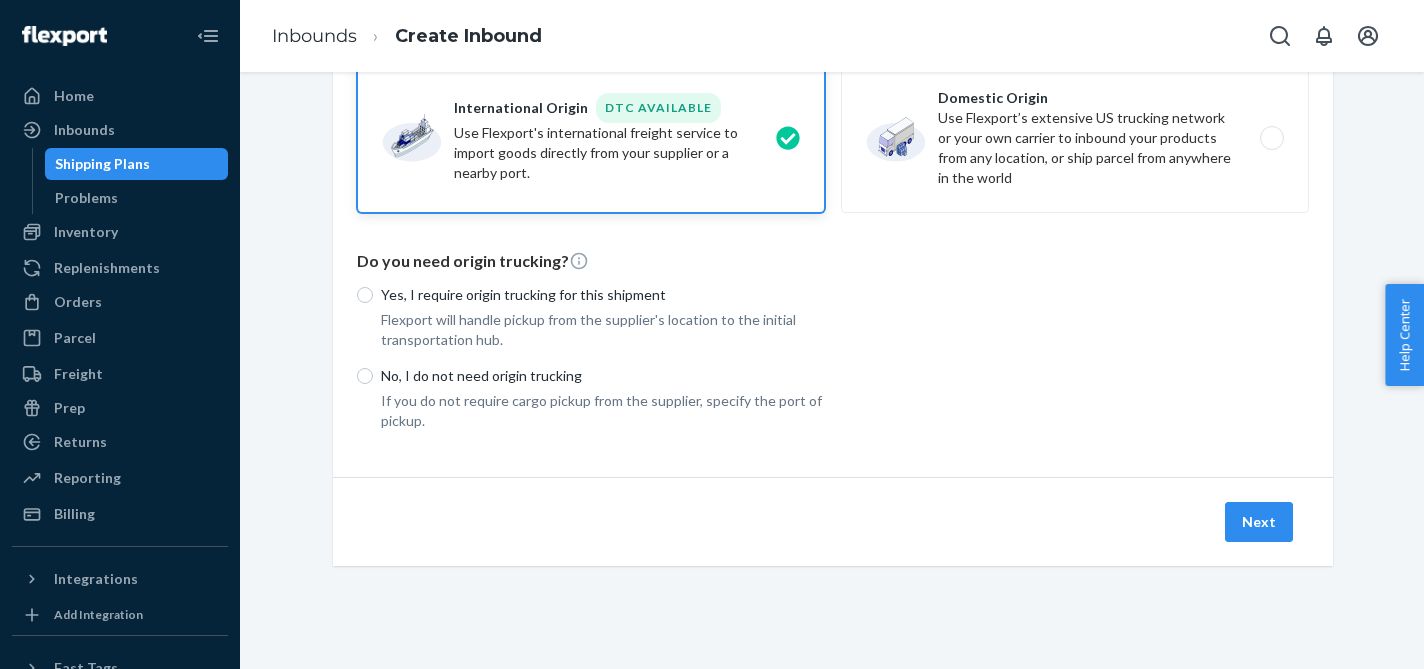 scroll, scrollTop: 142, scrollLeft: 0, axis: vertical 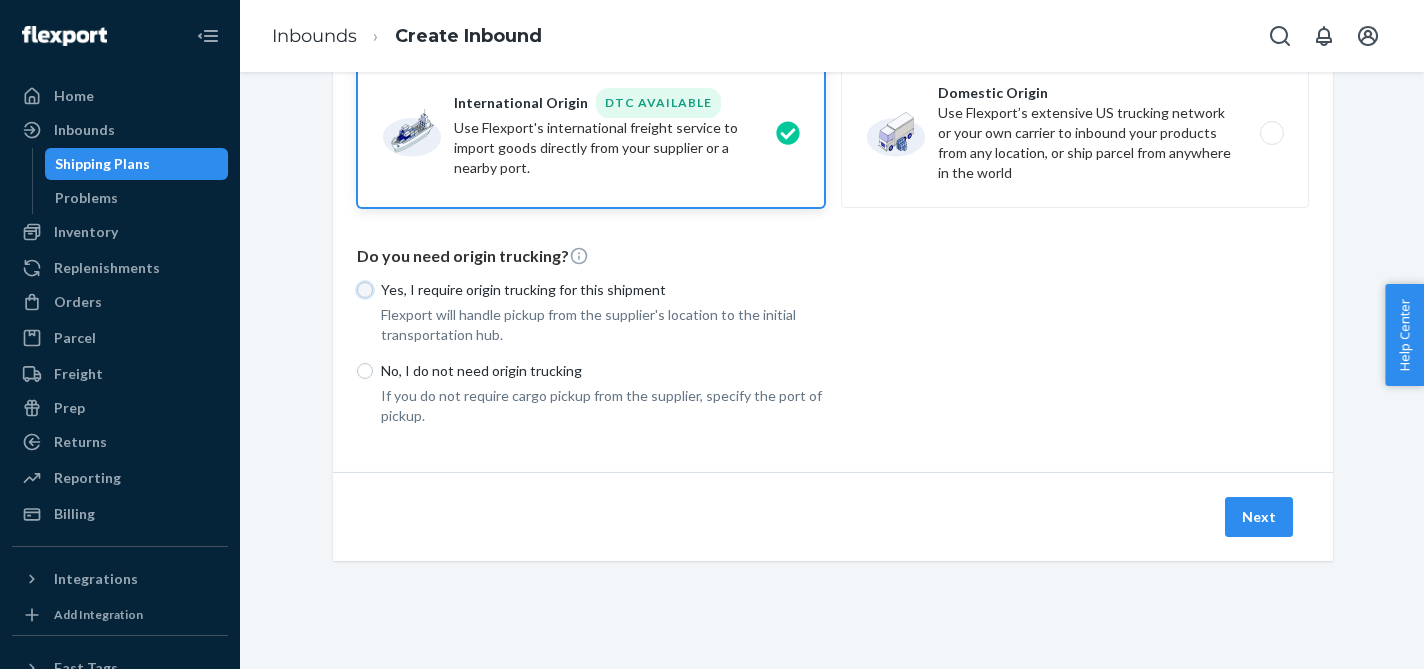 click on "Yes, I require origin trucking for this shipment" at bounding box center (365, 290) 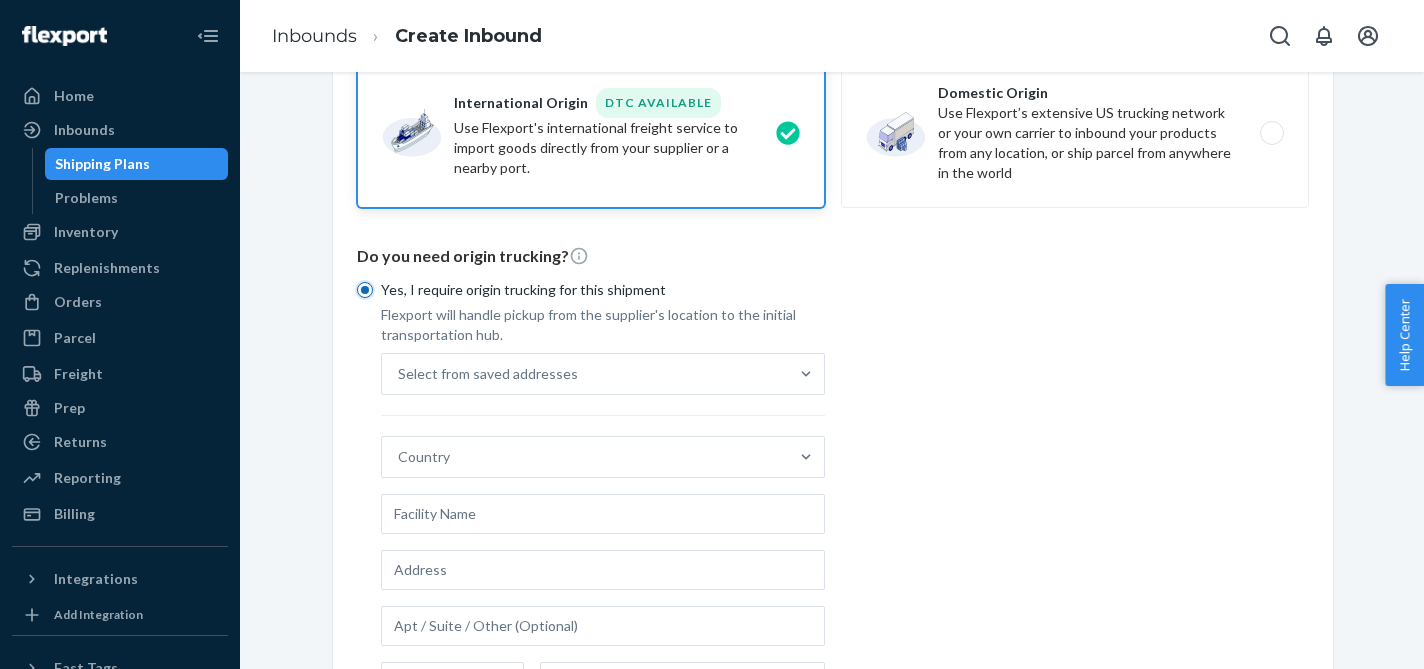 click on "Yes, I require origin trucking for this shipment" at bounding box center [365, 290] 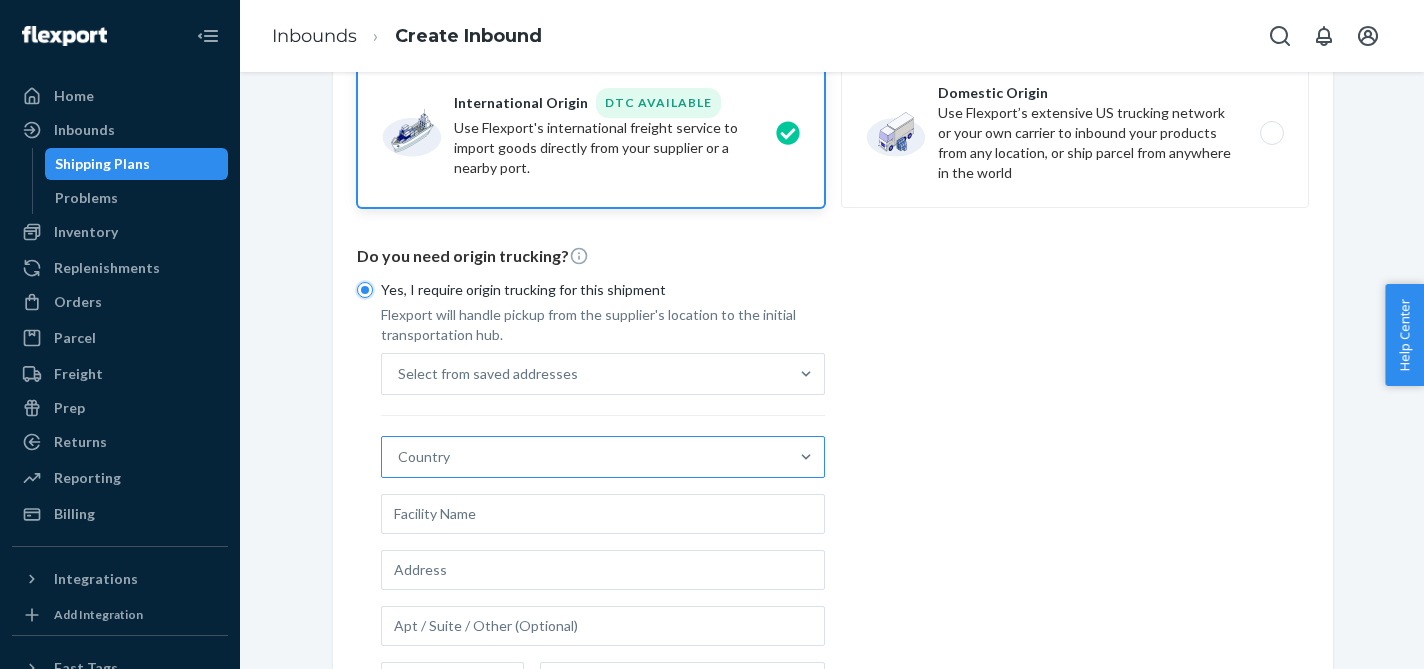 scroll, scrollTop: 461, scrollLeft: 0, axis: vertical 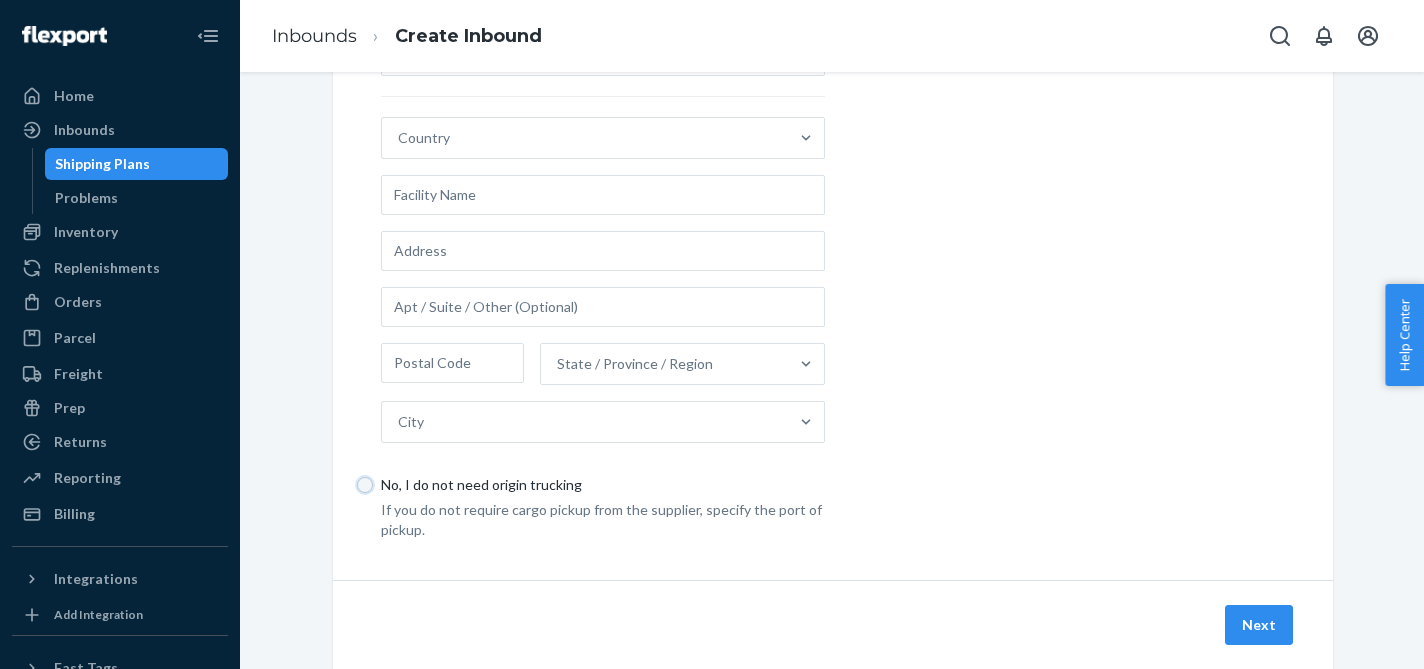 click on "No, I do not need origin trucking" at bounding box center [365, 485] 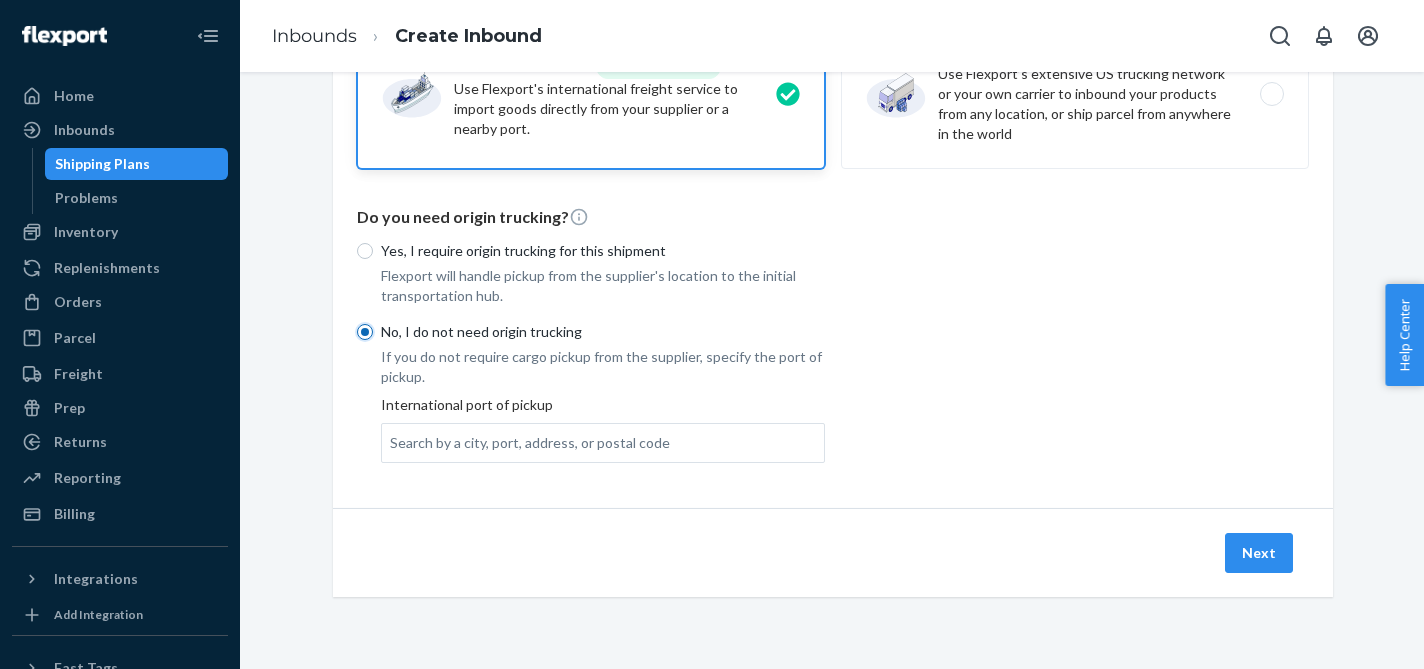 scroll, scrollTop: 181, scrollLeft: 0, axis: vertical 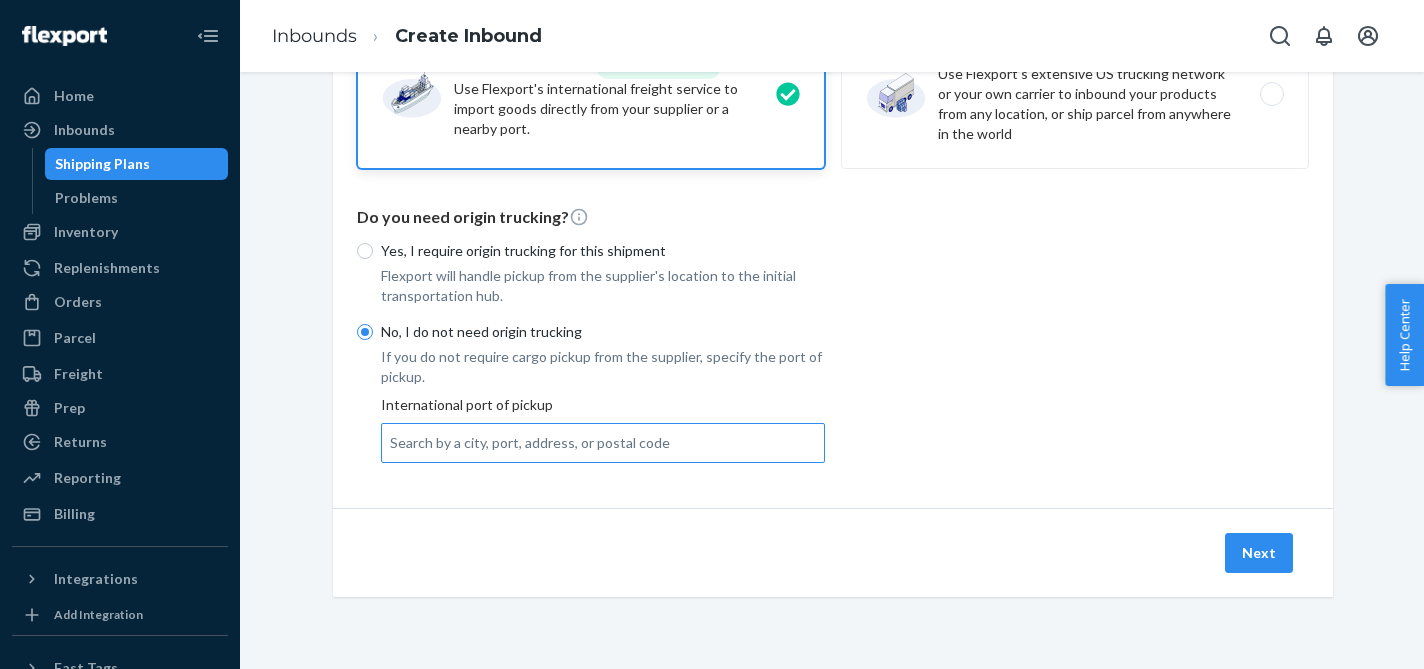 click on "Search by a city, port, address, or postal code" at bounding box center (603, 443) 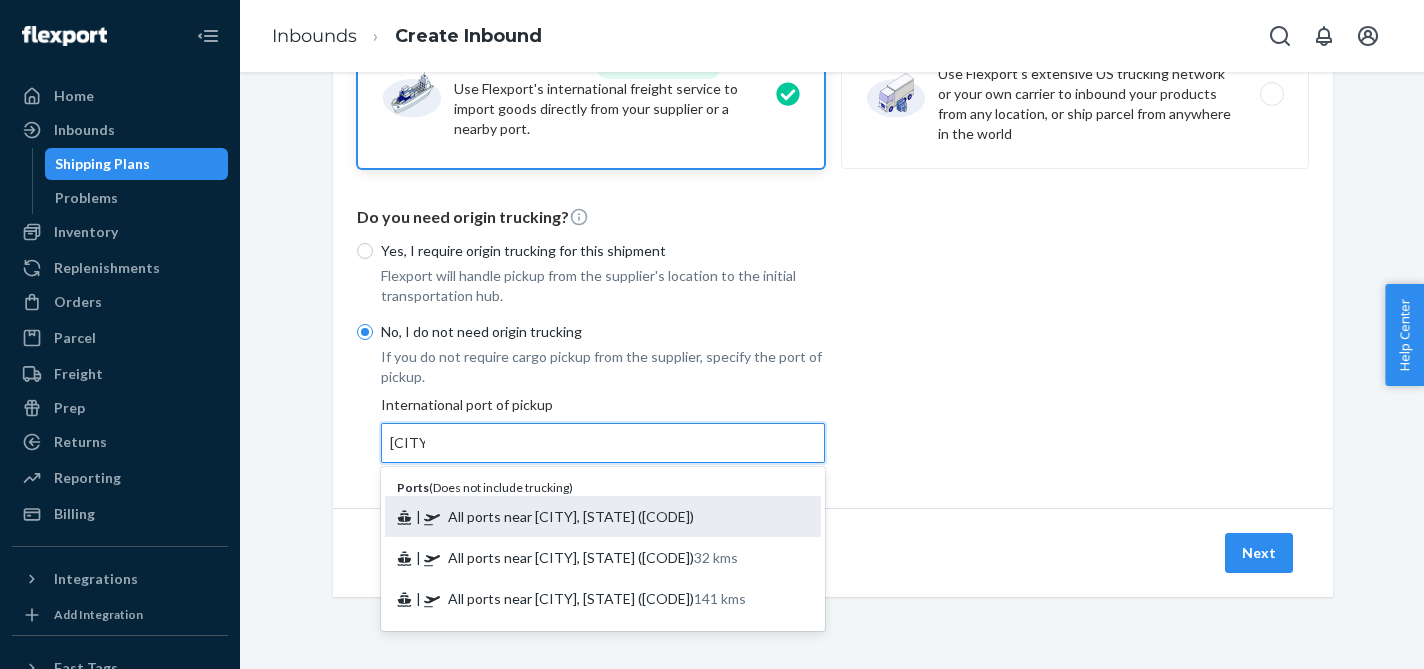 click on "|   All ports near [CITY], [COUNTRY] ([CODE])" at bounding box center [603, 516] 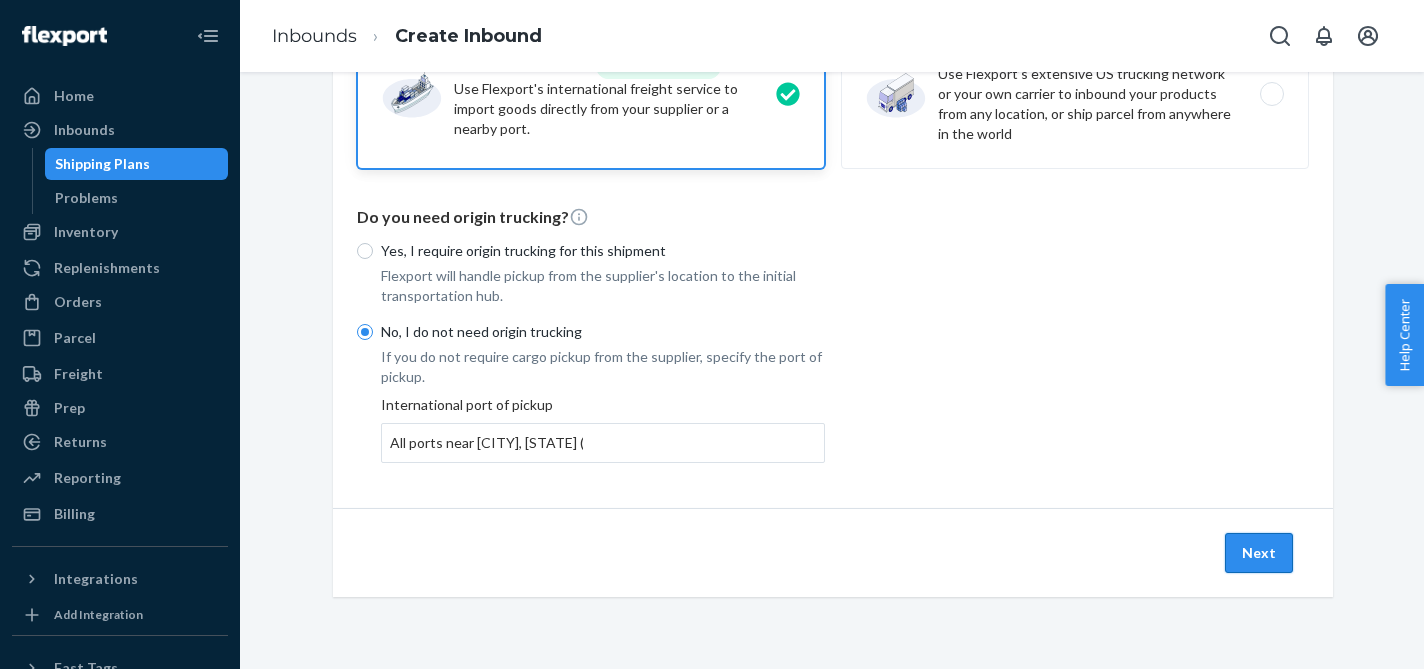click on "Next" at bounding box center (1259, 553) 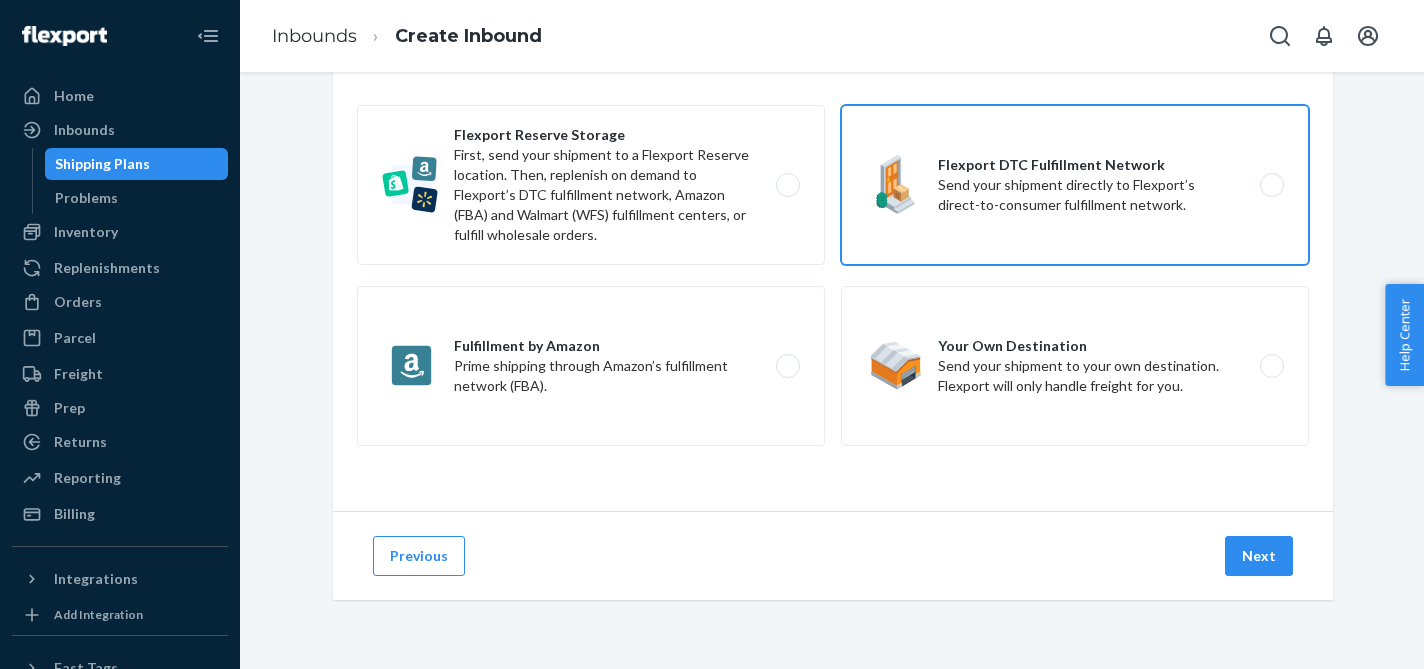 scroll, scrollTop: 105, scrollLeft: 0, axis: vertical 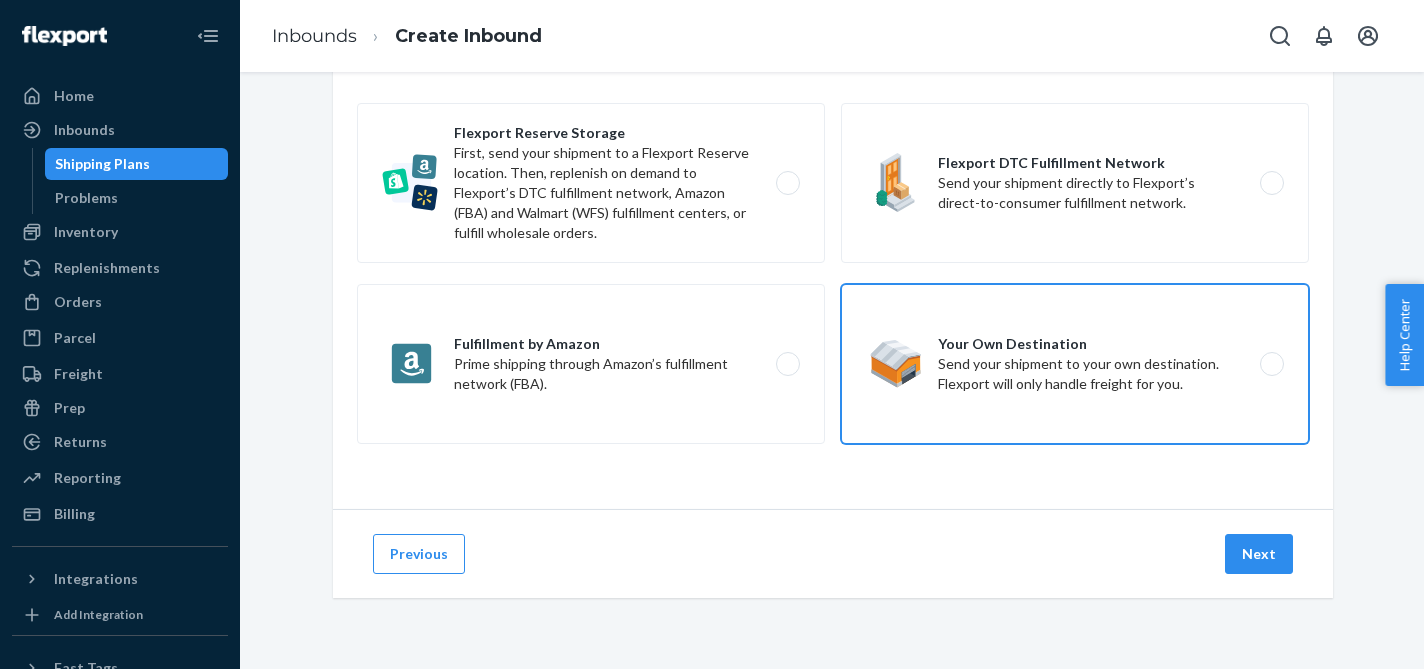 click on "Your Own Destination Send your shipment to your own destination. Flexport will only handle freight for you." at bounding box center (1075, 364) 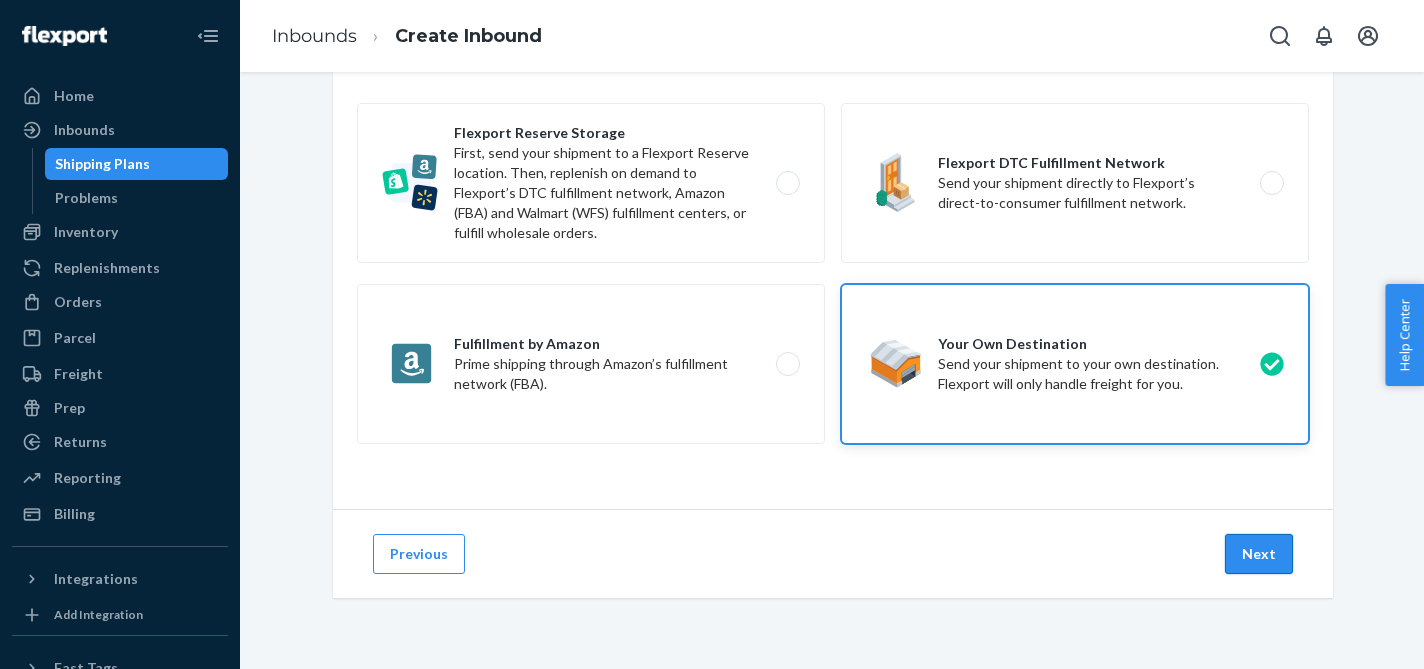 click on "Next" at bounding box center [1259, 554] 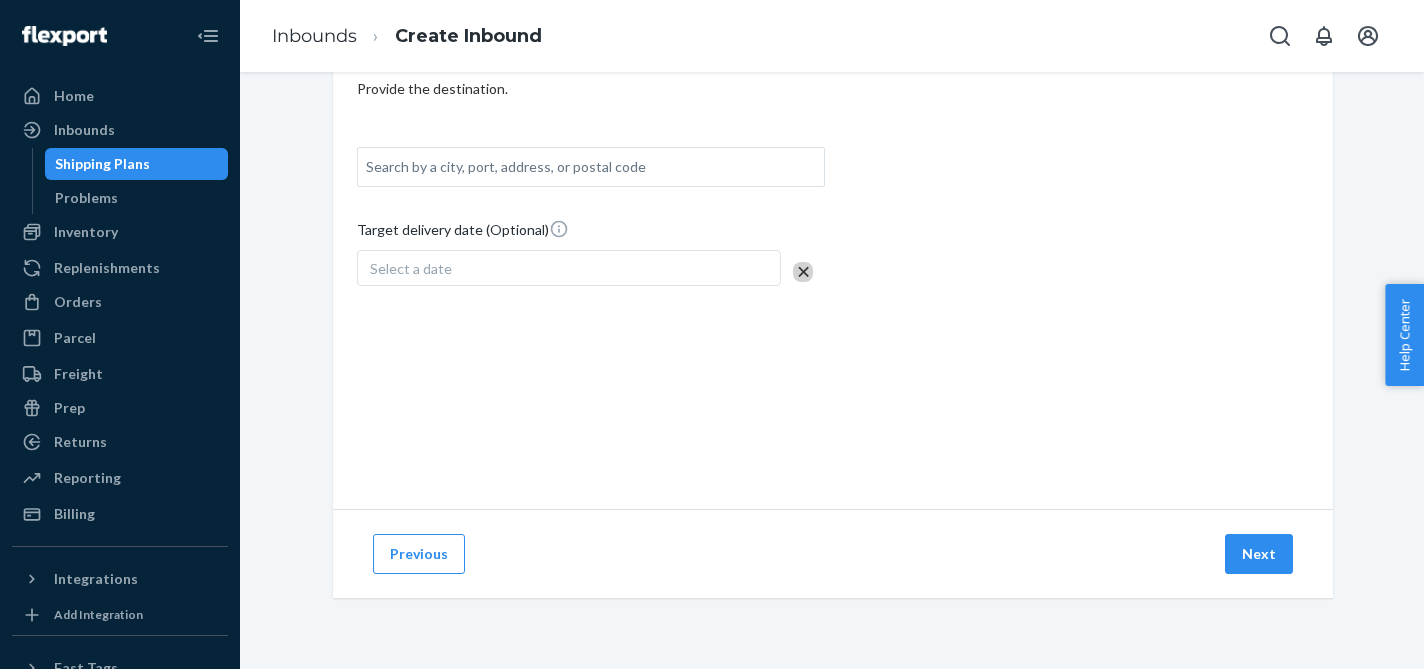 scroll, scrollTop: 0, scrollLeft: 0, axis: both 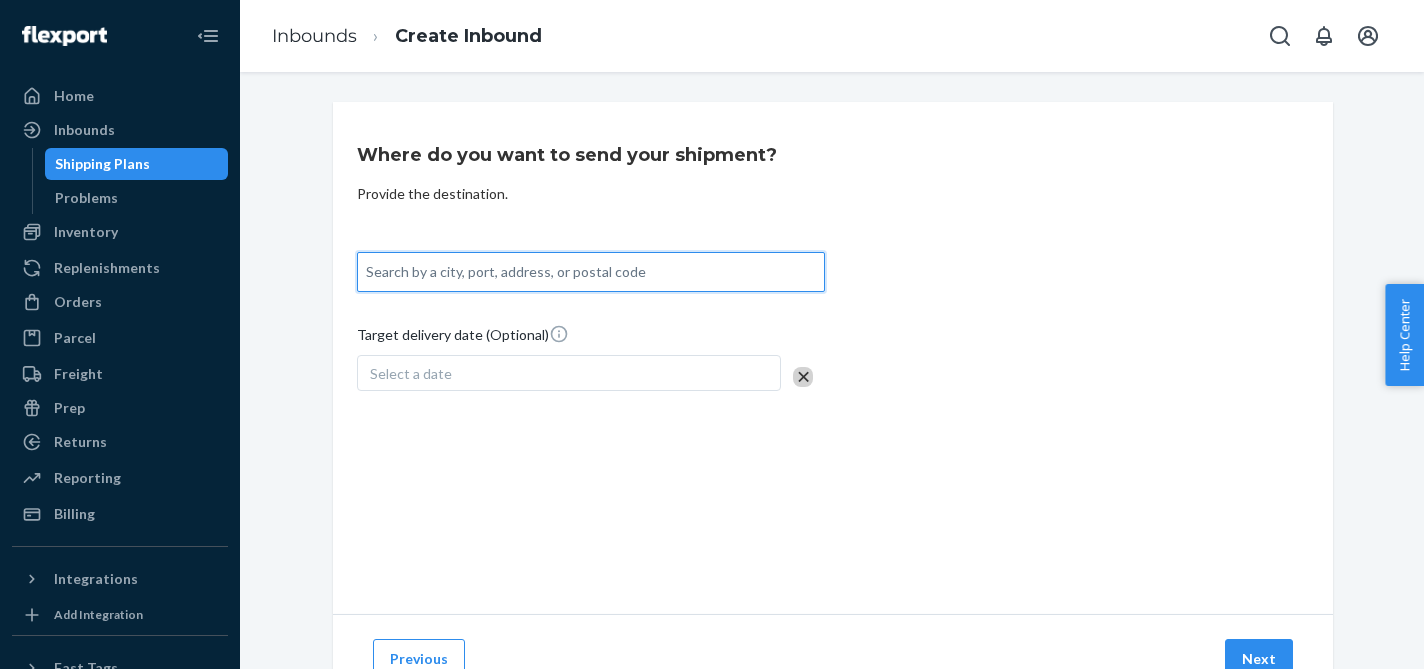 click on "Search by a city, port, address, or postal code" at bounding box center [506, 272] 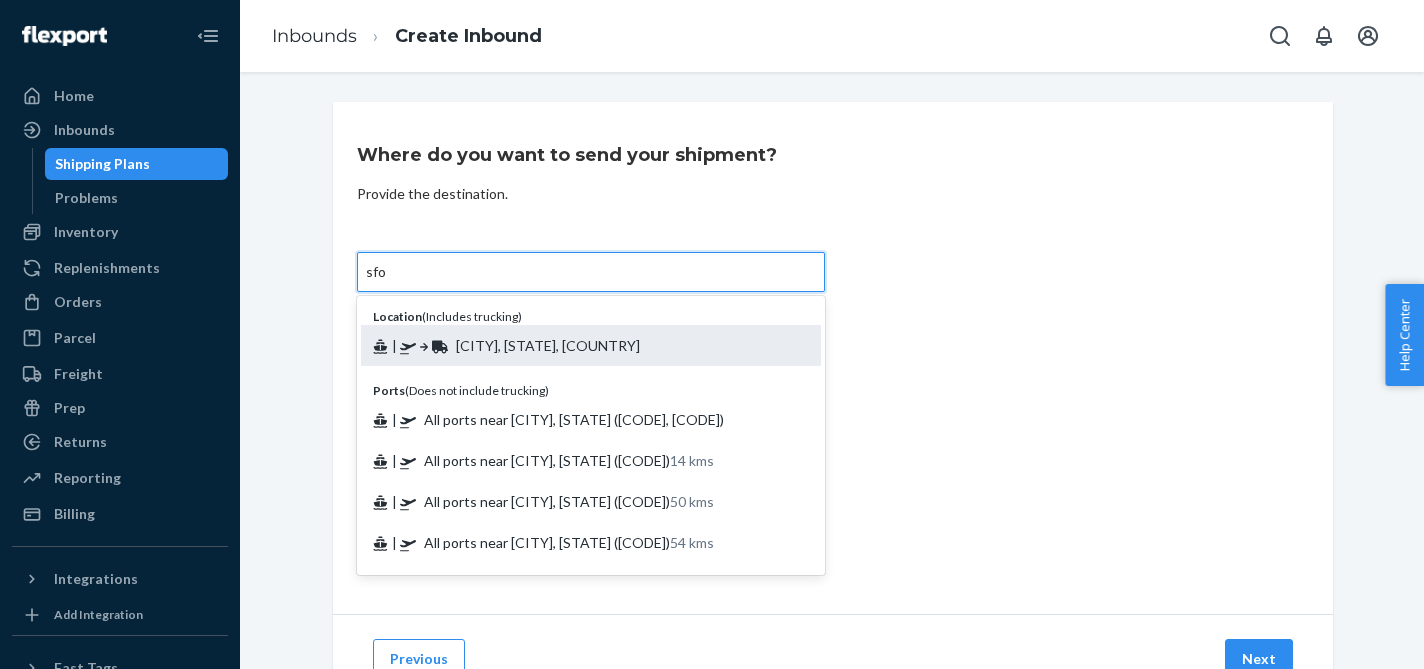 click on "|   [CITY], [STATE], [COUNTRY]" at bounding box center [506, 345] 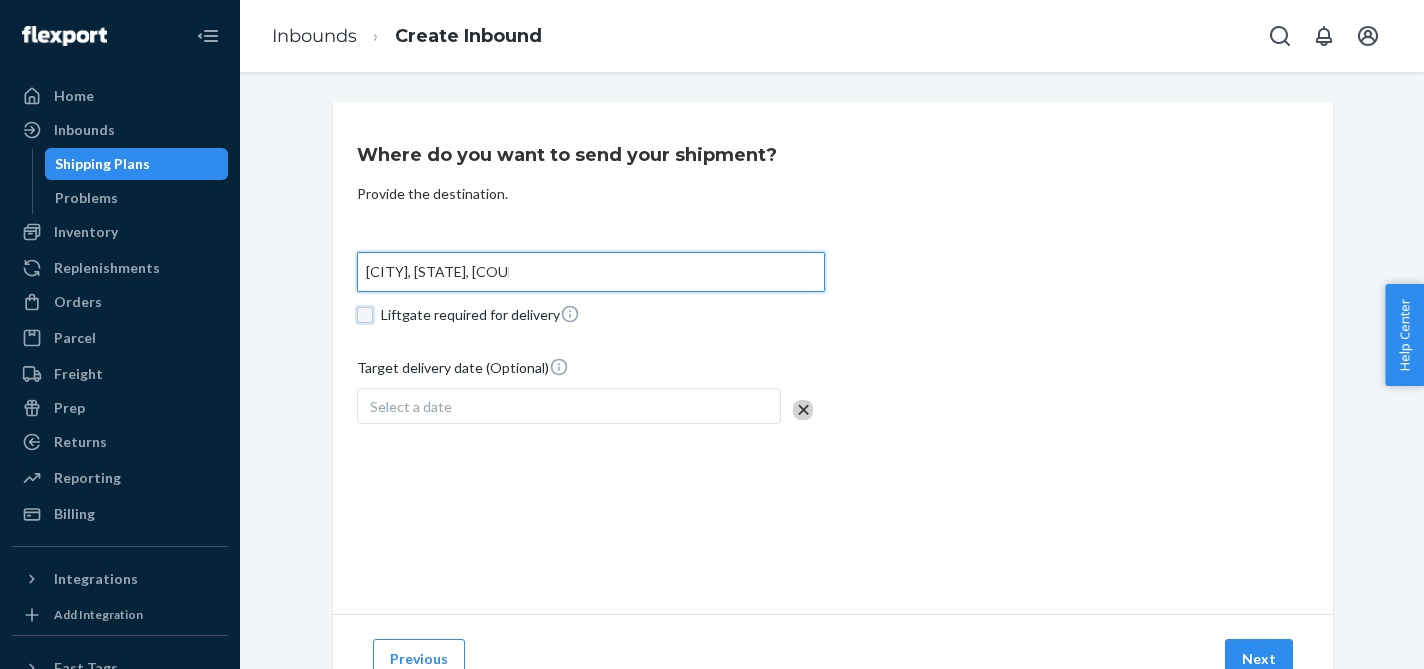 click on "Liftgate required for delivery" at bounding box center (365, 315) 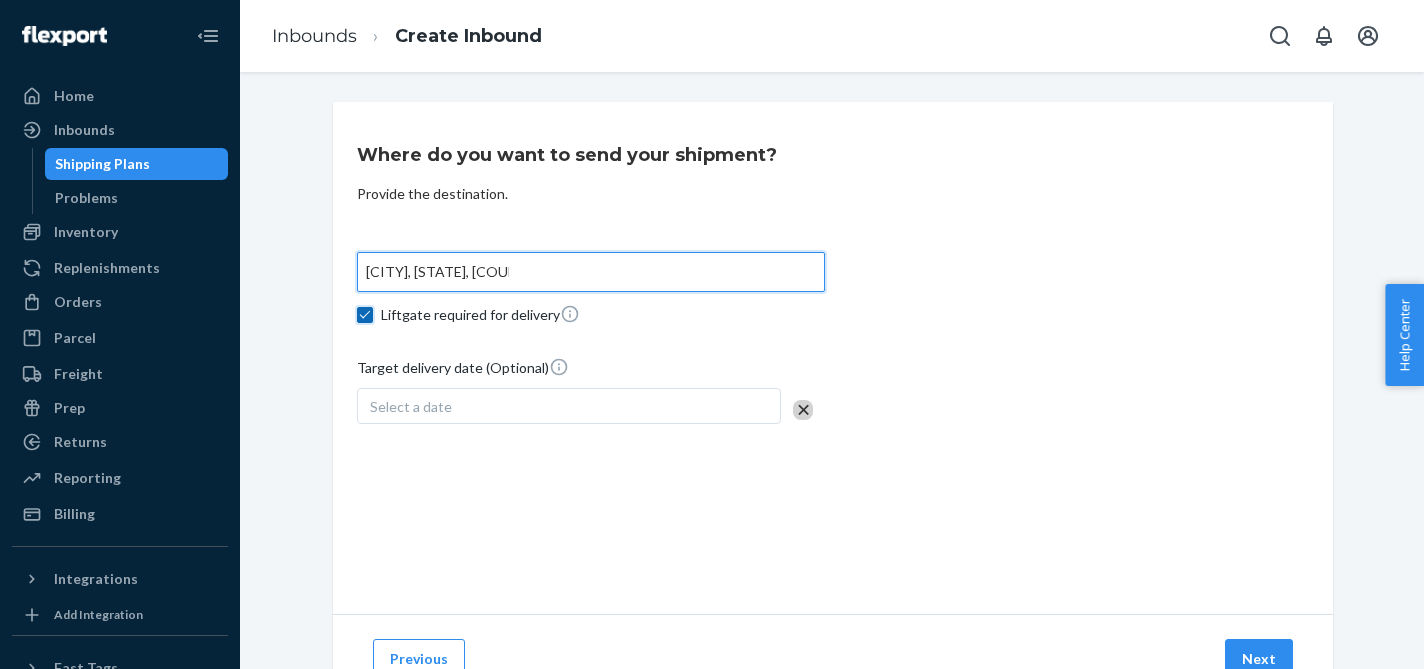 checkbox on "true" 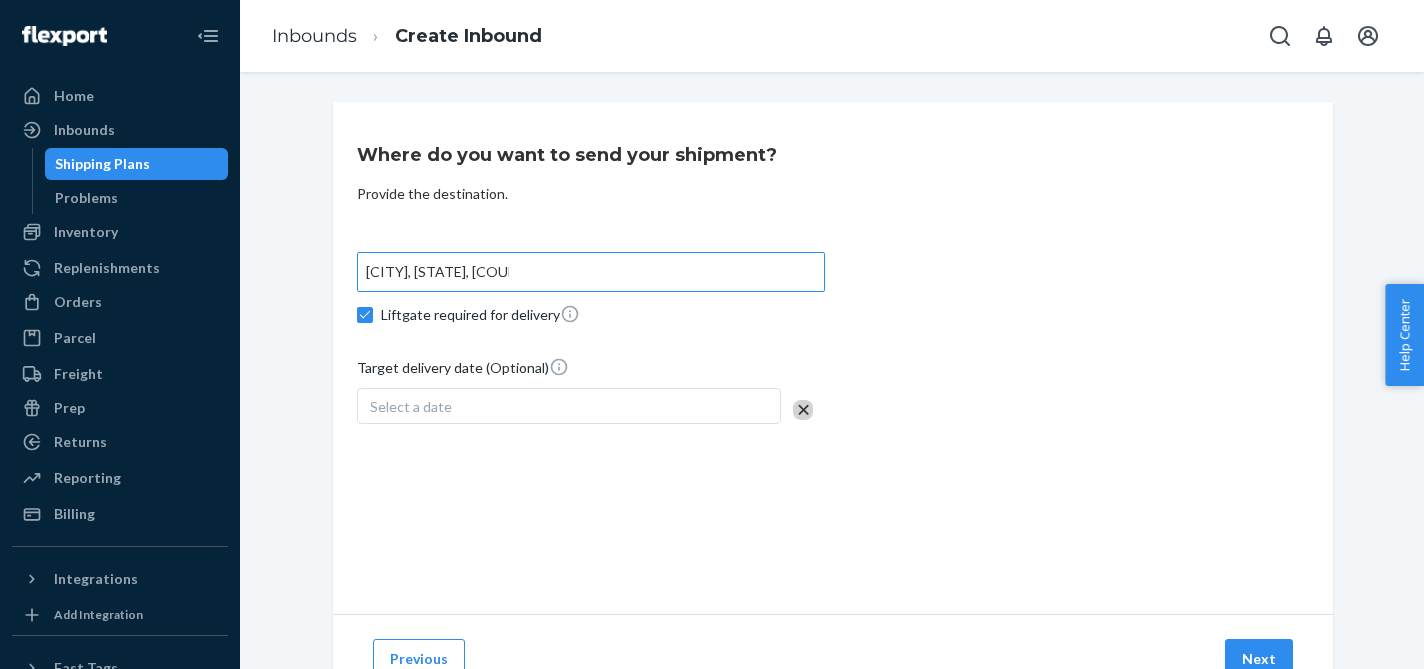 click on "Select a date" at bounding box center [569, 406] 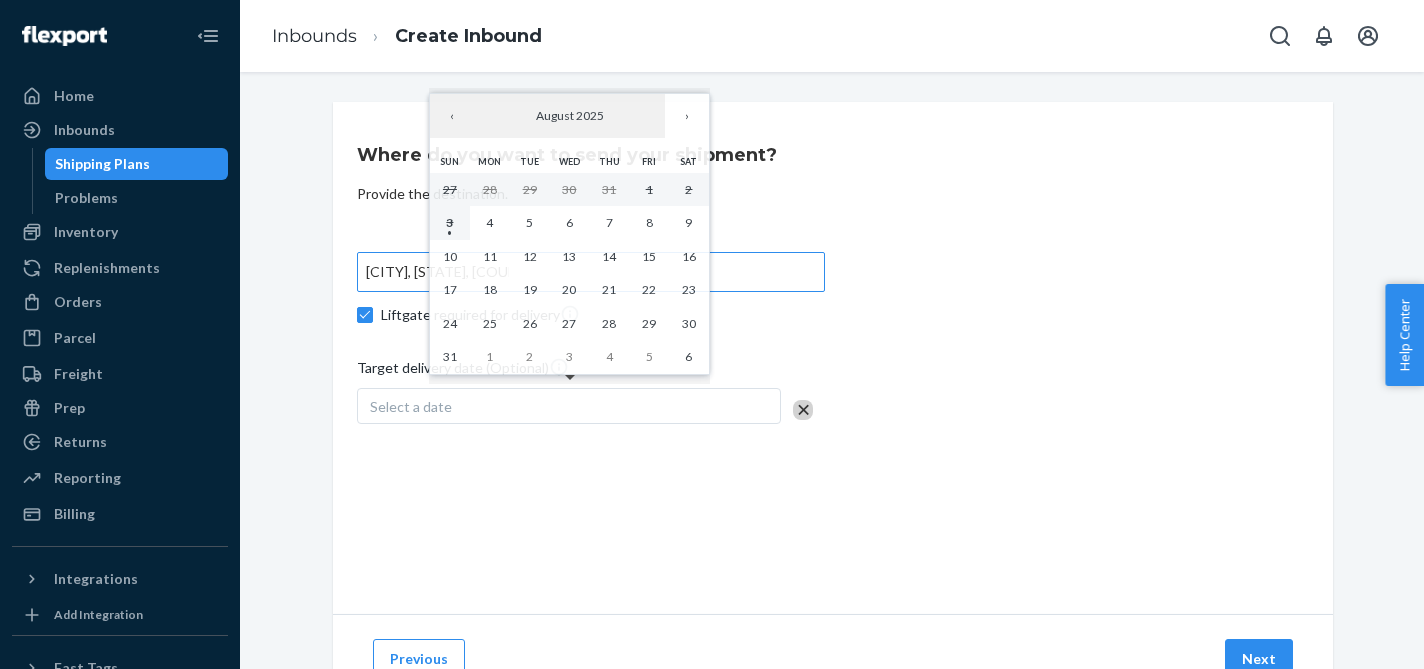 click on "Select a date" at bounding box center [569, 406] 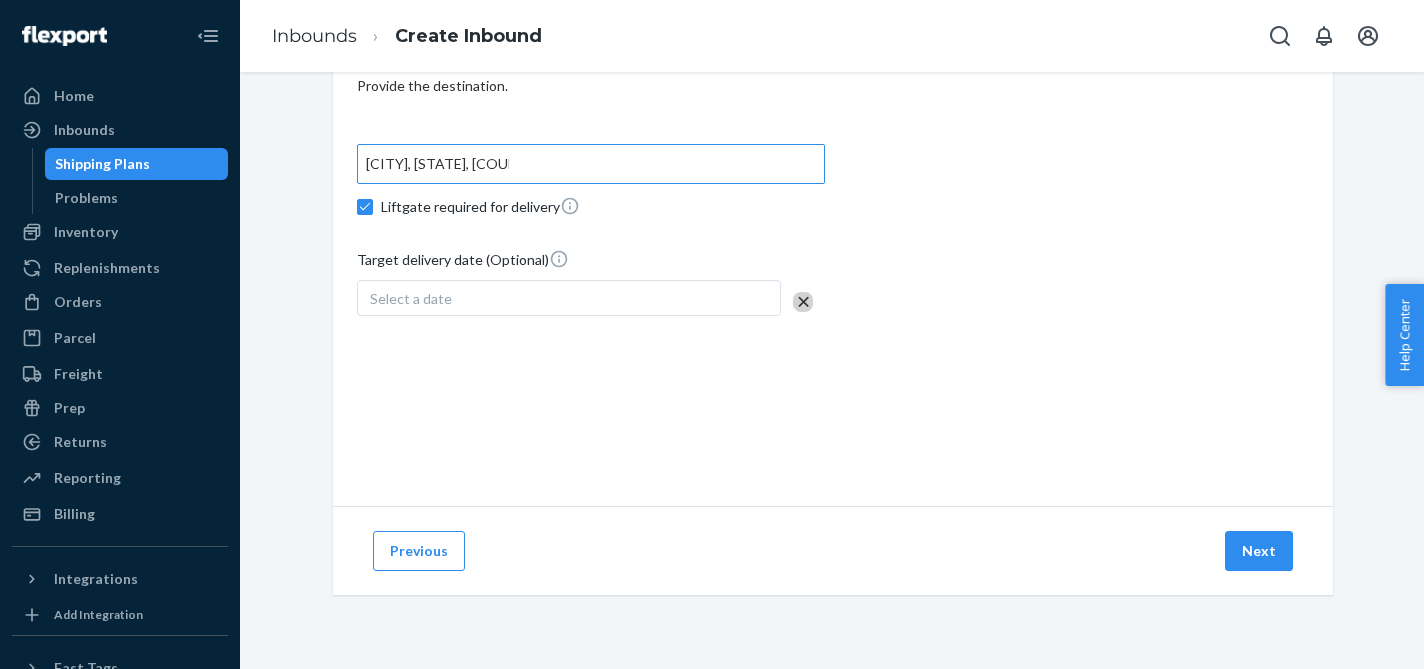 scroll, scrollTop: 108, scrollLeft: 0, axis: vertical 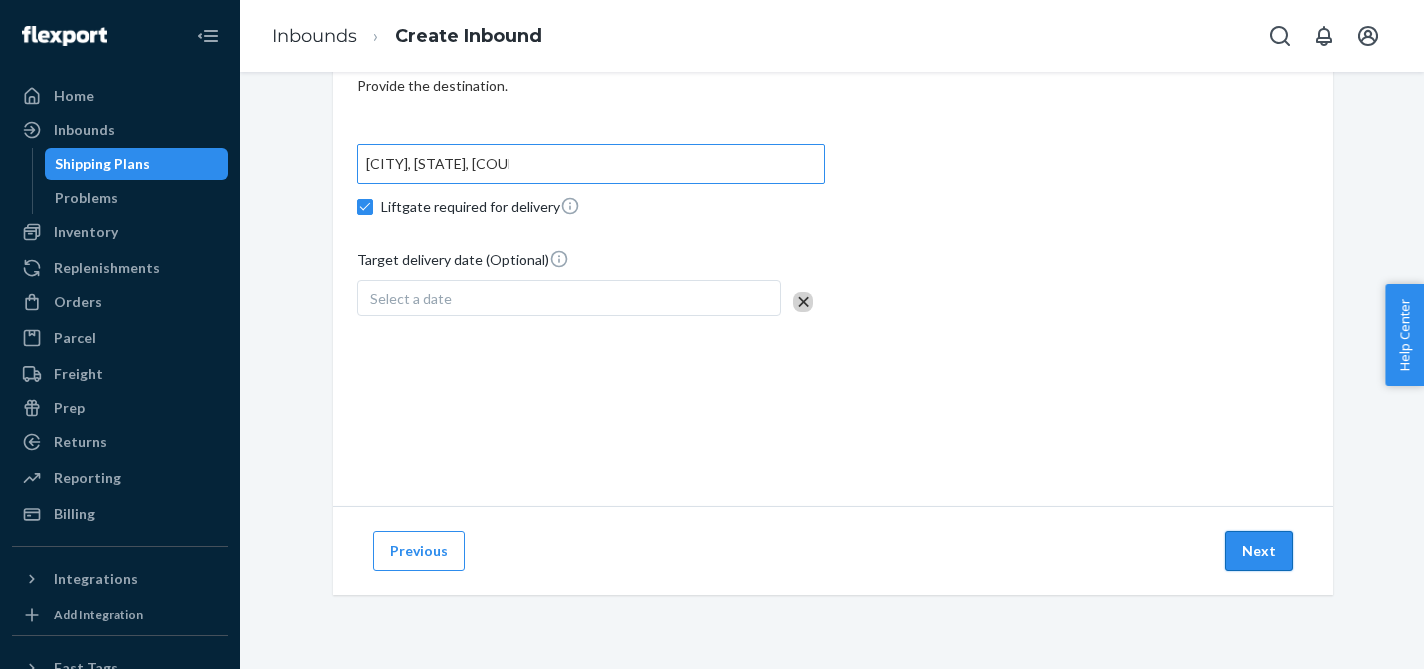 click on "Next" at bounding box center [1259, 551] 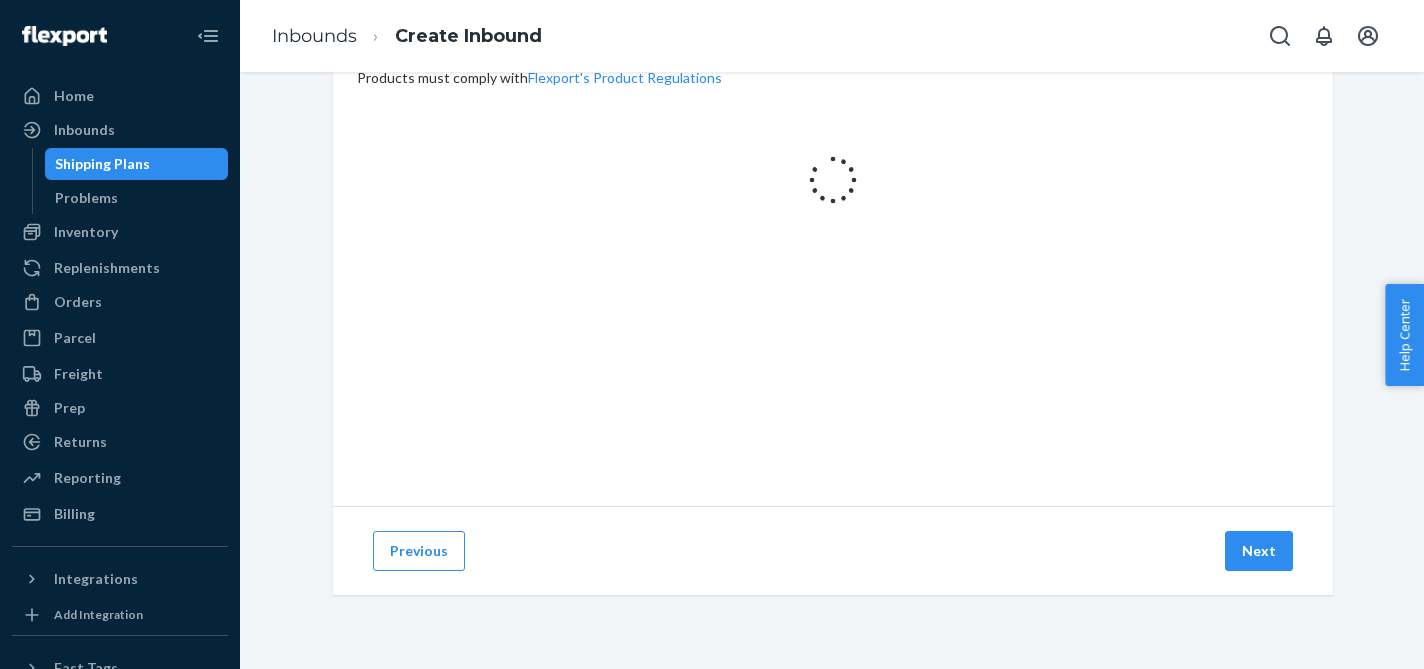 scroll, scrollTop: 0, scrollLeft: 0, axis: both 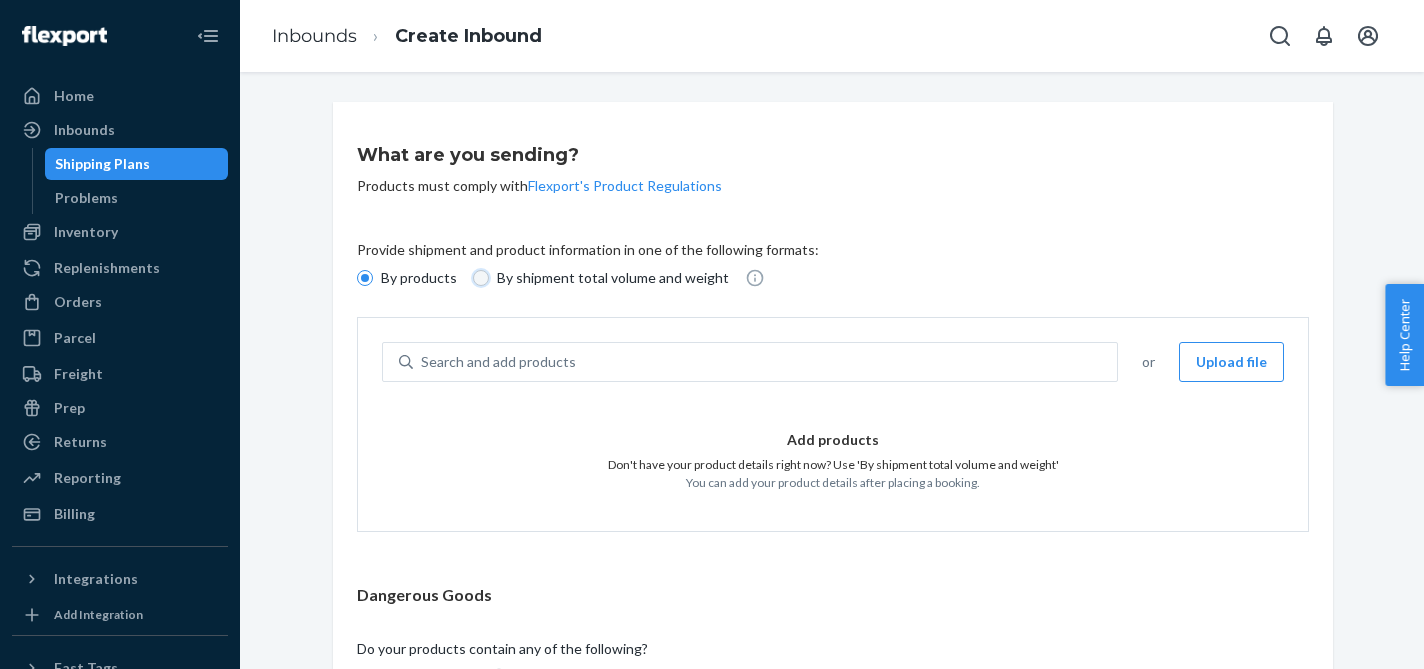 click on "By shipment total volume and weight" at bounding box center (481, 278) 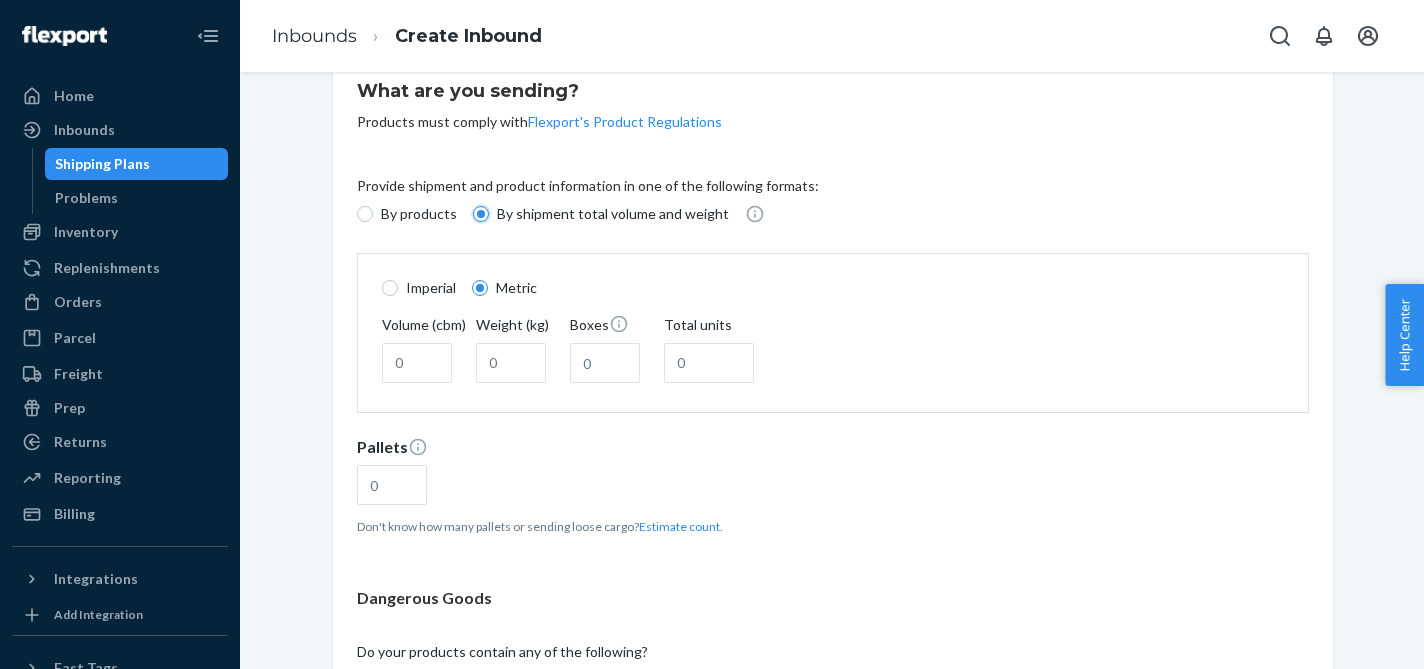scroll, scrollTop: 69, scrollLeft: 0, axis: vertical 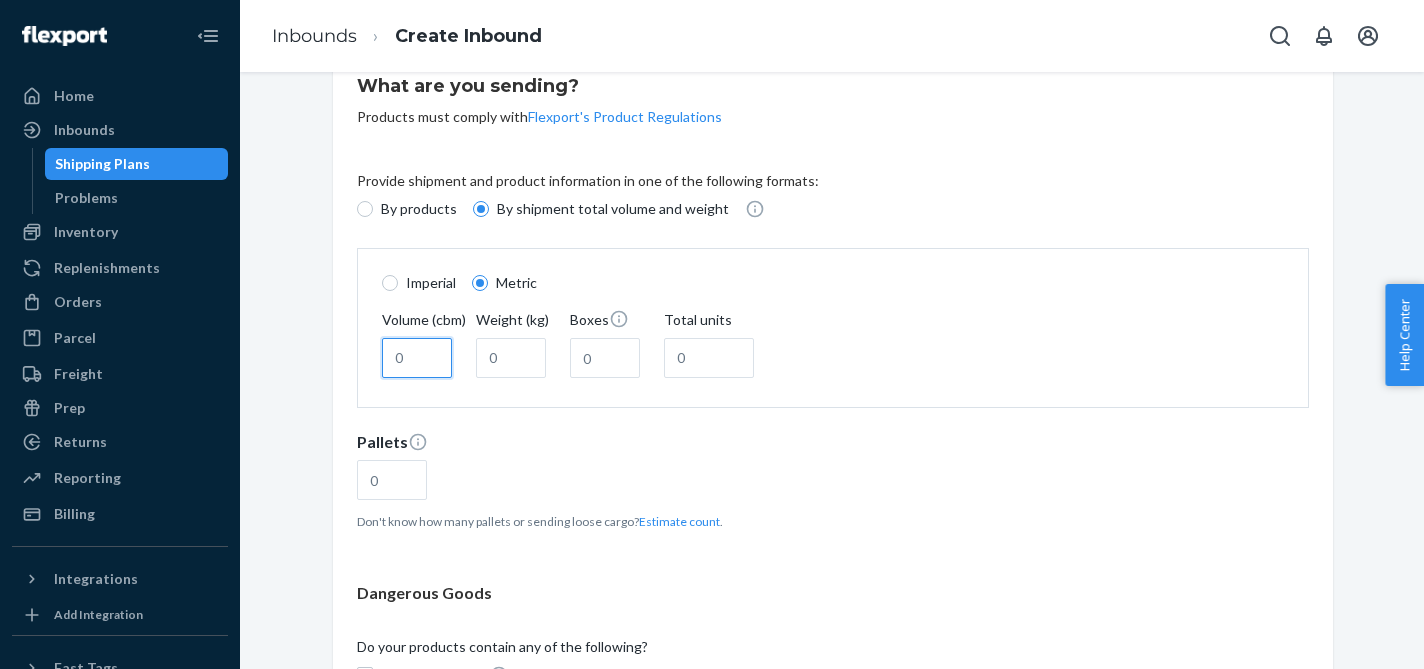 click on "Volume (cbm)" at bounding box center [417, 358] 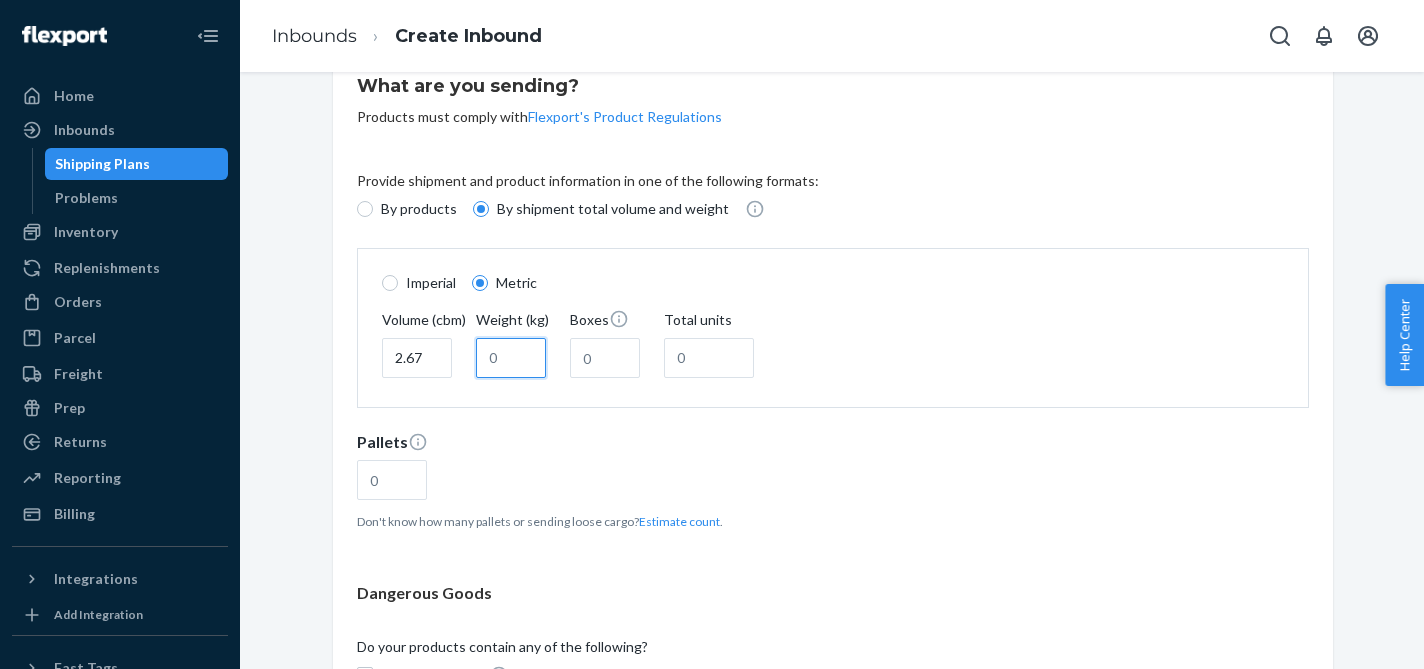 click on "Weight (kg)" at bounding box center [511, 358] 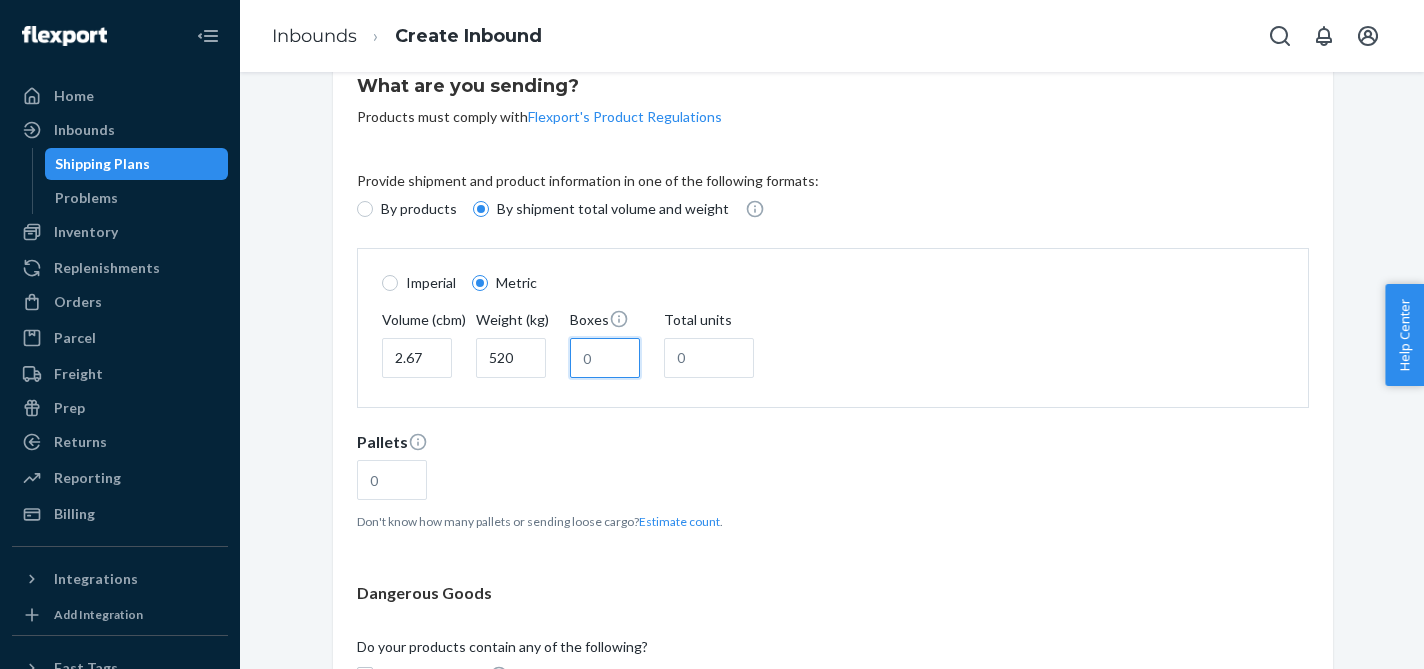 click on "Boxes" at bounding box center [605, 358] 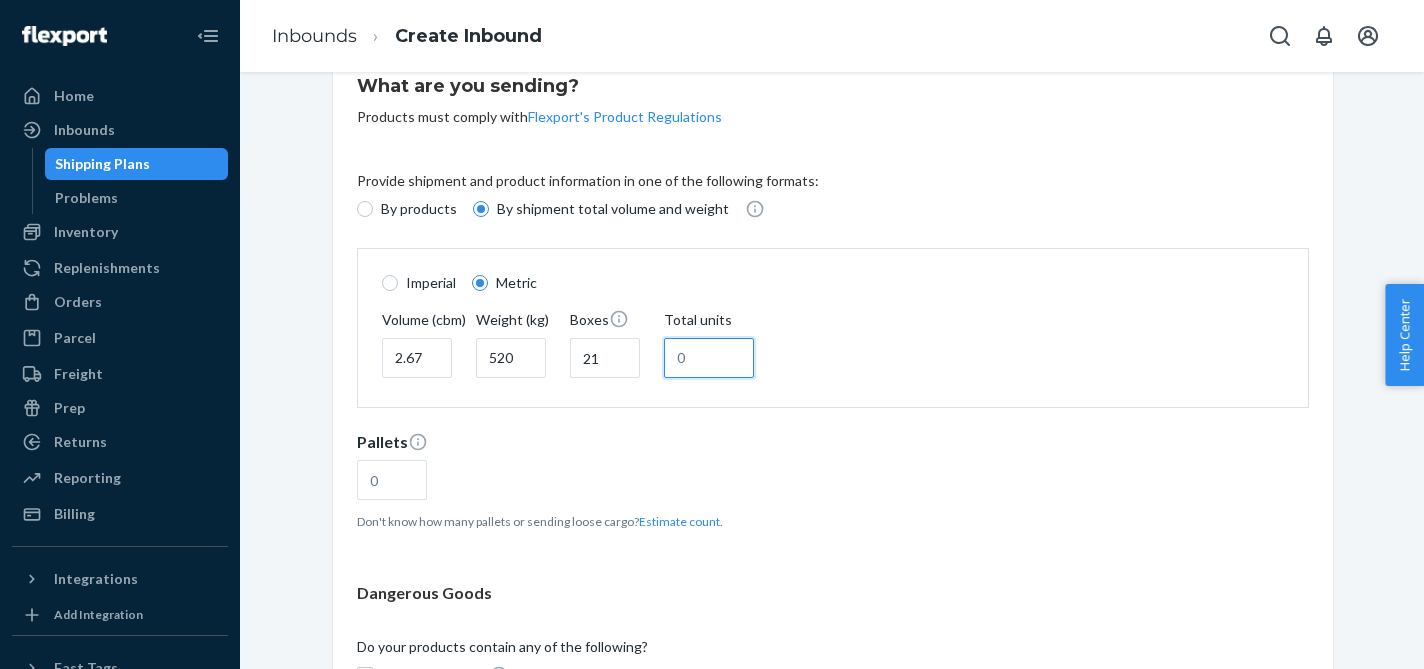 click on "Total units" at bounding box center [709, 358] 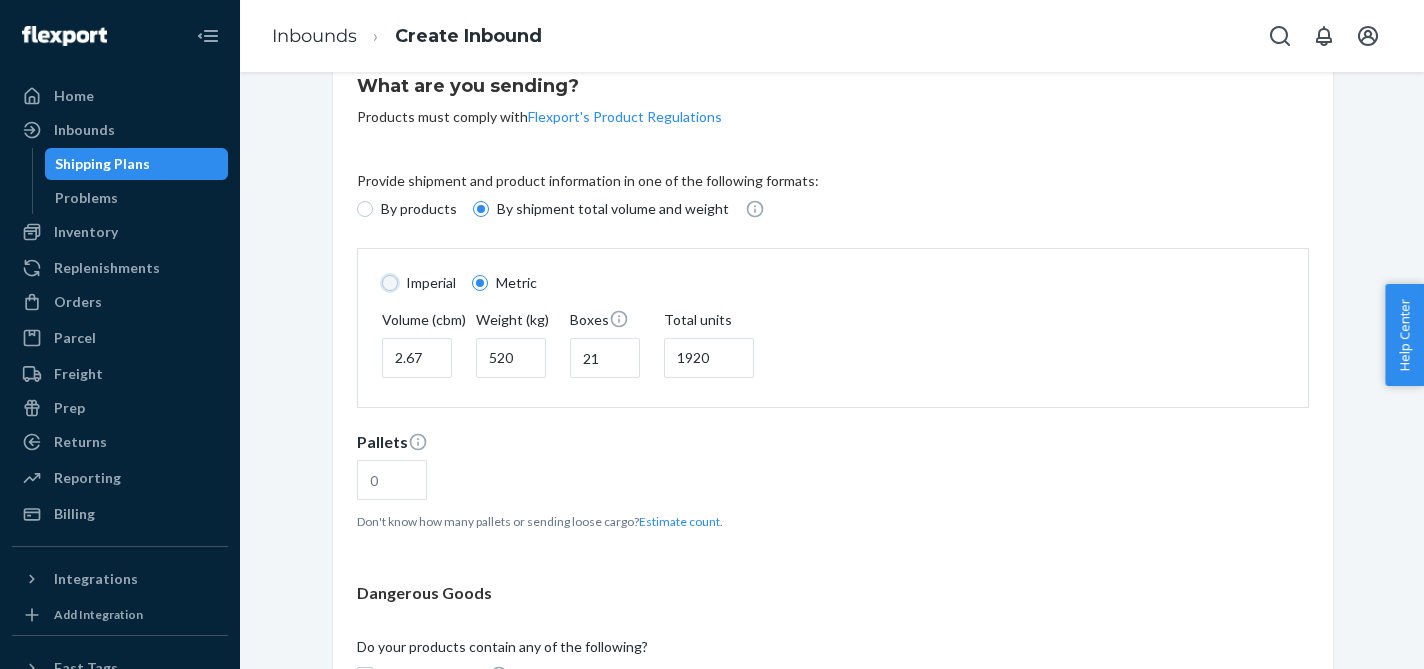 click on "Imperial" at bounding box center [390, 283] 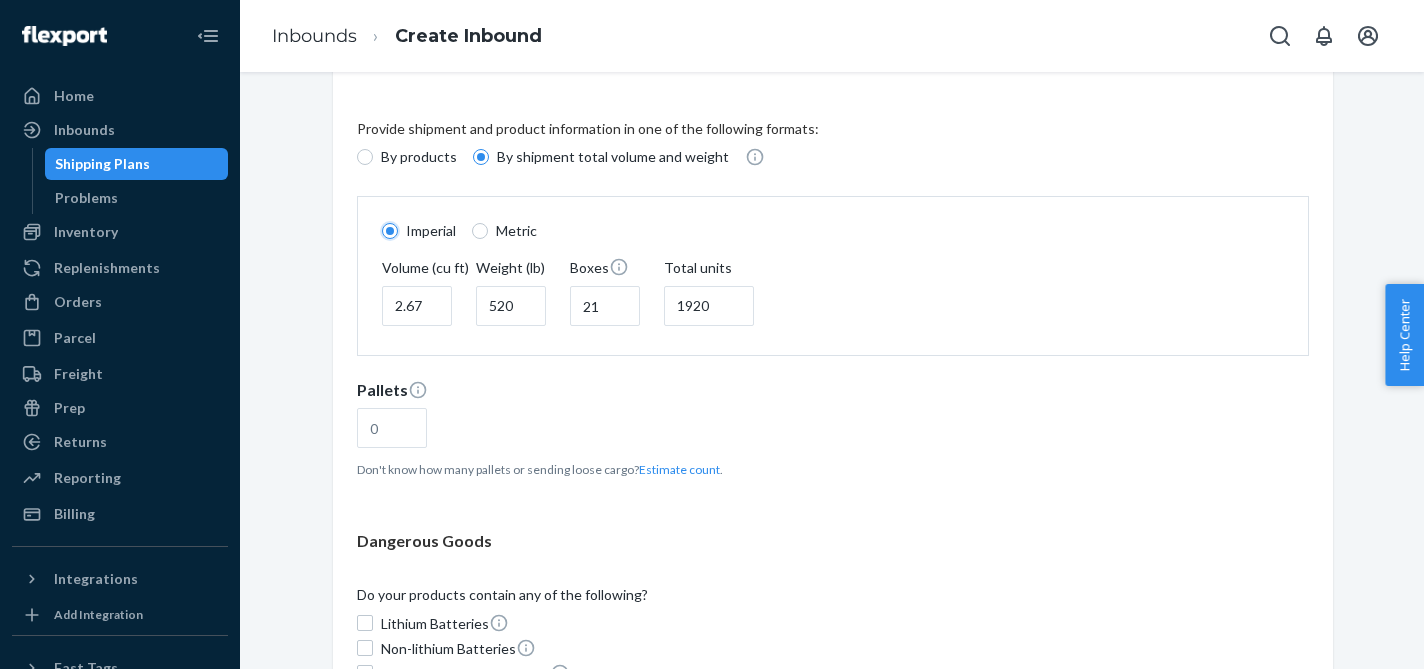 scroll, scrollTop: 116, scrollLeft: 0, axis: vertical 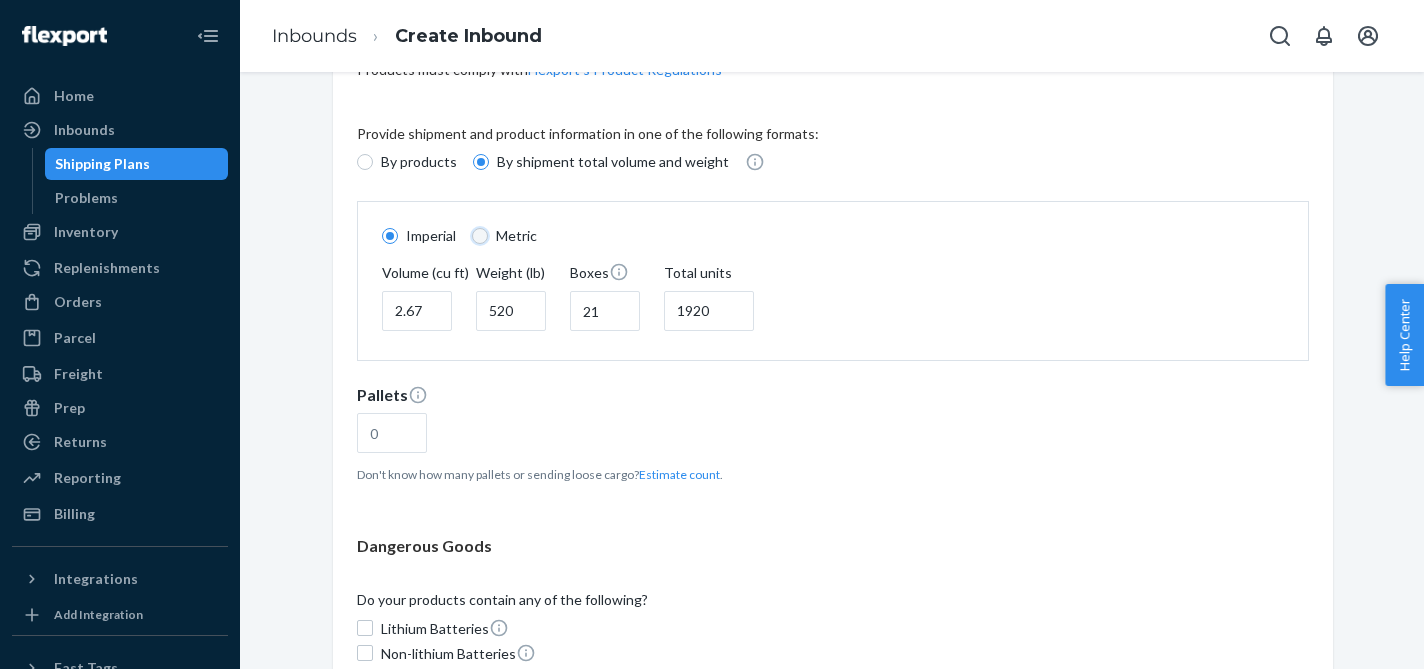 click on "Metric" at bounding box center [480, 236] 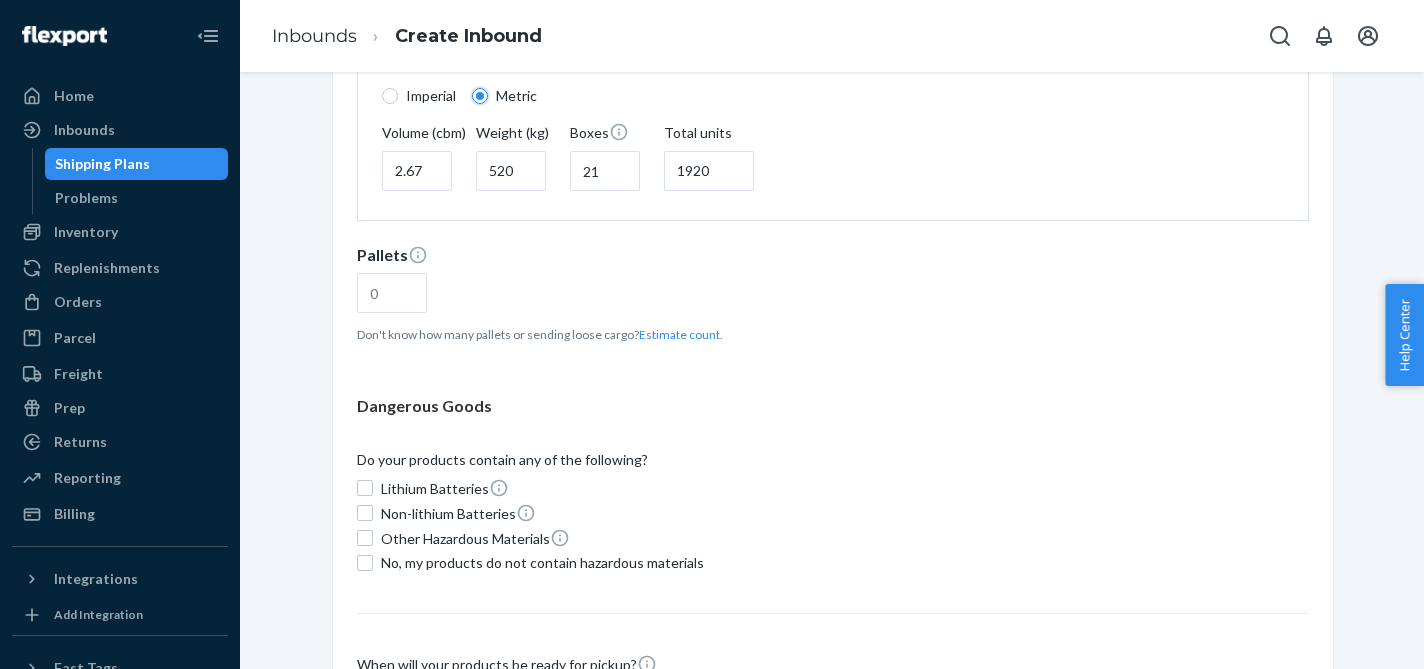 scroll, scrollTop: 262, scrollLeft: 0, axis: vertical 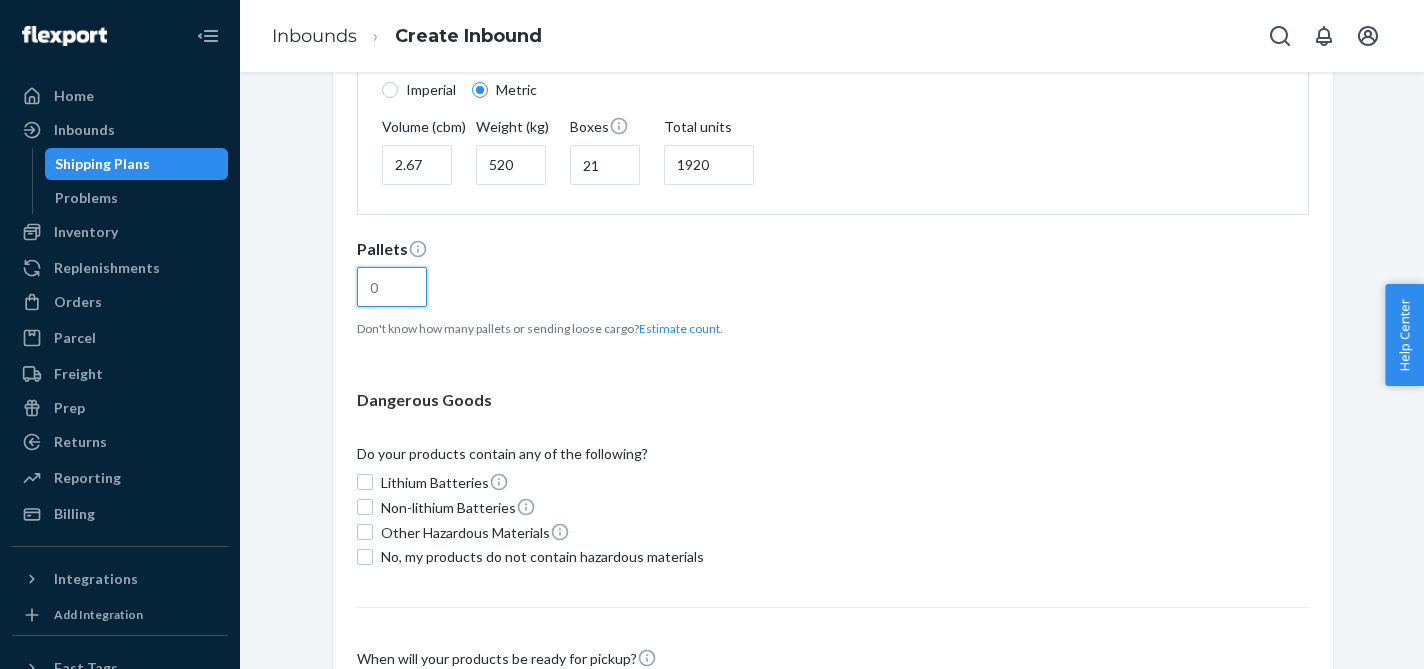 click at bounding box center (392, 287) 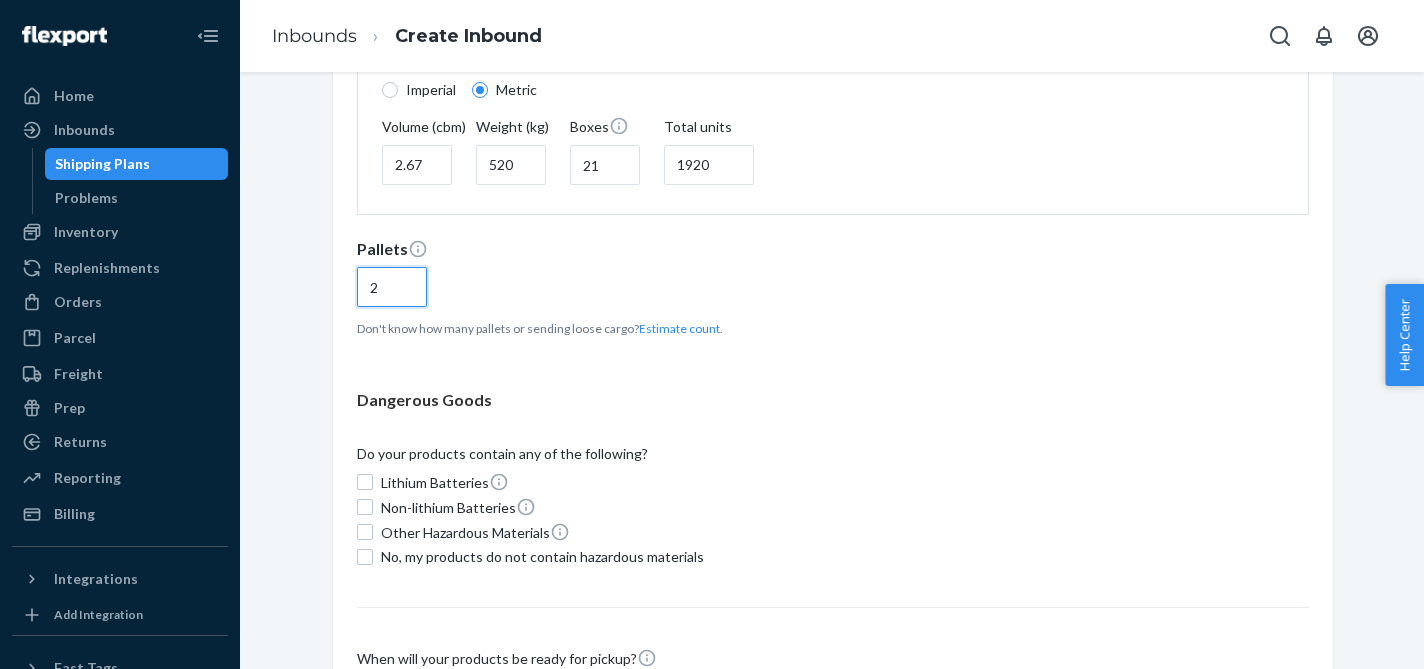 type on "2" 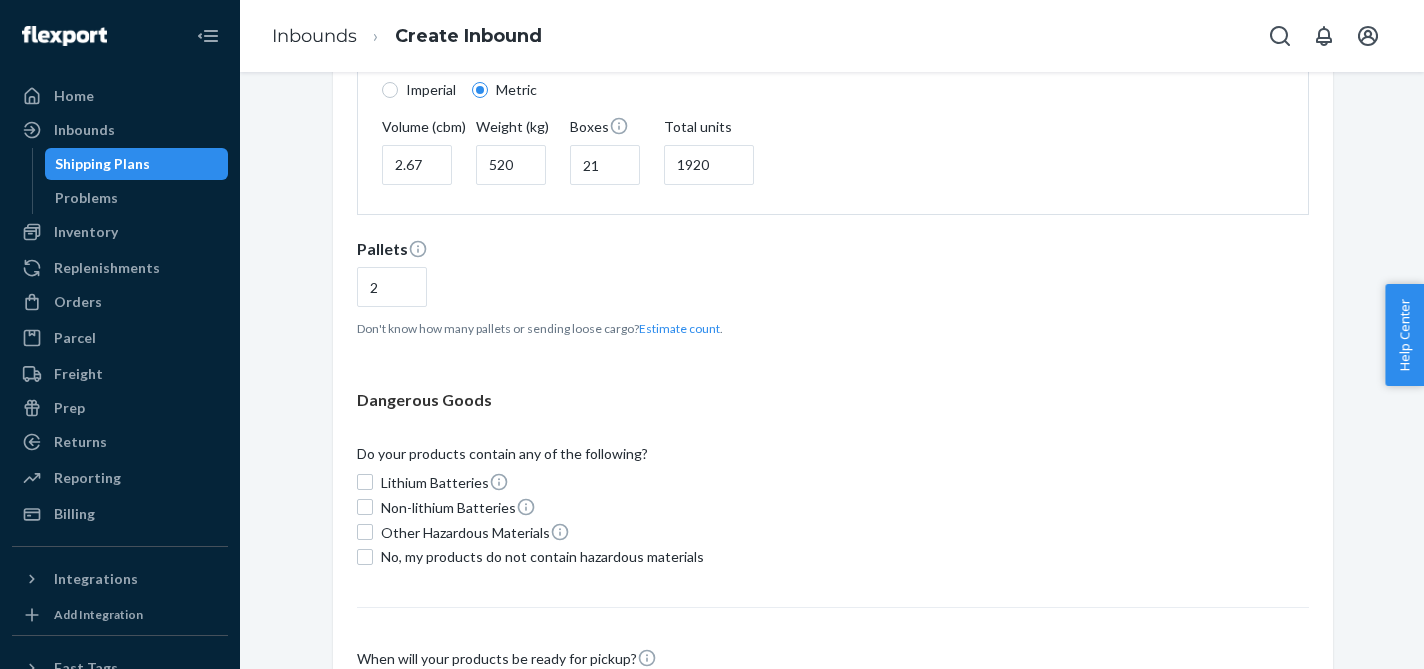 click on "Provide shipment and product information in one of the following formats: By products By shipment total volume and weight Imperial Metric Volume (cbm) 2.67 Weight (kg) 520 Boxes 21 Total units 1920 Pallets 2 Don't know how many pallets or sending loose cargo? Estimate count . Dangerous Goods Do your products contain any of the following? Lithium Batteries Non-lithium Batteries Other Hazardous Materials No, my products do not contain hazardous materials When will your products be ready for pickup? [DATE] This date can be updated later." at bounding box center [833, 354] 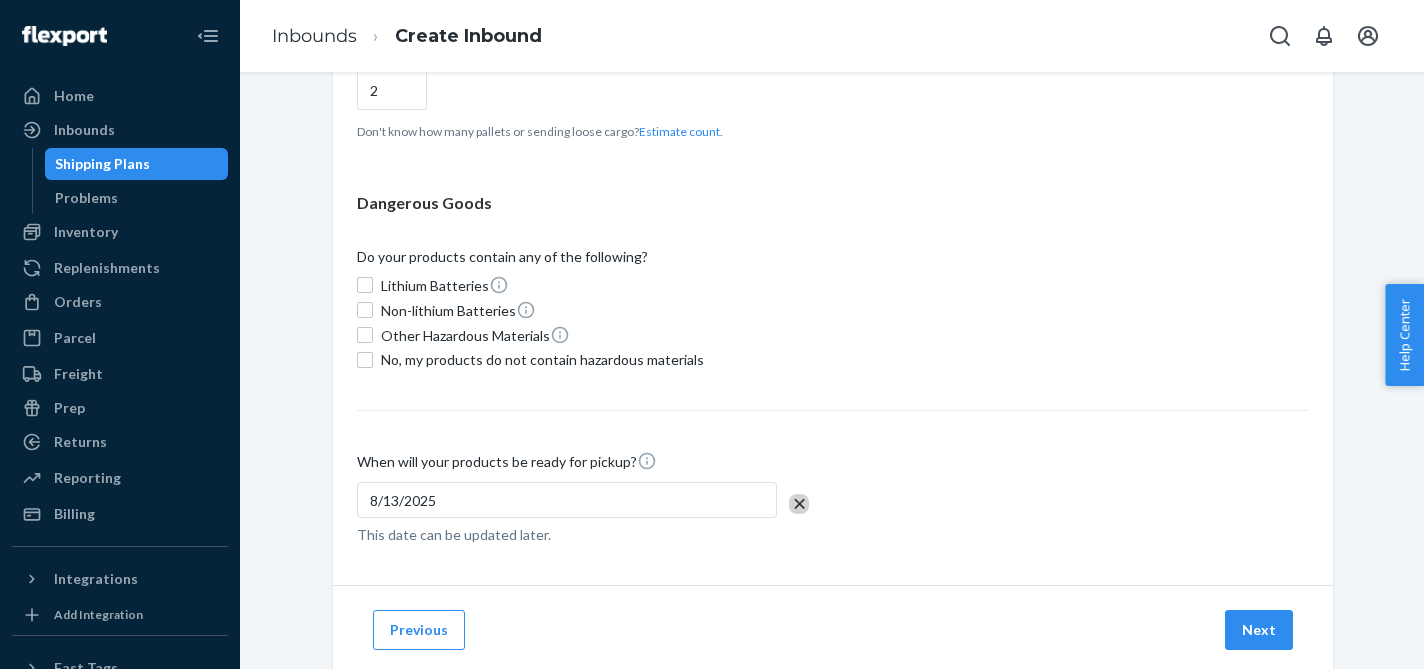 scroll, scrollTop: 461, scrollLeft: 0, axis: vertical 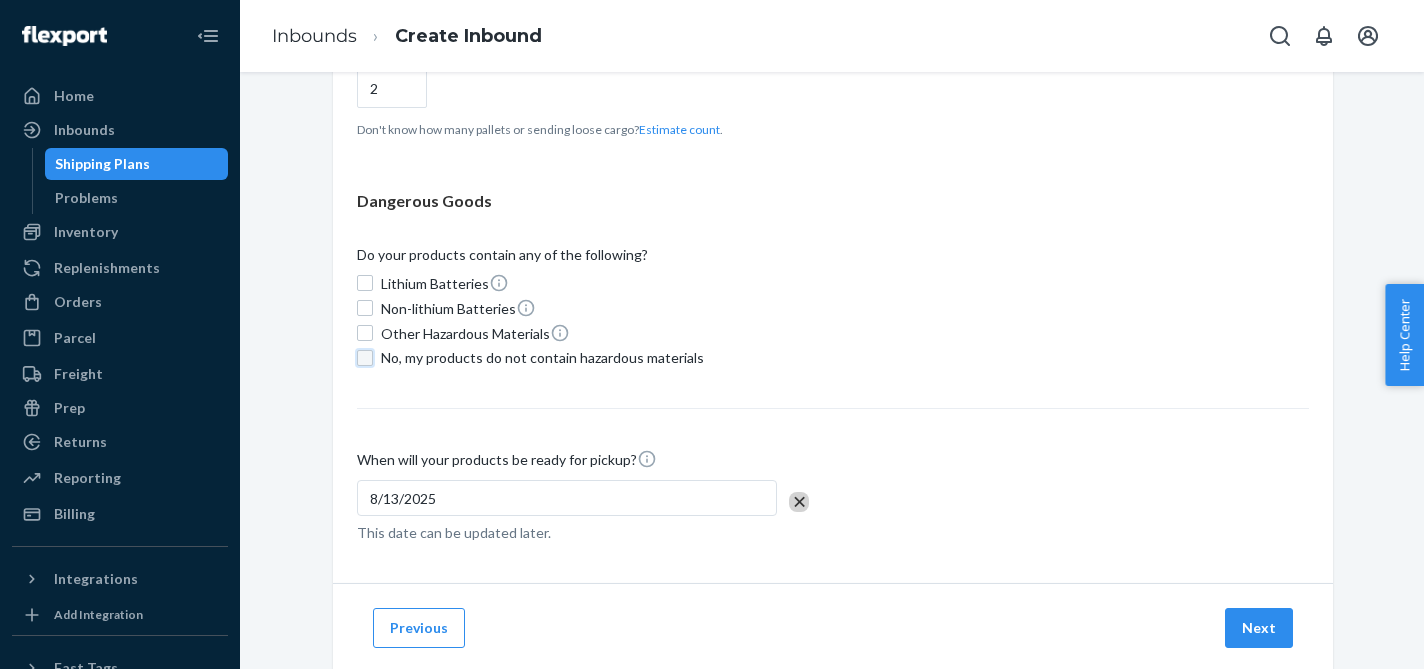 click on "No, my products do not contain hazardous materials" at bounding box center [365, 358] 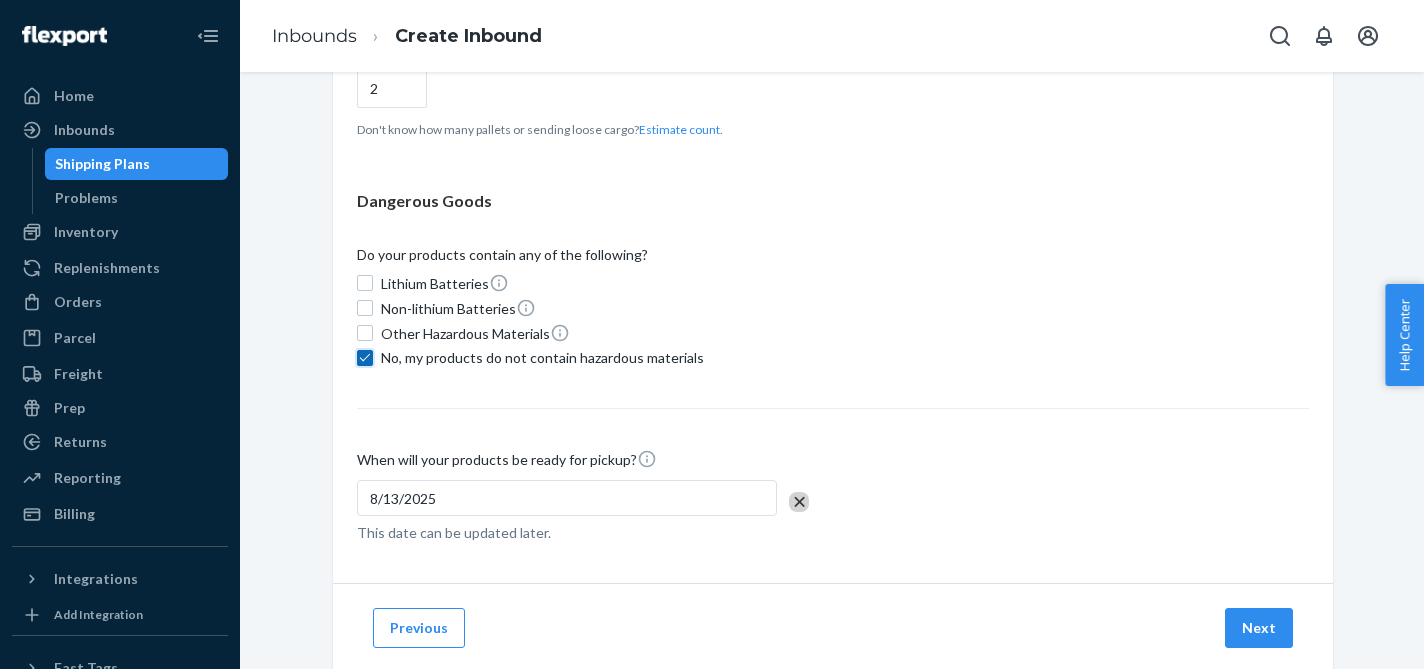 checkbox on "true" 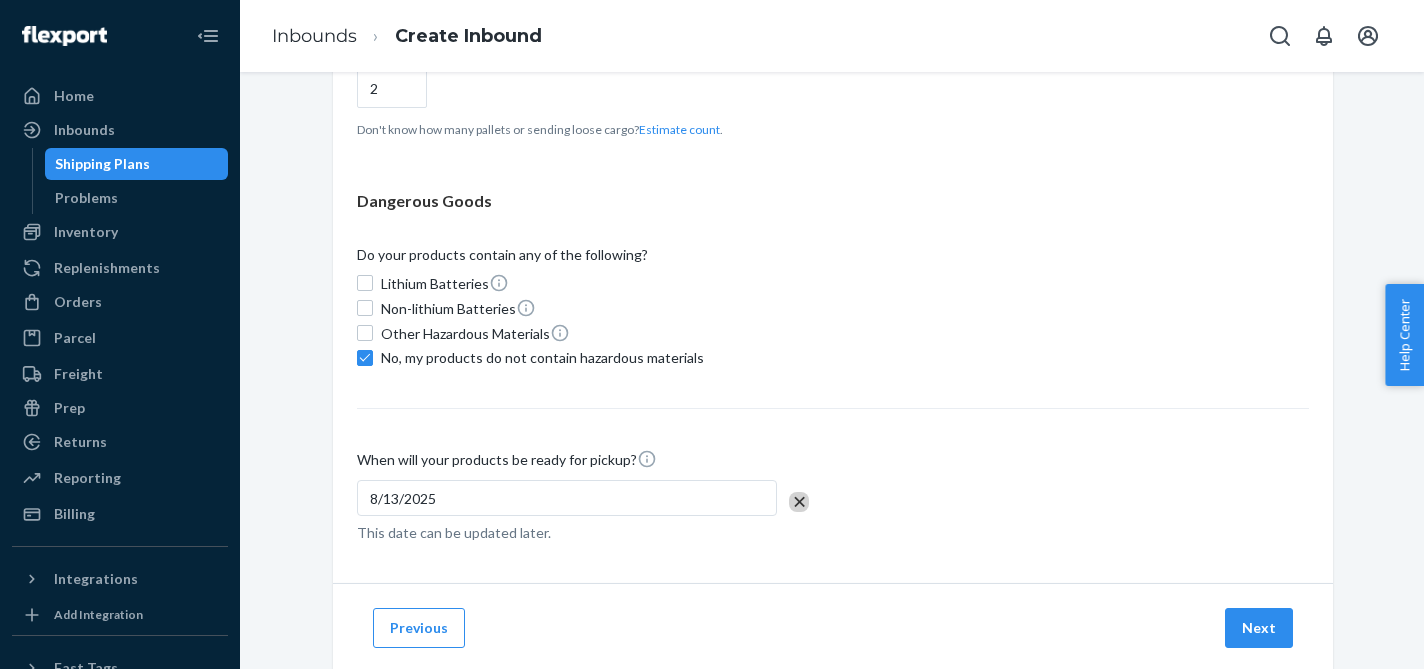 click on "8/13/2025" at bounding box center (567, 498) 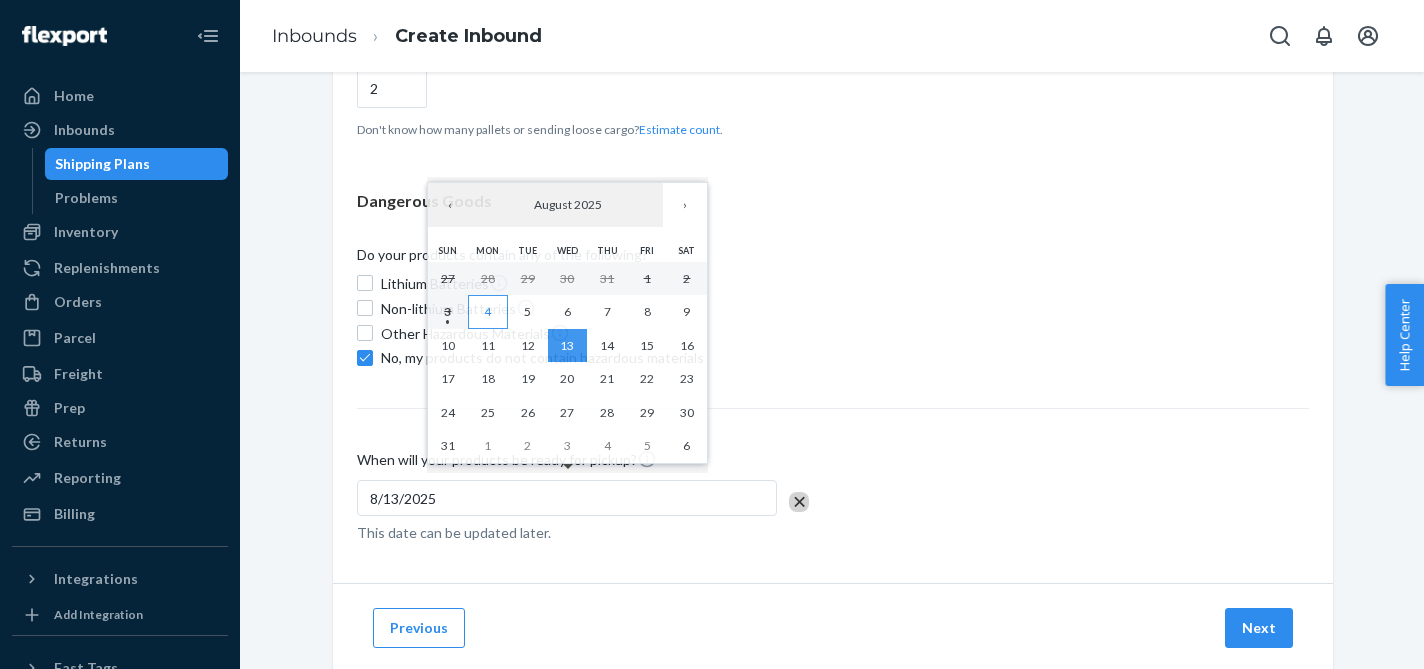 click on "4" at bounding box center (488, 312) 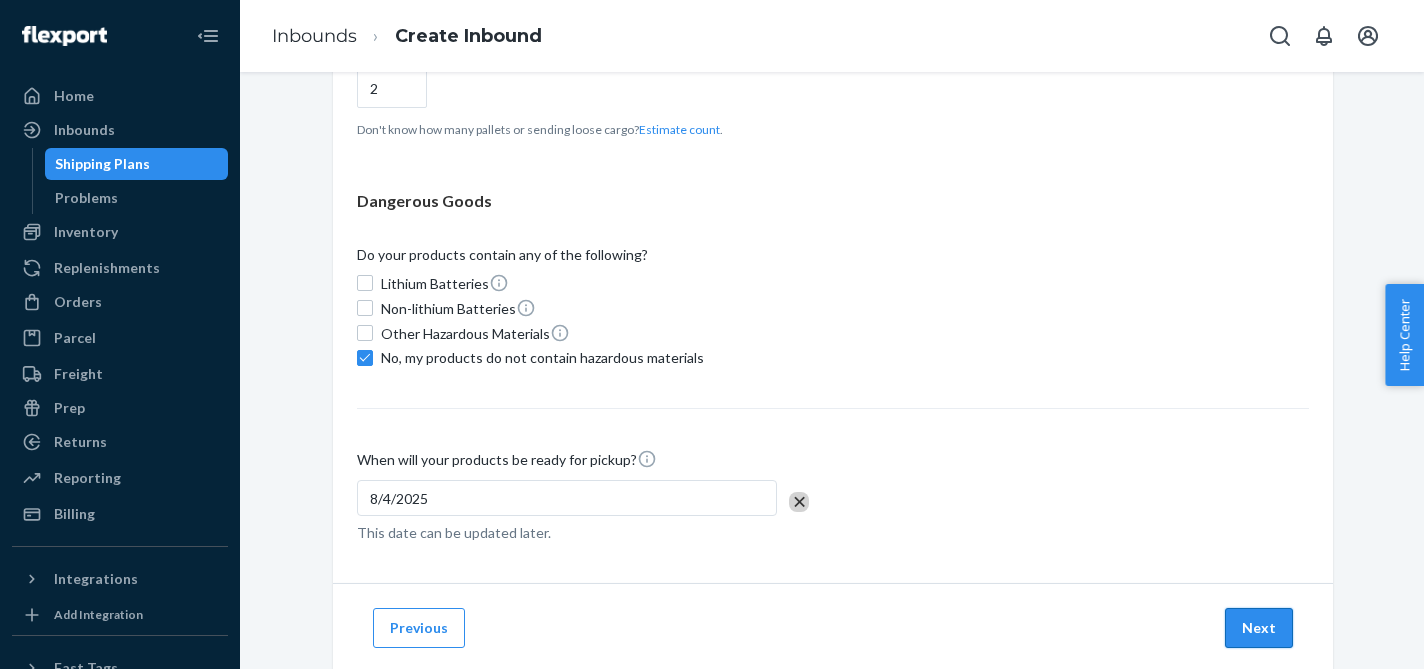 click on "Next" at bounding box center (1259, 628) 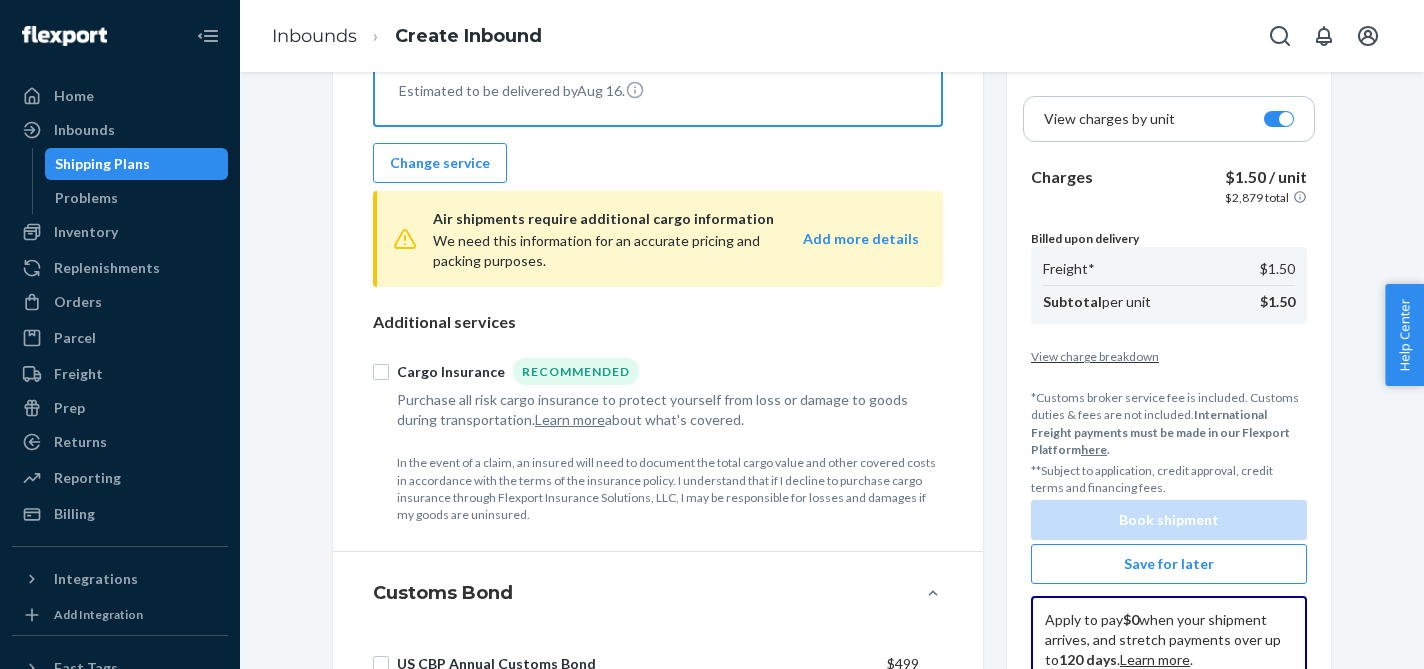 scroll, scrollTop: 505, scrollLeft: 0, axis: vertical 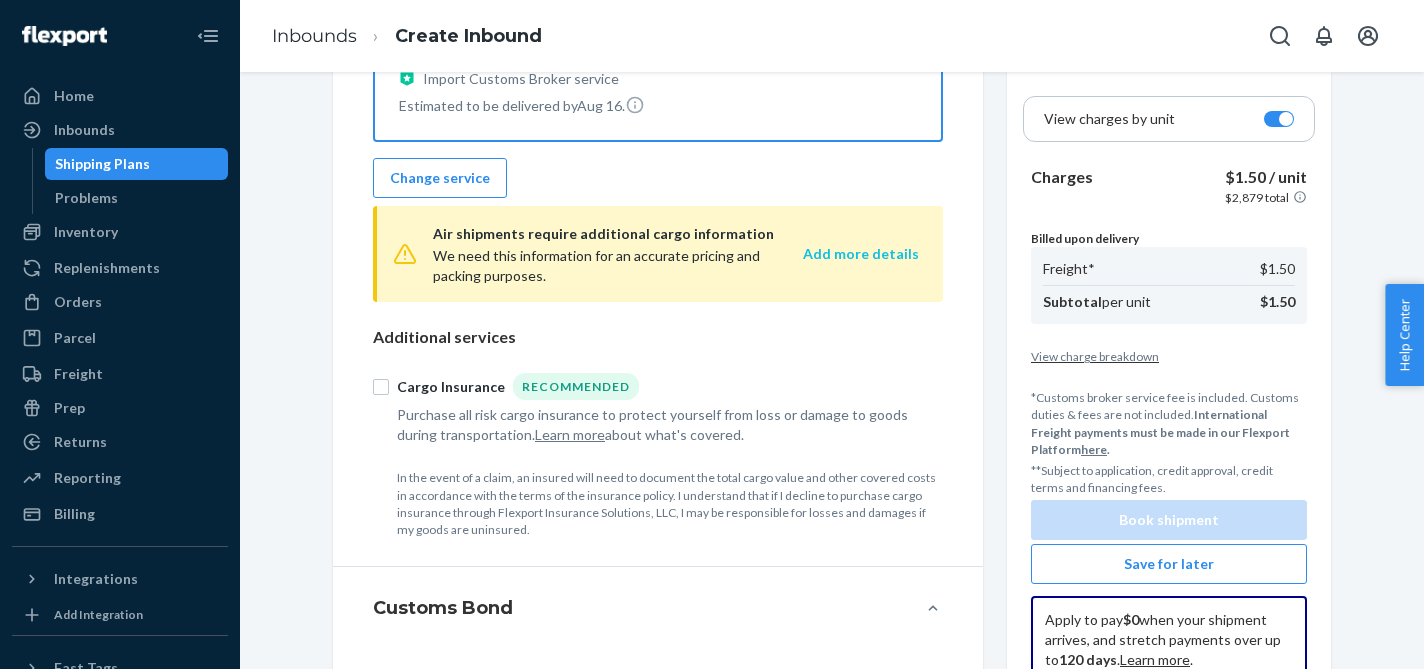 click on "Add more details" at bounding box center (861, 254) 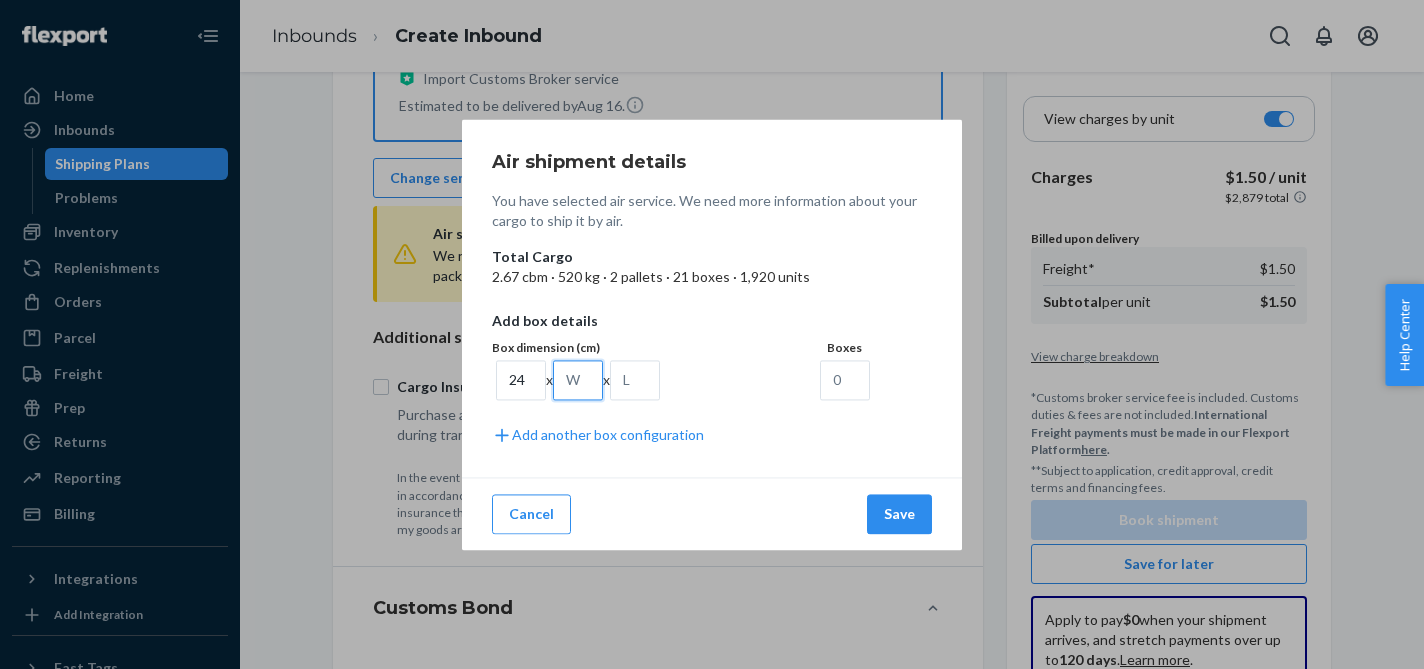 click at bounding box center (578, 380) 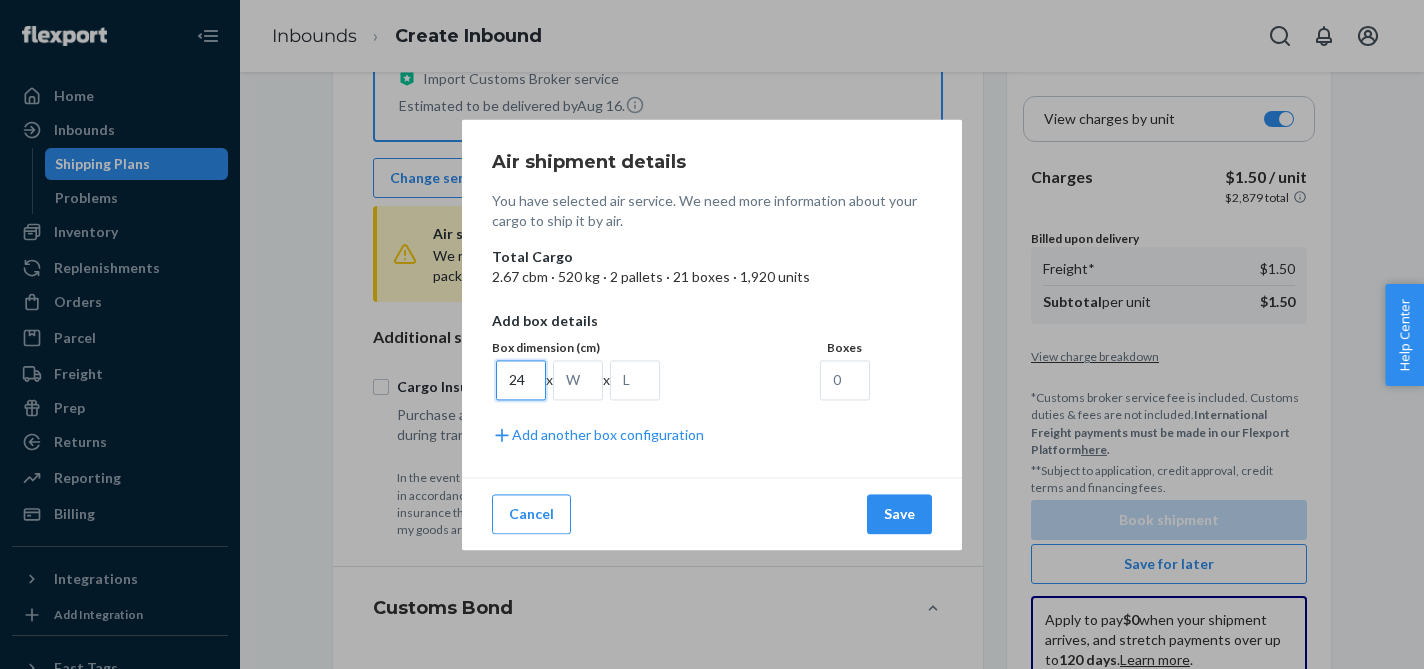 click on "24" at bounding box center [521, 380] 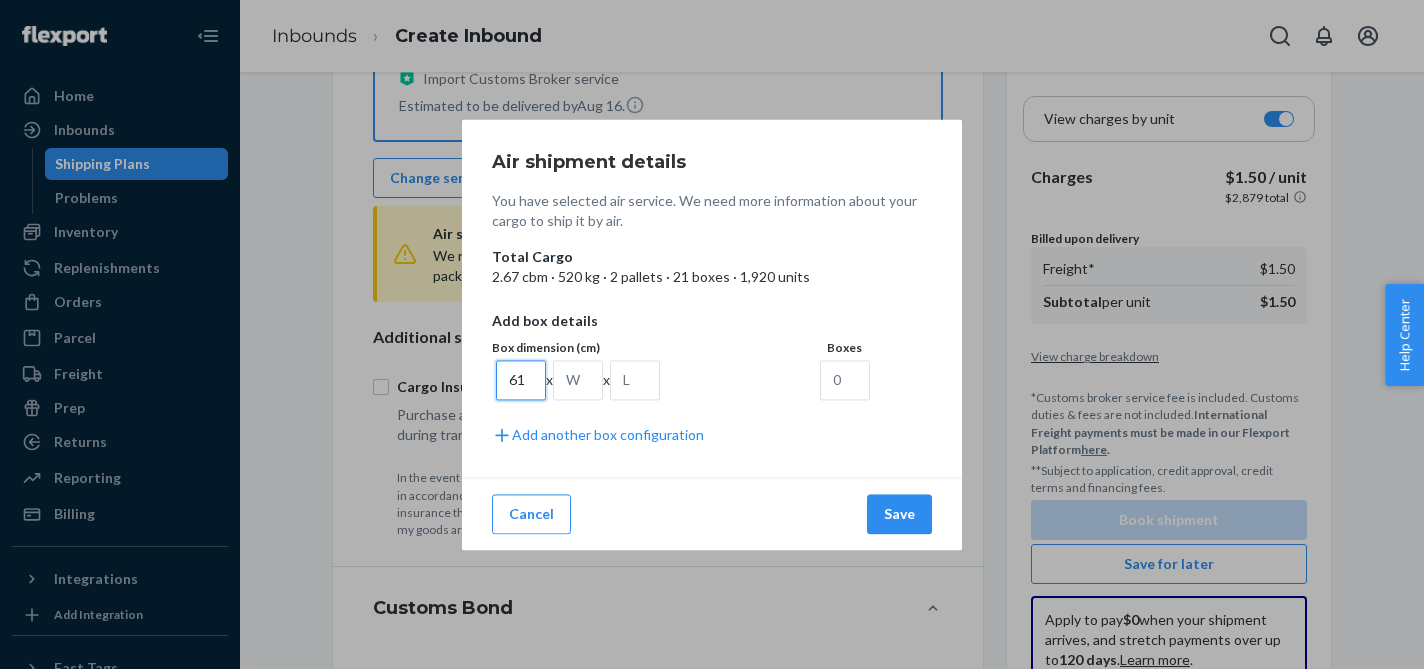 type on "61" 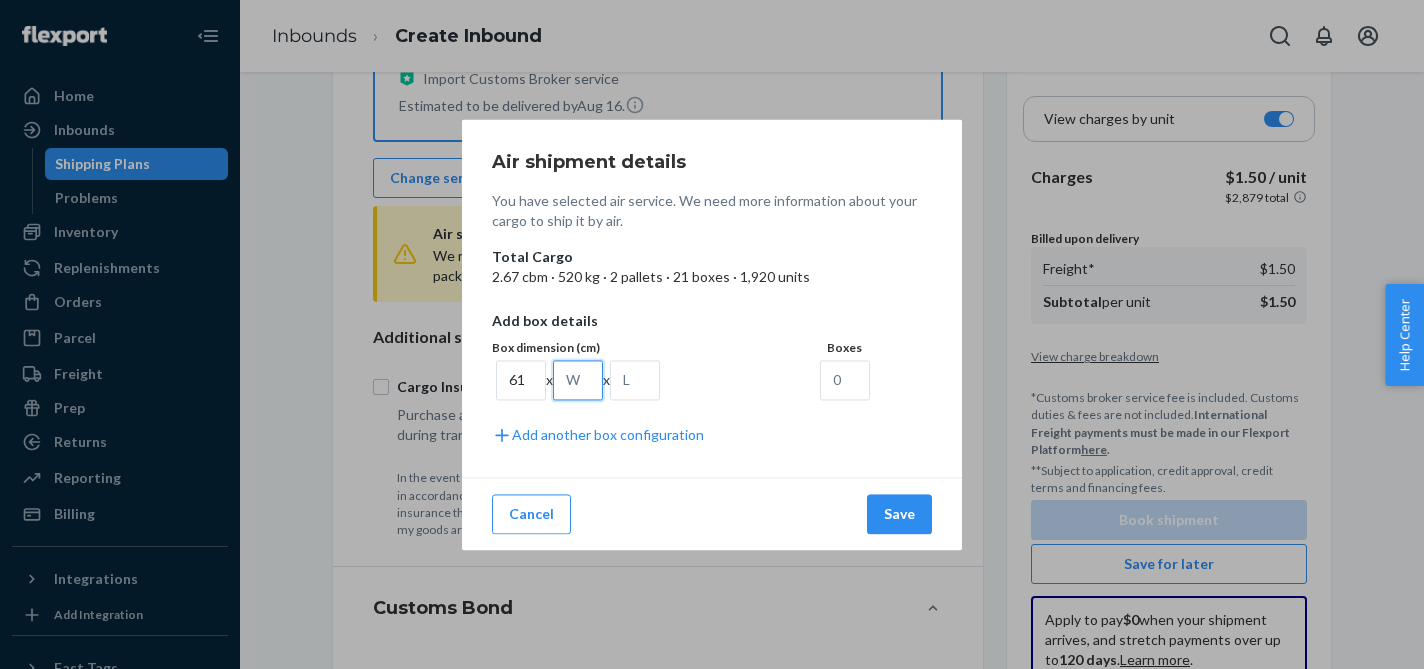 click at bounding box center (578, 380) 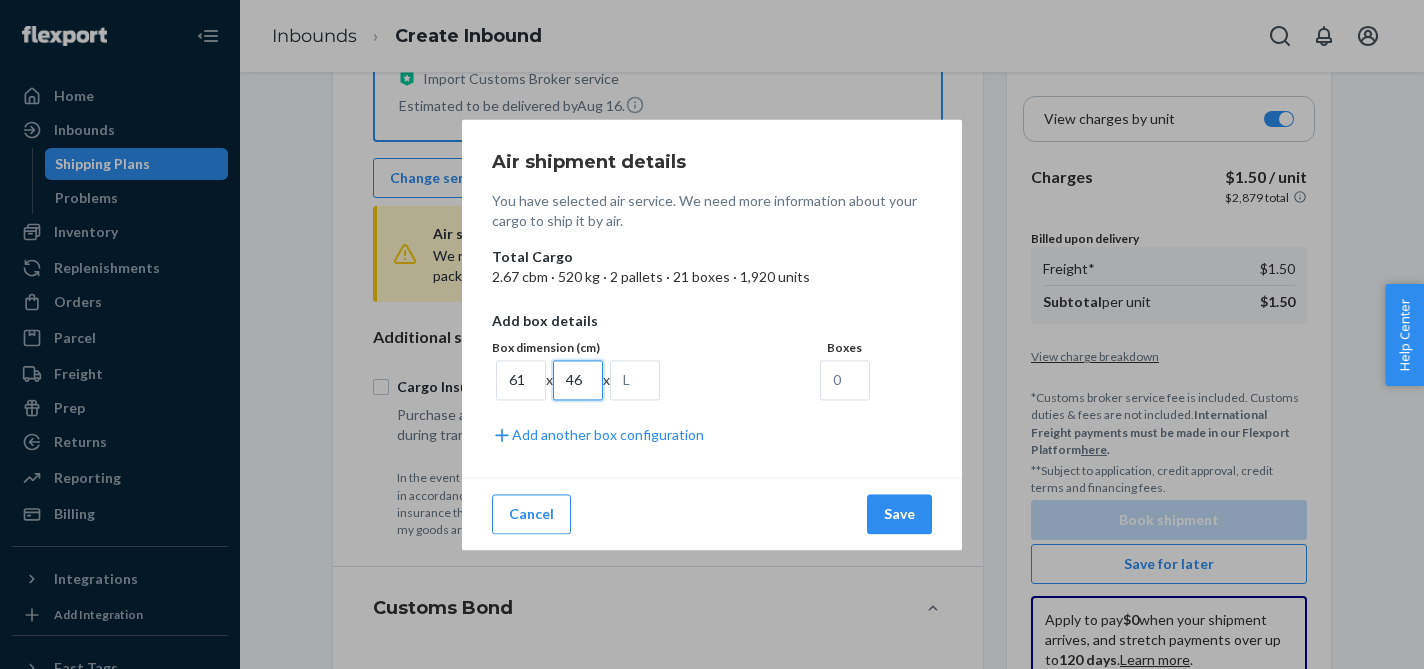 type on "46" 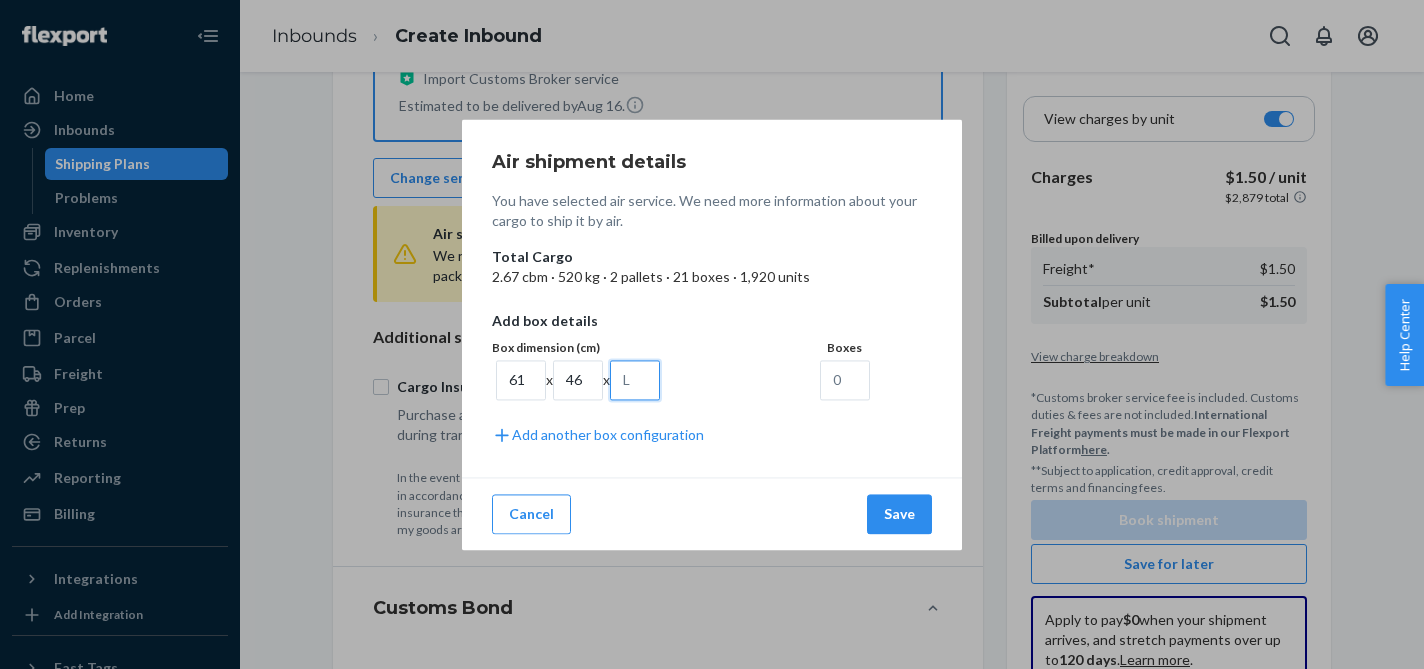 click at bounding box center [635, 380] 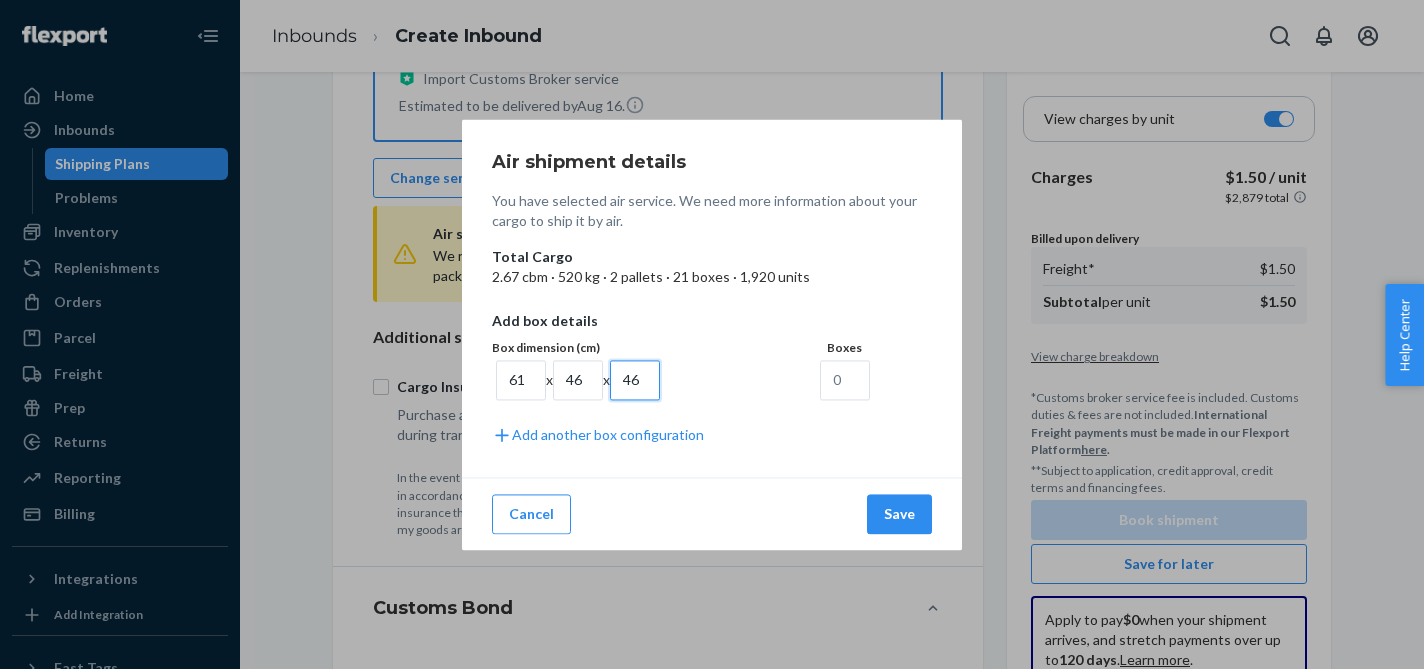type on "46" 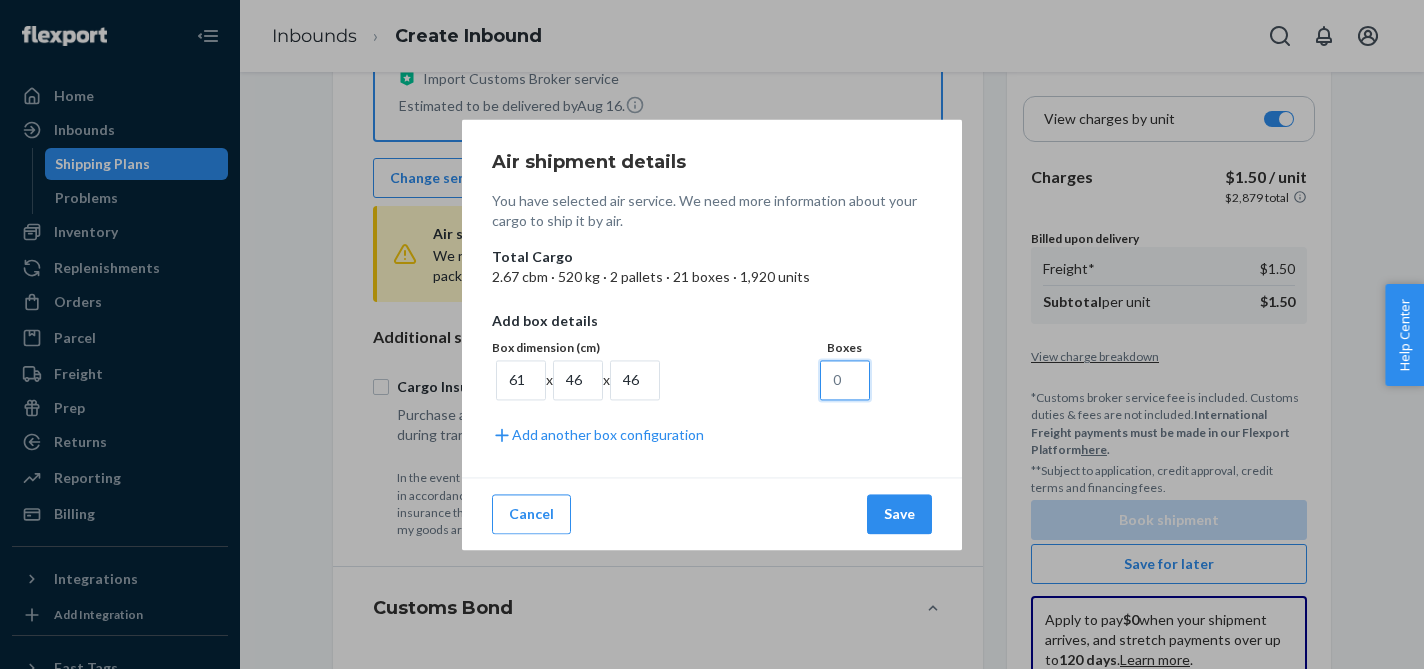 click at bounding box center (845, 380) 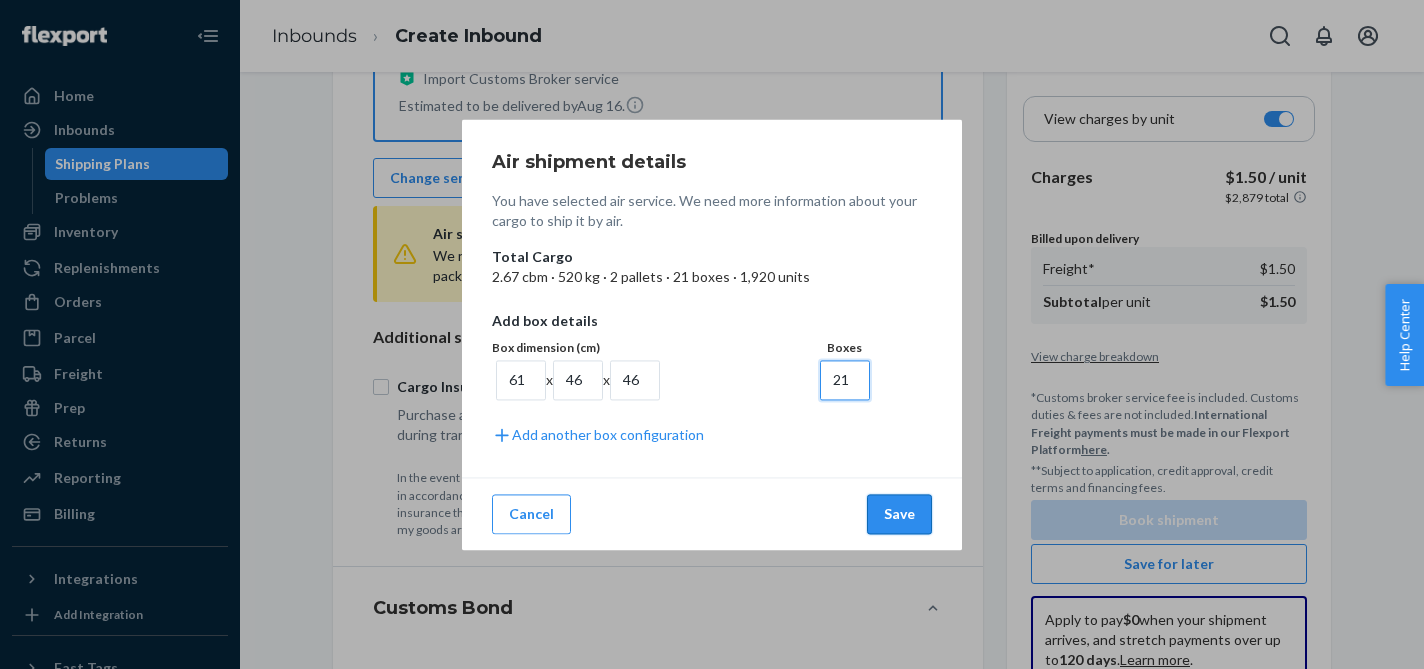 type on "21" 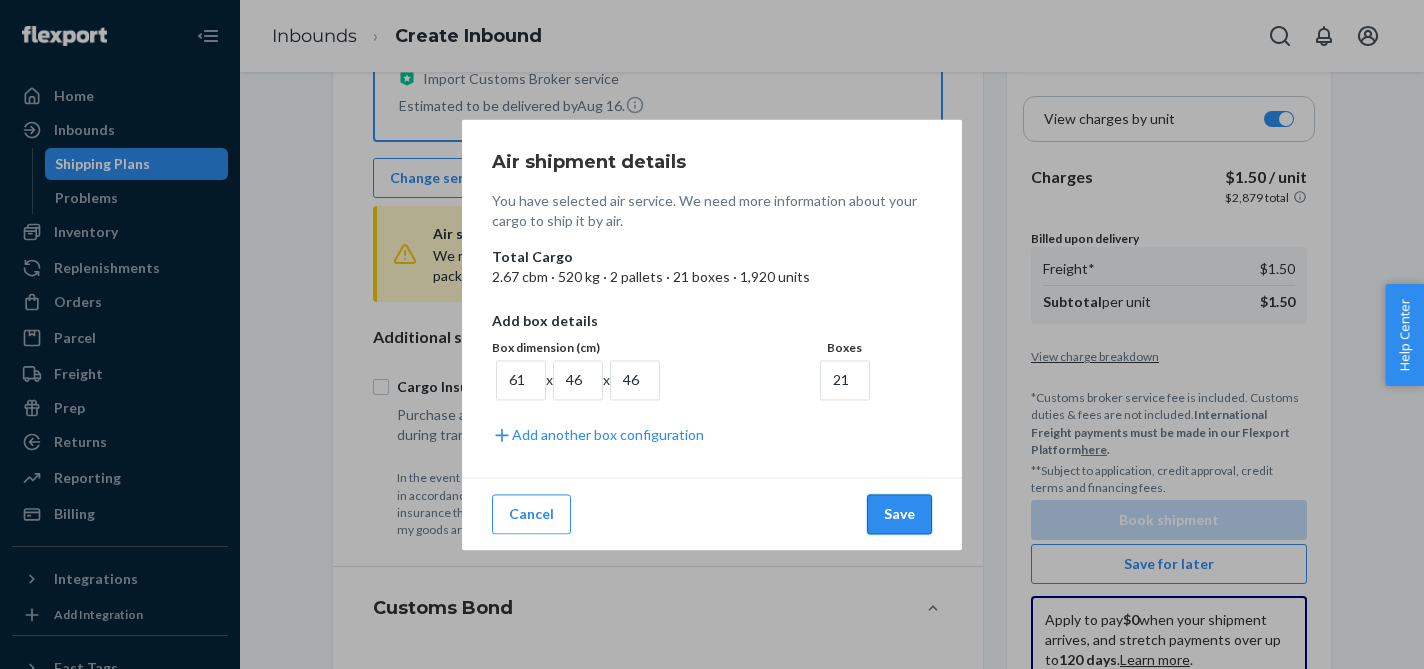 click on "Save" at bounding box center (899, 514) 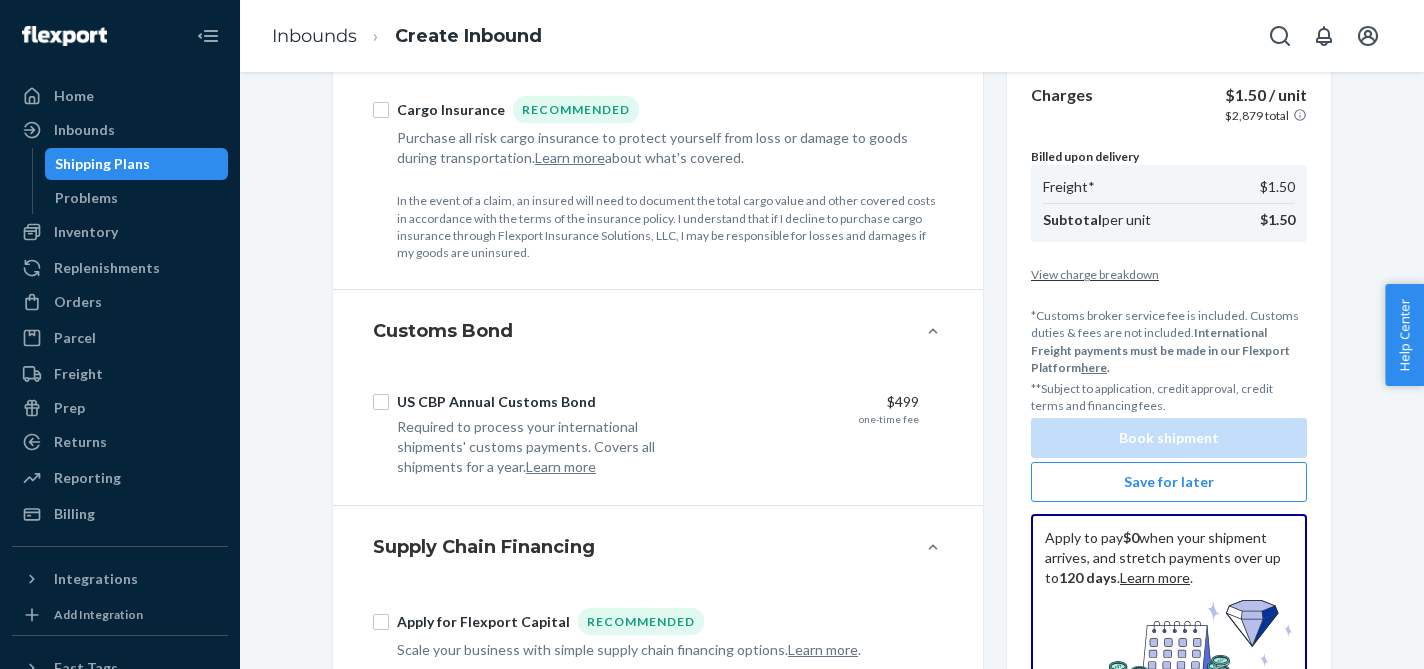 scroll, scrollTop: 0, scrollLeft: 0, axis: both 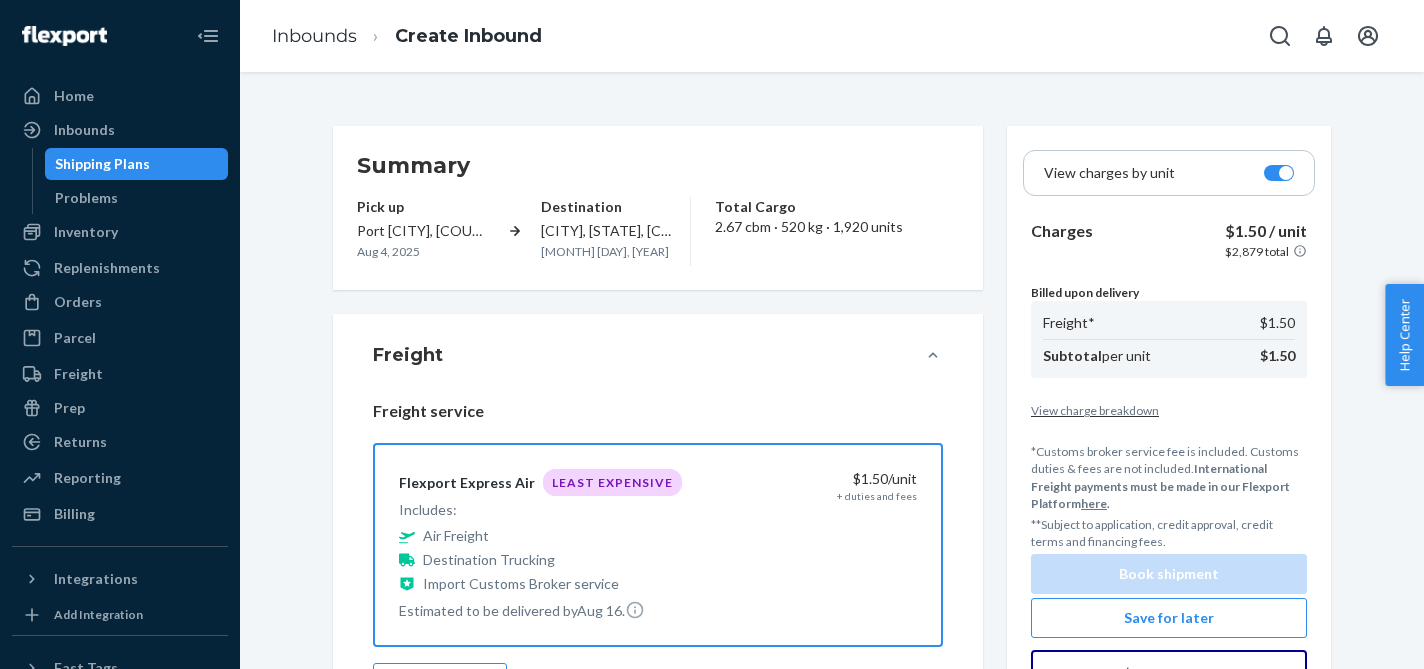 click on "Freight Freight service Flexport Express Air Least Expensive Includes: Air Freight Destination Trucking Import Customs Broker service Estimated to be delivered by  [DATE].  [PRICE] /unit + duties and fees Change service Additional air cargo information added Change details Additional services Cargo Insurance Recommended Purchase all risk cargo insurance to protect yourself from loss or damage to goods during transportation.  Learn more  about what's covered. In the event of a claim, an insured will need to document the total cargo value and other covered costs in accordance with the terms of the insurance policy. I understand that if I decline to purchase cargo insurance through Flexport Insurance Solutions, LLC, I may be responsible for losses and damages if my goods are uninsured." at bounding box center [658, 673] 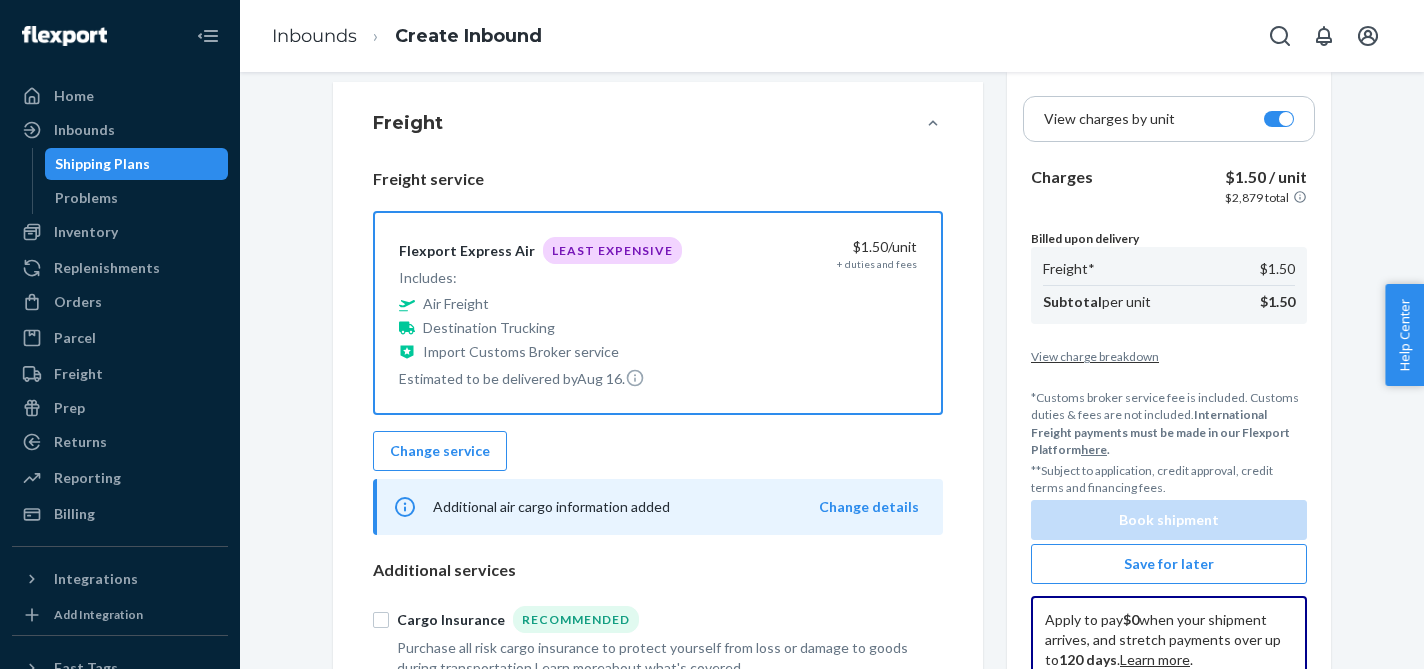 scroll, scrollTop: 234, scrollLeft: 0, axis: vertical 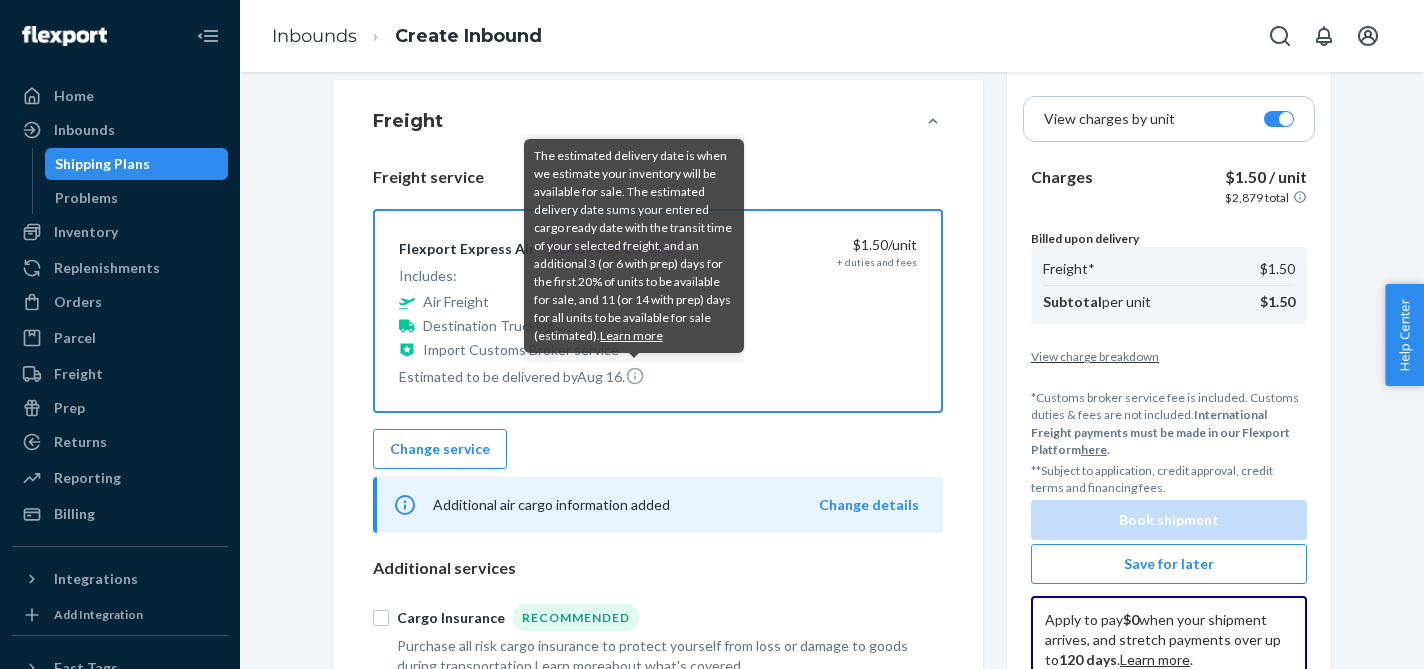 click on "The estimated delivery date is when we estimate your inventory will be available for sale. The estimated delivery date sums your entered cargo ready date with the transit time of your selected freight, and an additional 3 (or 6 with prep) days for the first 20% of units to be available for sale, and 11 (or 14 with prep) days for all units to be available for sale (estimated).  Learn more" at bounding box center [634, 246] 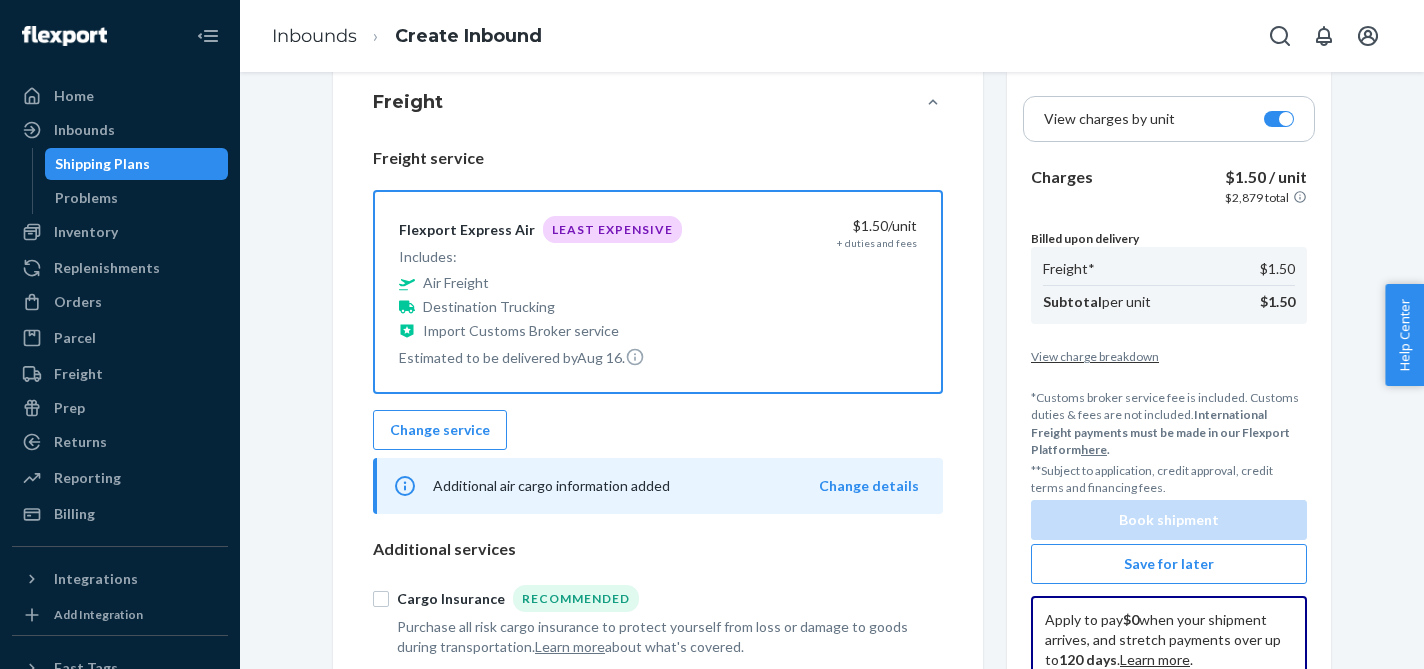 scroll, scrollTop: 254, scrollLeft: 0, axis: vertical 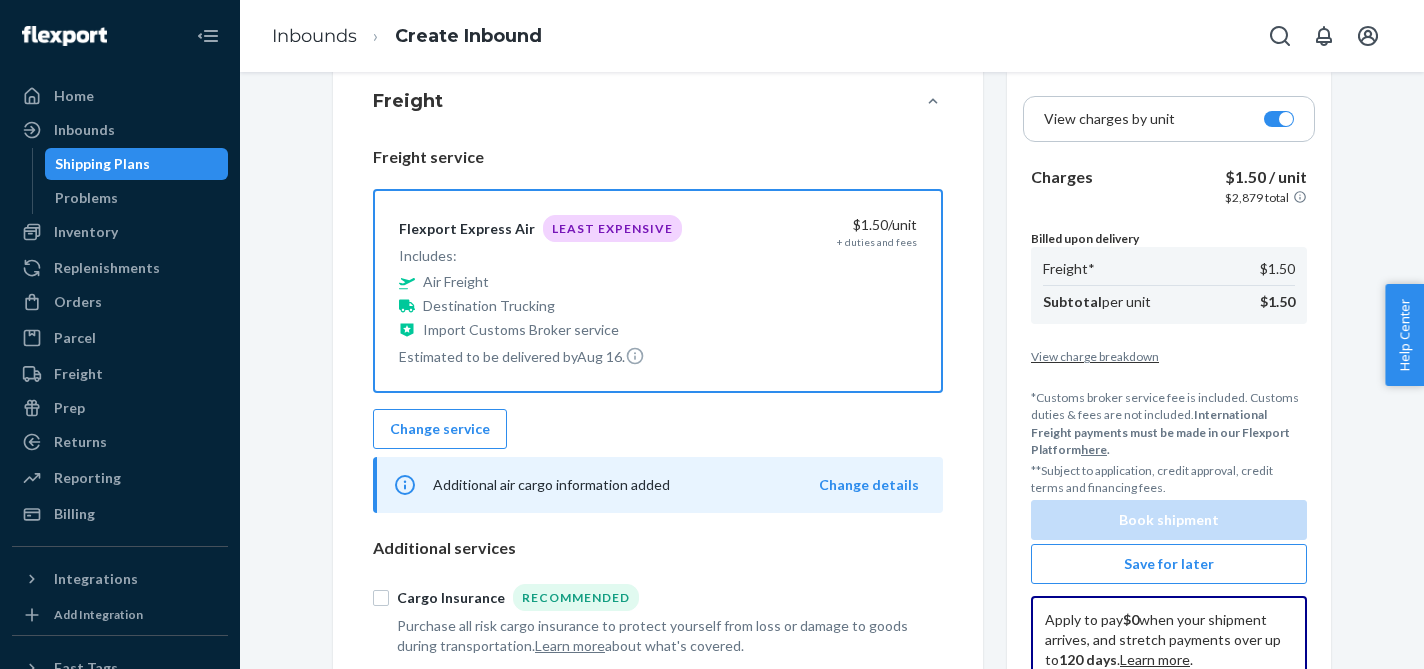 click at bounding box center (1279, 119) 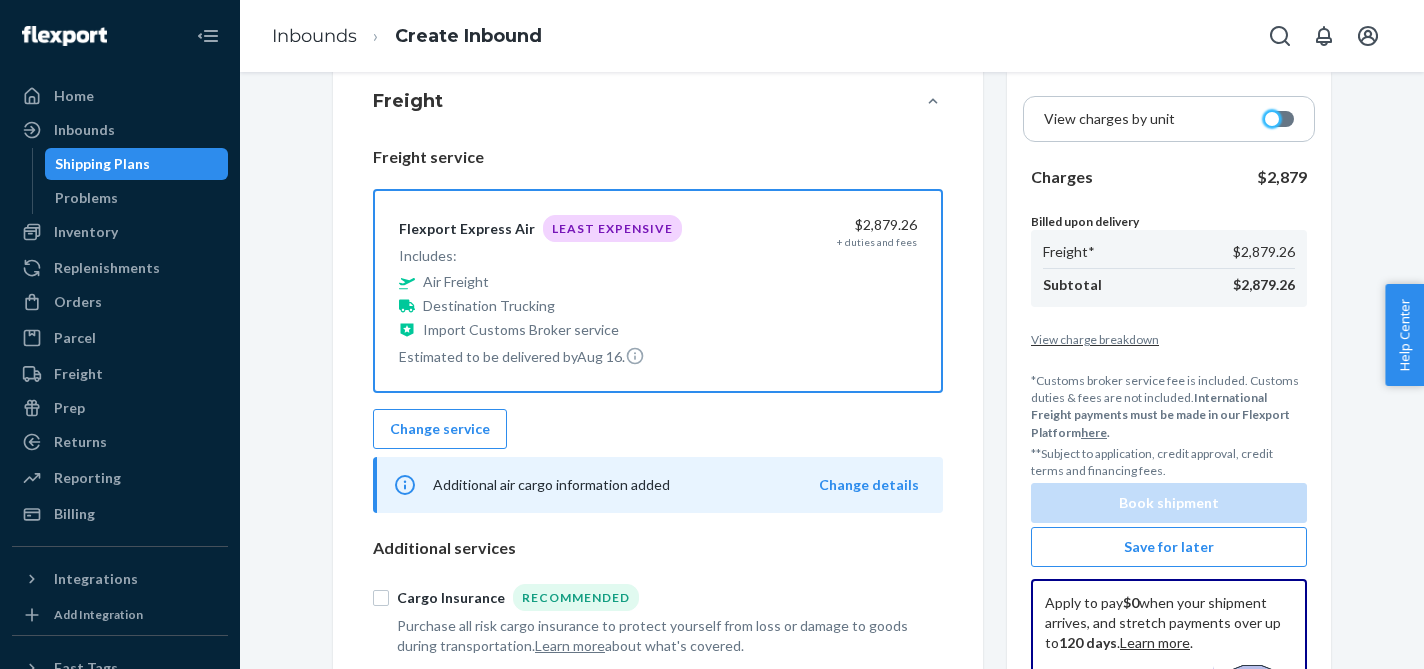 click at bounding box center [1272, 119] 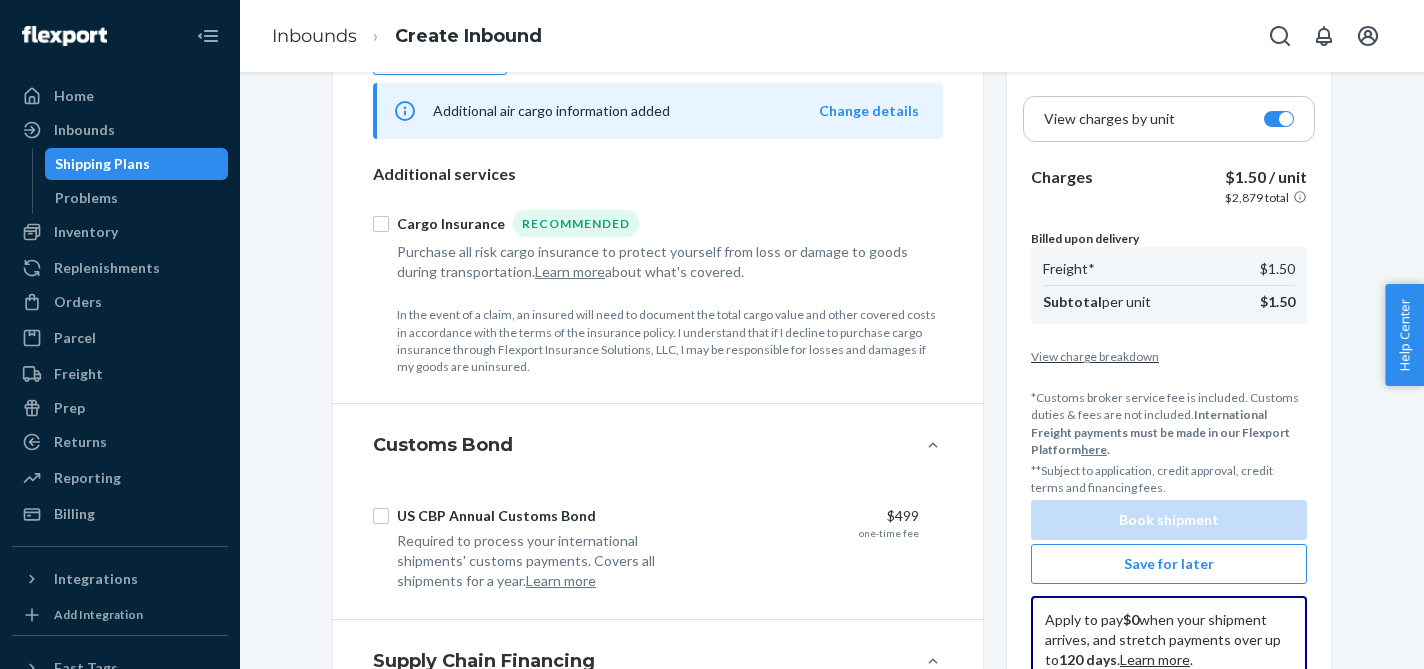 scroll, scrollTop: 630, scrollLeft: 0, axis: vertical 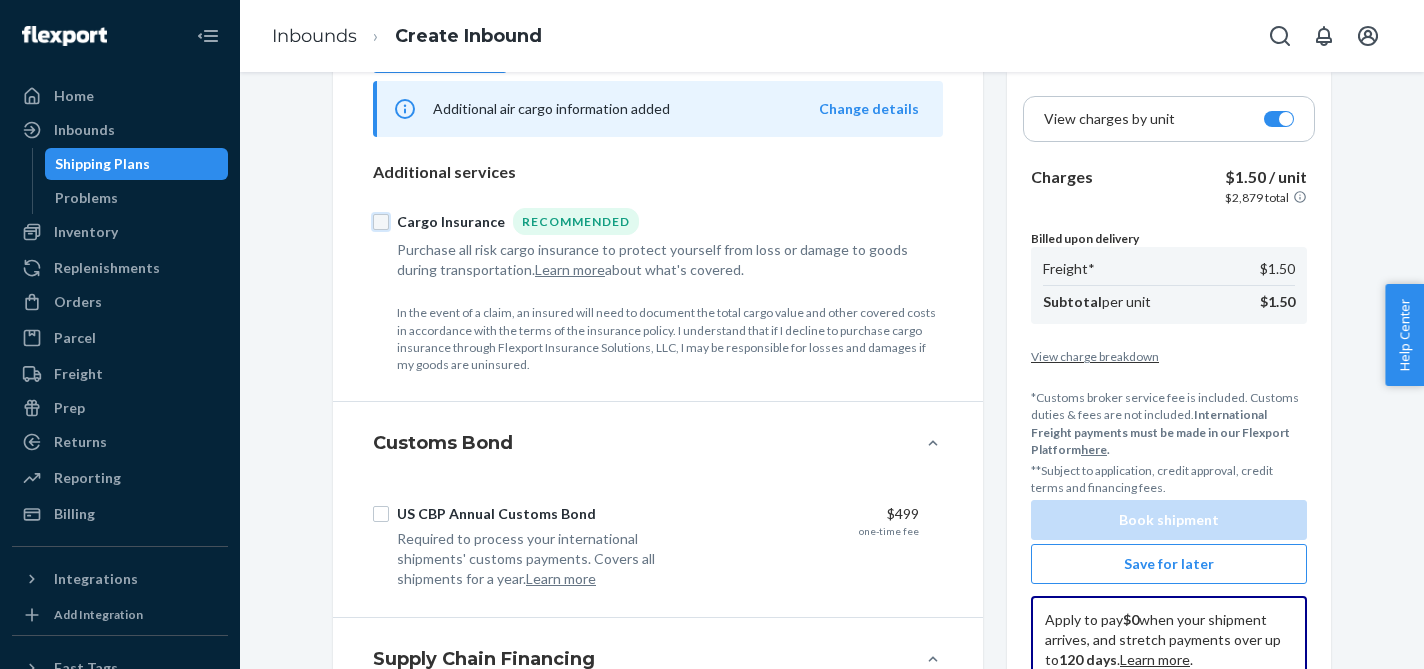 click on "Cargo Insurance Recommended" at bounding box center [381, 222] 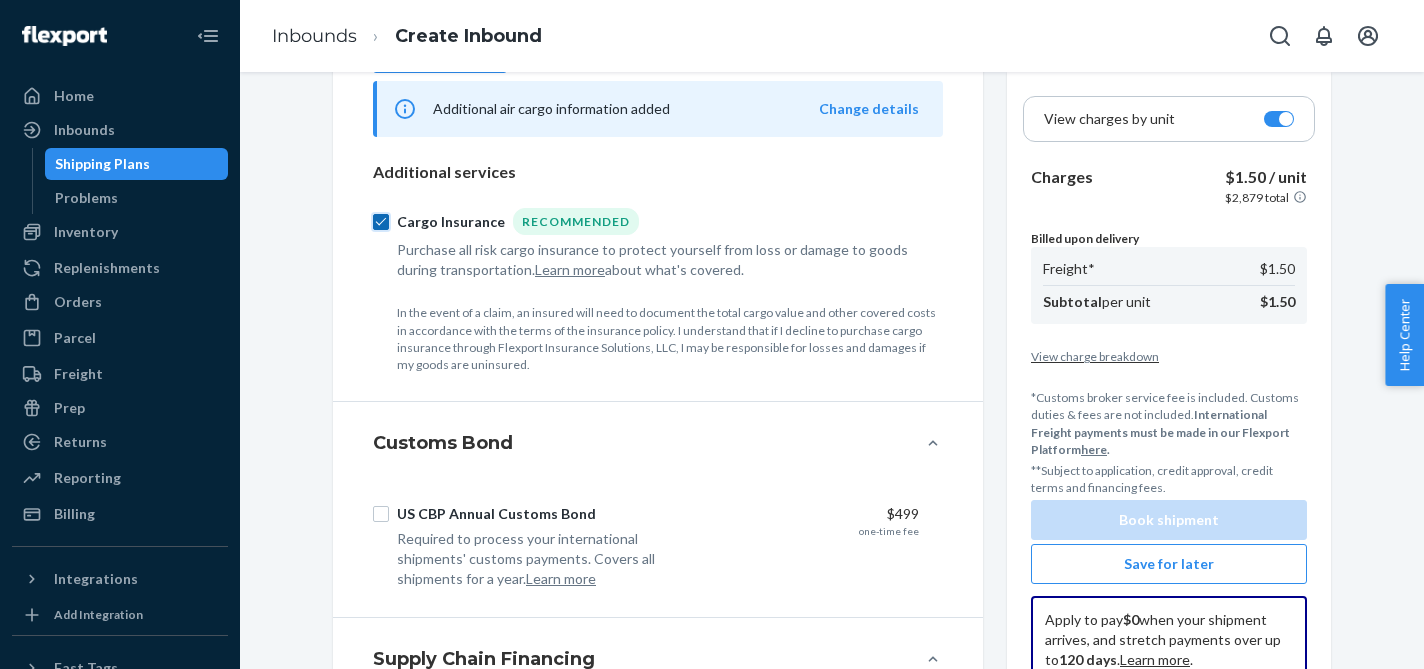 checkbox on "true" 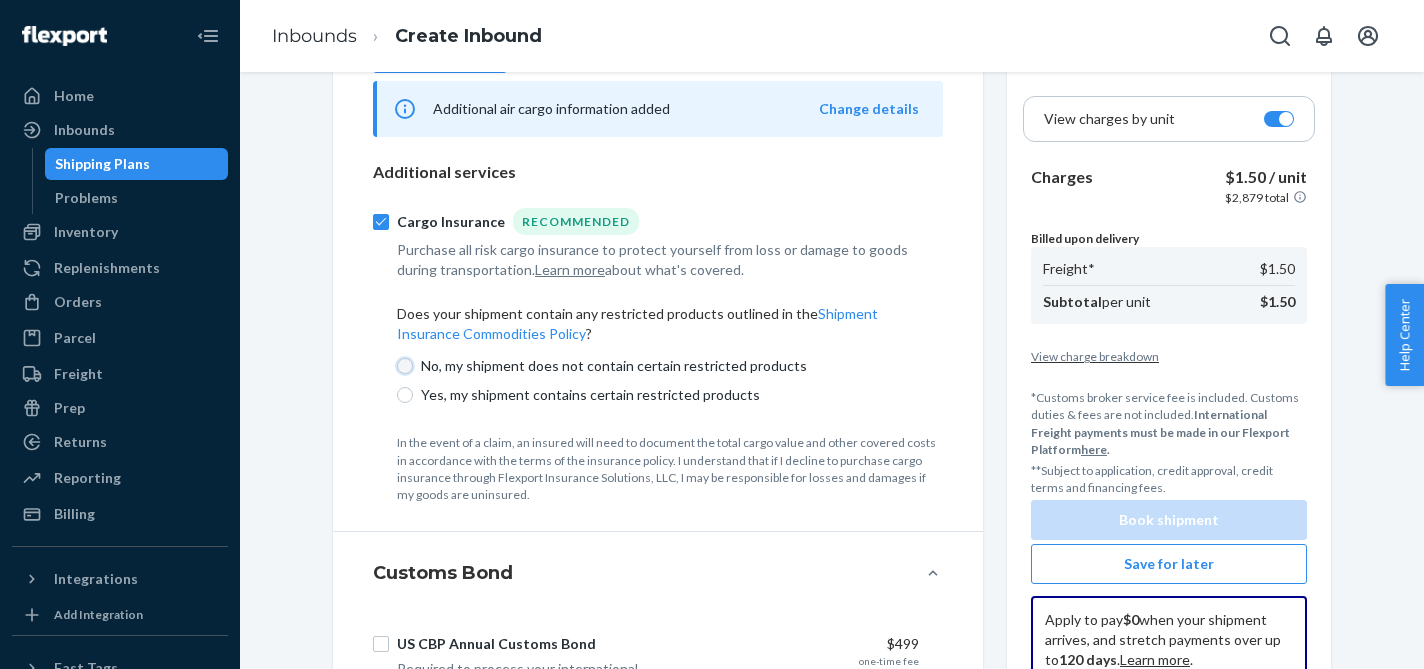 click on "No, my shipment does not contain certain restricted products" at bounding box center [405, 366] 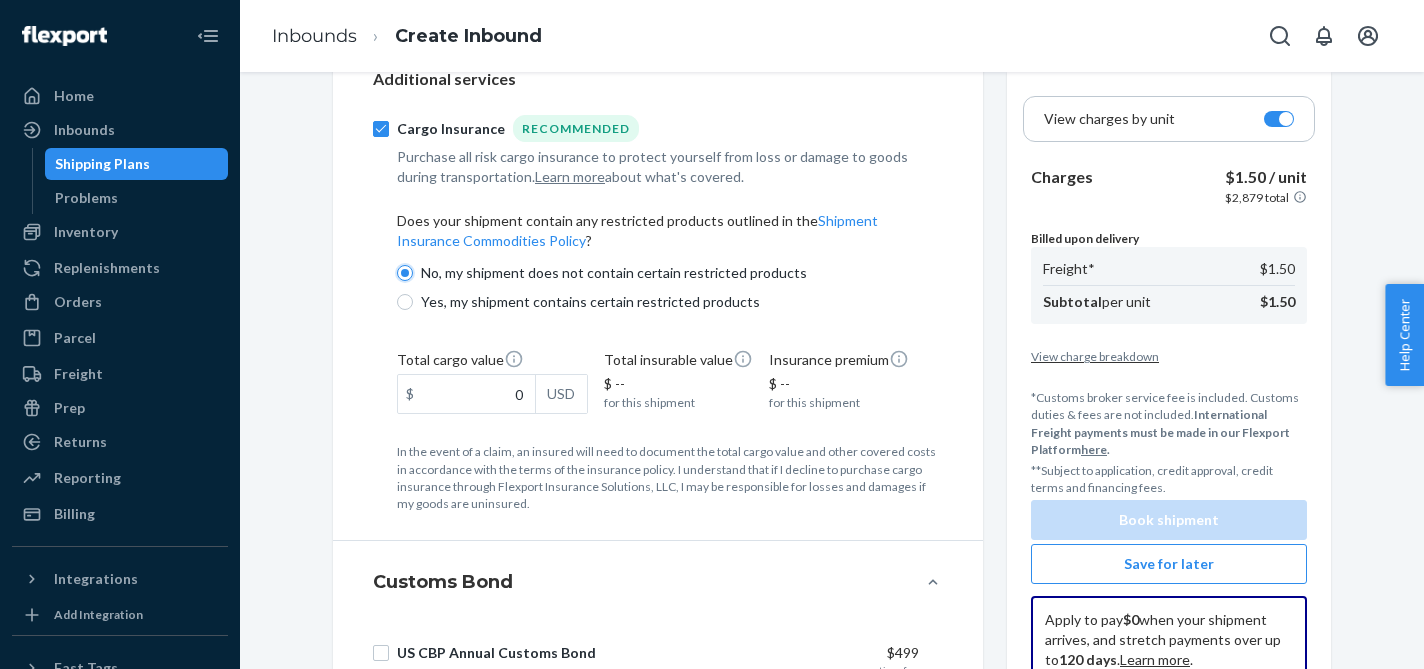 scroll, scrollTop: 724, scrollLeft: 0, axis: vertical 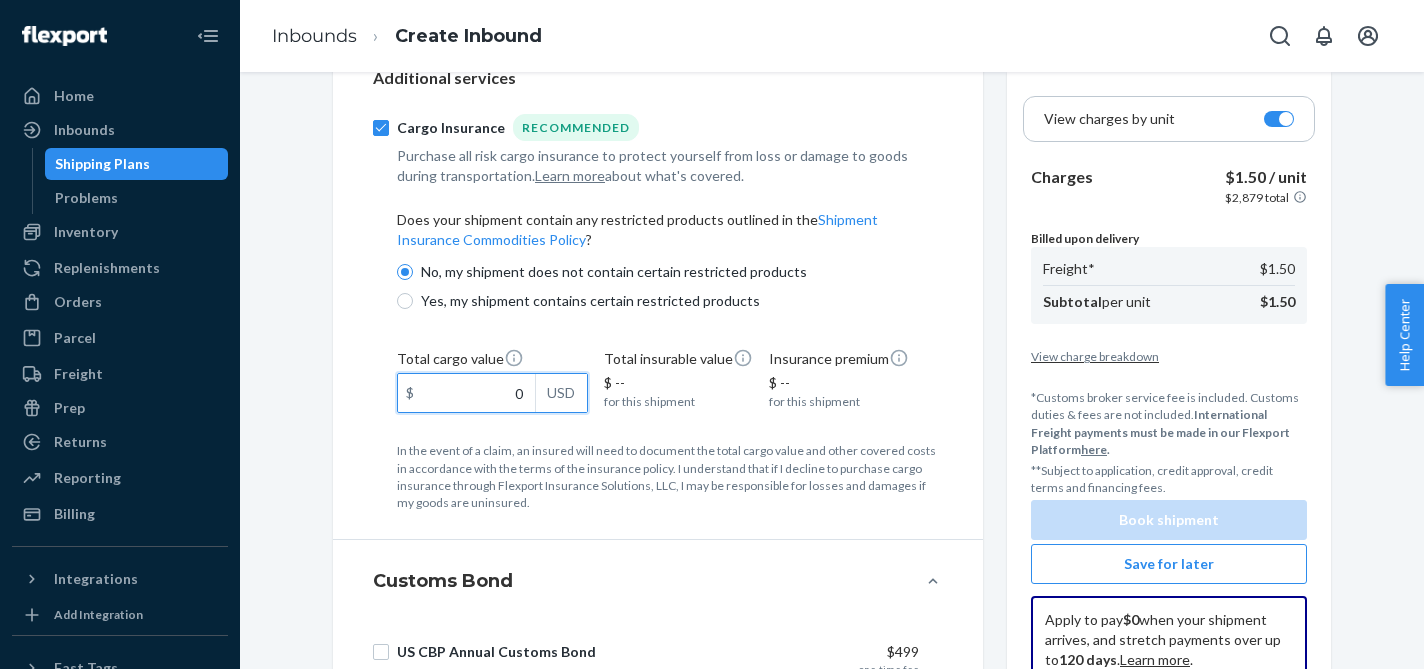 click on "0" at bounding box center (466, 393) 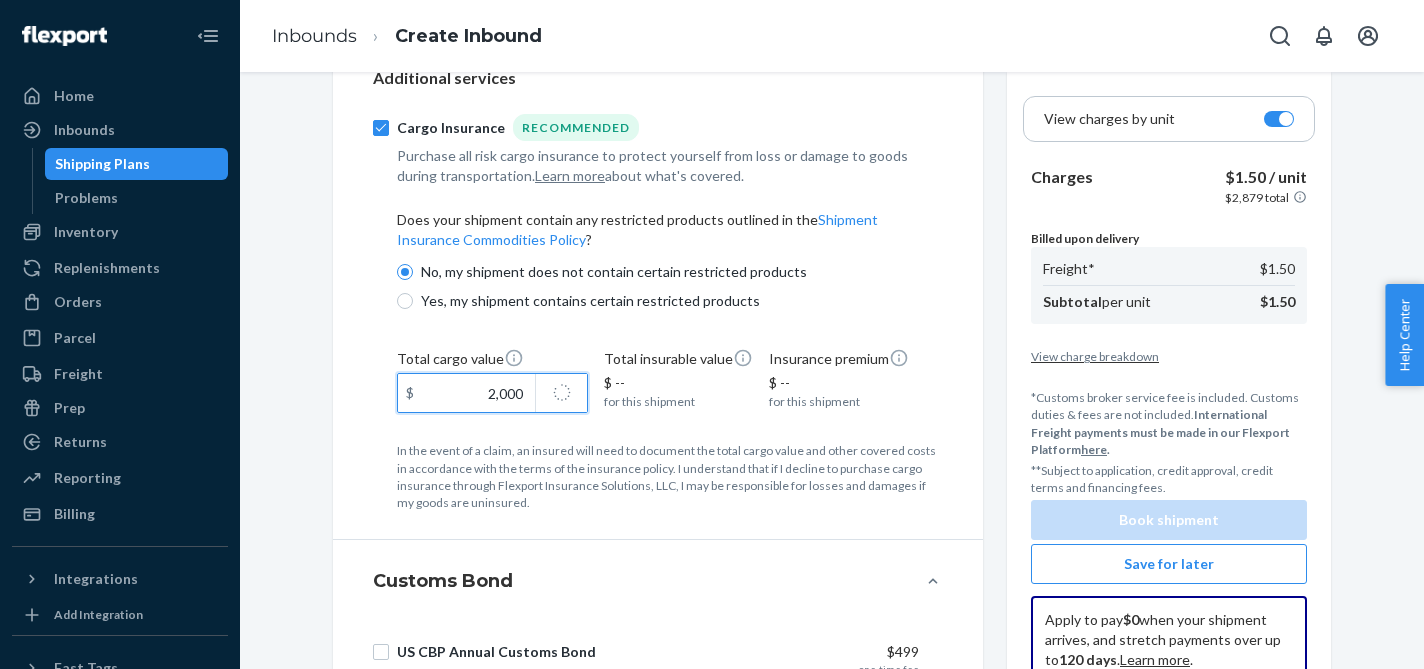 type on "2,000" 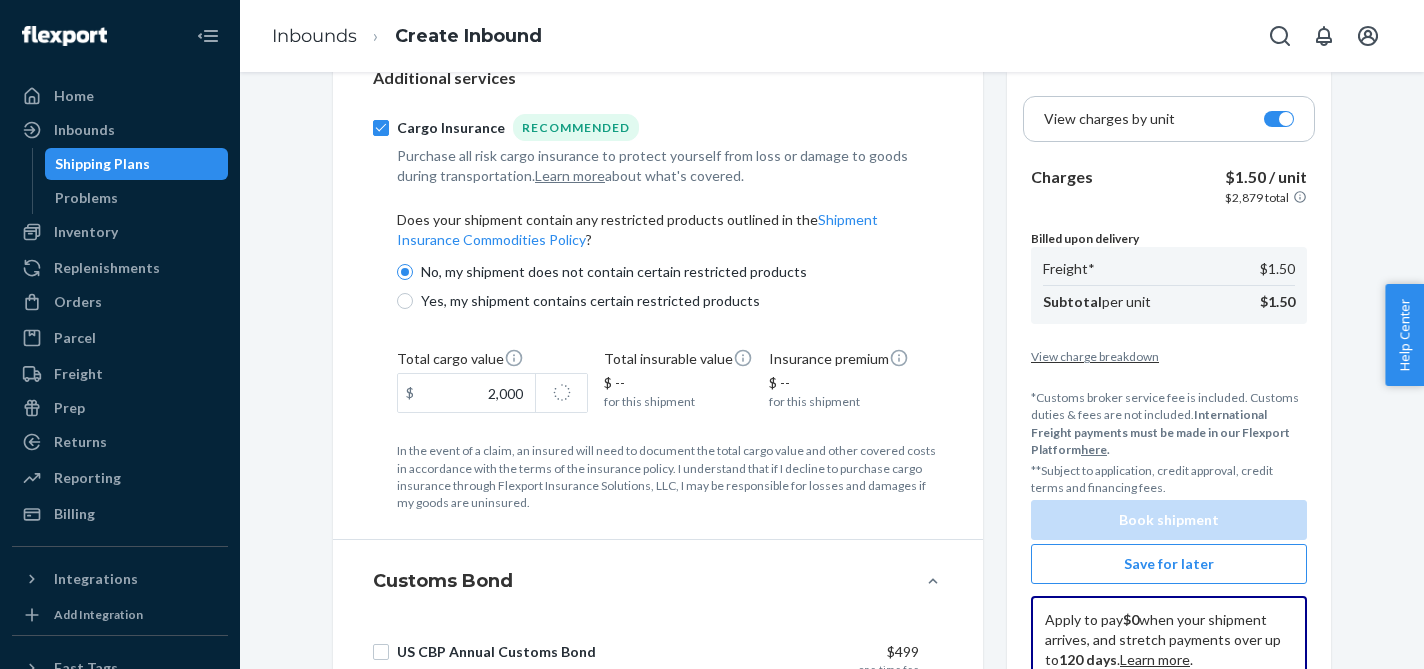 click on "Additional services Cargo Insurance Recommended Purchase all risk cargo insurance to protect yourself from loss or damage to goods during transportation.  Learn more  about what's covered. Does your shipment contain any restricted products outlined in the  Shipment Insurance Commodities Policy ? No, my shipment does not contain certain restricted products Yes, my shipment contains certain restricted products Total cargo value  $ [PRICE] [CURRENCY] Total insurable value  $ -- for this shipment Insurance premium  $ -- for this shipment In the event of a claim, an insured will need to document the total cargo value and other covered costs in accordance with the terms of the insurance policy. I understand that if I decline to purchase cargo insurance through Flexport Insurance Solutions, LLC, I may be responsible for losses and damages if my goods are uninsured." at bounding box center (658, 295) 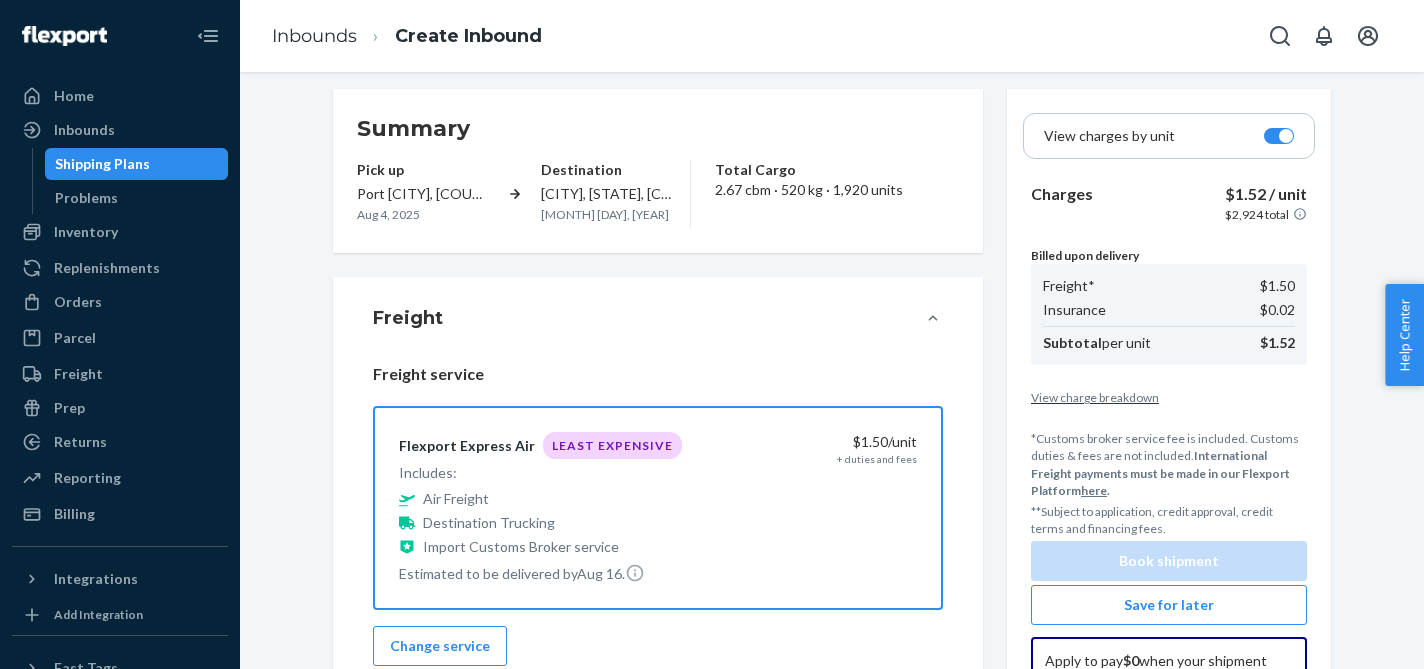 scroll, scrollTop: 0, scrollLeft: 0, axis: both 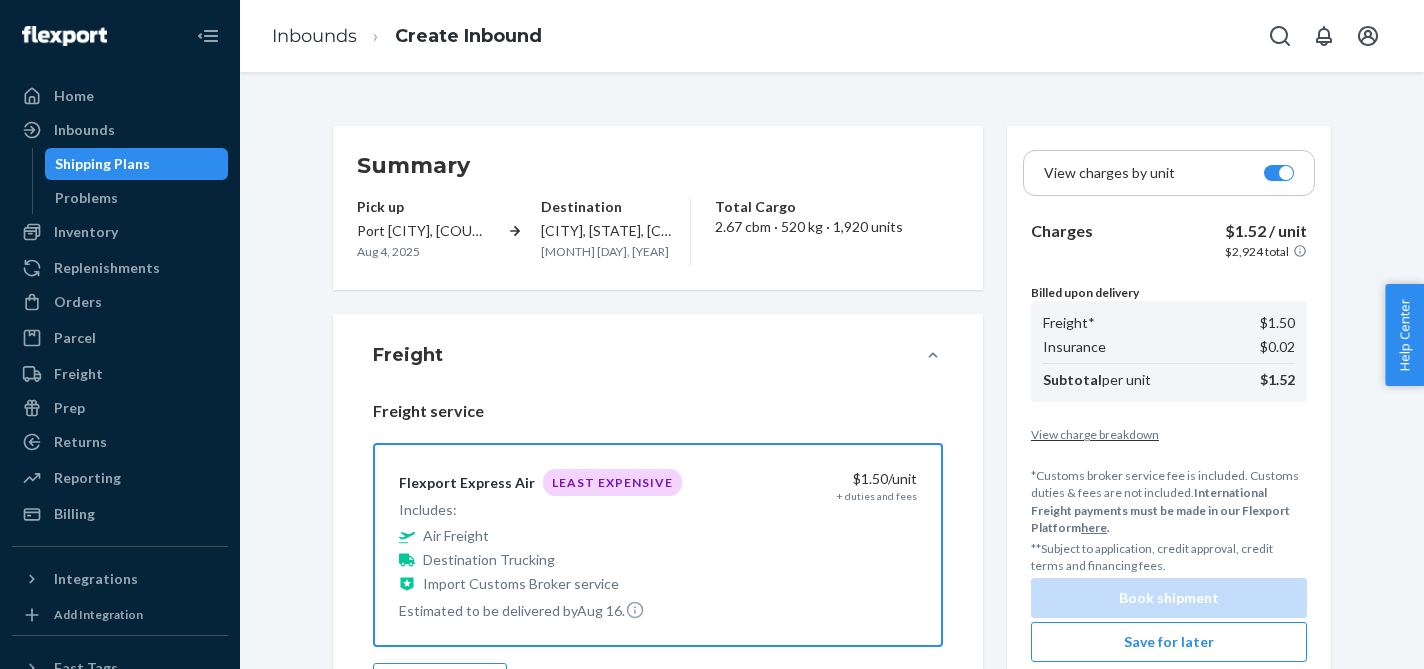 click on "[CITY], [STATE], [COUNTRY]" at bounding box center (607, 231) 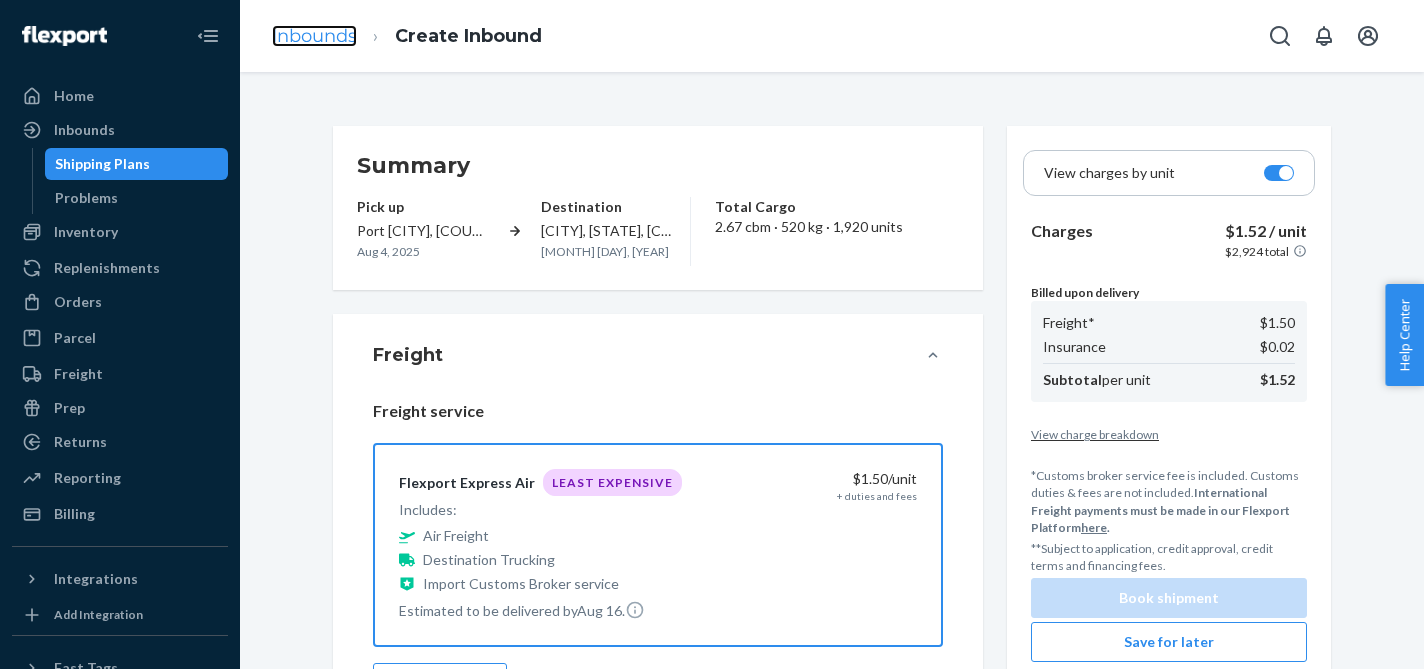 click on "Inbounds" at bounding box center (314, 36) 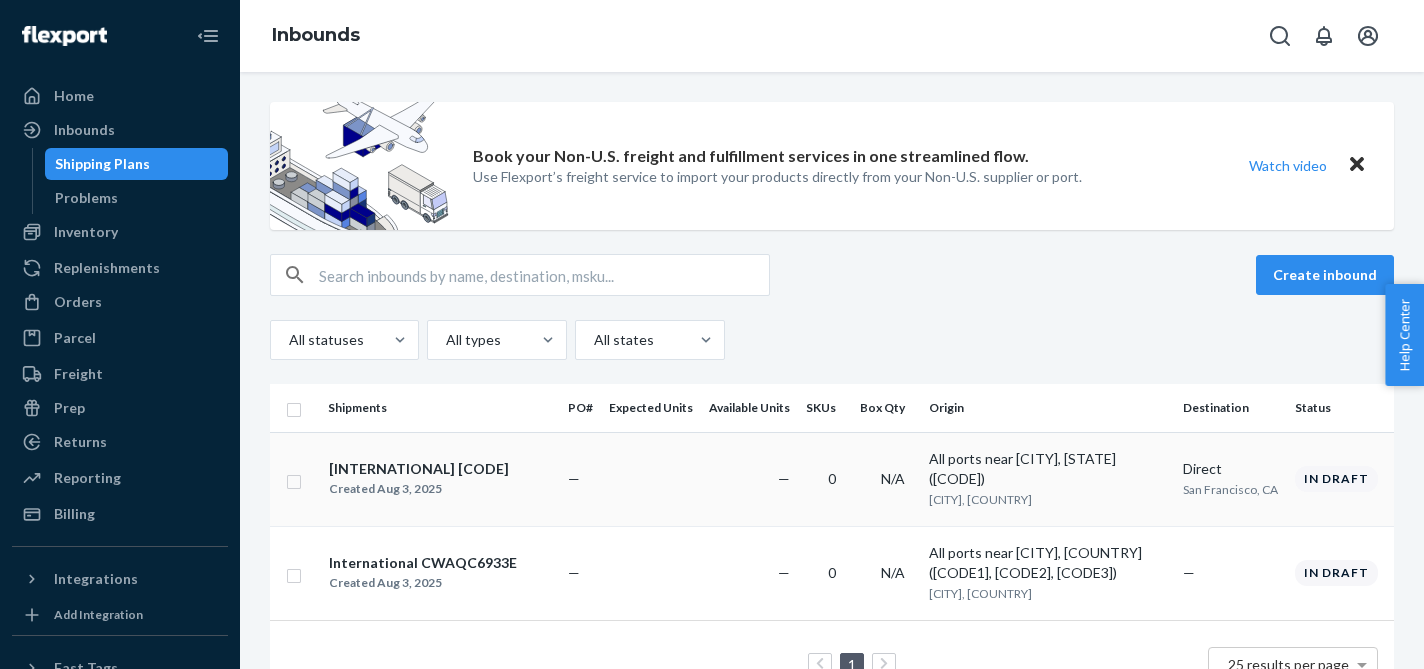click on "Direct" at bounding box center (1231, 469) 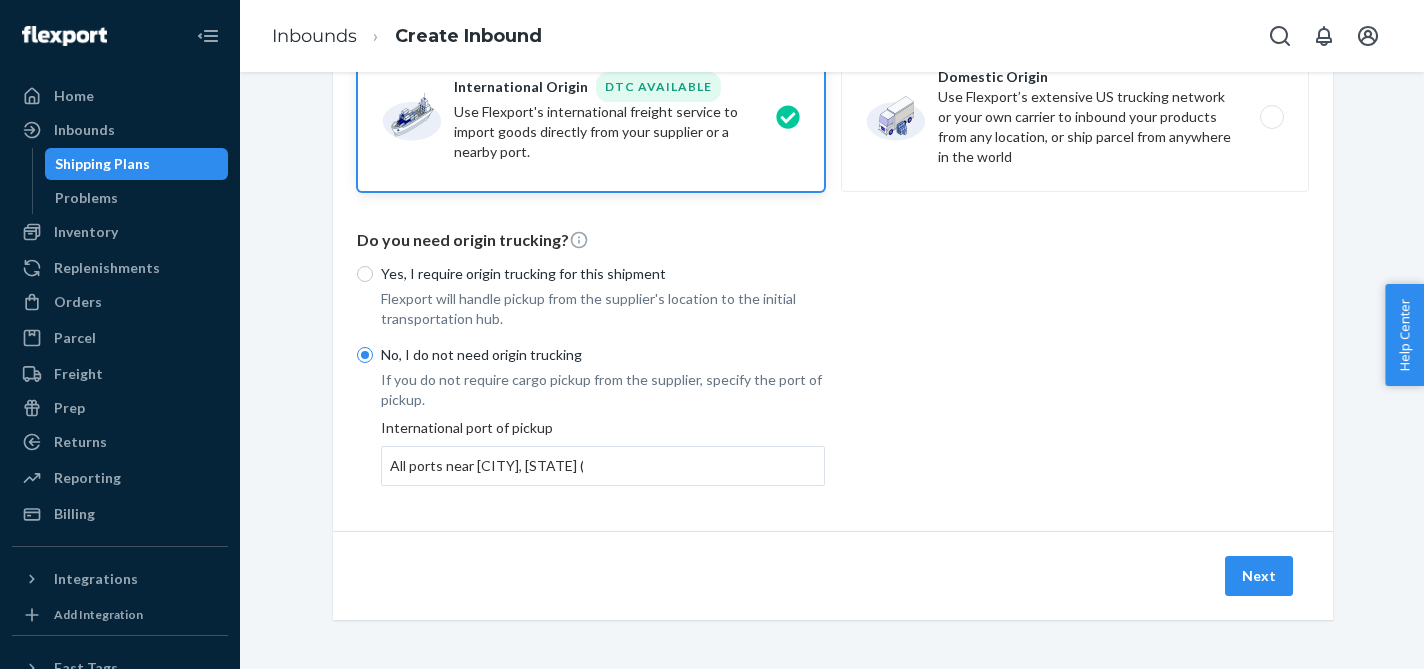 scroll, scrollTop: 181, scrollLeft: 0, axis: vertical 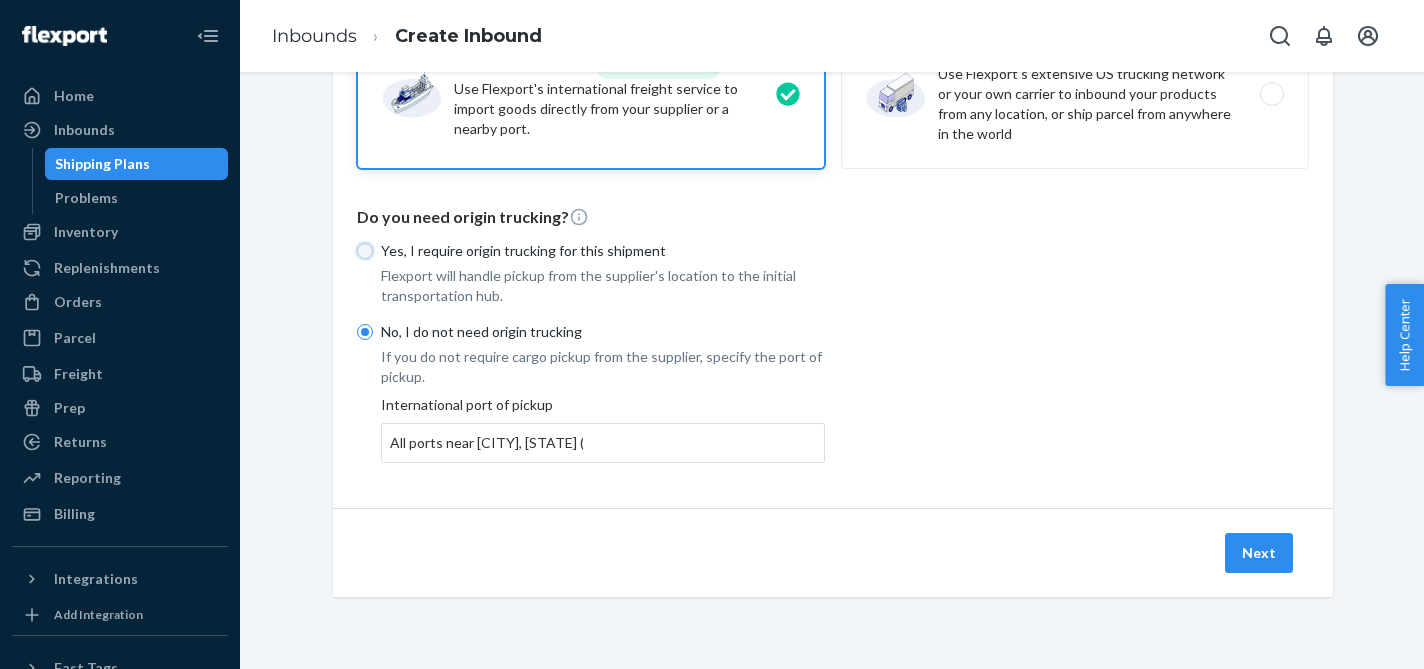click on "Yes, I require origin trucking for this shipment" at bounding box center (365, 251) 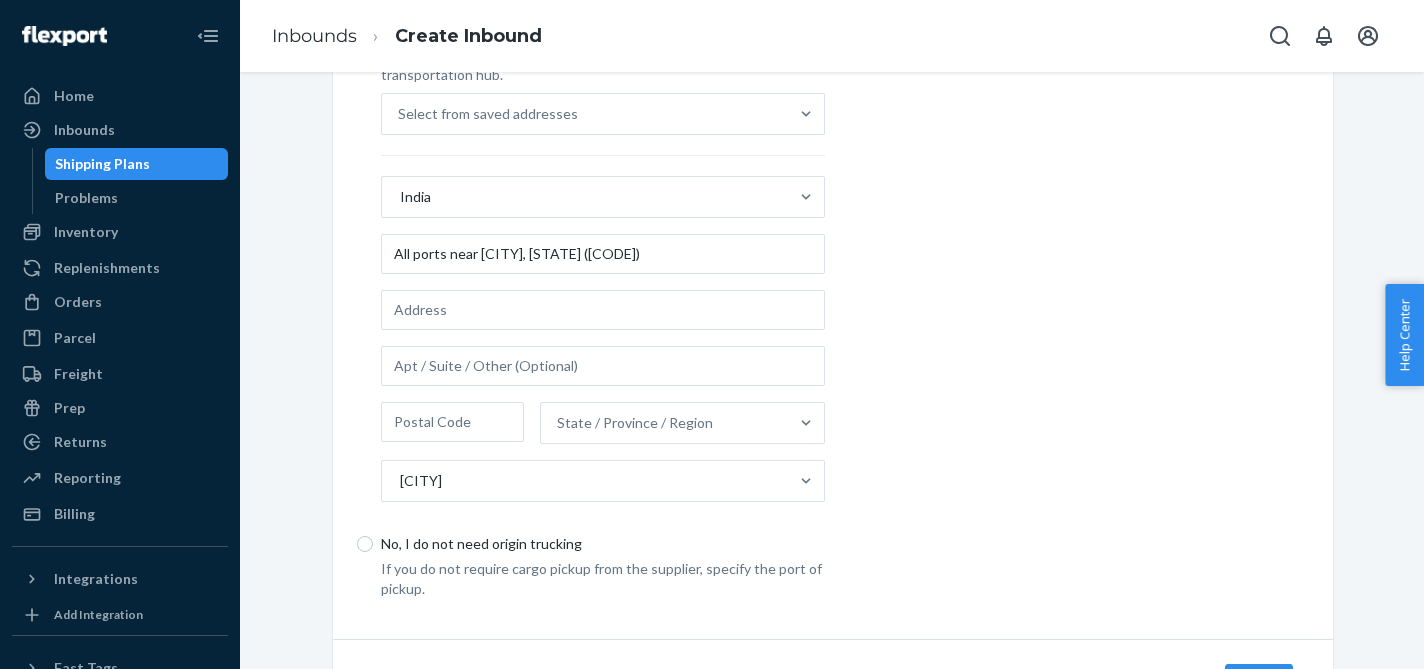 scroll, scrollTop: 461, scrollLeft: 0, axis: vertical 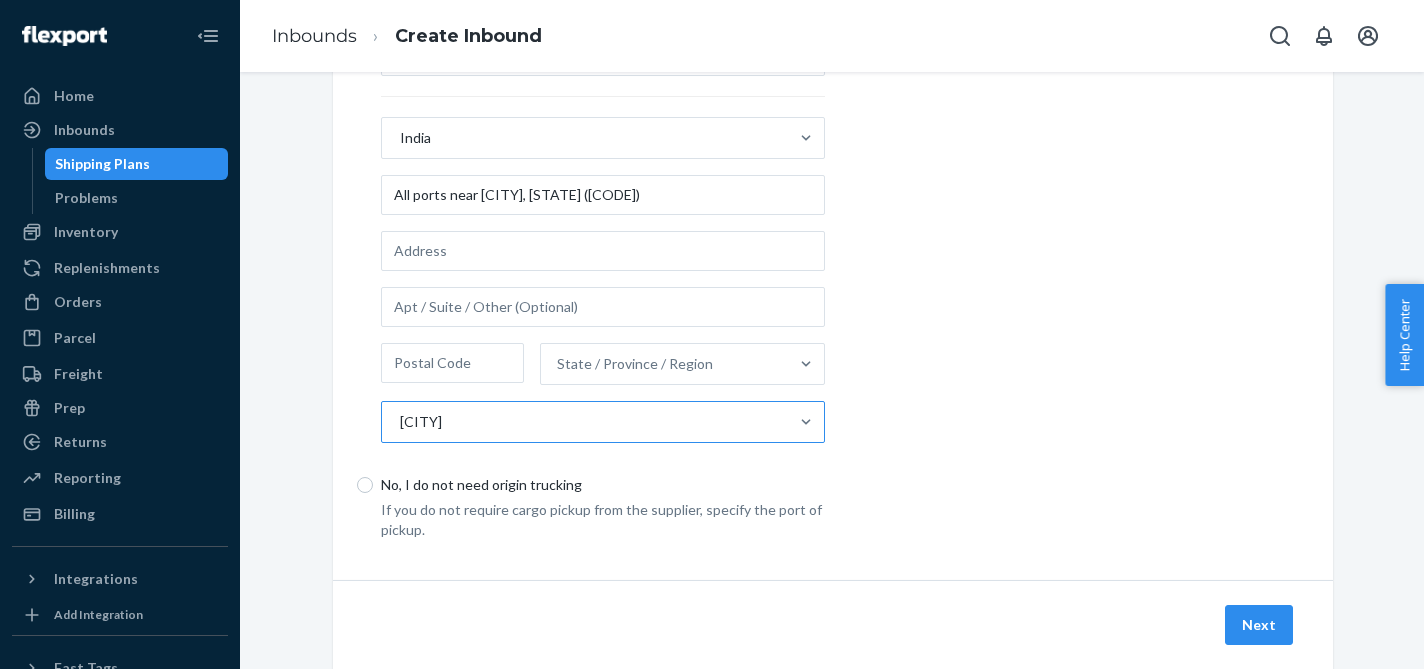 click on "[CITY]" at bounding box center (585, 422) 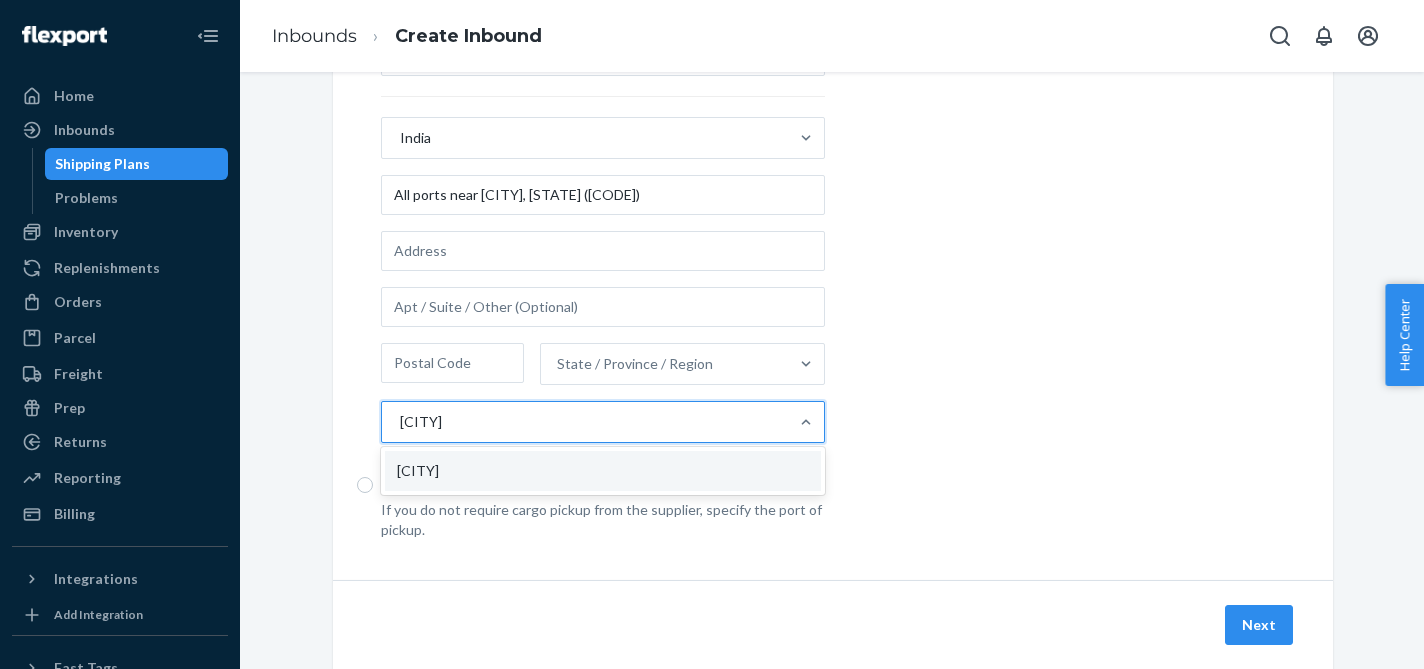 click on "[CITY]" at bounding box center (585, 422) 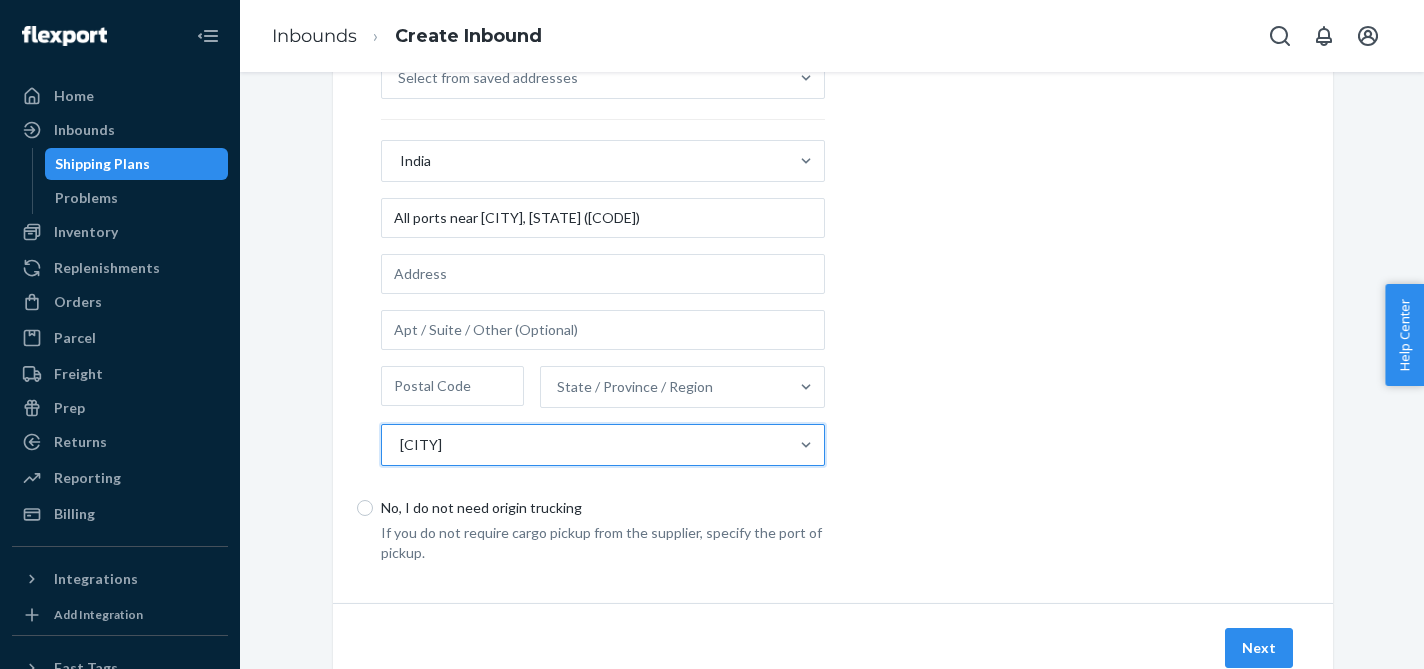 scroll, scrollTop: 440, scrollLeft: 0, axis: vertical 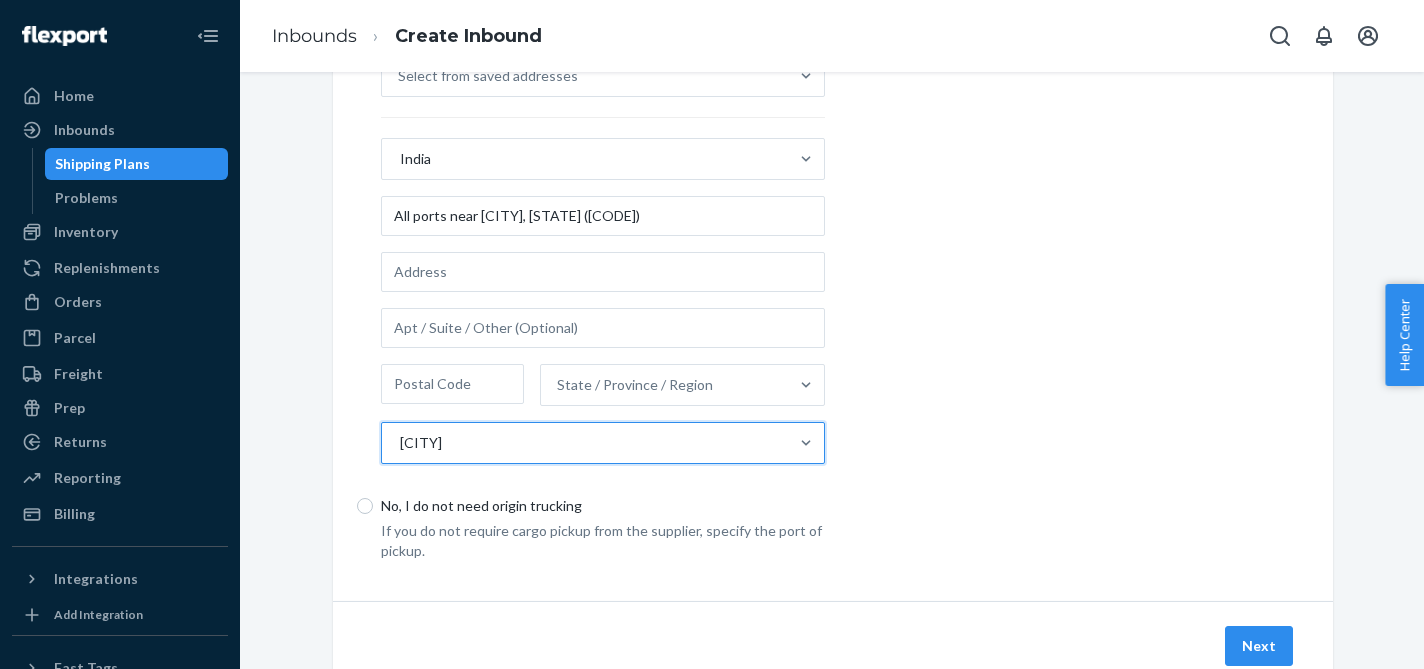 click on "[CITY]" at bounding box center (585, 443) 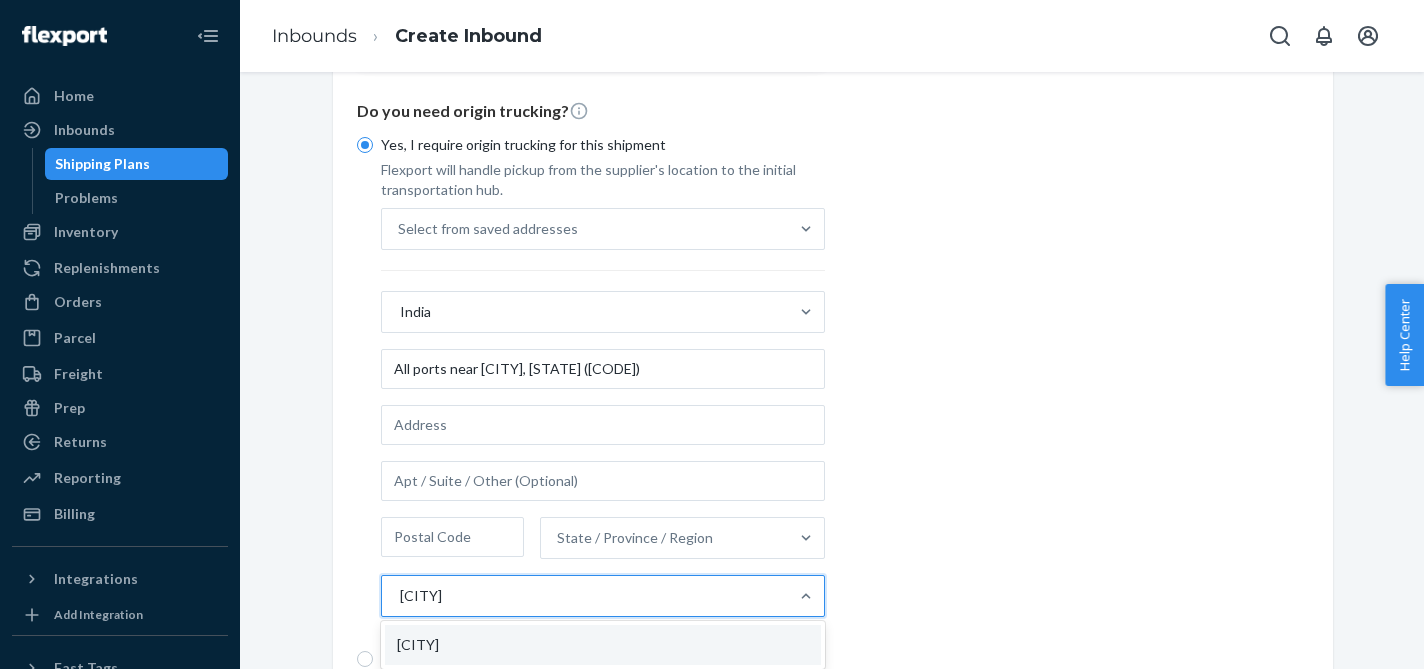 scroll, scrollTop: 276, scrollLeft: 0, axis: vertical 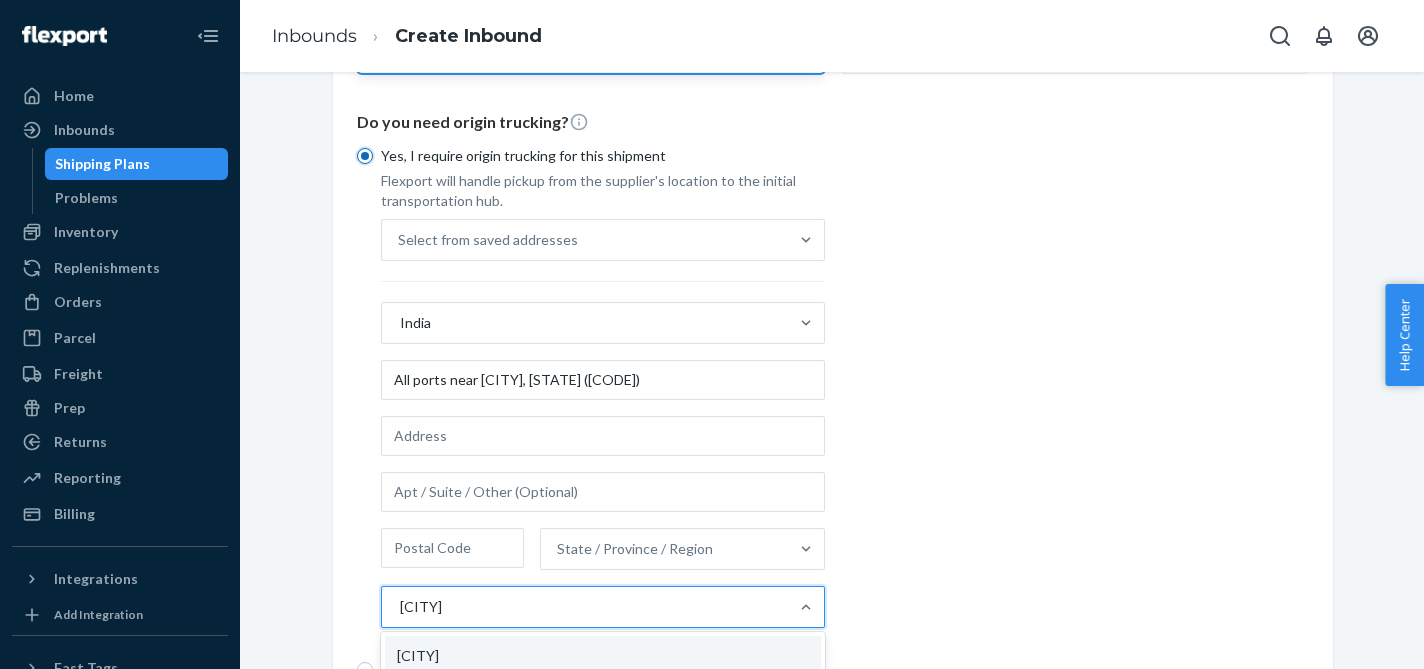 click on "Yes, I require origin trucking for this shipment" at bounding box center (365, 156) 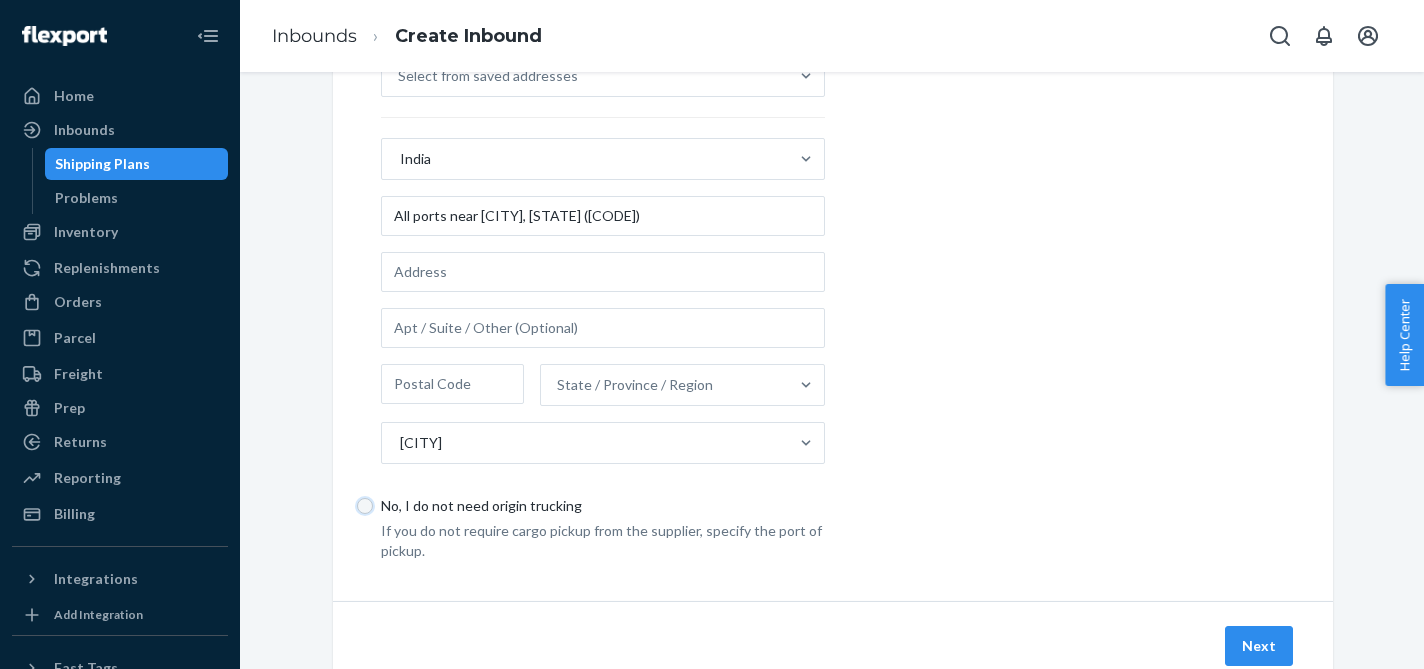 click on "No, I do not need origin trucking" at bounding box center (365, 506) 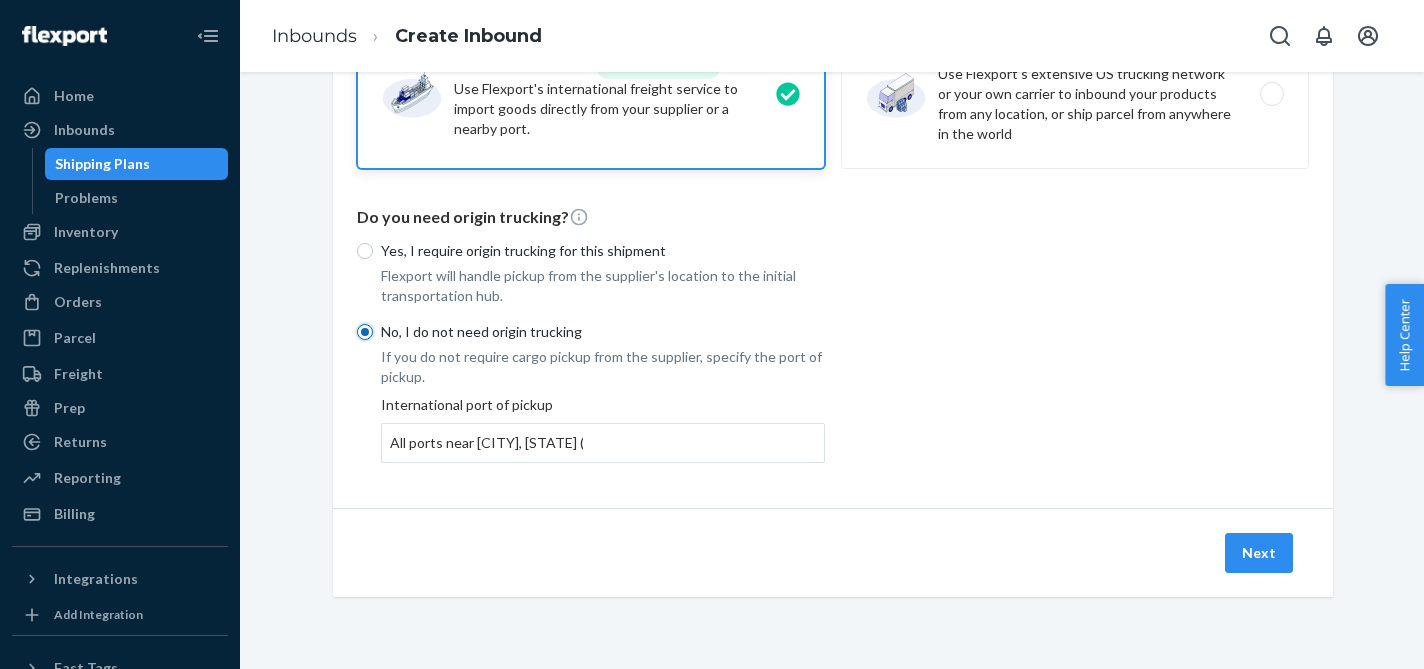 scroll, scrollTop: 181, scrollLeft: 0, axis: vertical 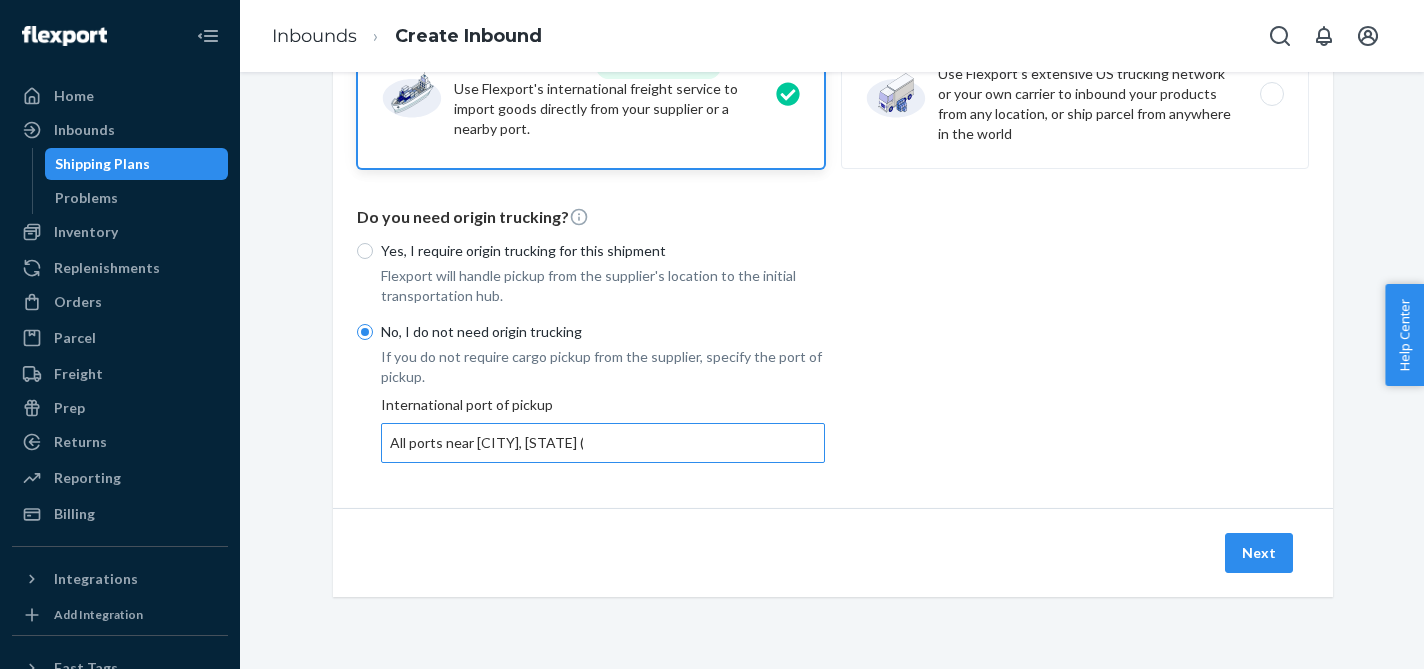 click on "All ports near [CITY], [STATE] ([STATE_CODE]) All ports near [CITY], [STATE] ([STATE_CODE])" at bounding box center (603, 443) 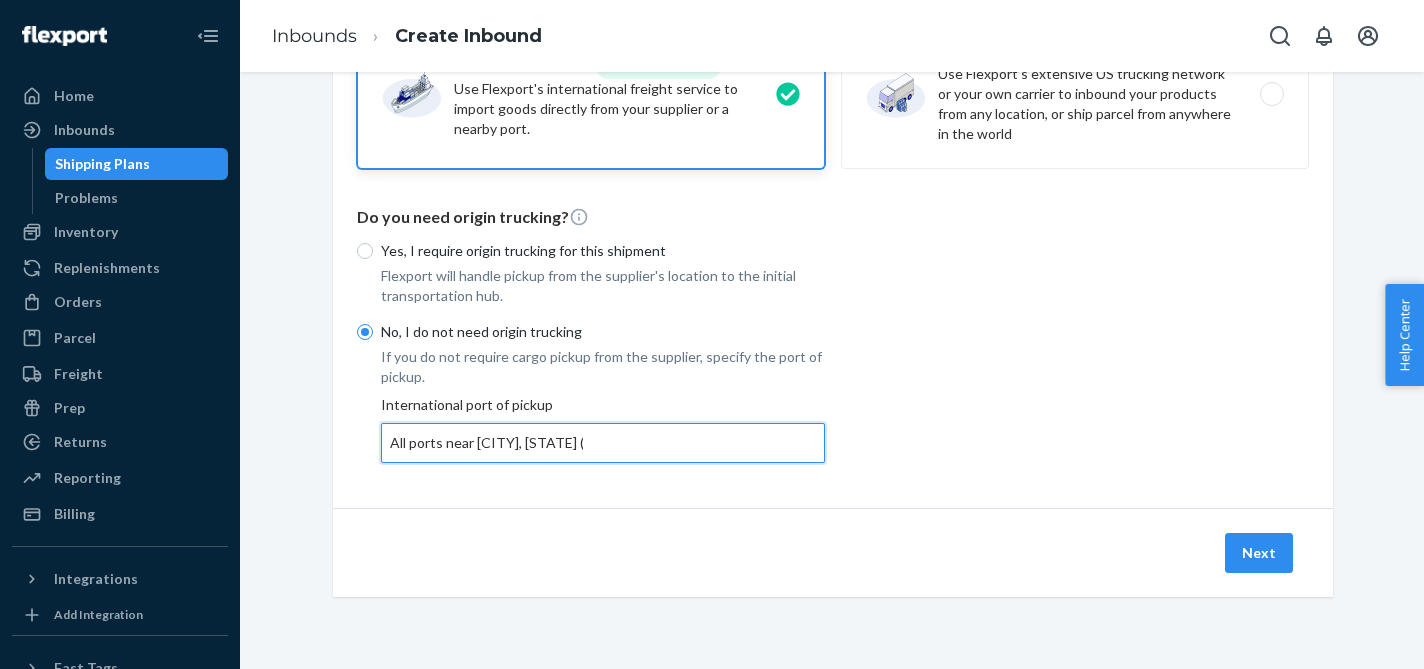 drag, startPoint x: 605, startPoint y: 441, endPoint x: 322, endPoint y: 430, distance: 283.2137 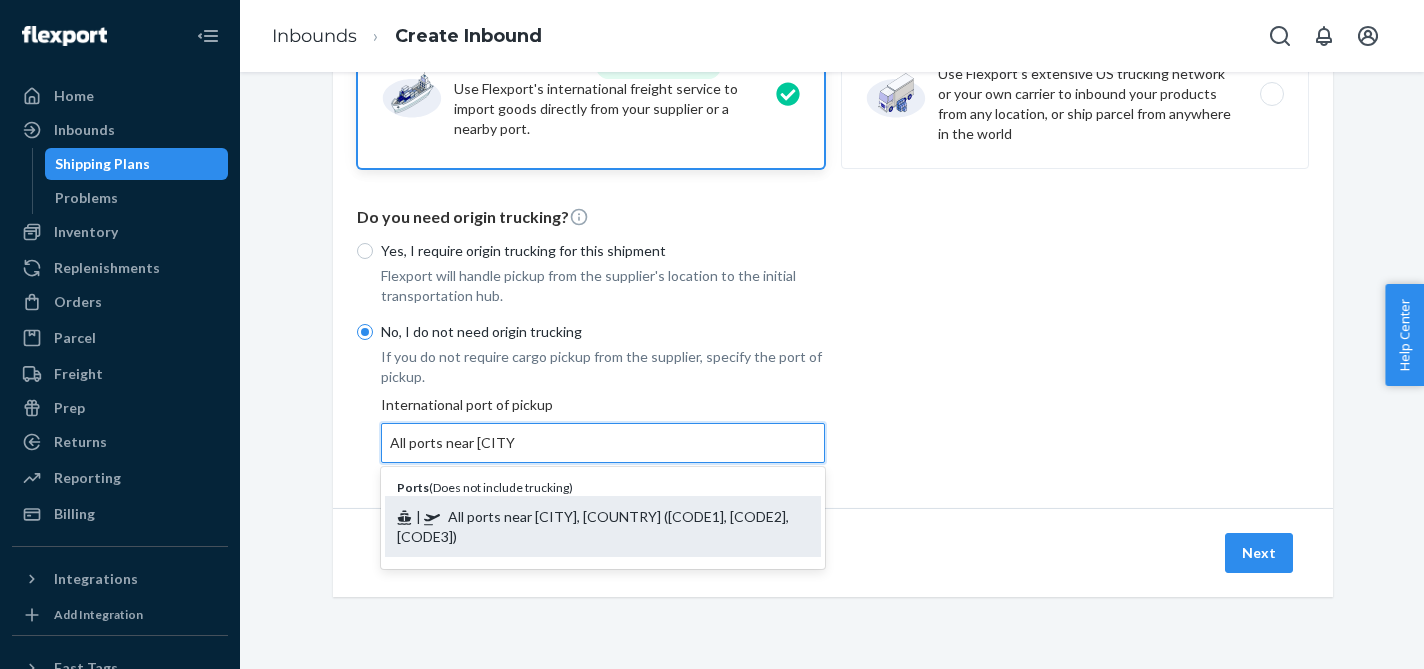 click on "|   All ports near [CITY], [COUNTRY] ([CODE])" at bounding box center [593, 526] 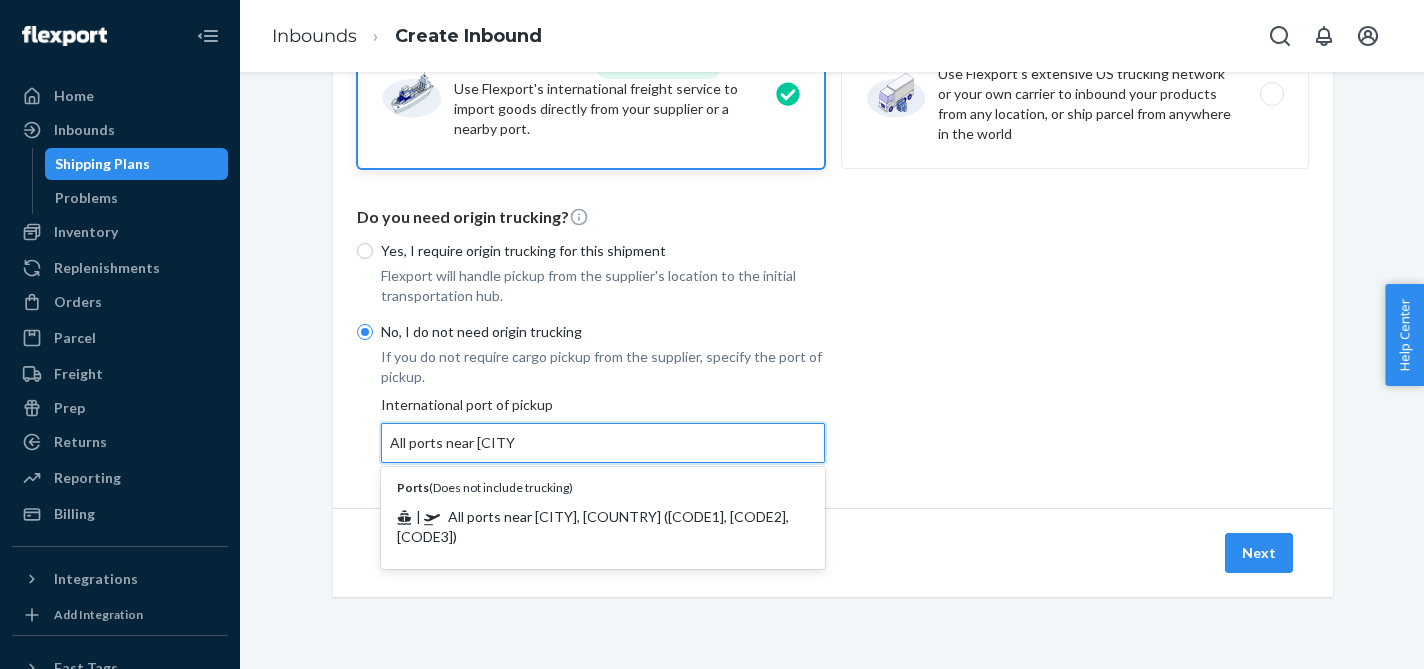 type on "All ports near [CITY], [COUNTRY] ([CODE1], [CODE2], [CODE3])" 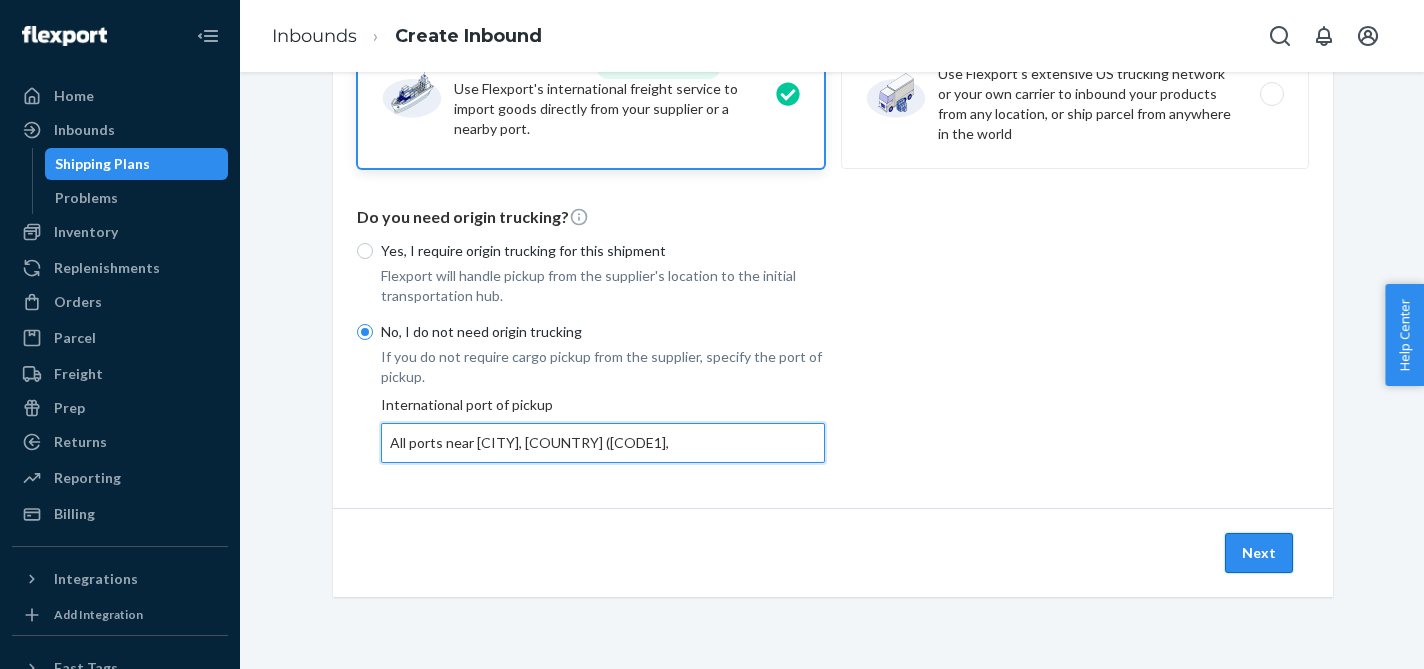 click on "Next" at bounding box center (1259, 553) 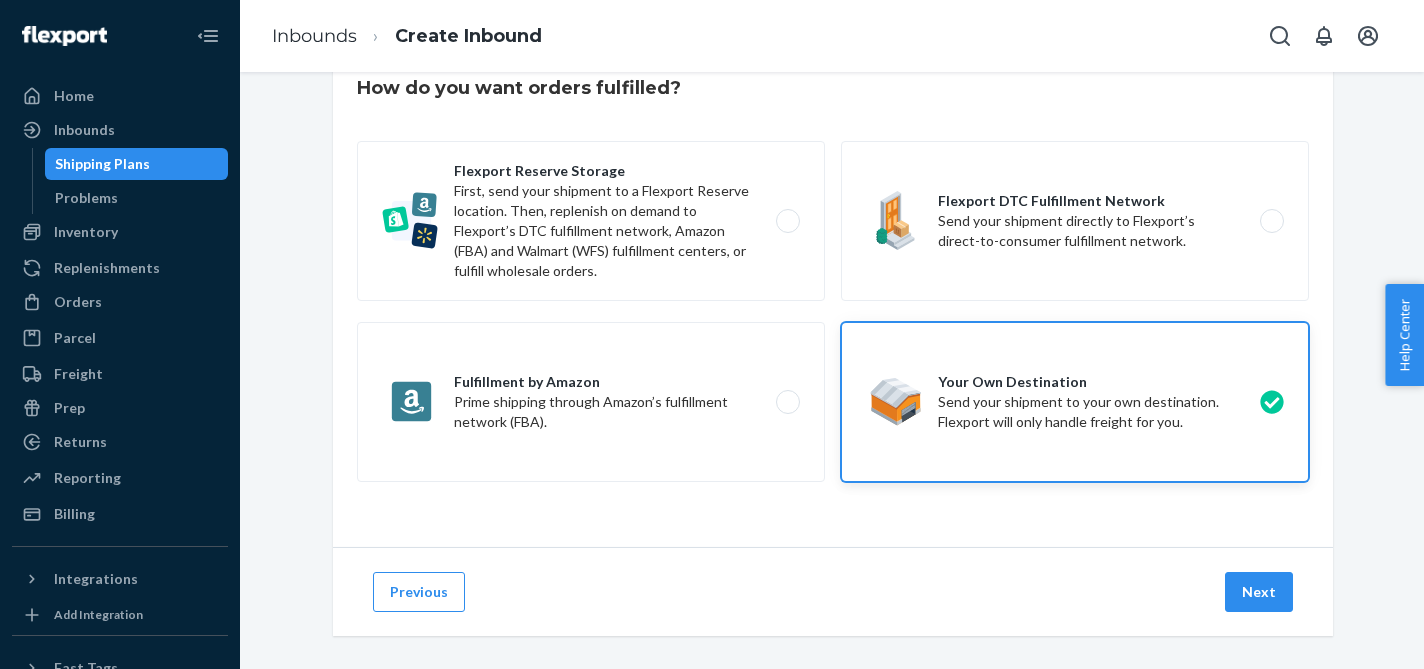 scroll, scrollTop: 70, scrollLeft: 0, axis: vertical 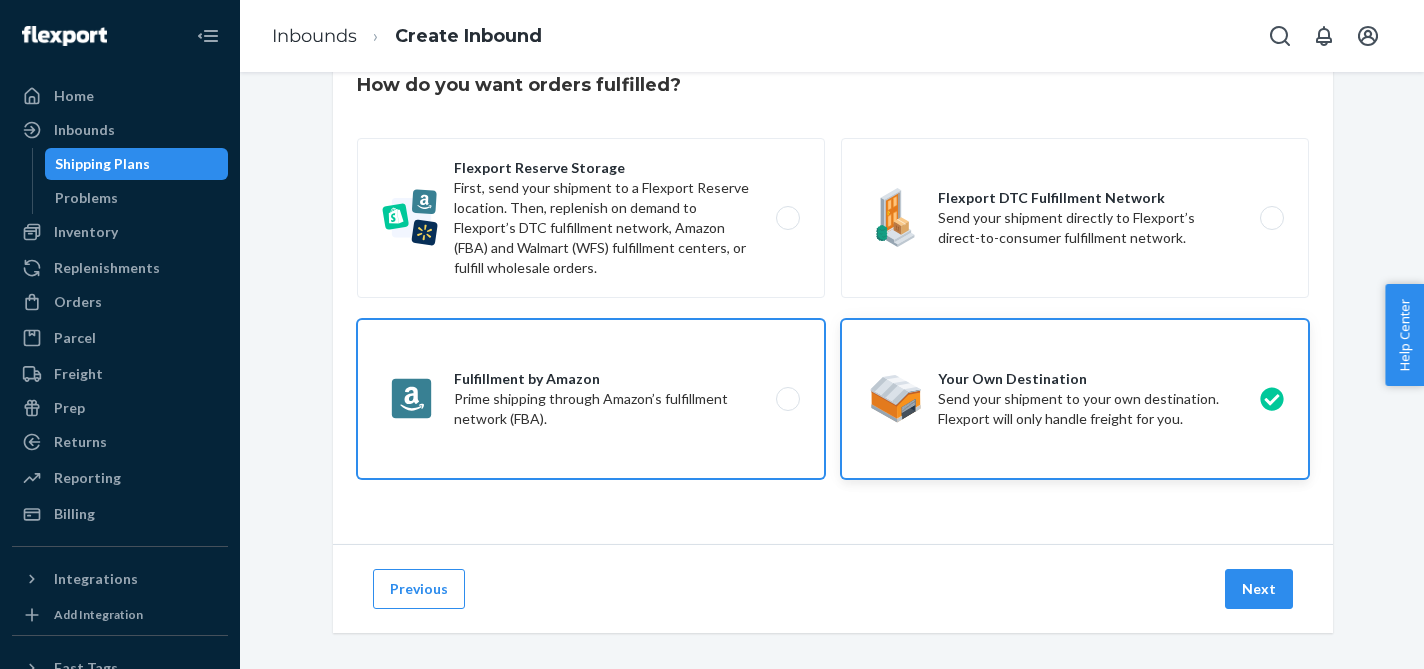 click on "Fulfillment by Amazon Prime shipping through Amazon’s fulfillment network (FBA)." at bounding box center (591, 399) 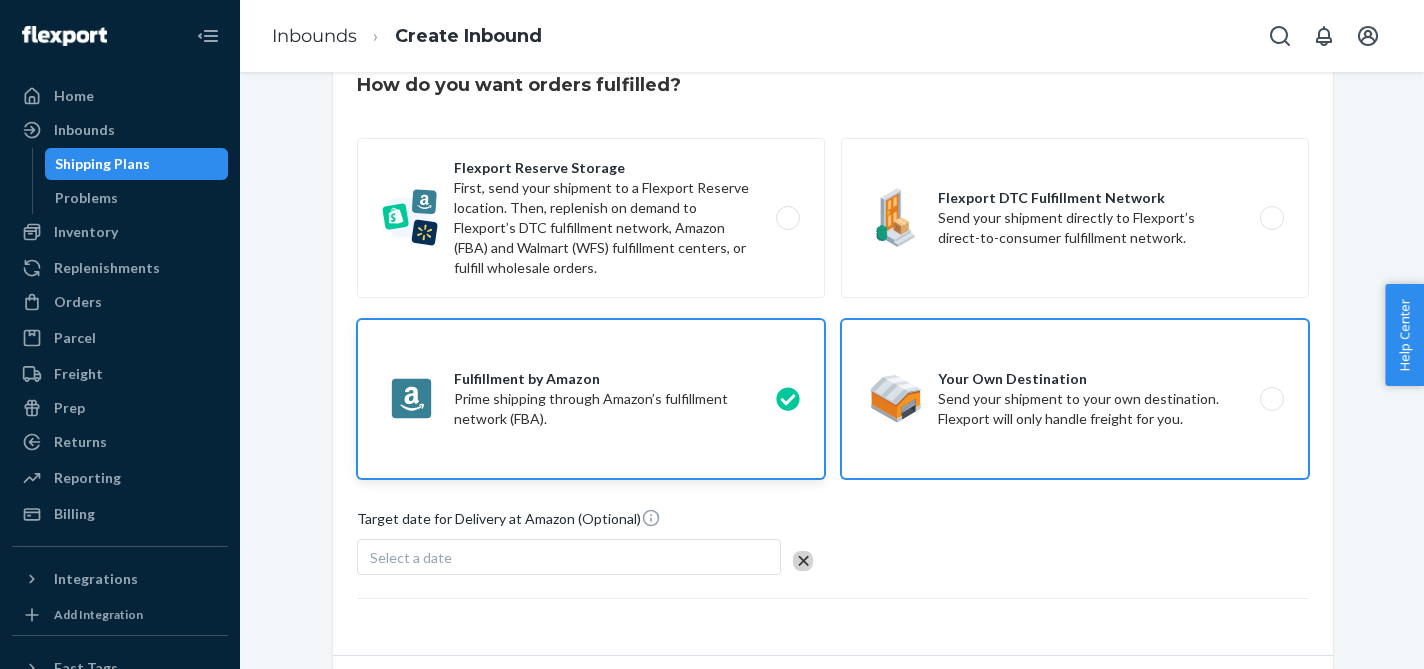click on "Your Own Destination Send your shipment to your own destination. Flexport will only handle freight for you." at bounding box center (1075, 399) 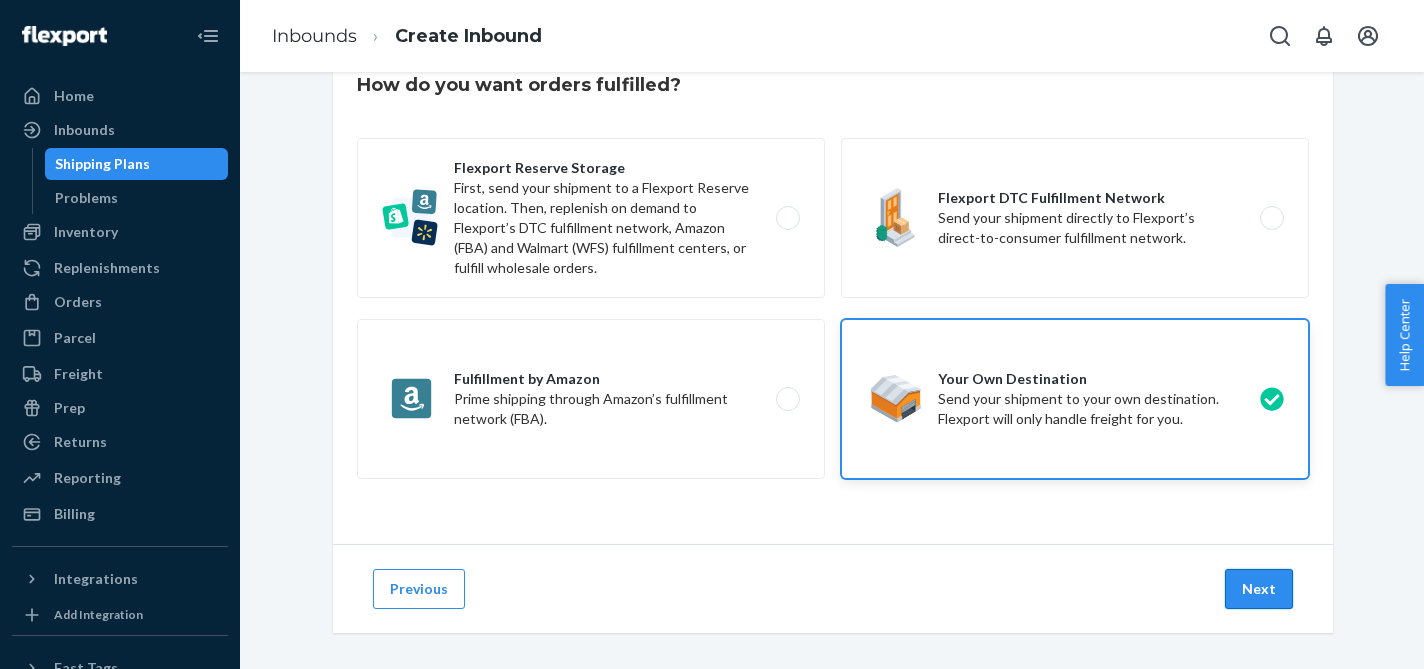 click on "Next" at bounding box center [1259, 589] 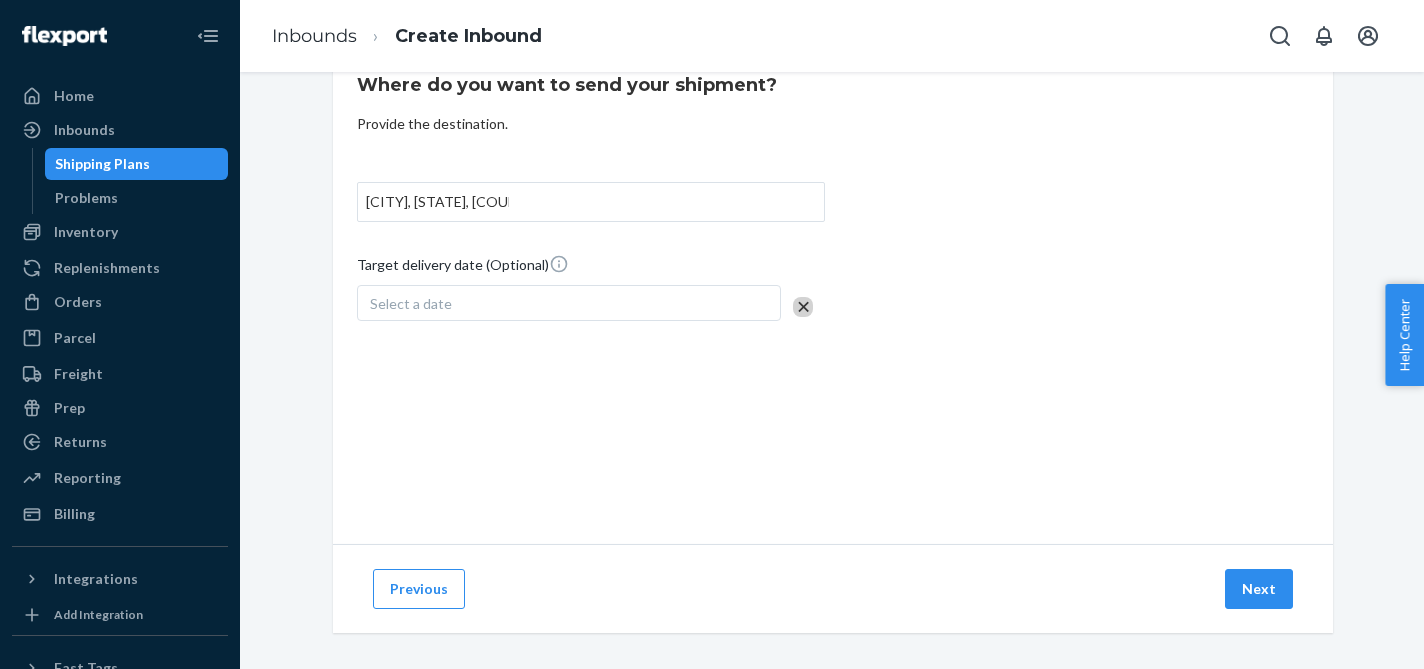 scroll, scrollTop: 0, scrollLeft: 0, axis: both 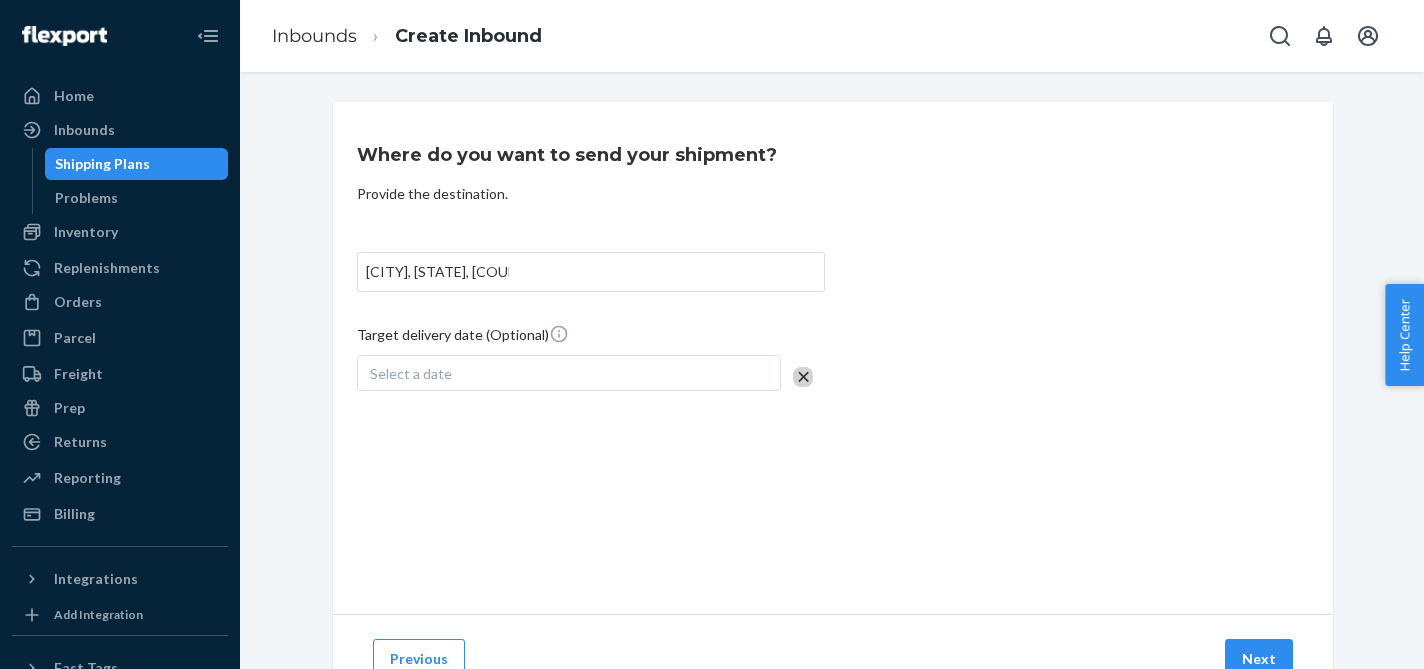 click on "Select a date" at bounding box center (569, 373) 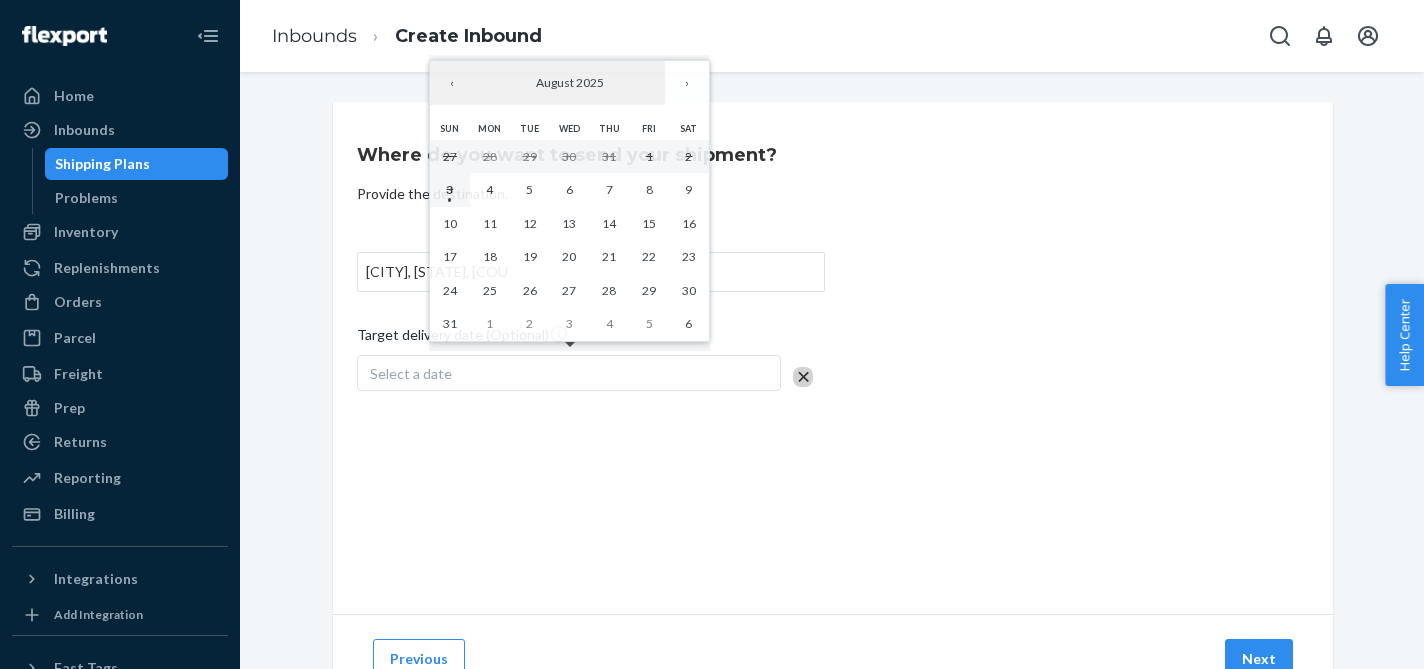click on "Where do you want to send your shipment? Provide the destination. [CITY], [STATE], [COUNTRY] [CITY], [STATE], [COUNTRY] Target delivery date (Optional) Select a date" at bounding box center [833, 358] 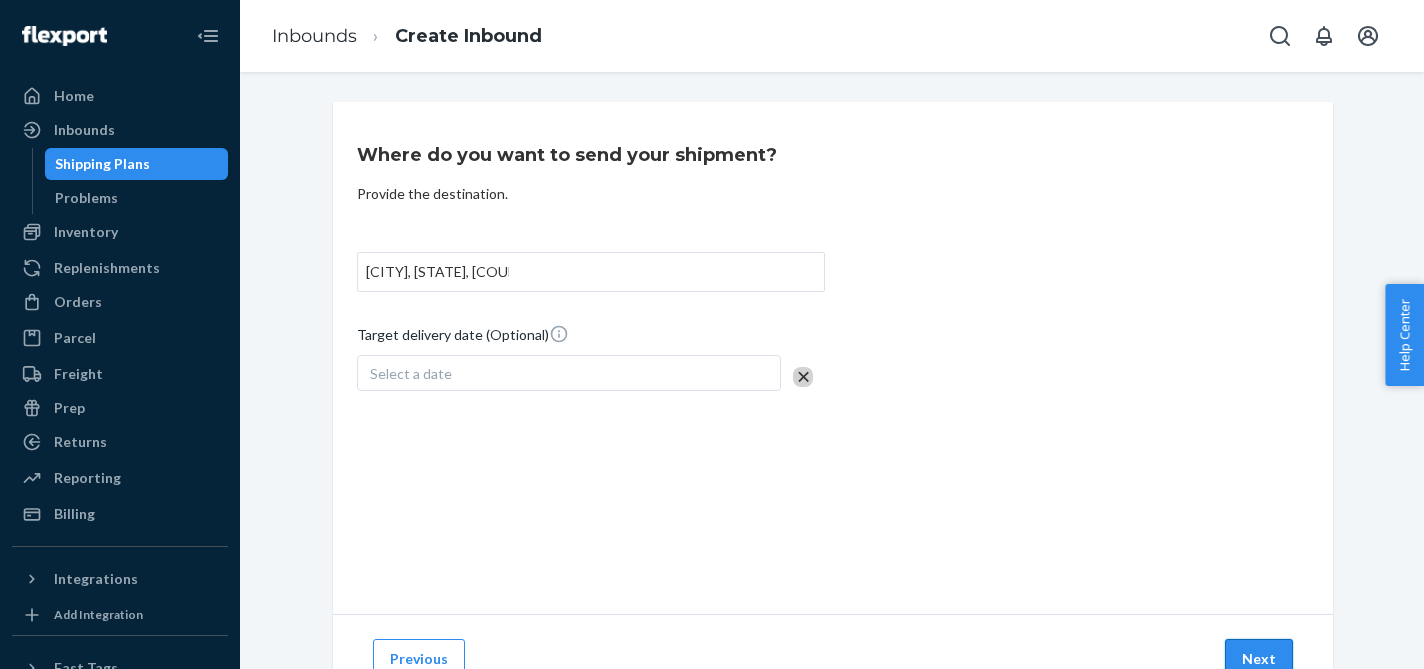 click on "Next" at bounding box center [1259, 659] 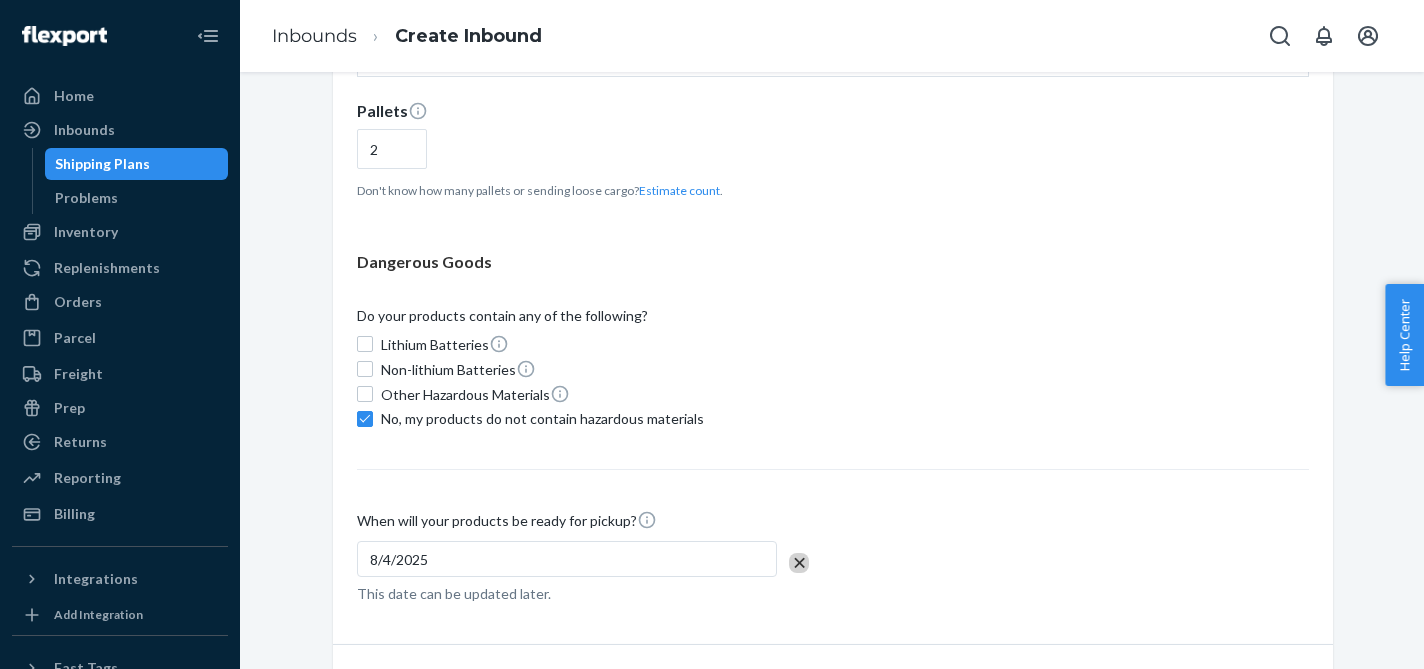 scroll, scrollTop: 461, scrollLeft: 0, axis: vertical 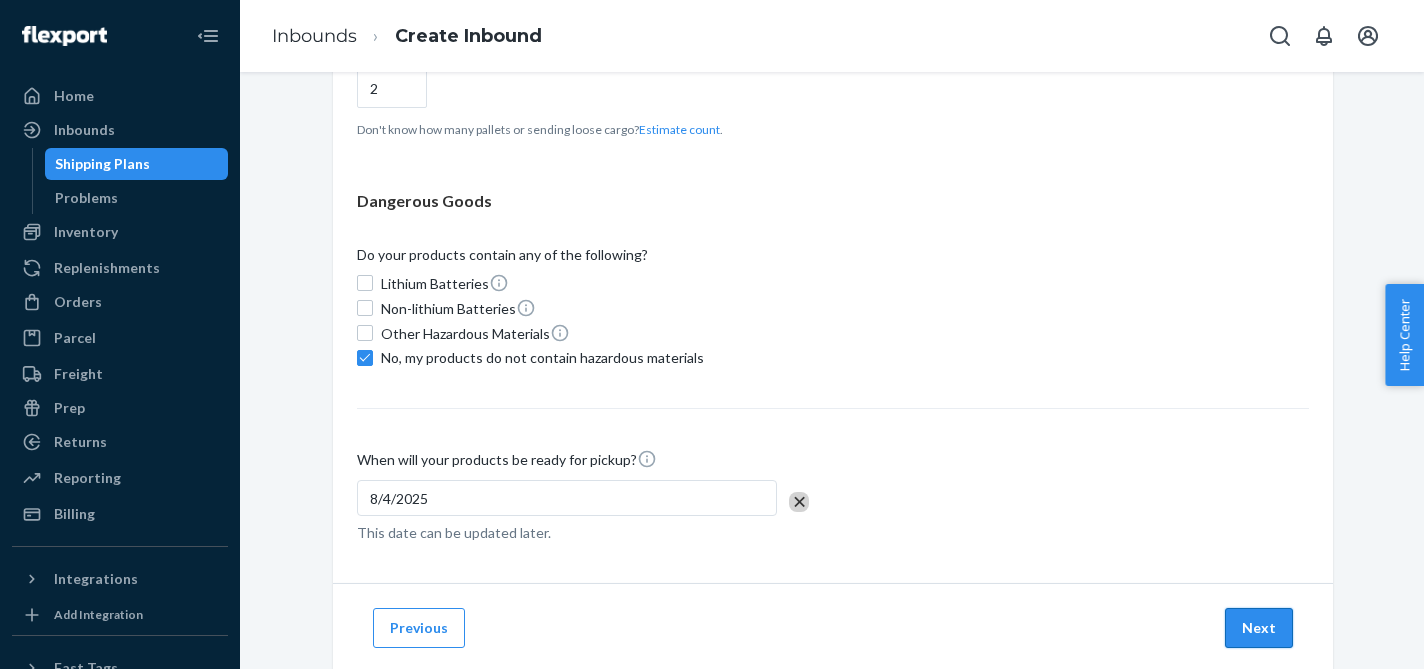 click on "Next" at bounding box center (1259, 628) 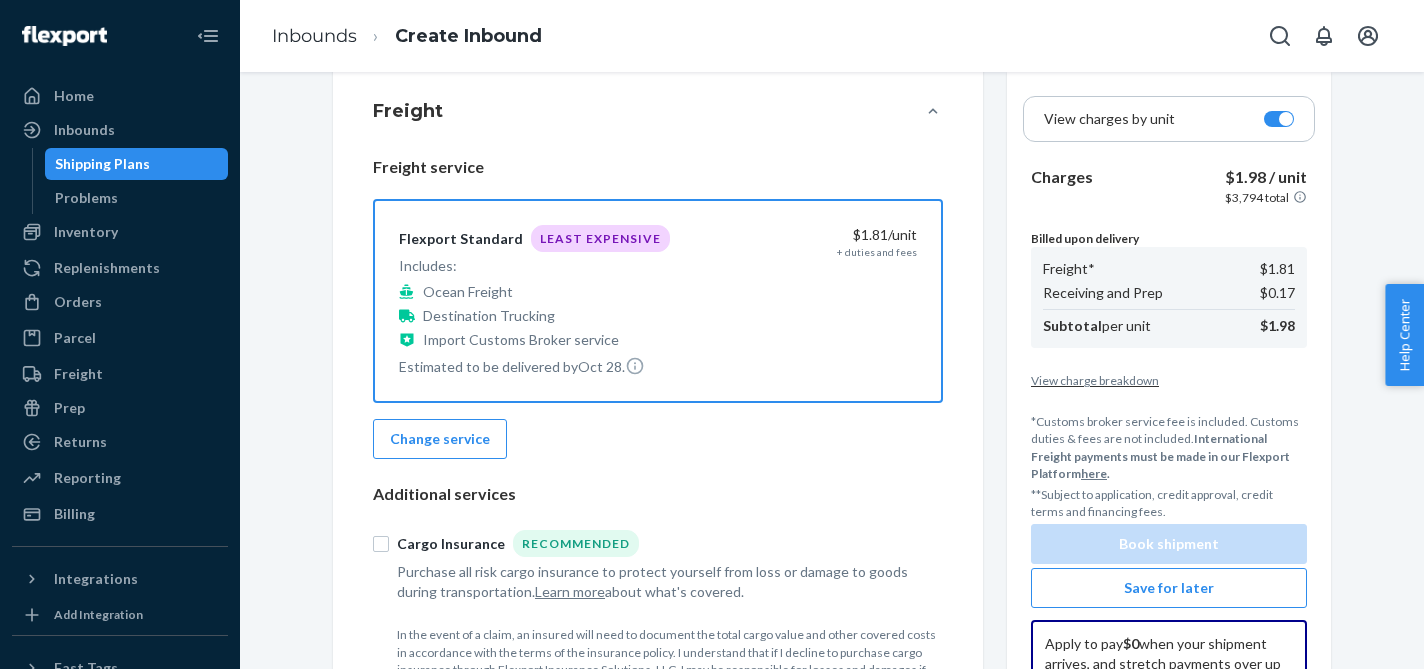 scroll, scrollTop: 388, scrollLeft: 0, axis: vertical 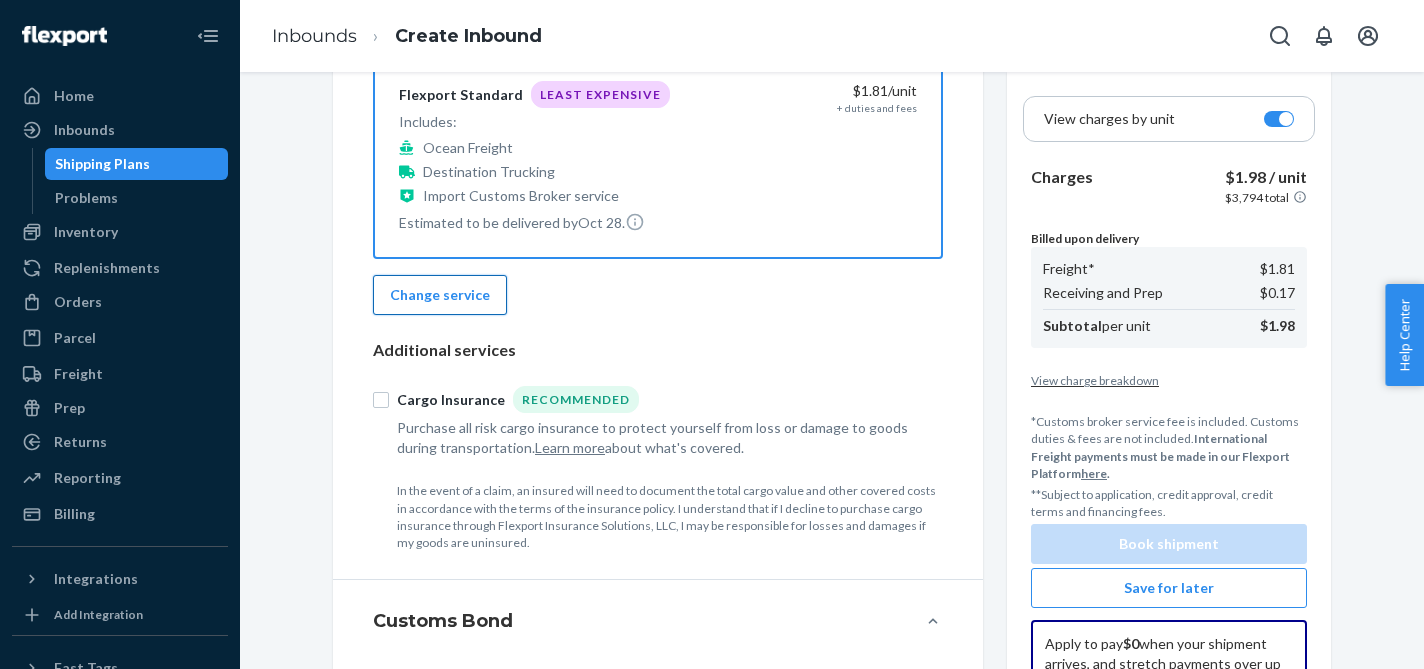 click on "Change service" at bounding box center (440, 295) 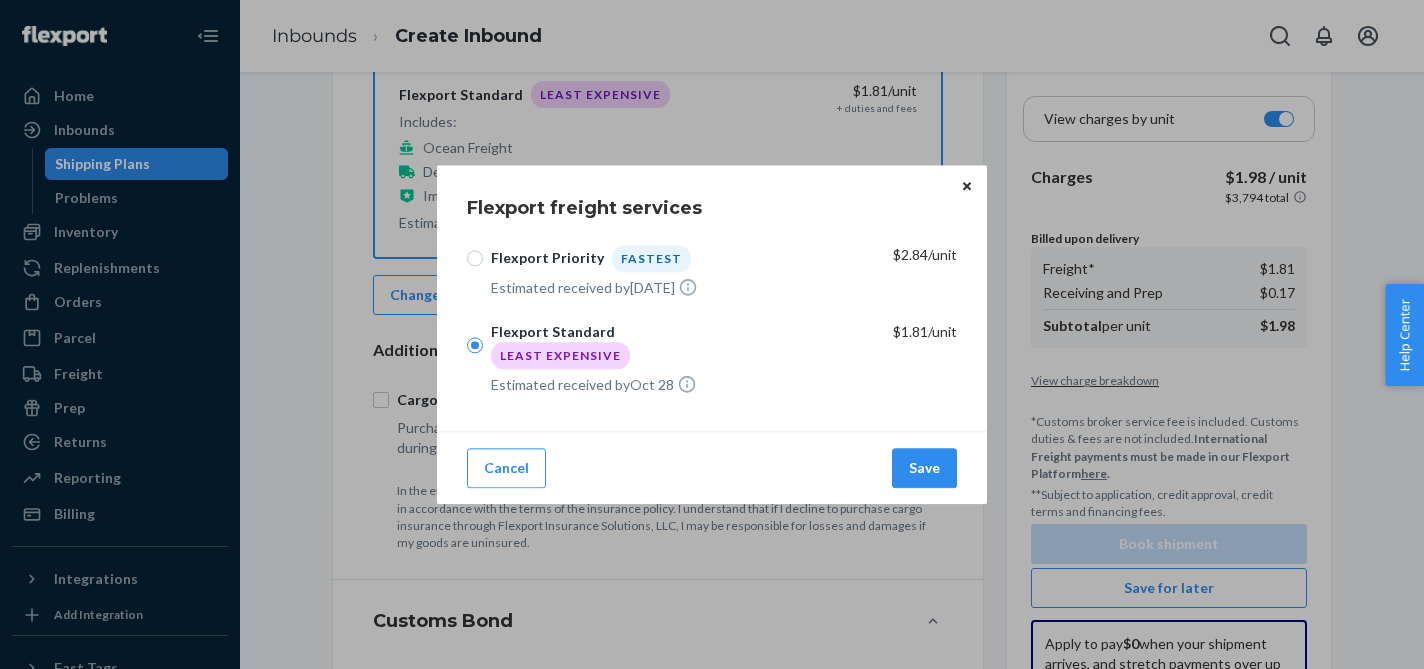 click on "Flexport Priority Fastest Estimated received by  Oct 27" at bounding box center (582, 271) 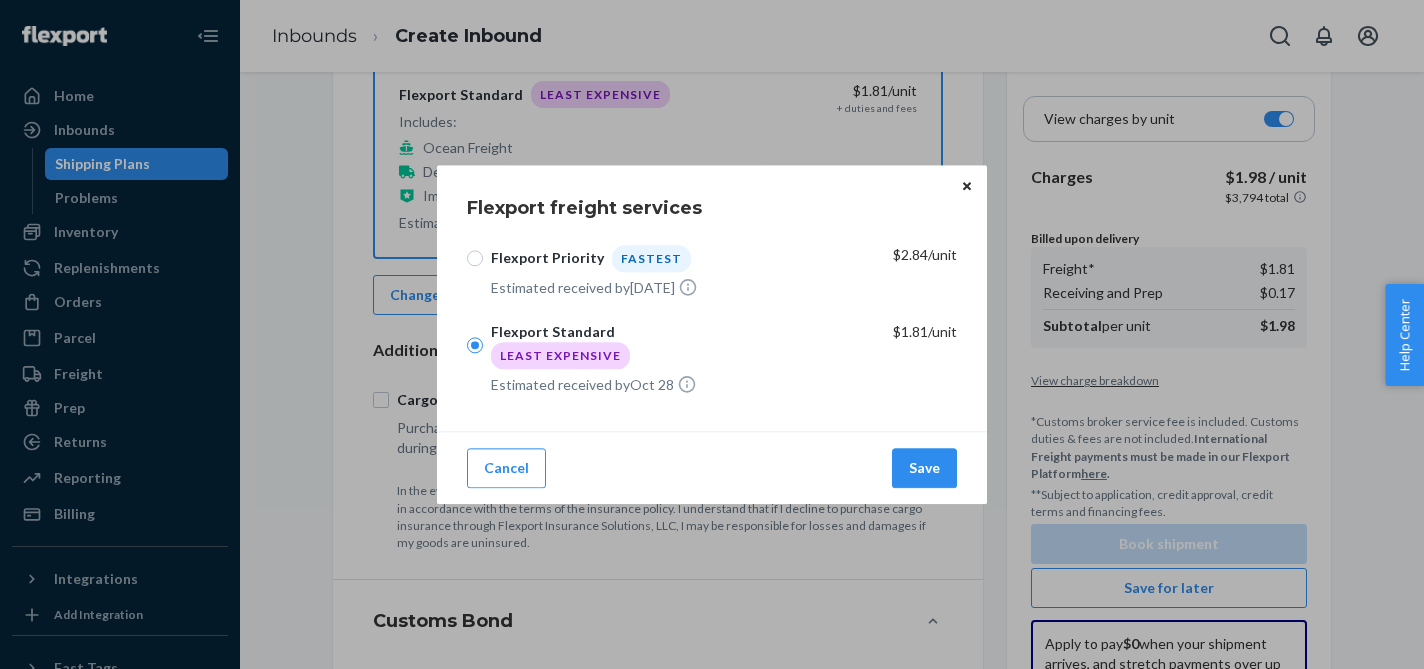 click 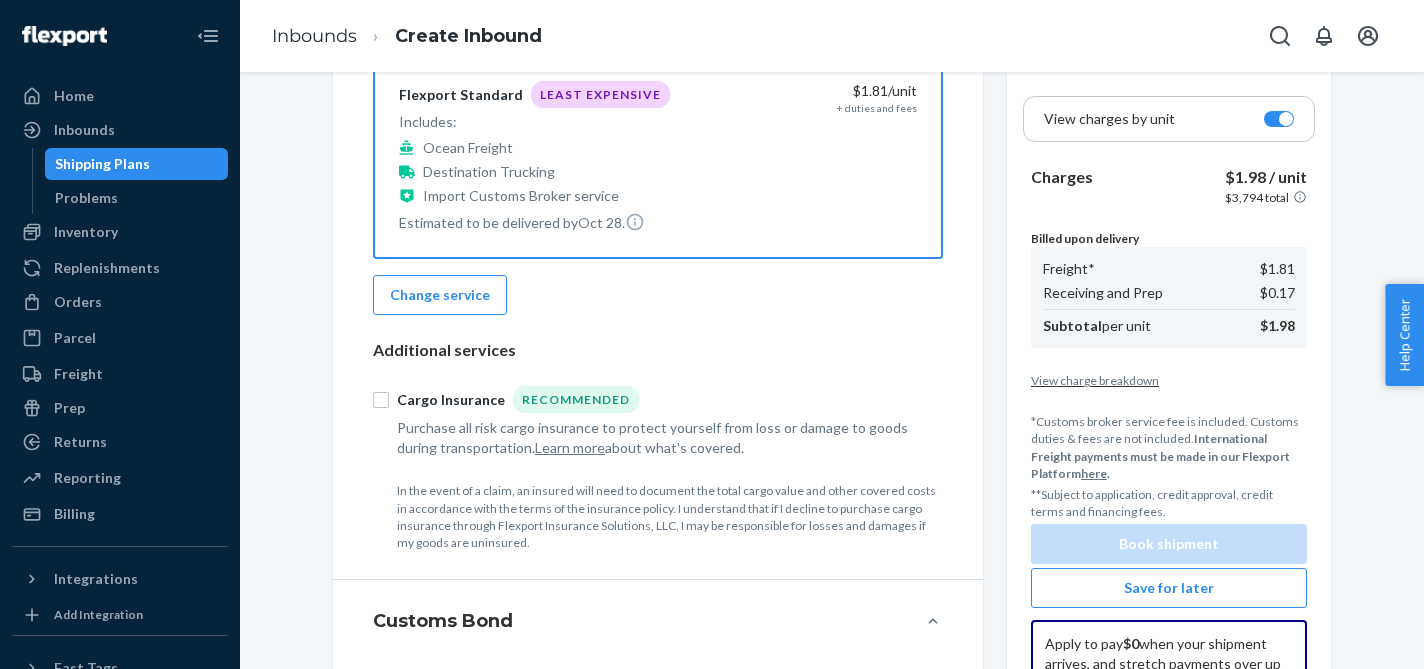 scroll, scrollTop: 0, scrollLeft: 0, axis: both 